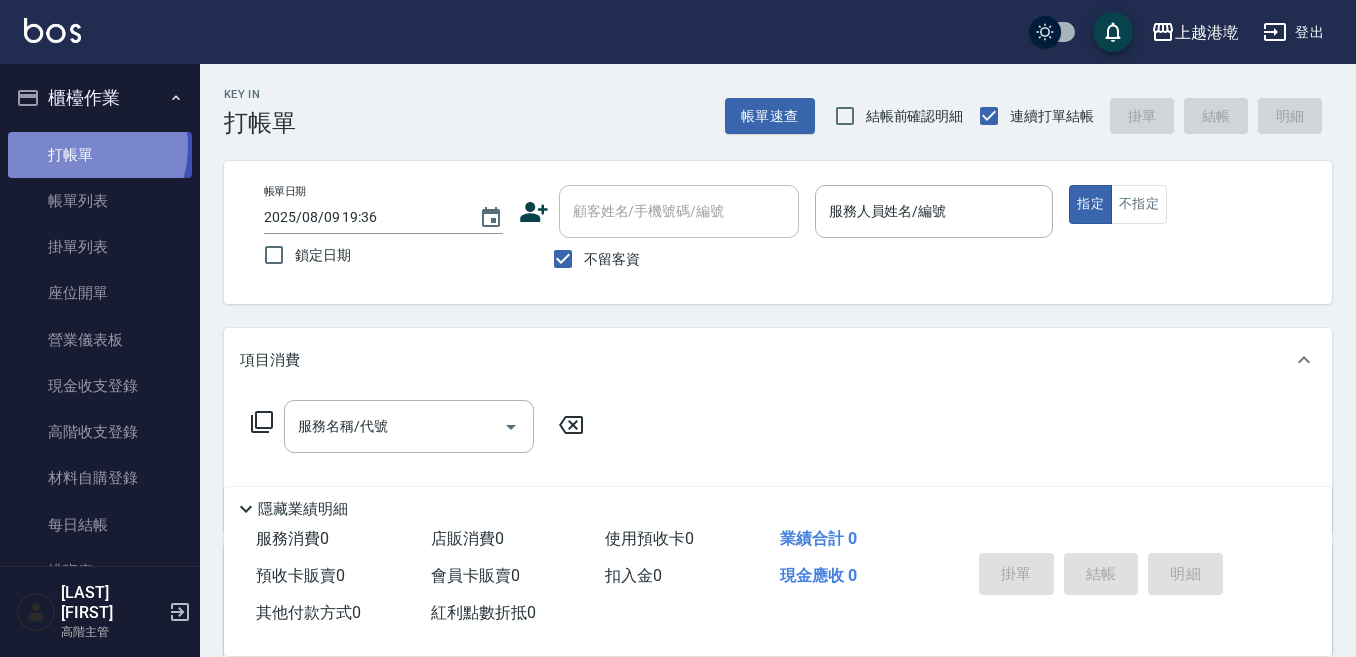 scroll, scrollTop: 0, scrollLeft: 0, axis: both 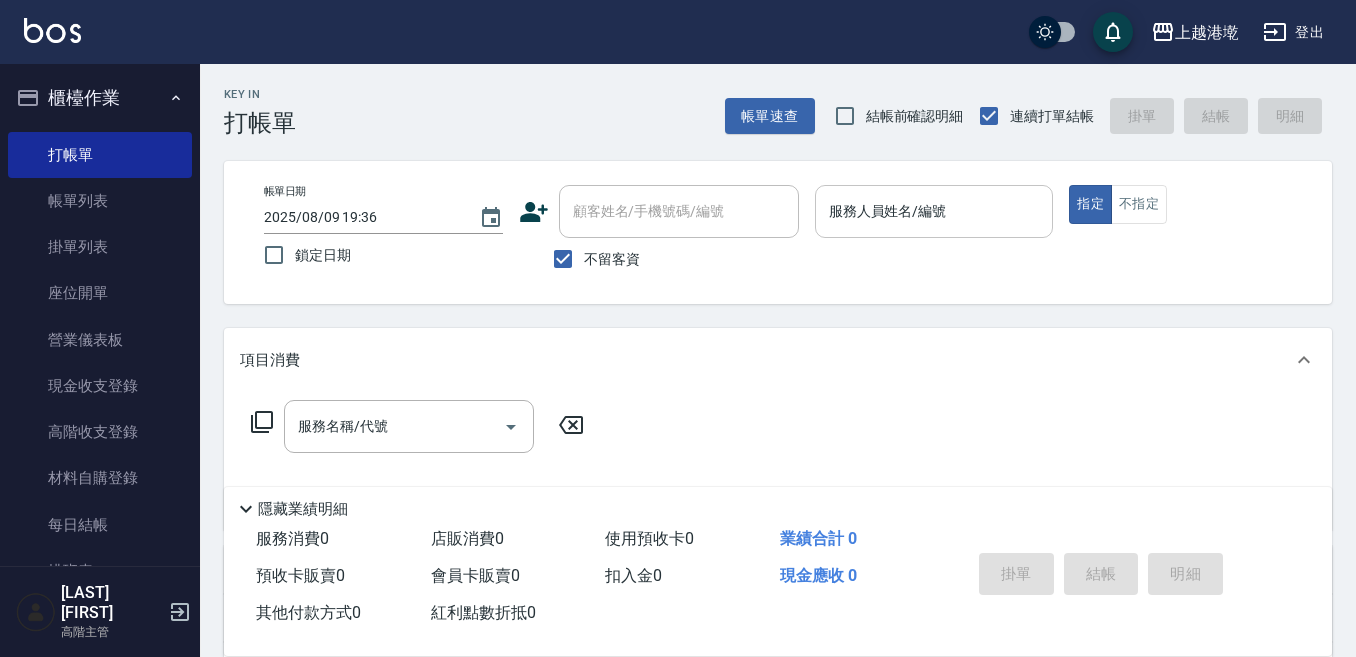 click on "服務人員姓名/編號" at bounding box center [934, 211] 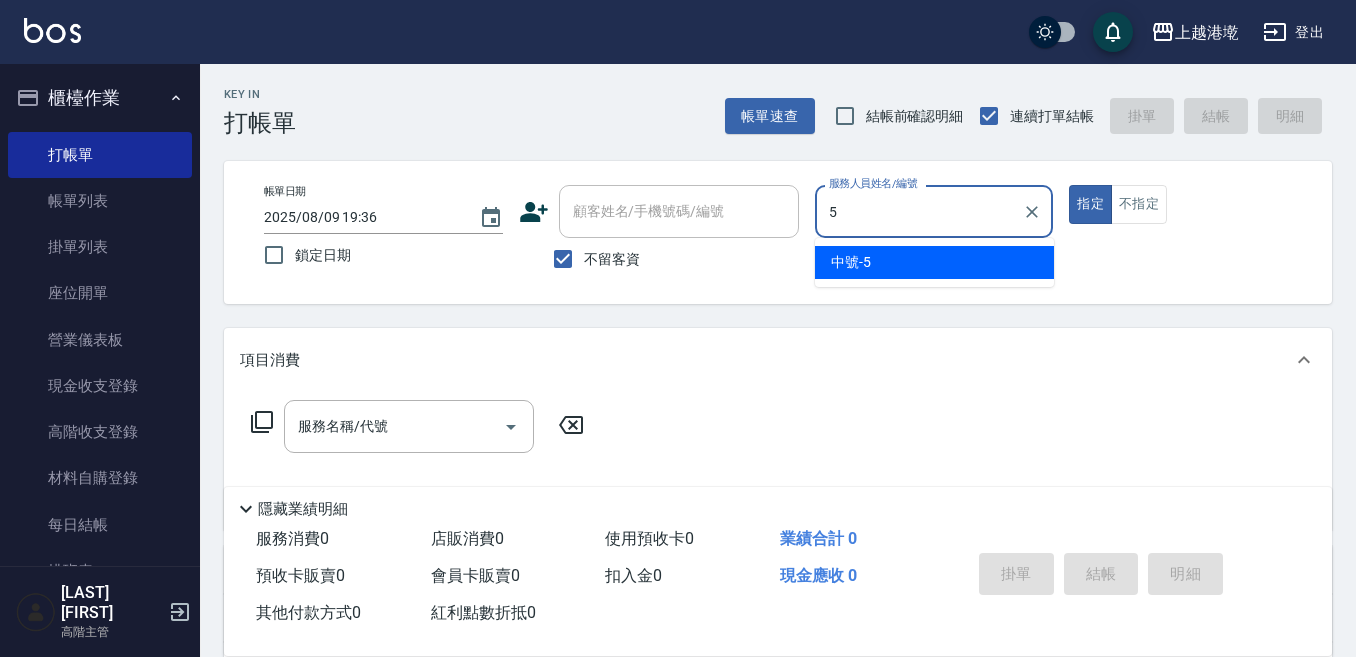 type on "中號-5" 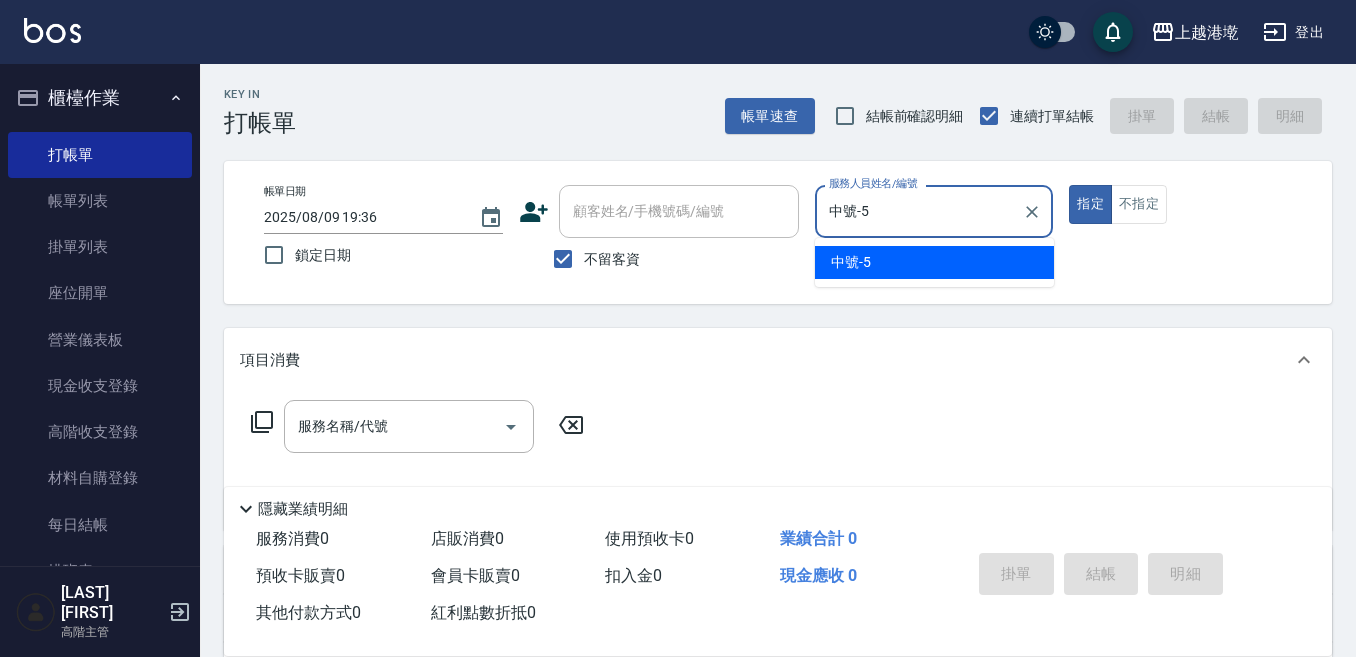 type on "true" 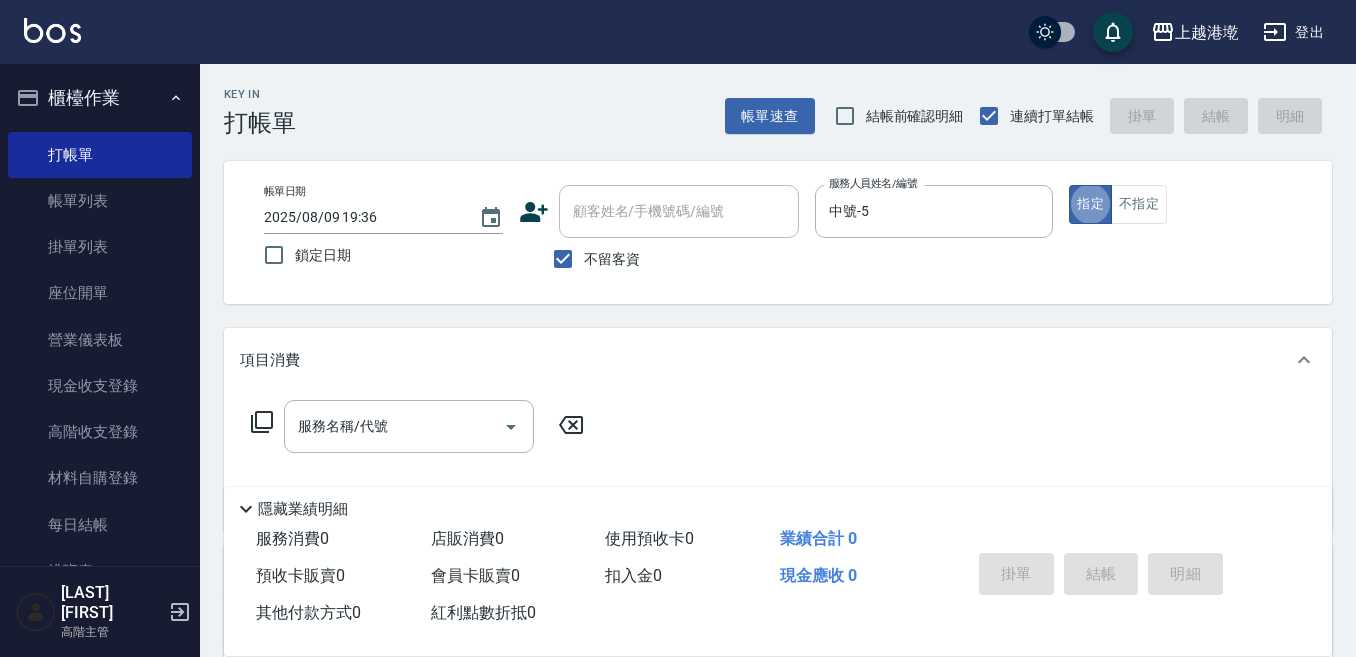 click on "服務名稱/代號 服務名稱/代號" at bounding box center [409, 426] 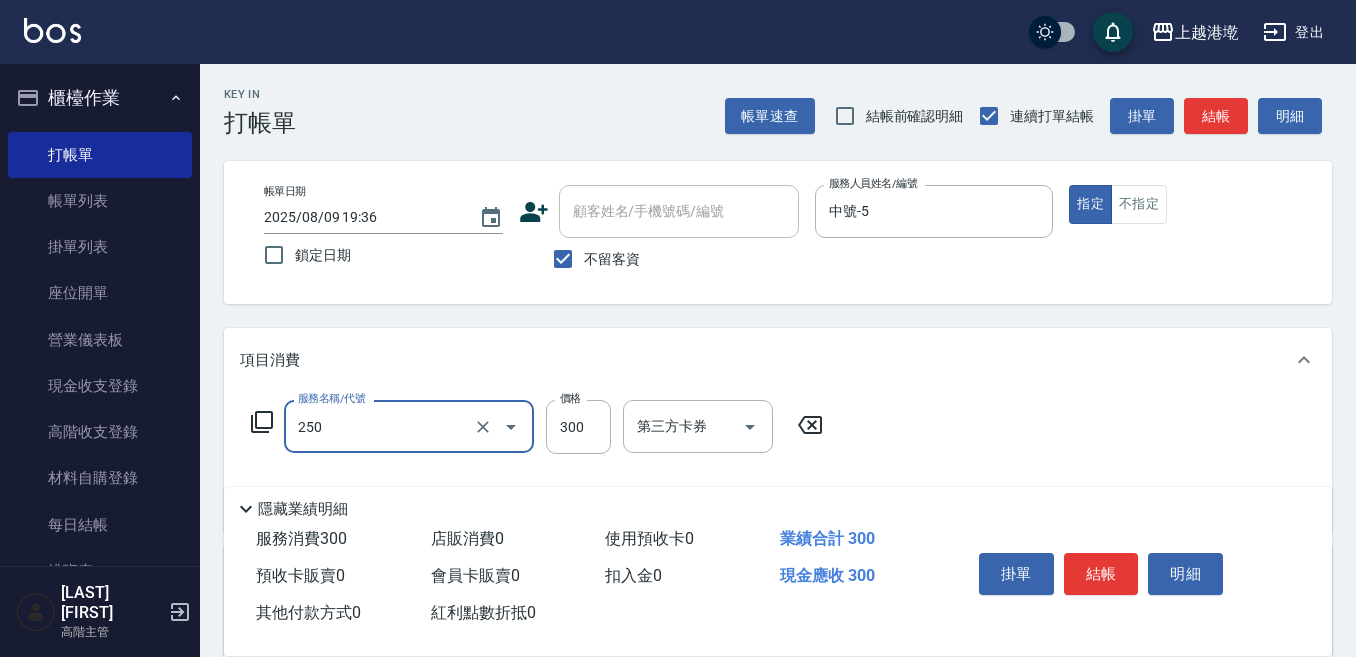 type on "日式洗髮(250)" 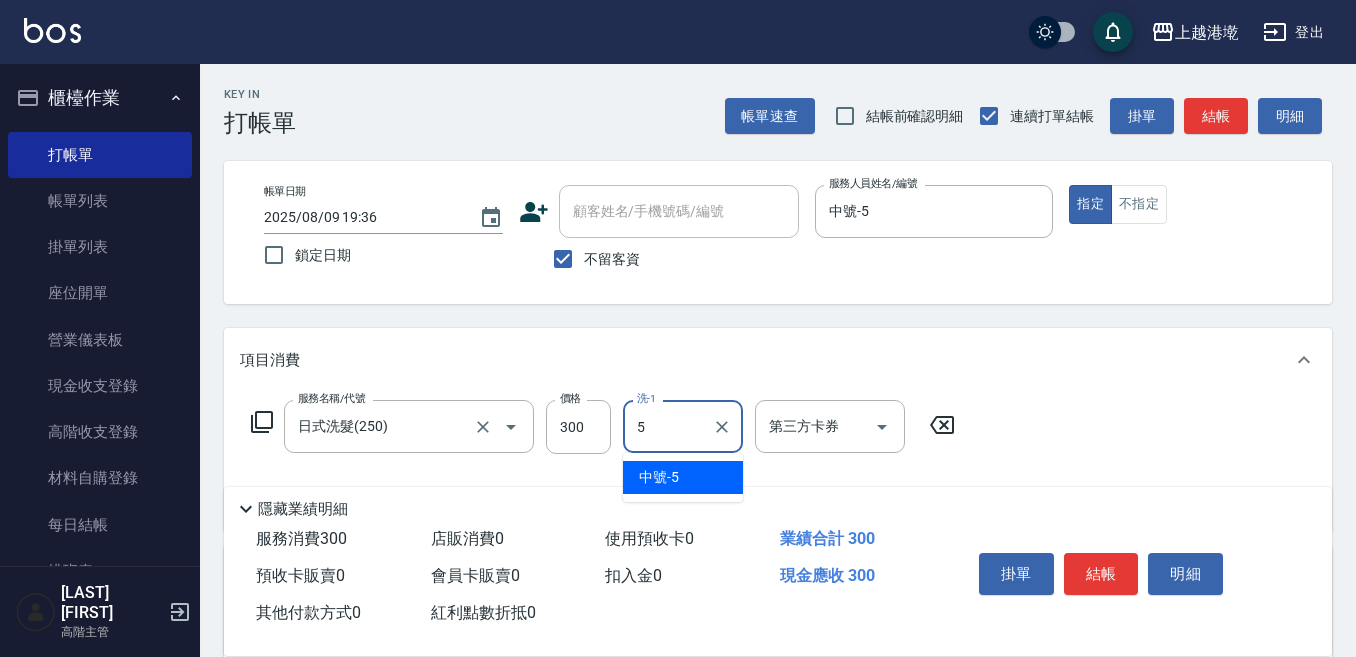 type on "中號-5" 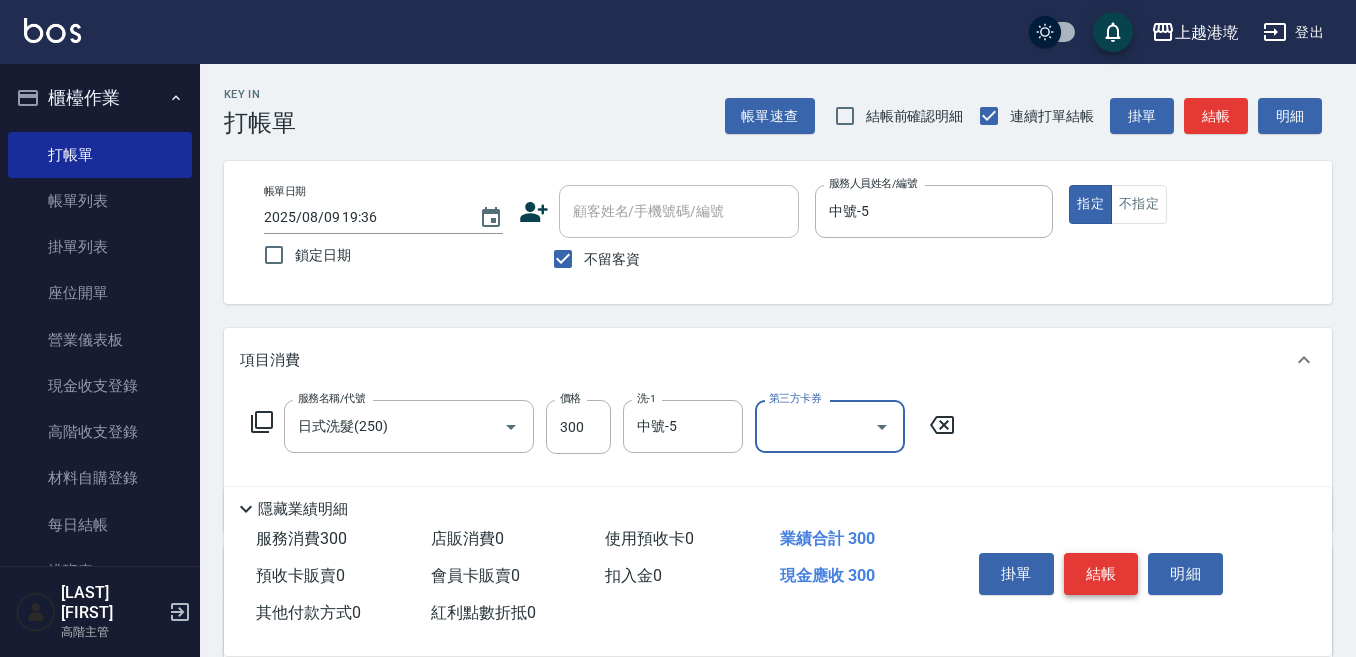 click on "結帳" at bounding box center (1101, 574) 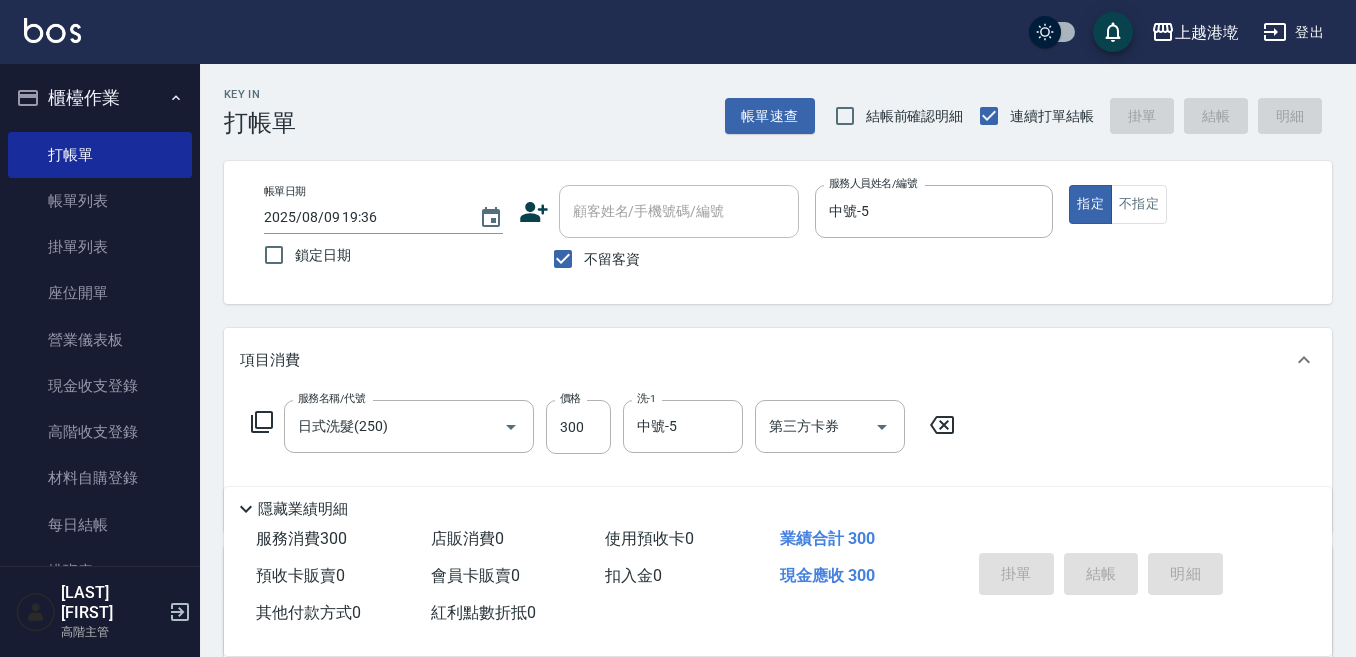 type 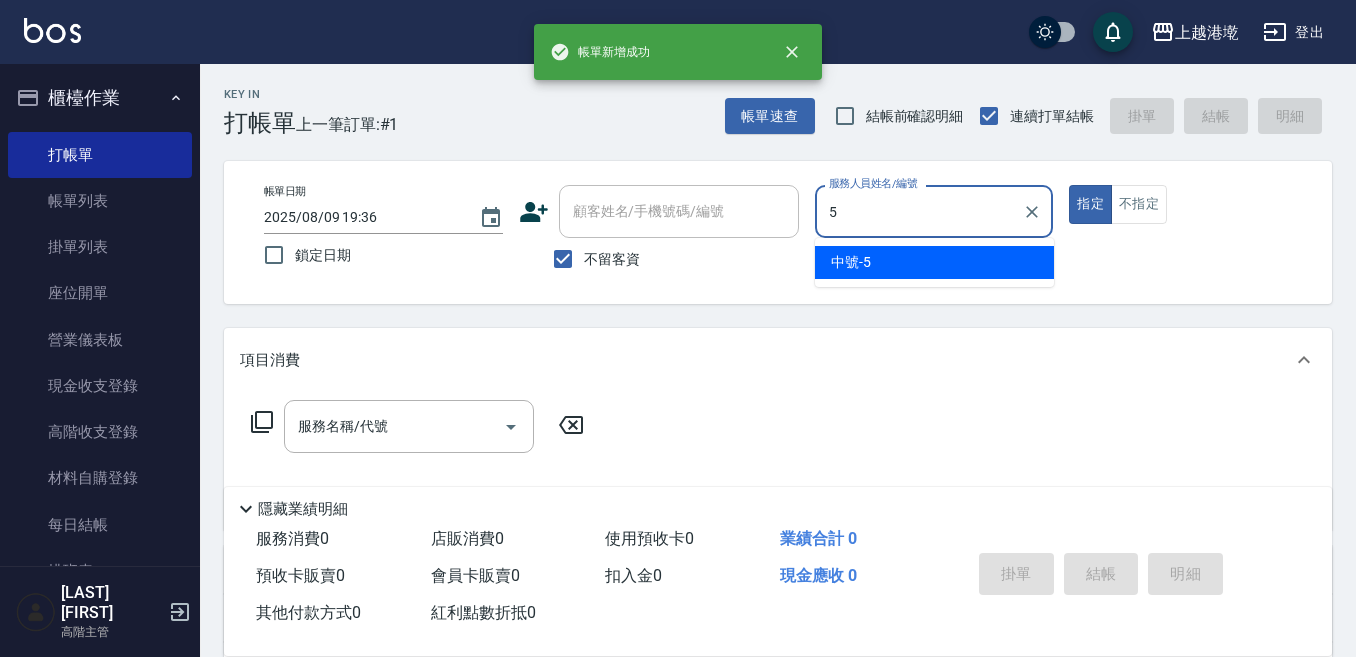 type on "中號-5" 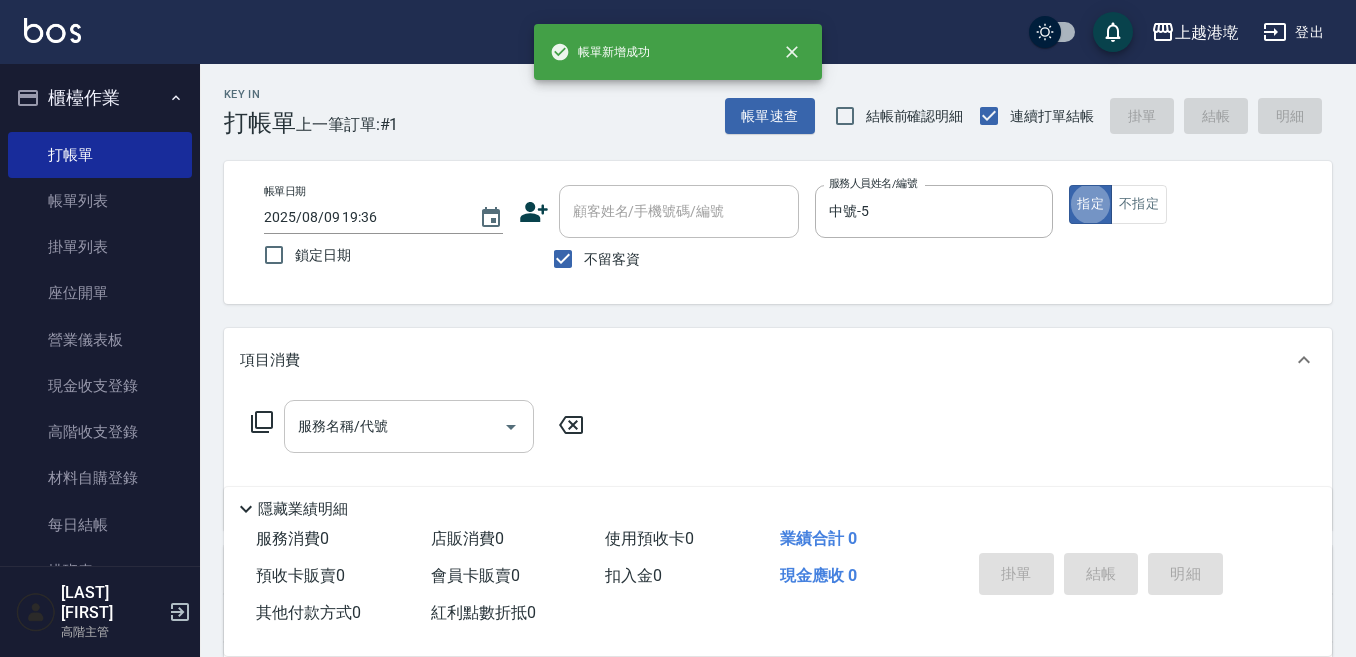 click on "服務名稱/代號 服務名稱/代號" at bounding box center (409, 426) 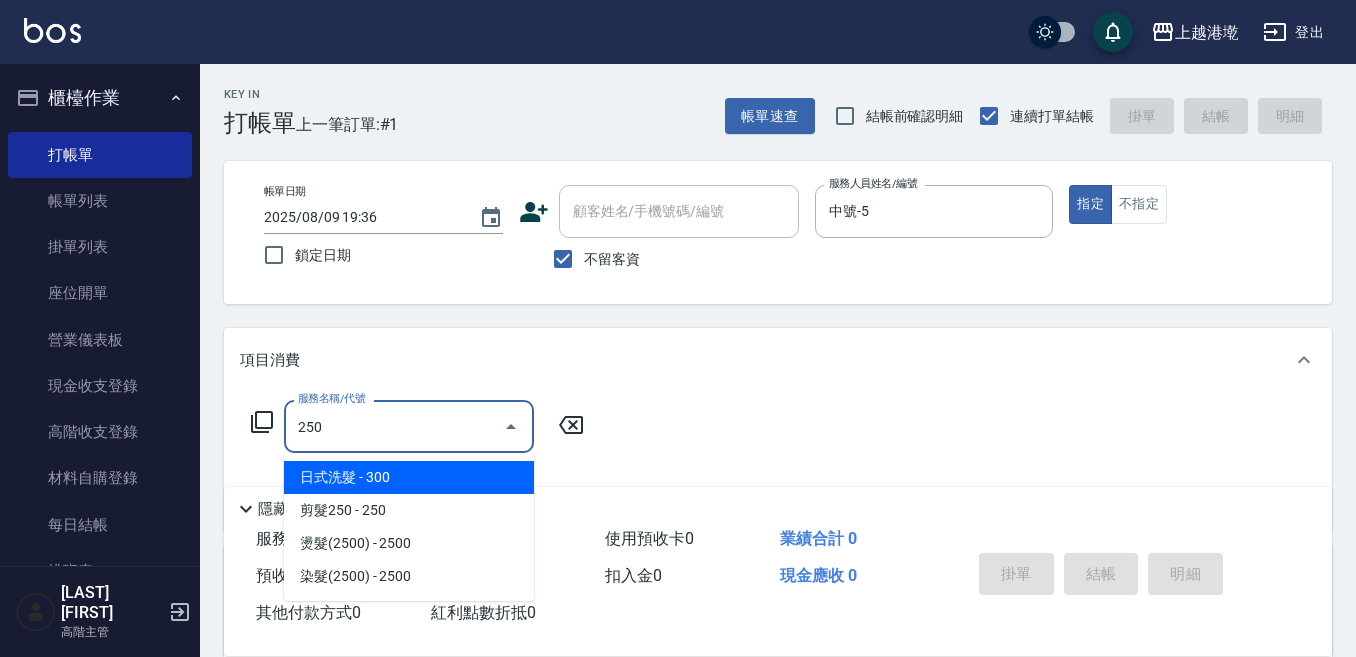 type on "日式洗髮(250)" 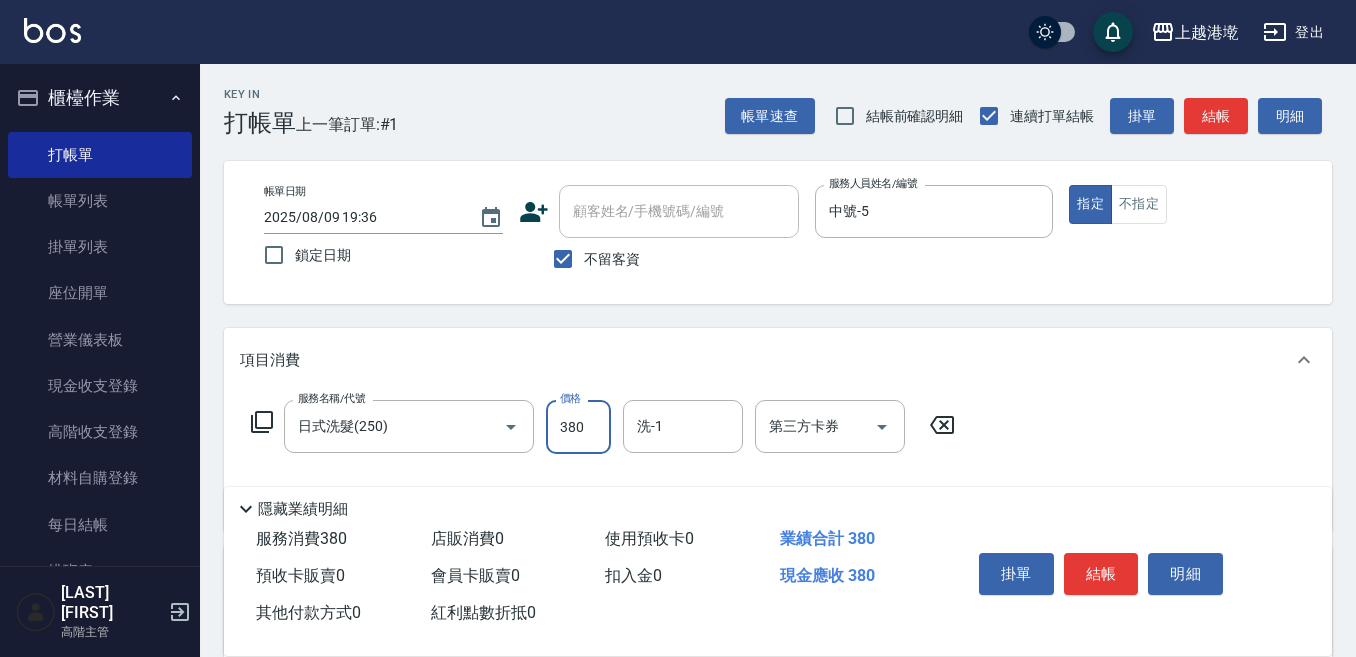 type on "380" 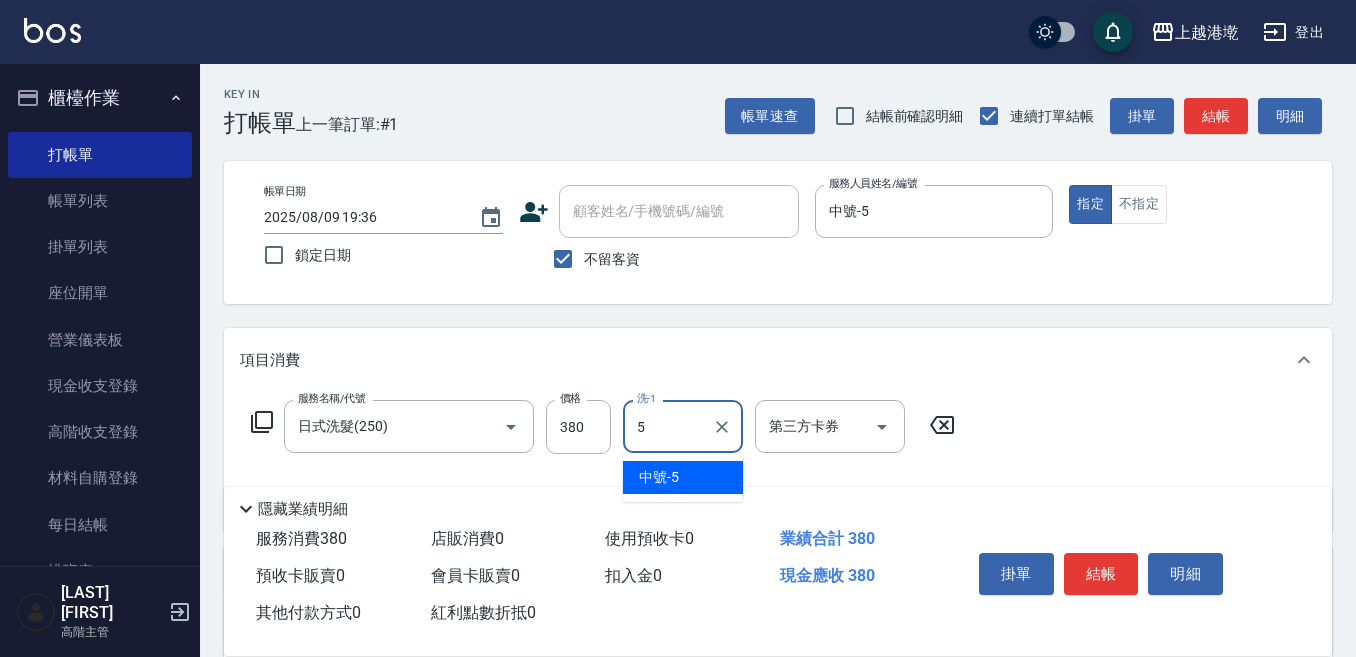 type on "中號-5" 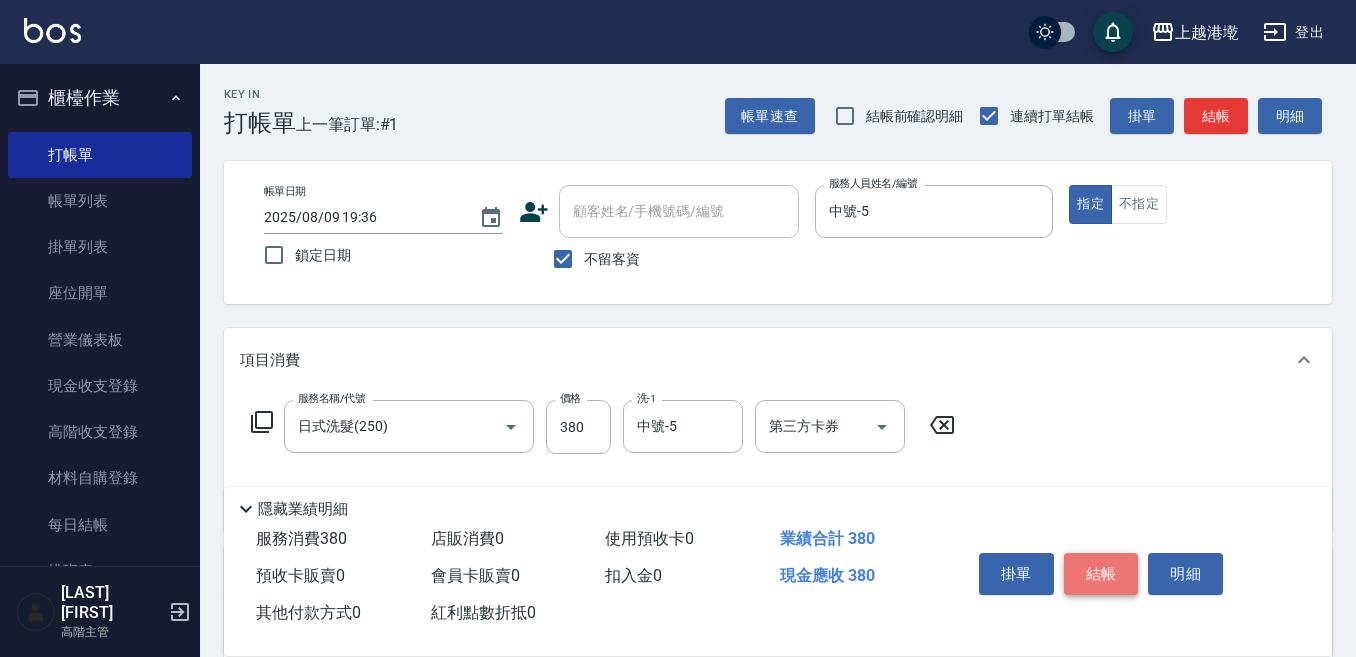 click on "結帳" at bounding box center (1101, 574) 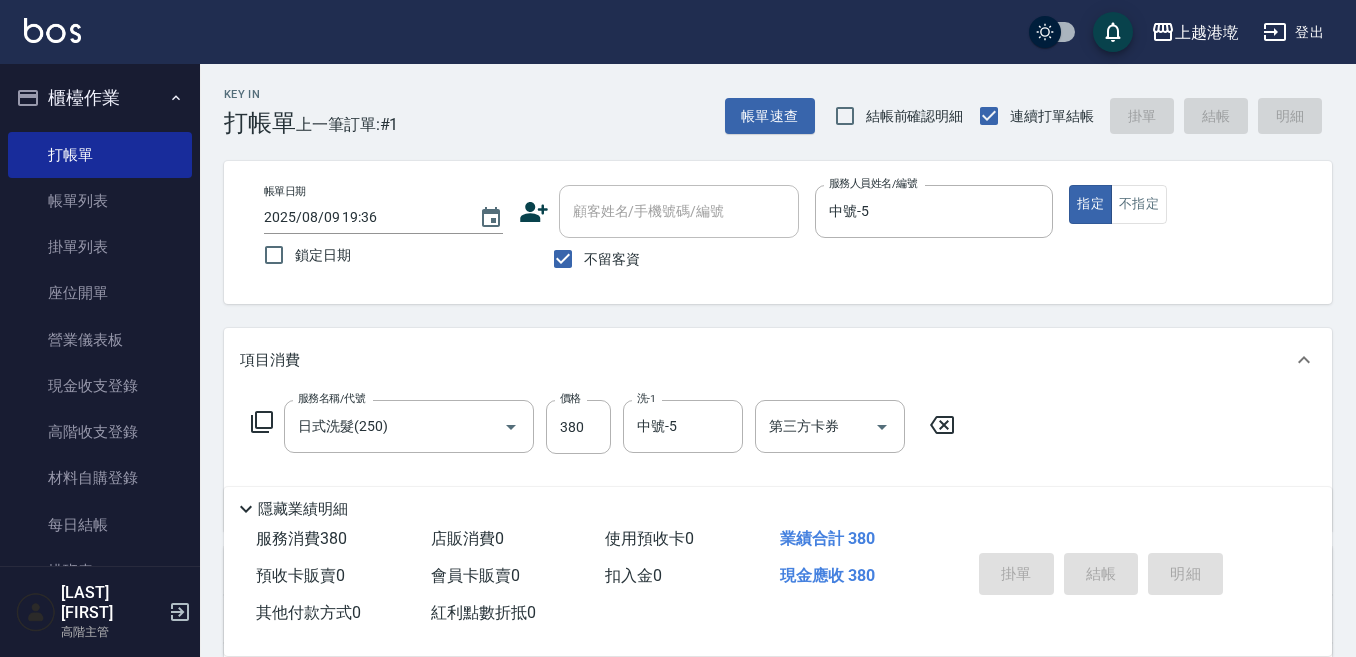 type 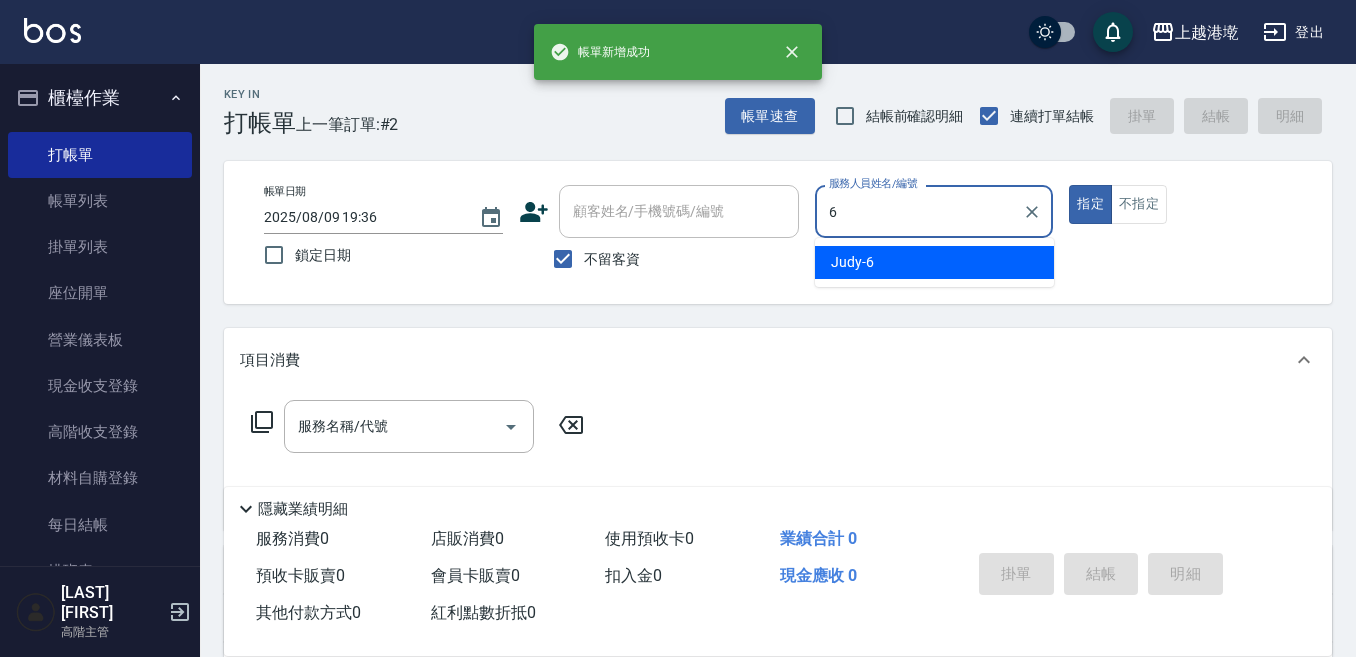 type on "[NAME]-6" 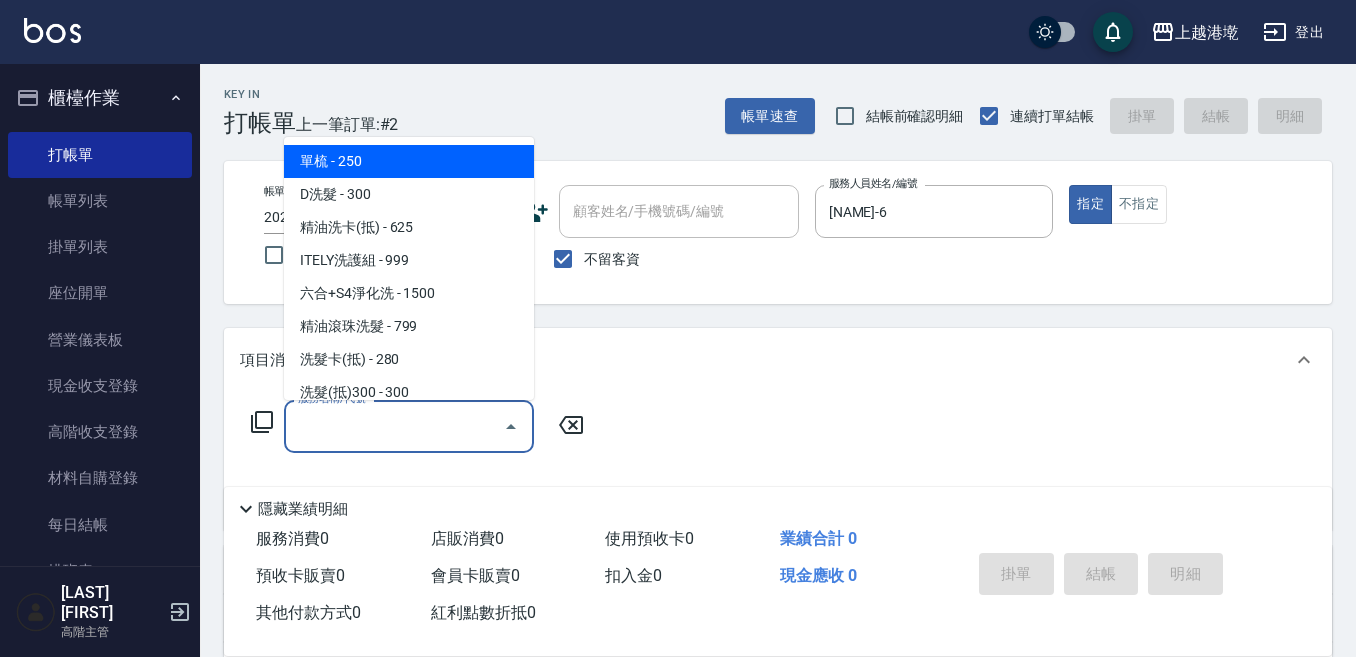 click on "服務名稱/代號" at bounding box center (394, 426) 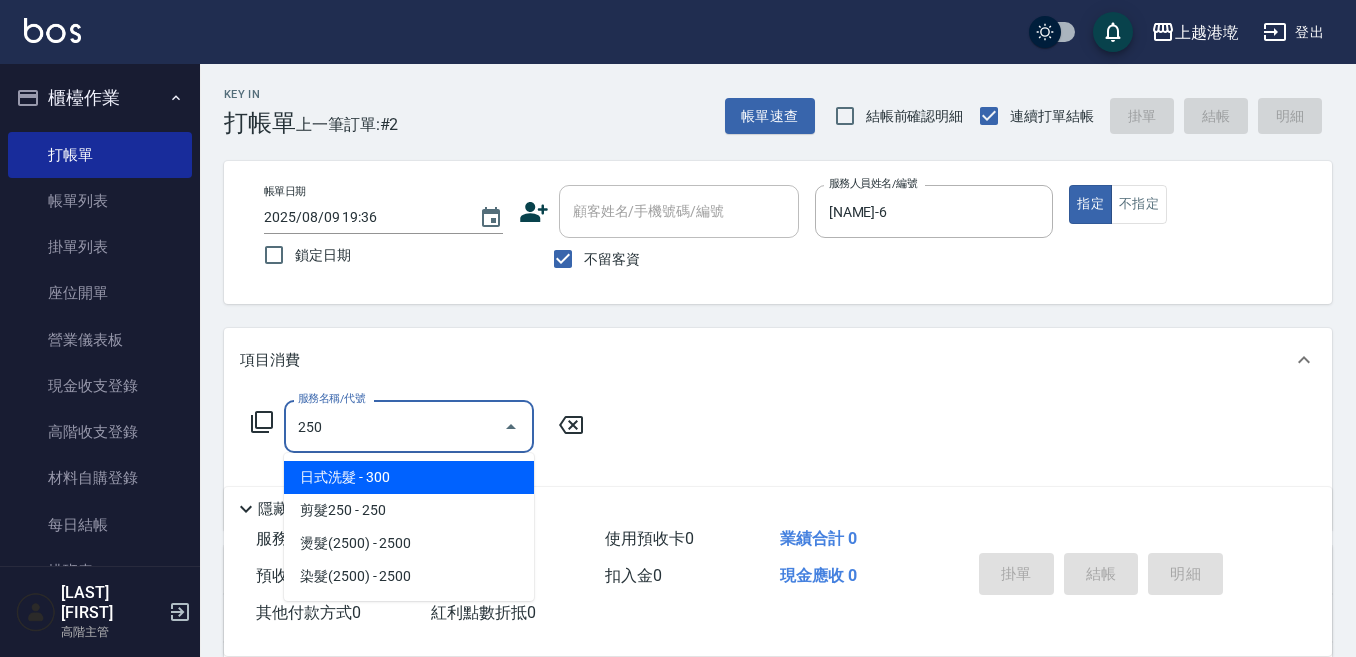 type on "日式洗髮(250)" 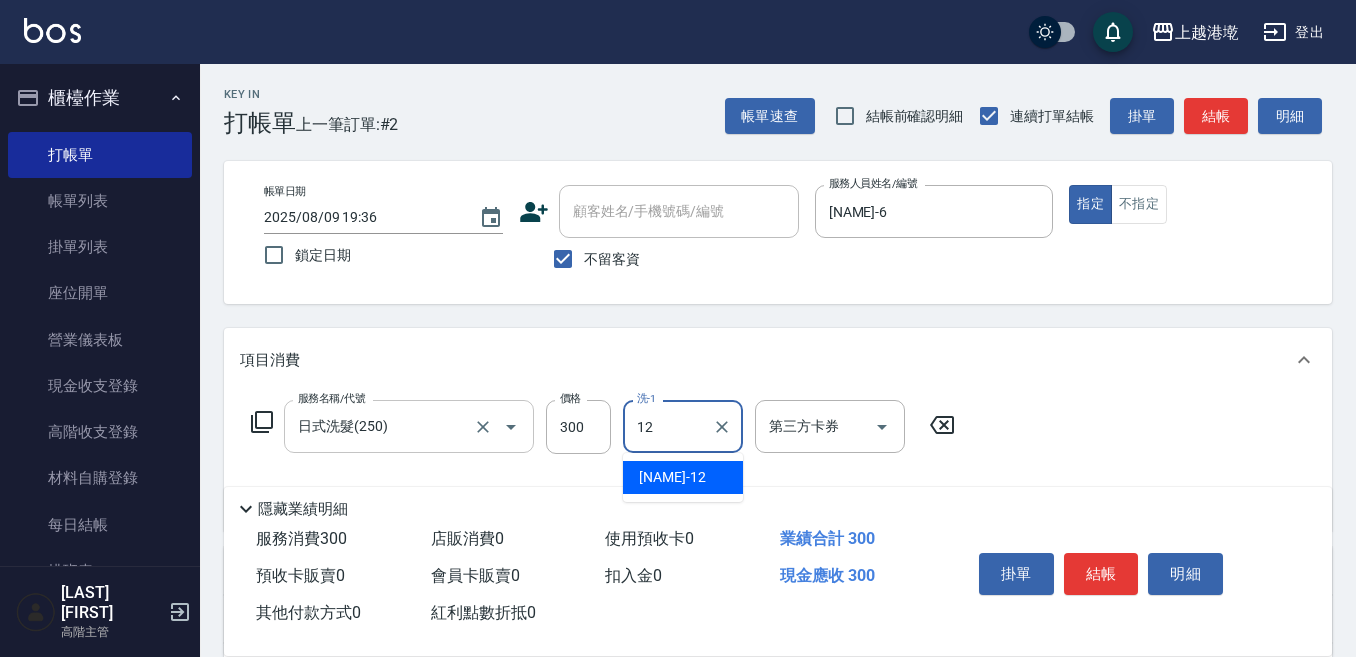 type on "[NAME]-12" 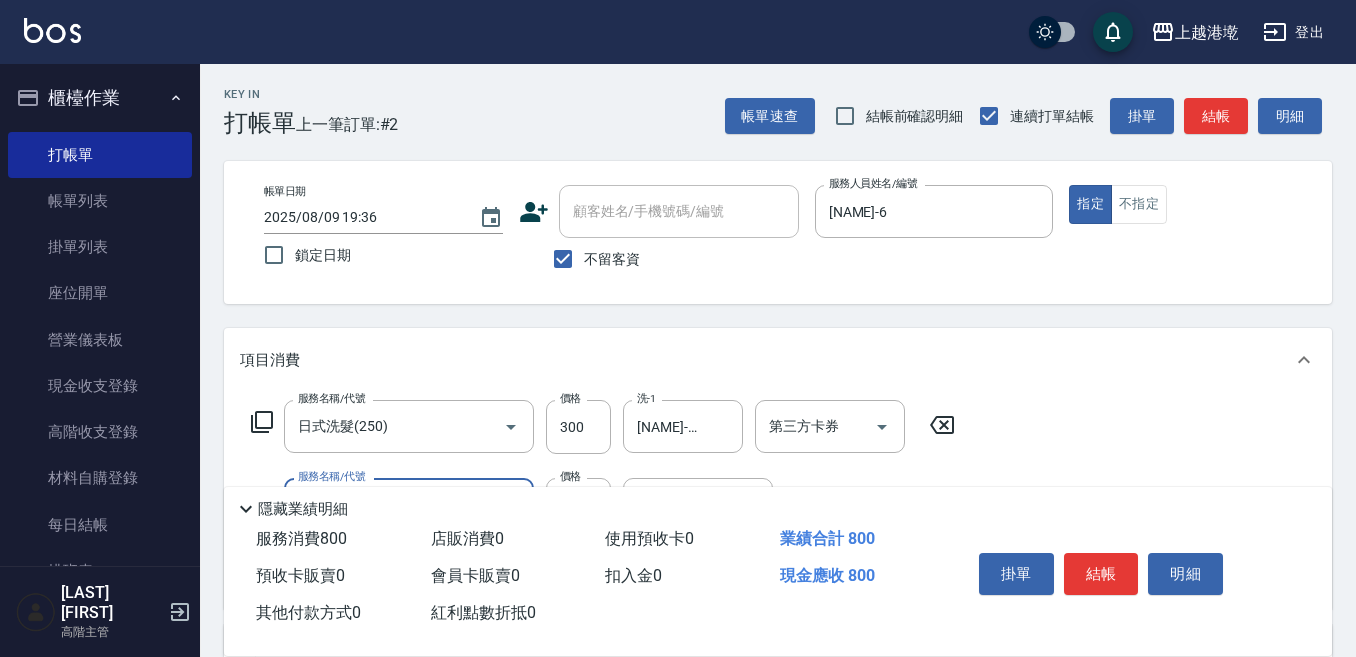 scroll, scrollTop: 100, scrollLeft: 0, axis: vertical 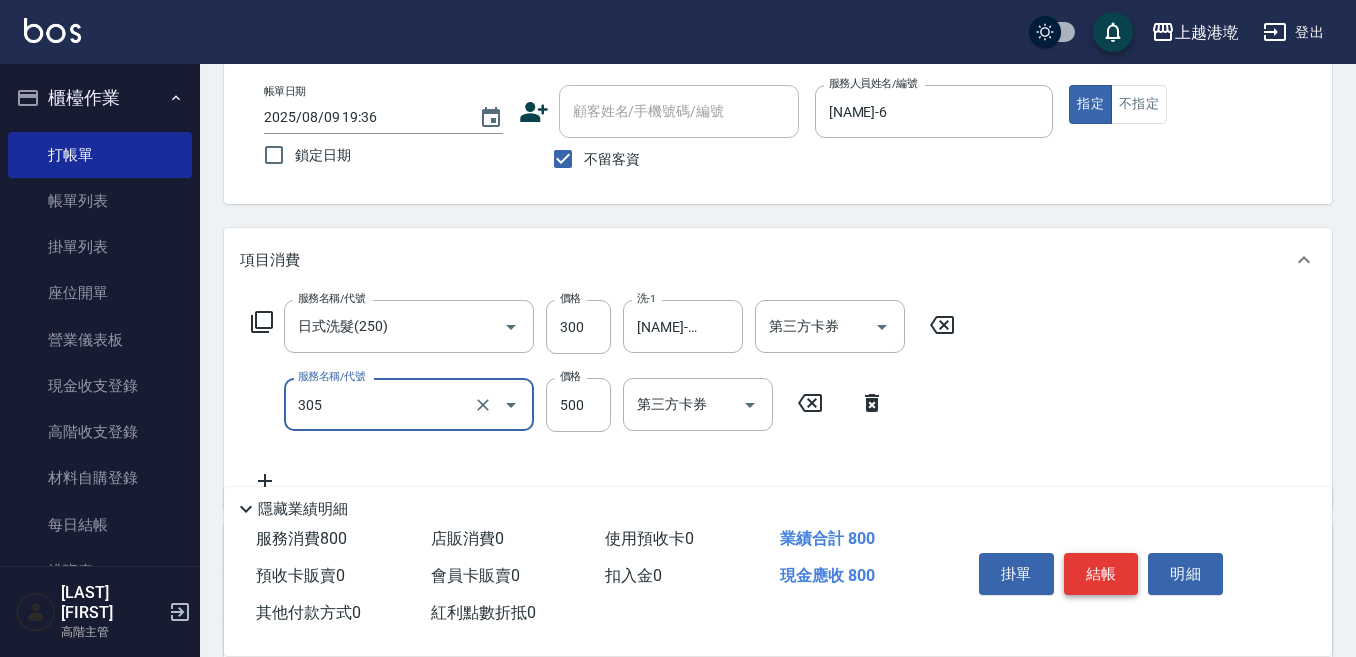 type on "剪髮500(305)" 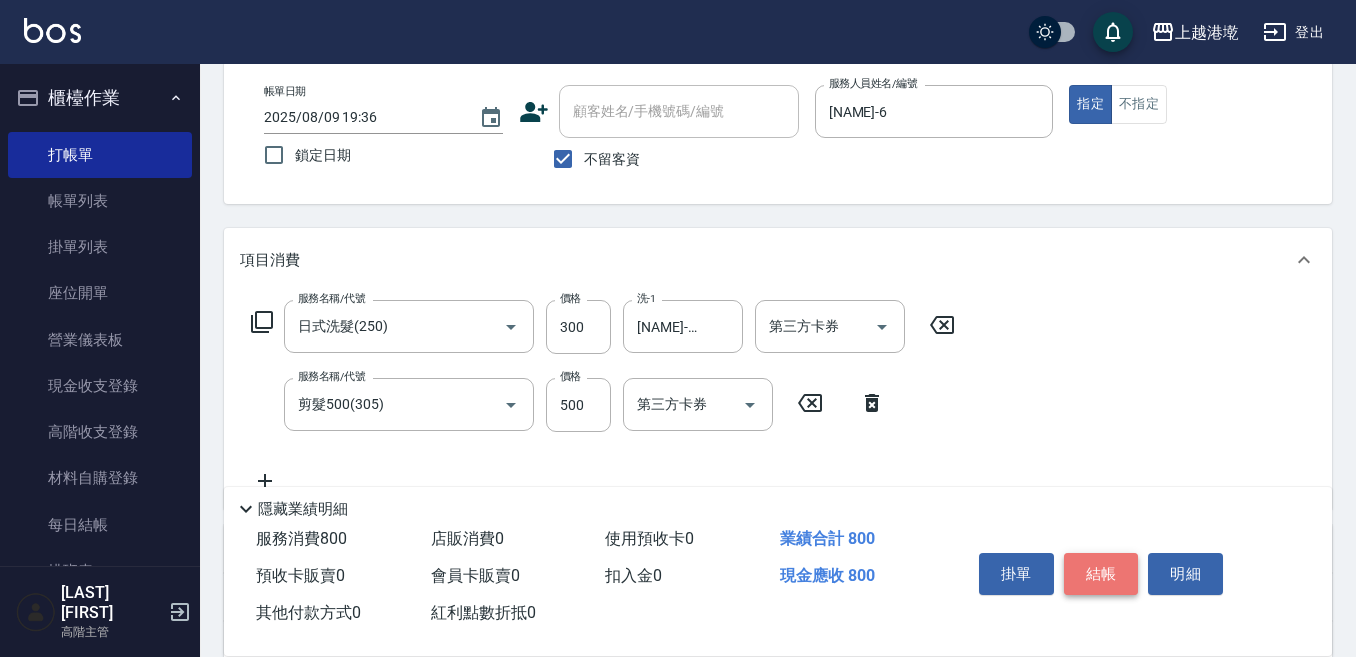 click on "結帳" at bounding box center (1101, 574) 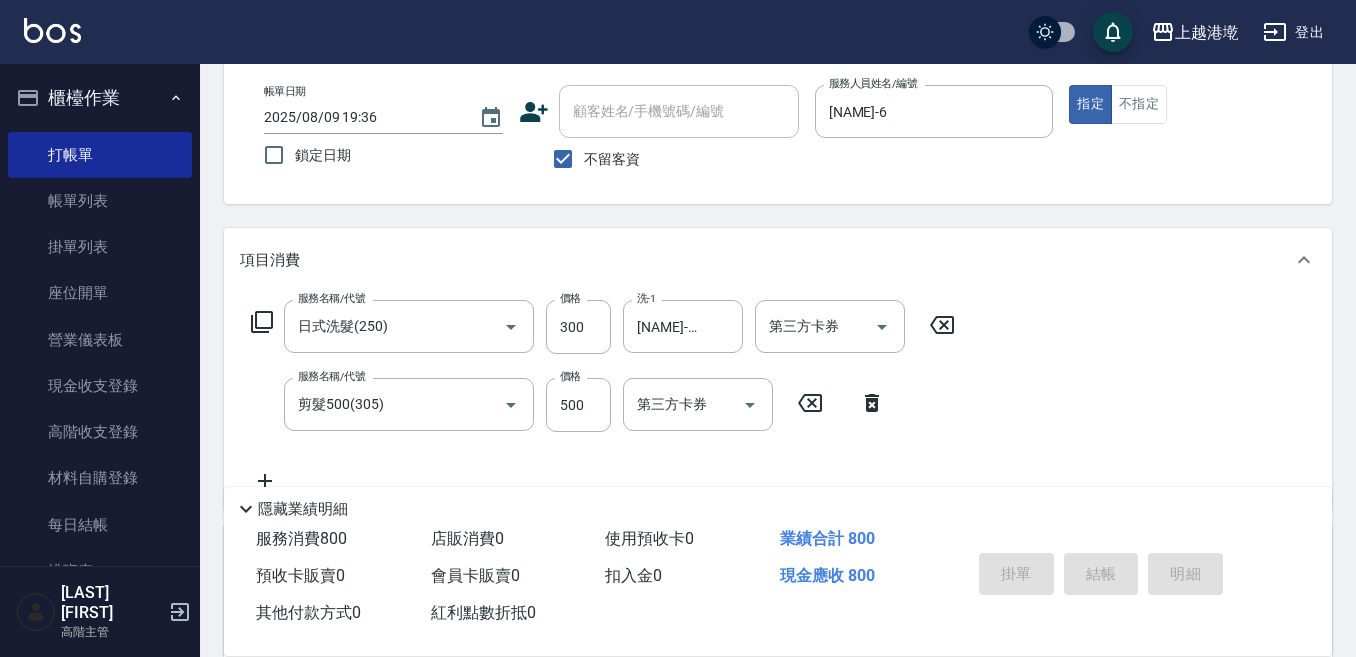 type 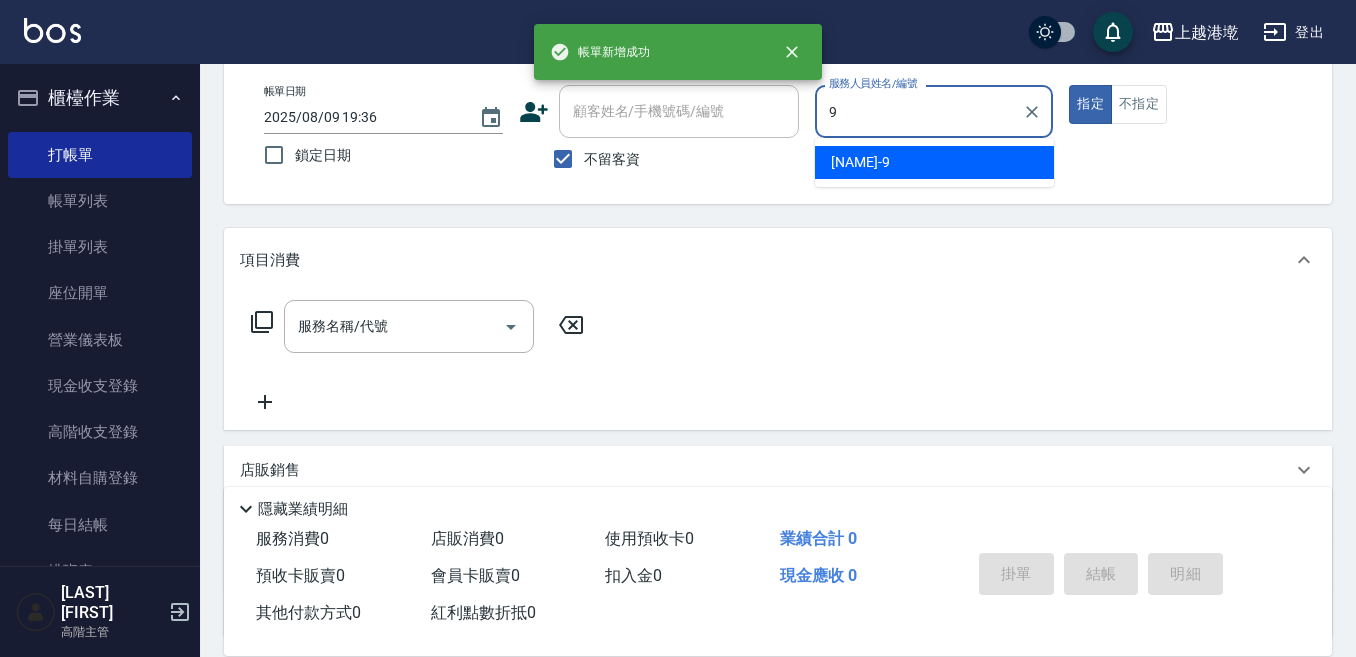 type on "[NAME]-9" 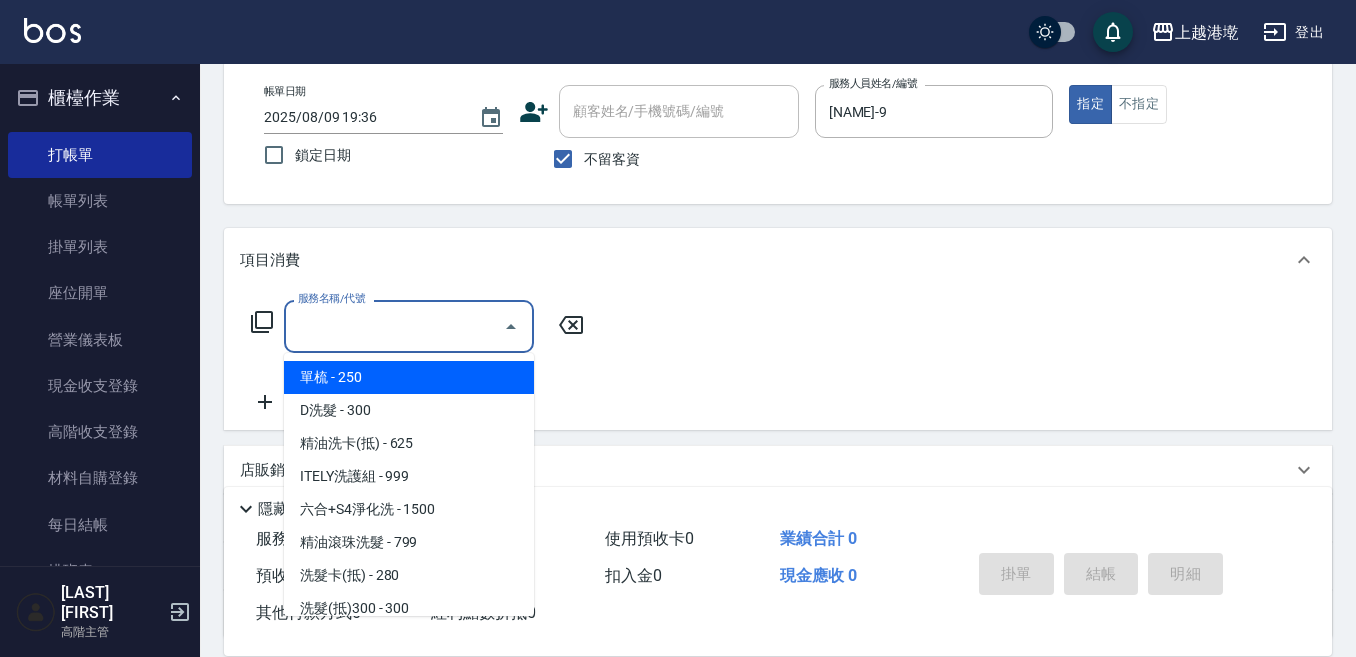click on "服務名稱/代號" at bounding box center (394, 326) 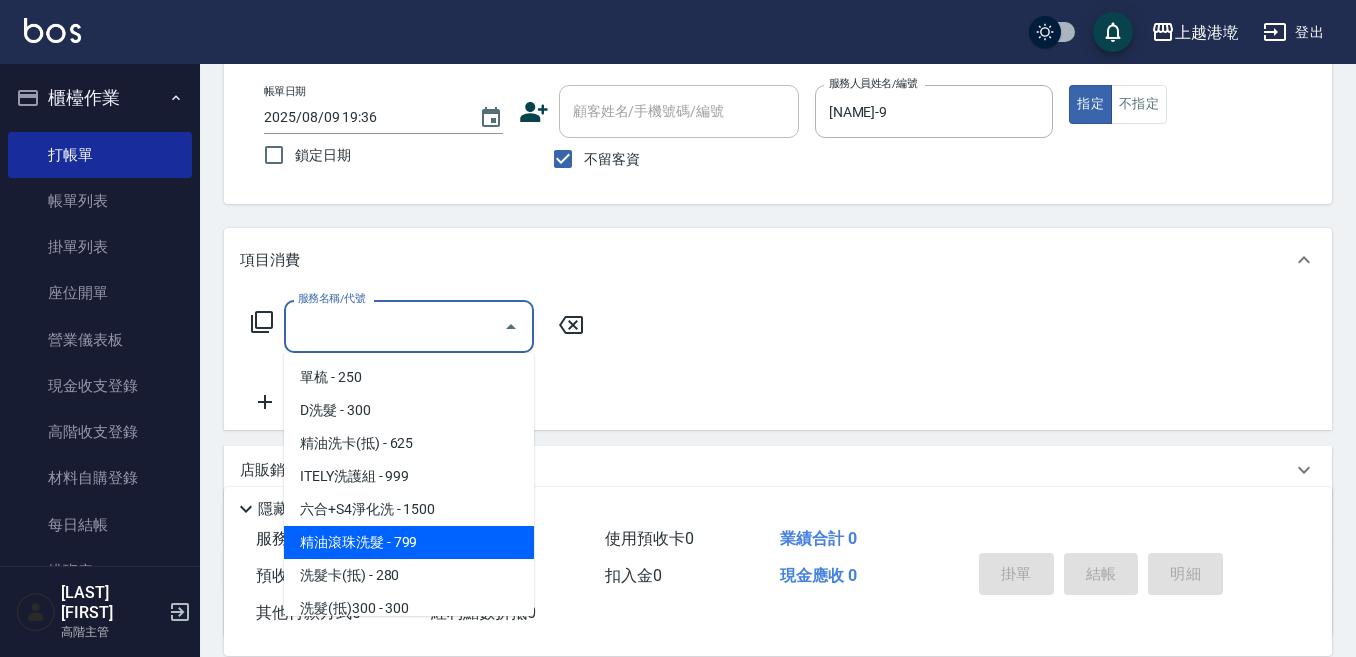 click on "精油滾珠洗髮 - 799" at bounding box center (409, 542) 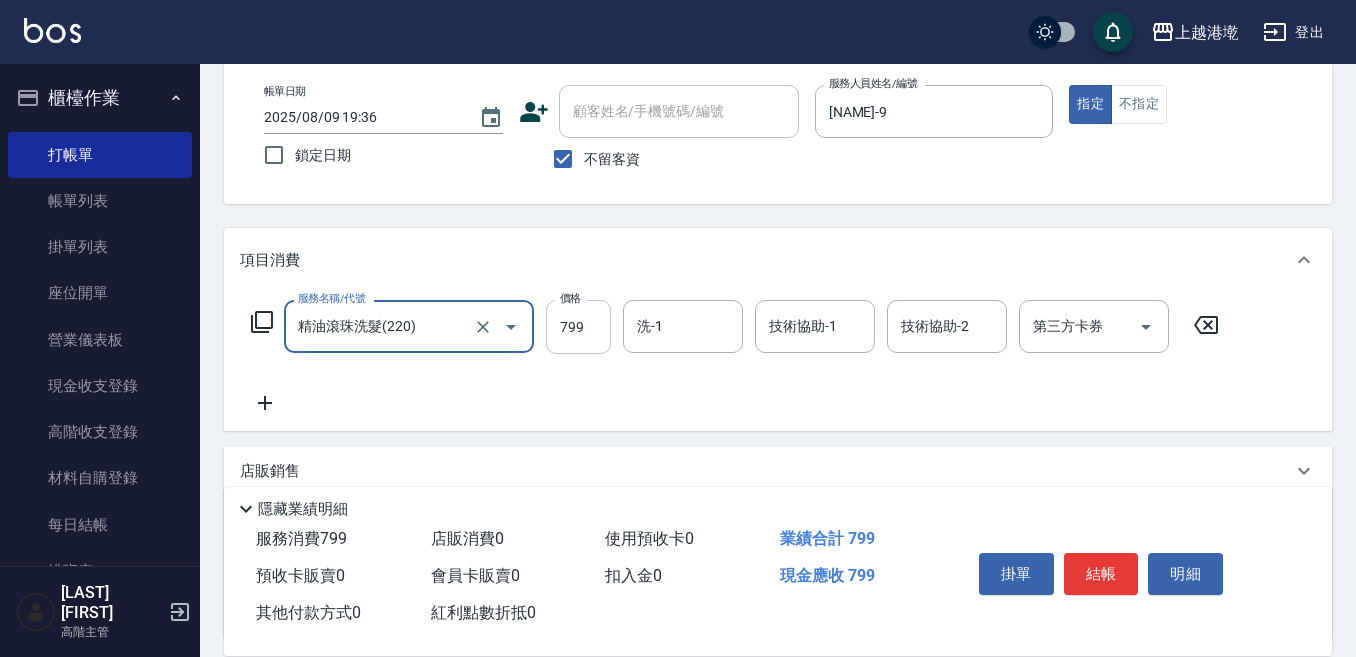 click on "799" at bounding box center [578, 327] 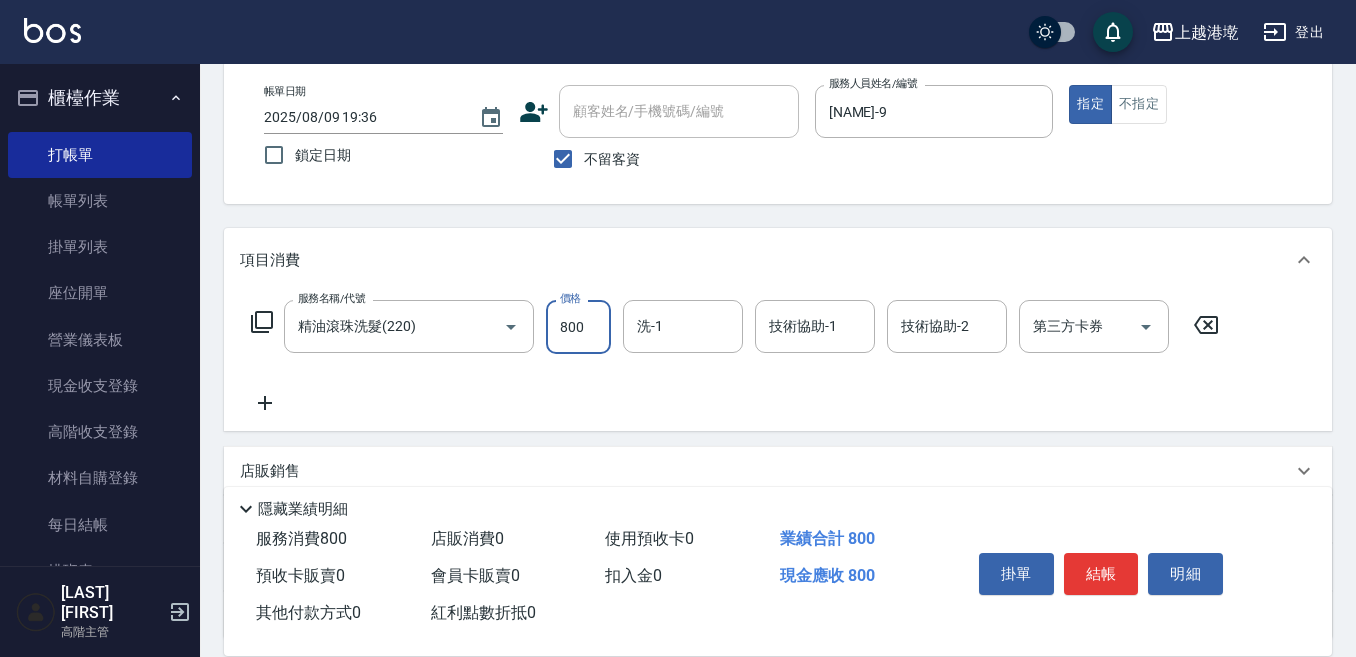 type on "800" 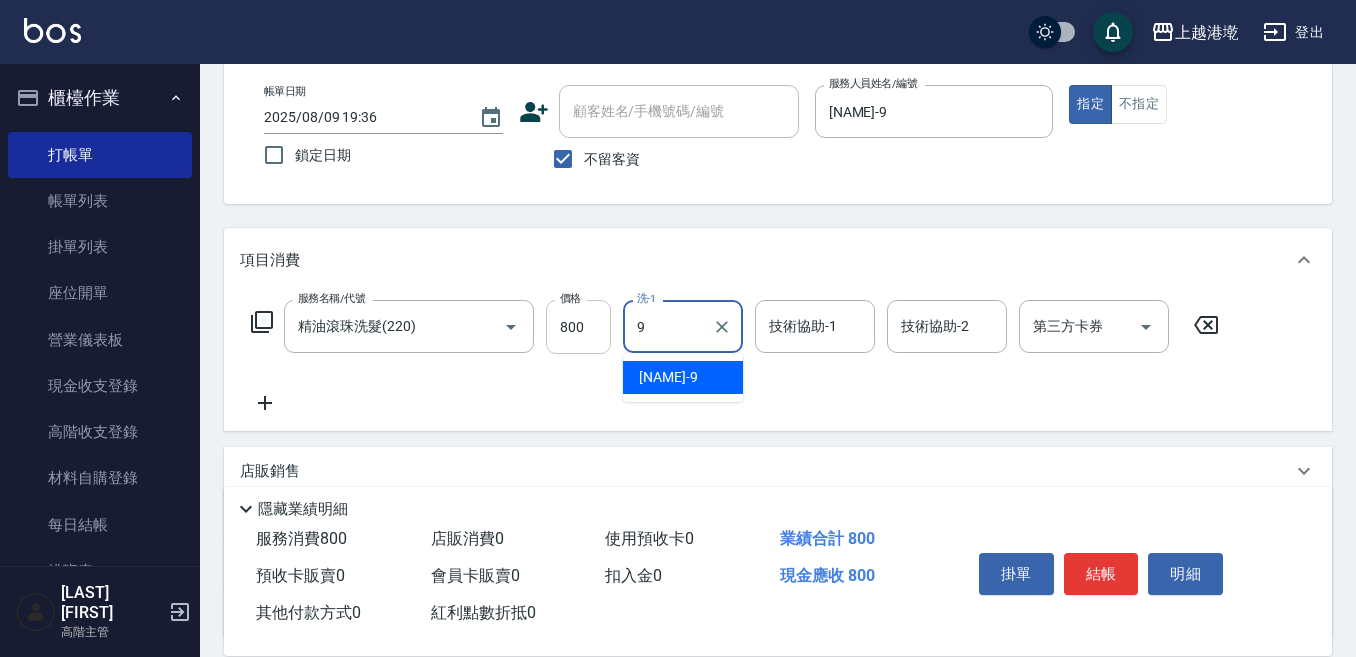 type on "[NAME]-9" 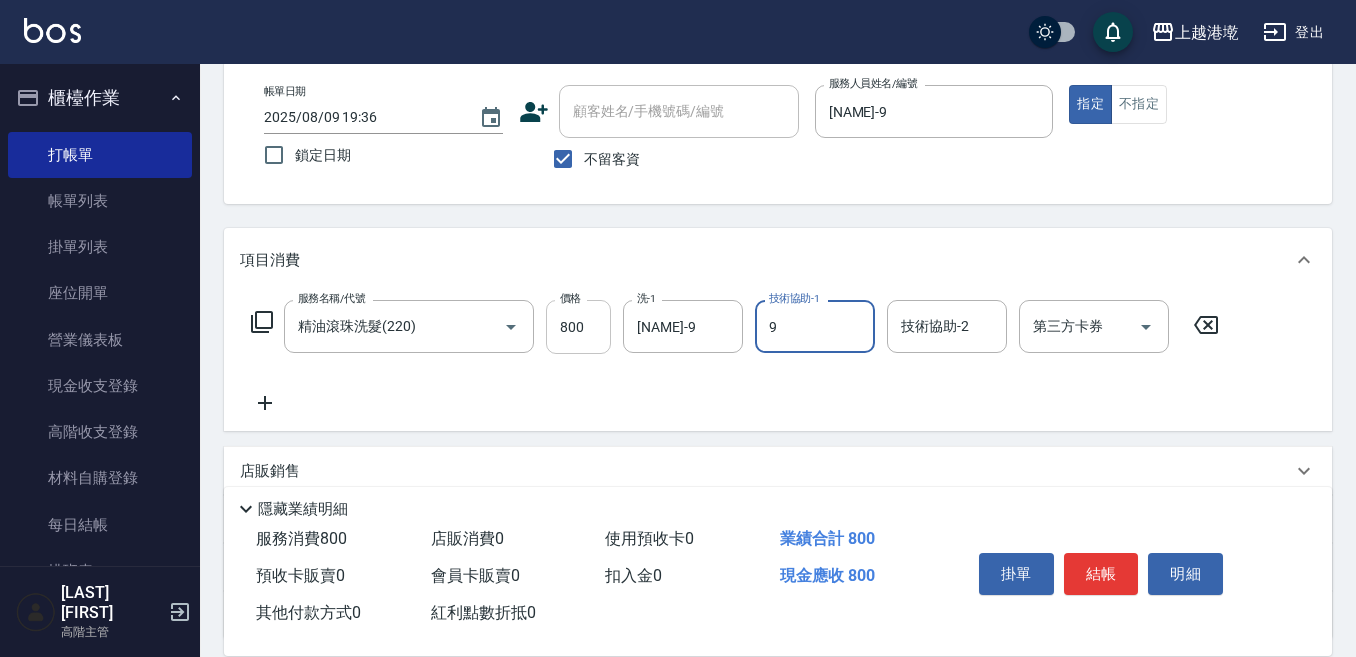 type on "[NAME]-9" 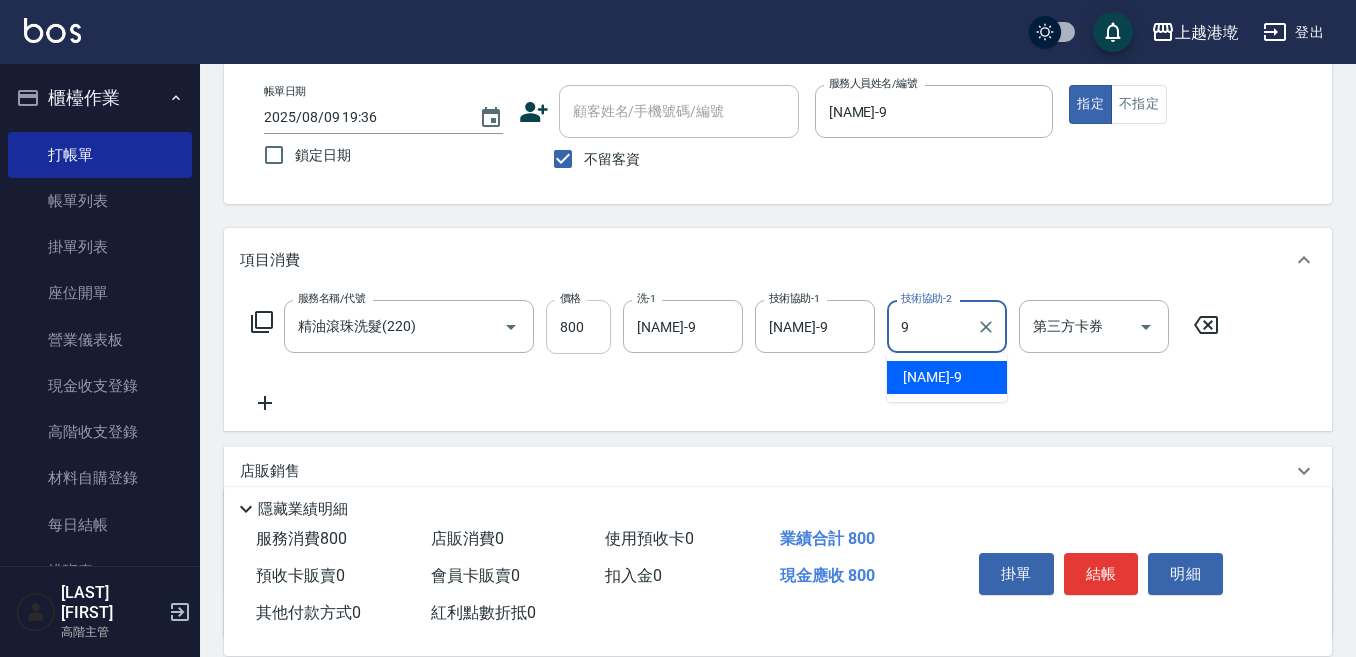 type on "[NAME]-9" 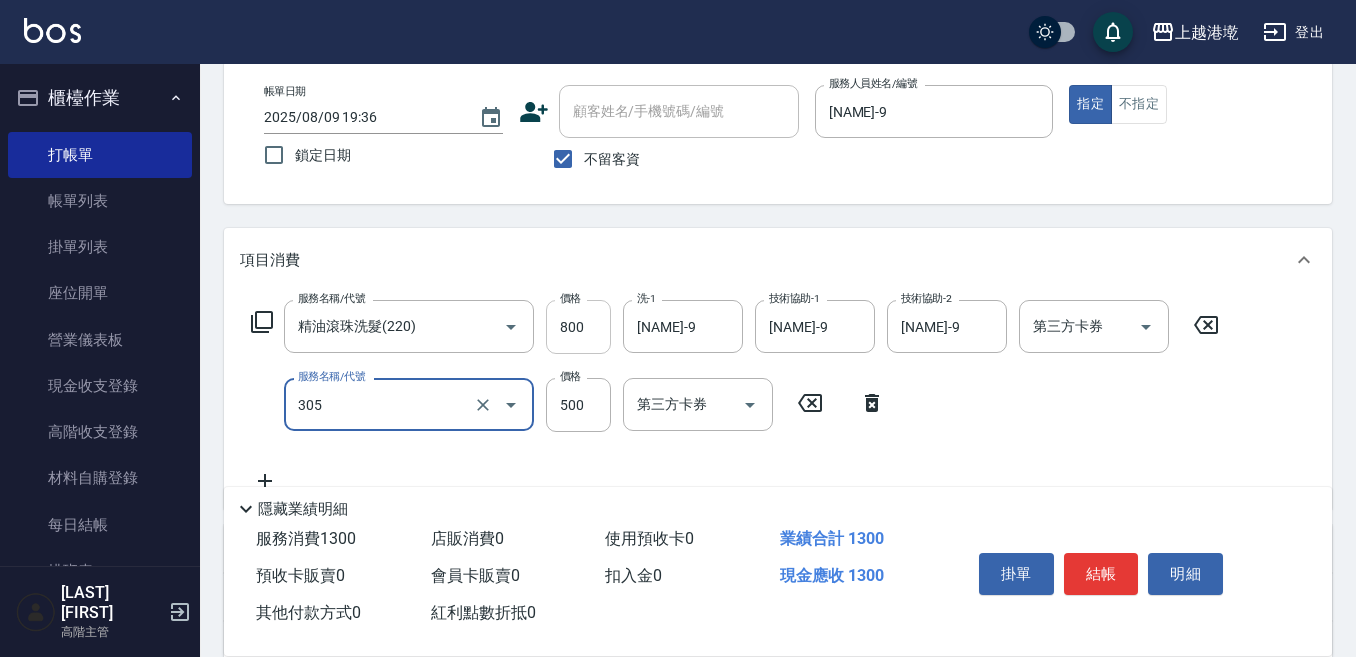 type on "剪髮500(305)" 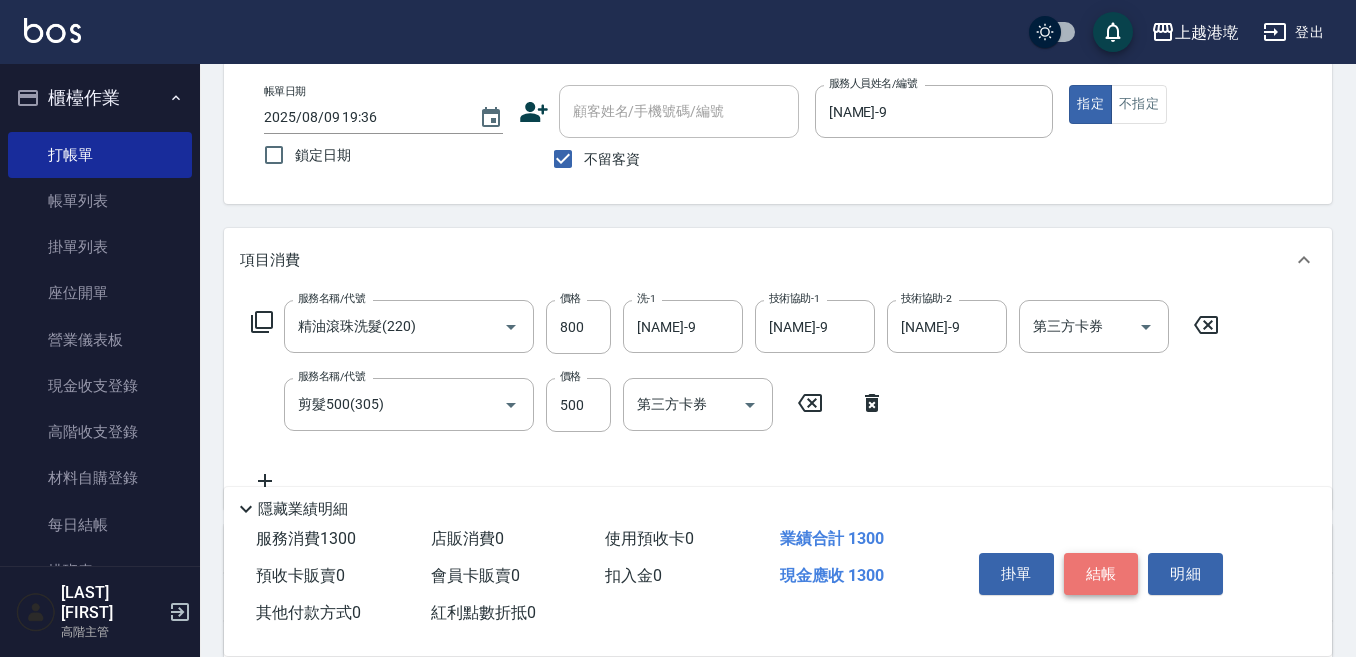 click on "結帳" at bounding box center [1101, 574] 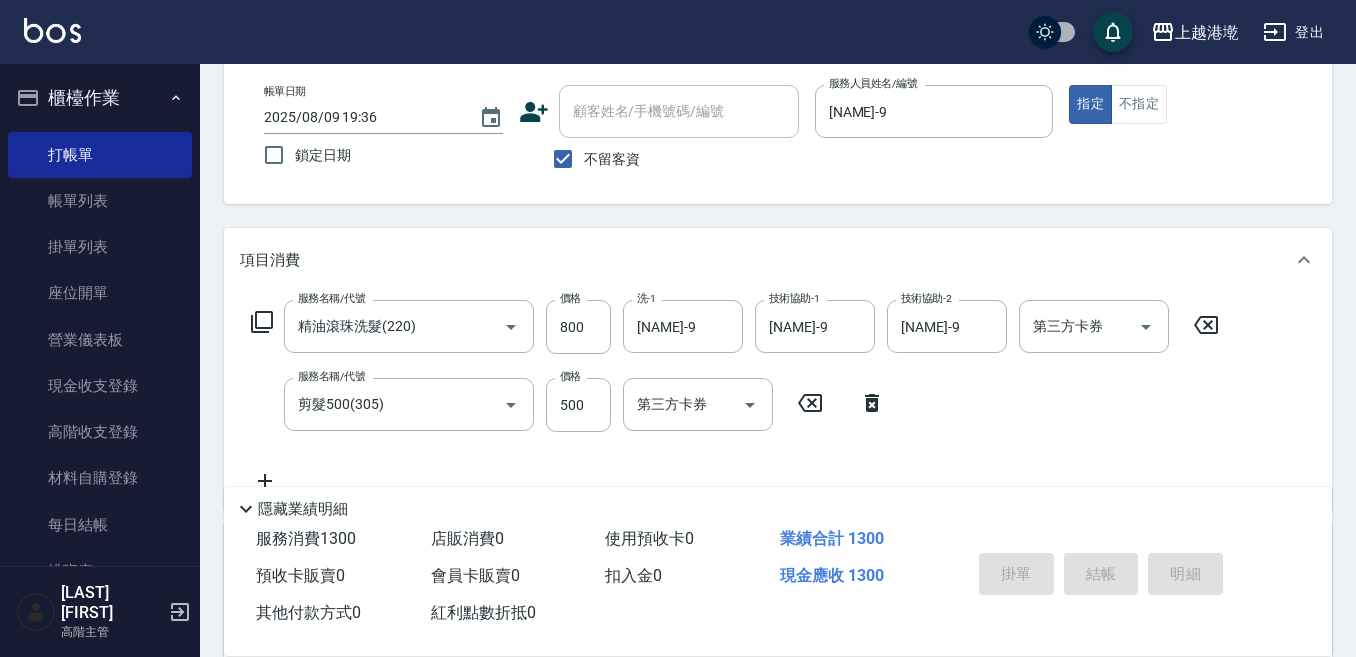 type on "2025/08/09 19:37" 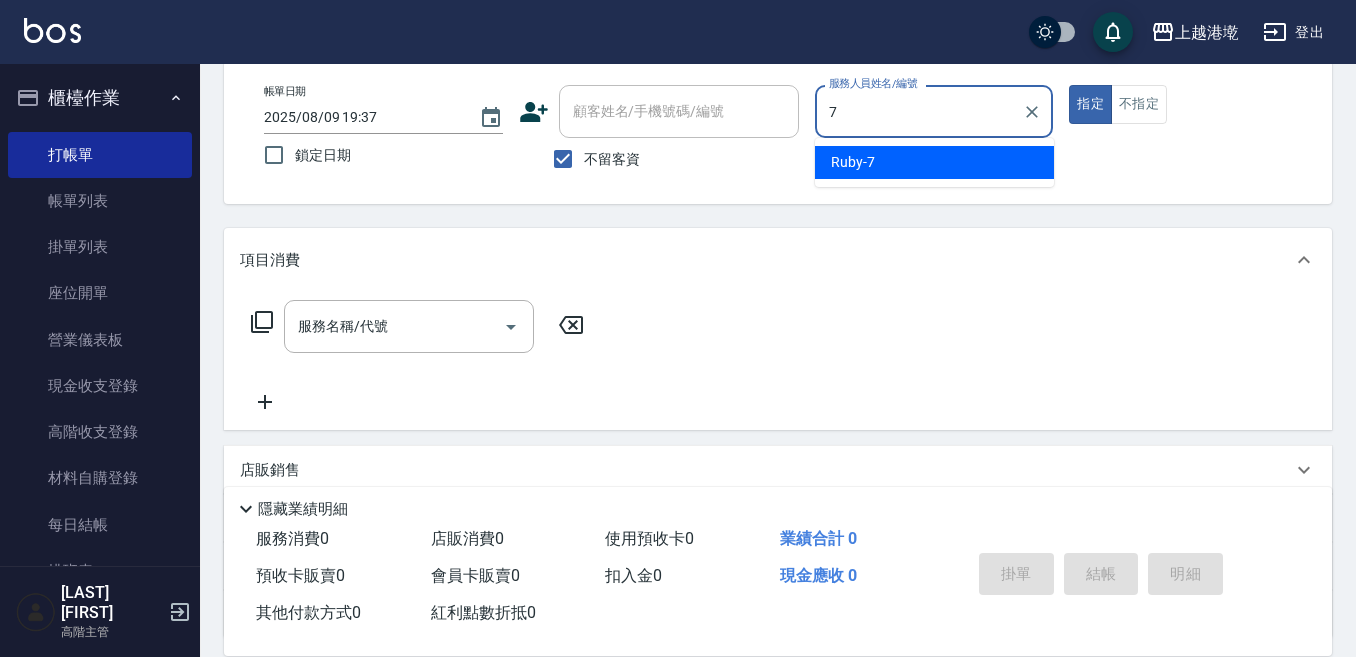 type on "Ruby-7" 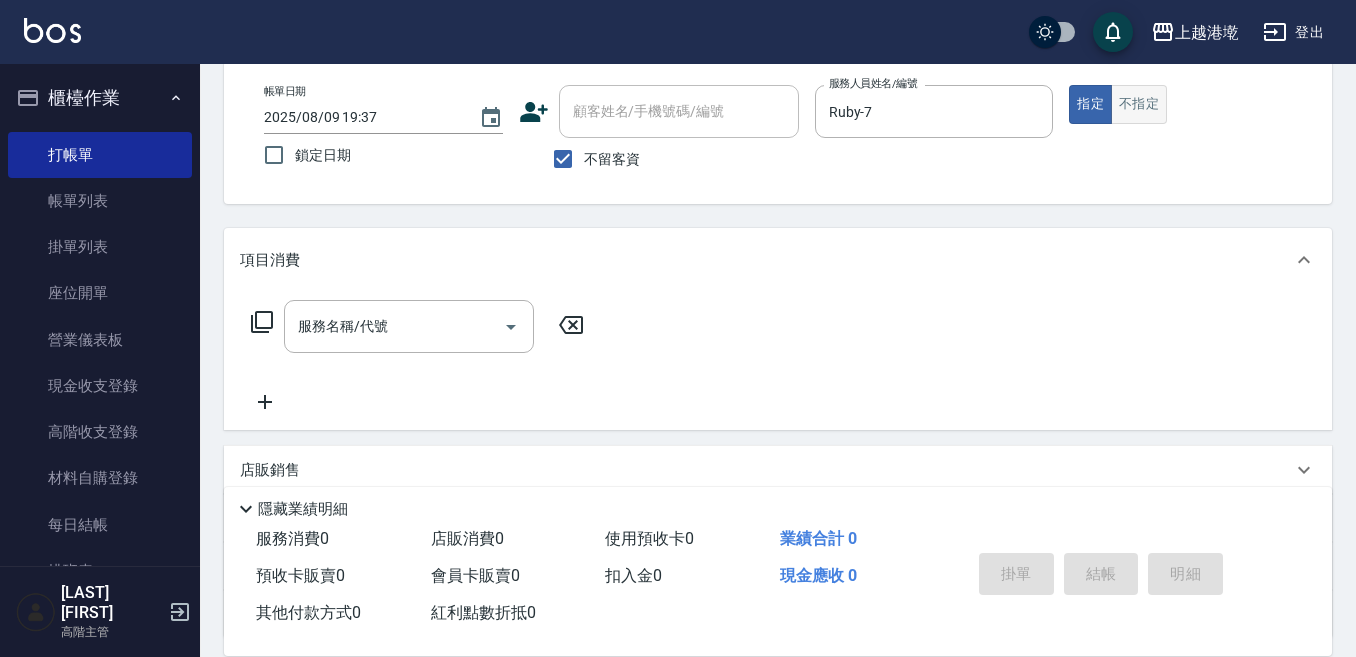 drag, startPoint x: 1135, startPoint y: 102, endPoint x: 1123, endPoint y: 102, distance: 12 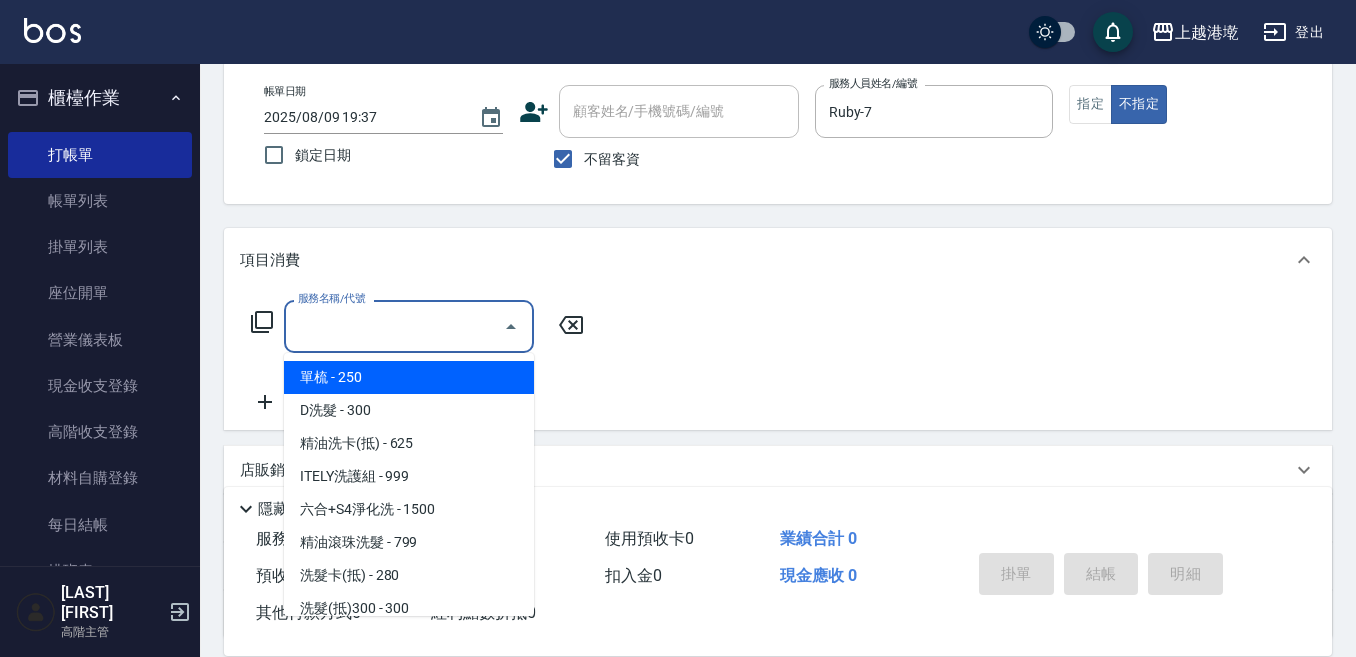 click on "服務名稱/代號" at bounding box center (394, 326) 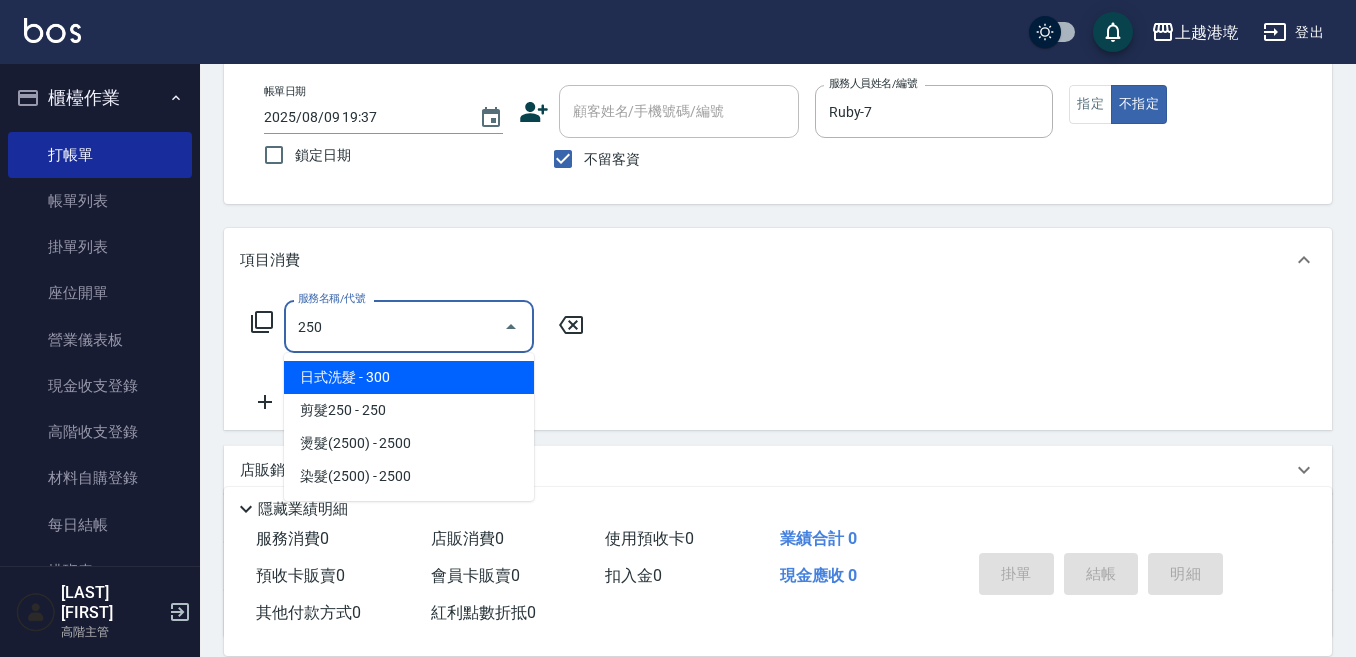 type on "日式洗髮(250)" 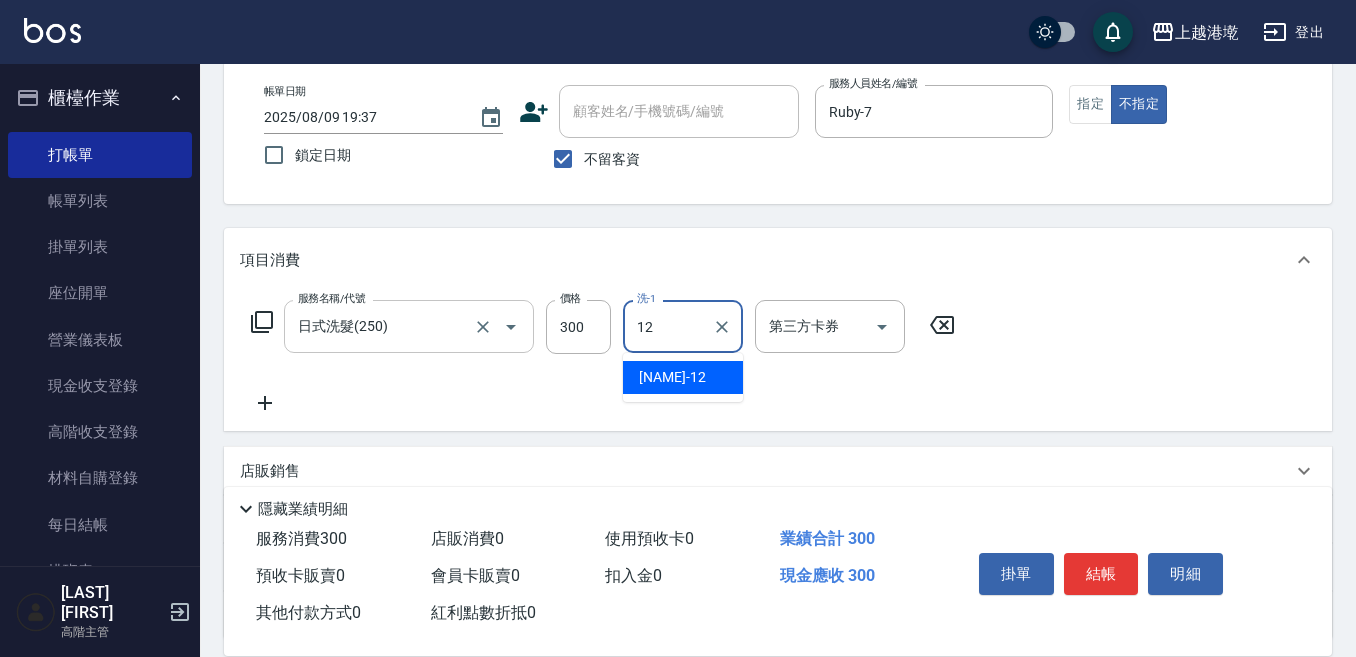 type on "[NAME]-12" 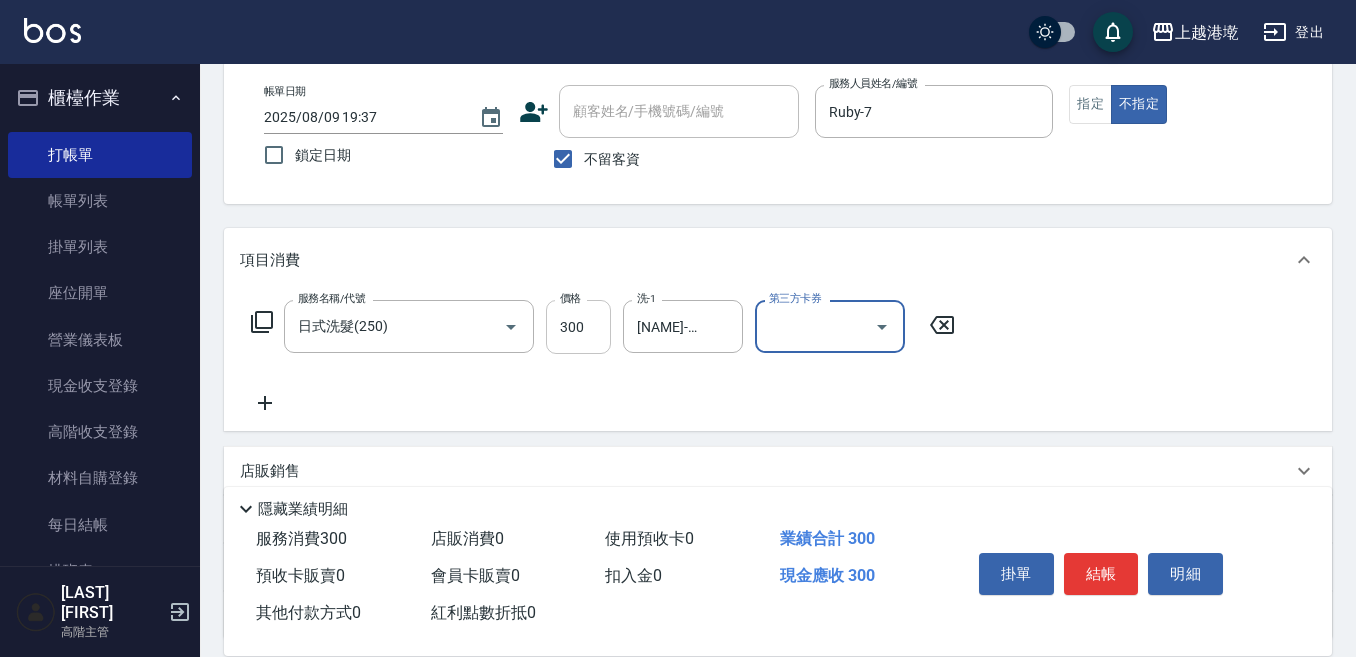 click on "300" at bounding box center [578, 327] 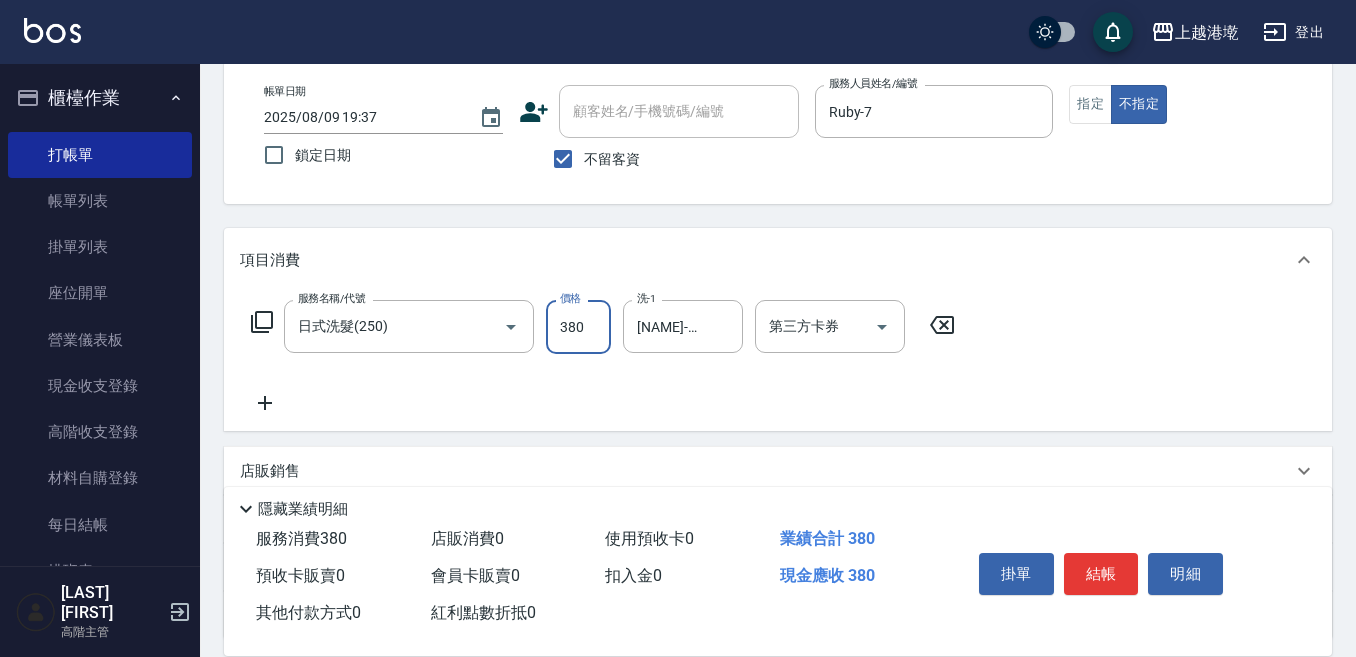 type on "380" 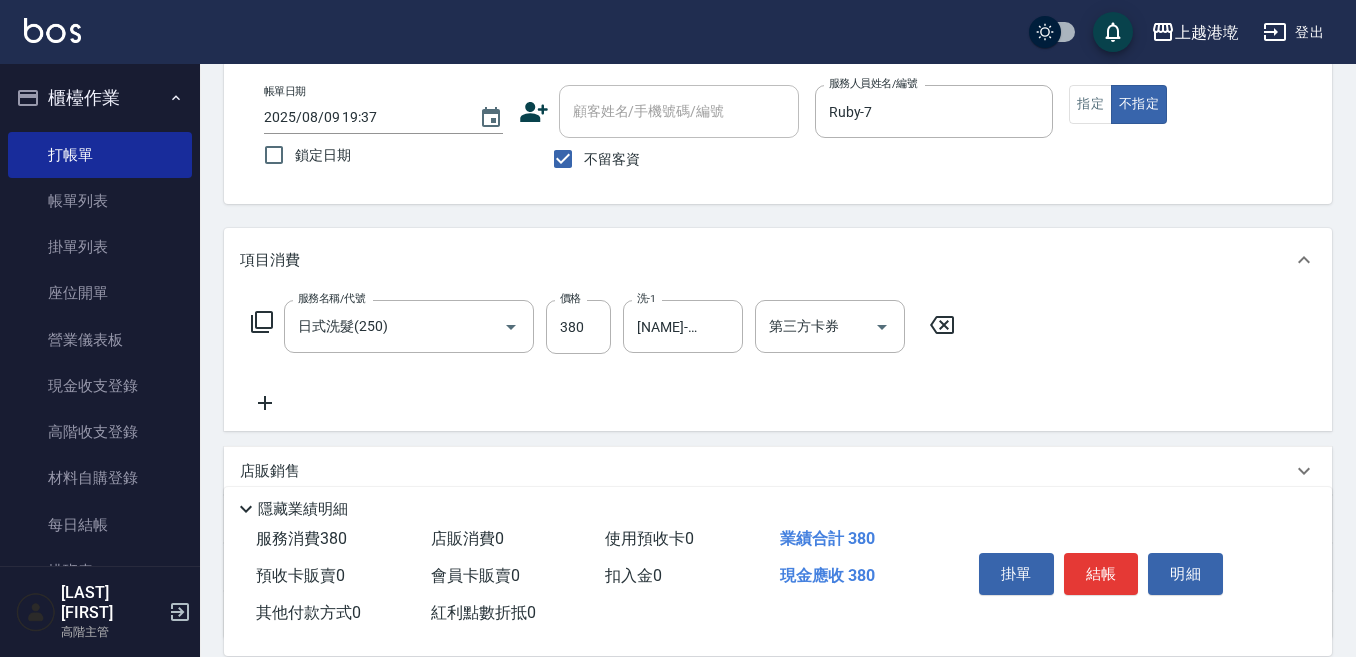 click on "服務名稱/代號 日式洗髮(250) 服務名稱/代號 價格 380 價格 洗-1 [NAME]-12 洗-1 第三方卡券 第三方卡券" at bounding box center (603, 357) 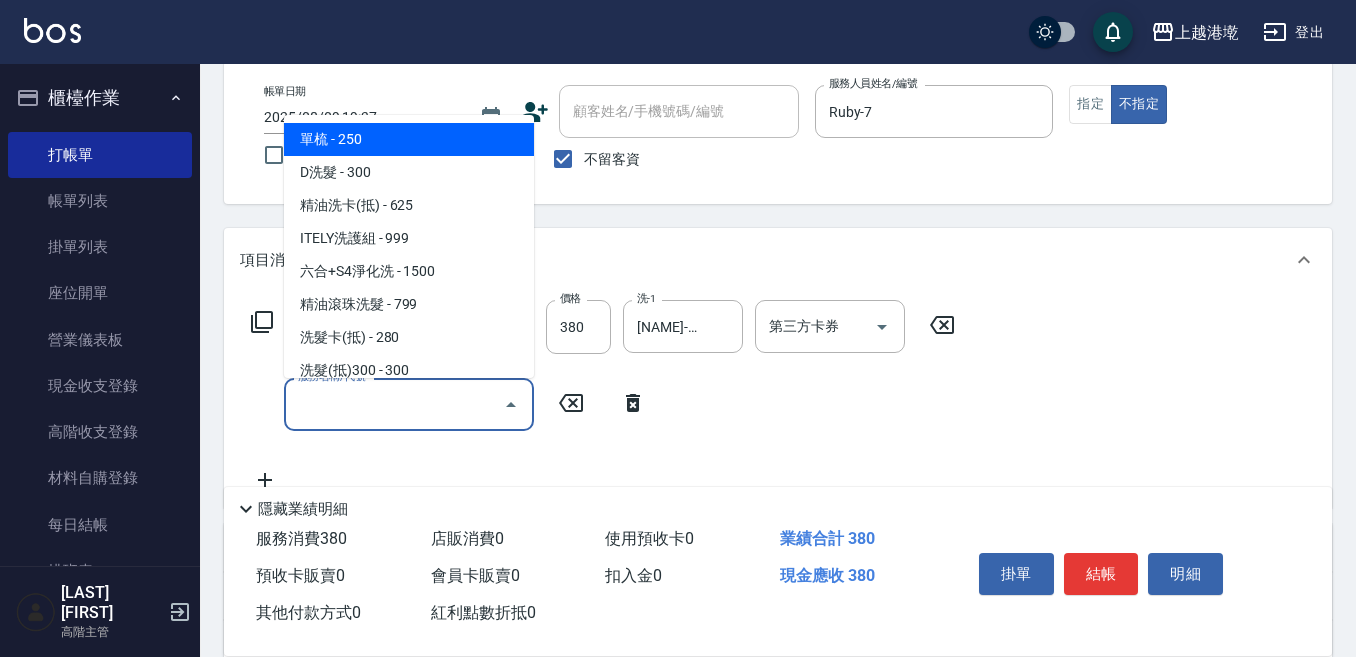 click on "服務名稱/代號" at bounding box center (394, 404) 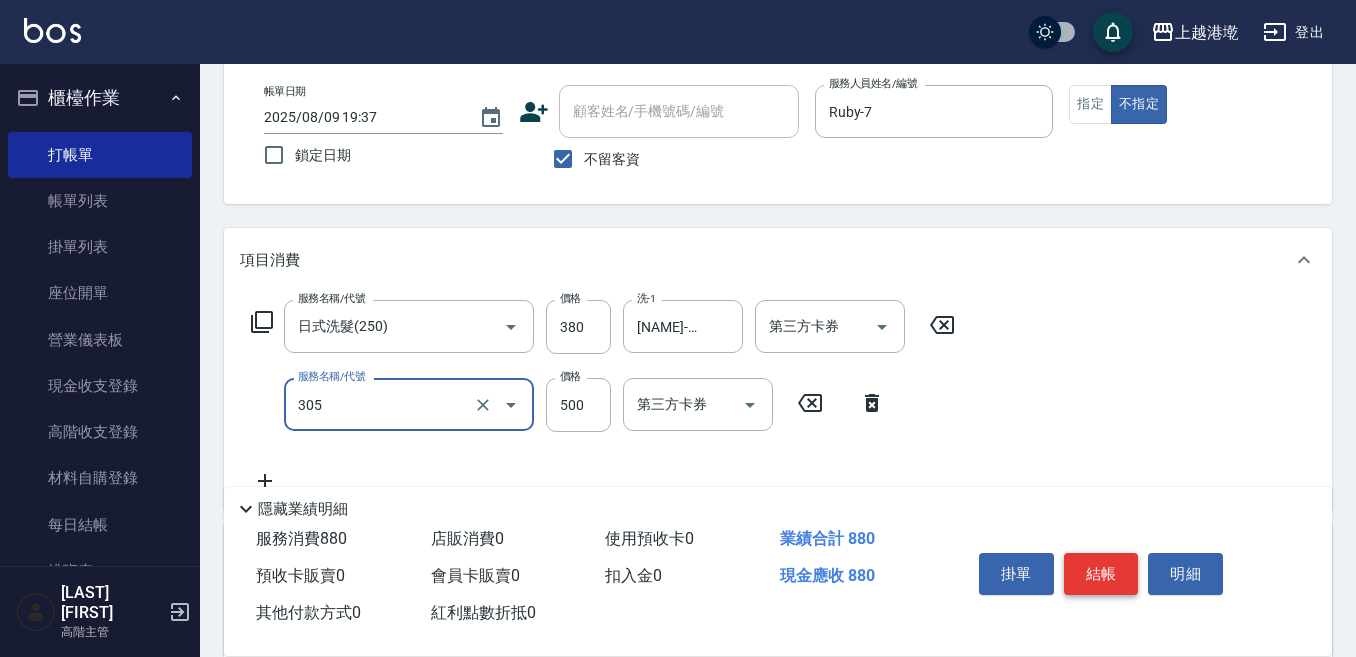 type on "剪髮500(305)" 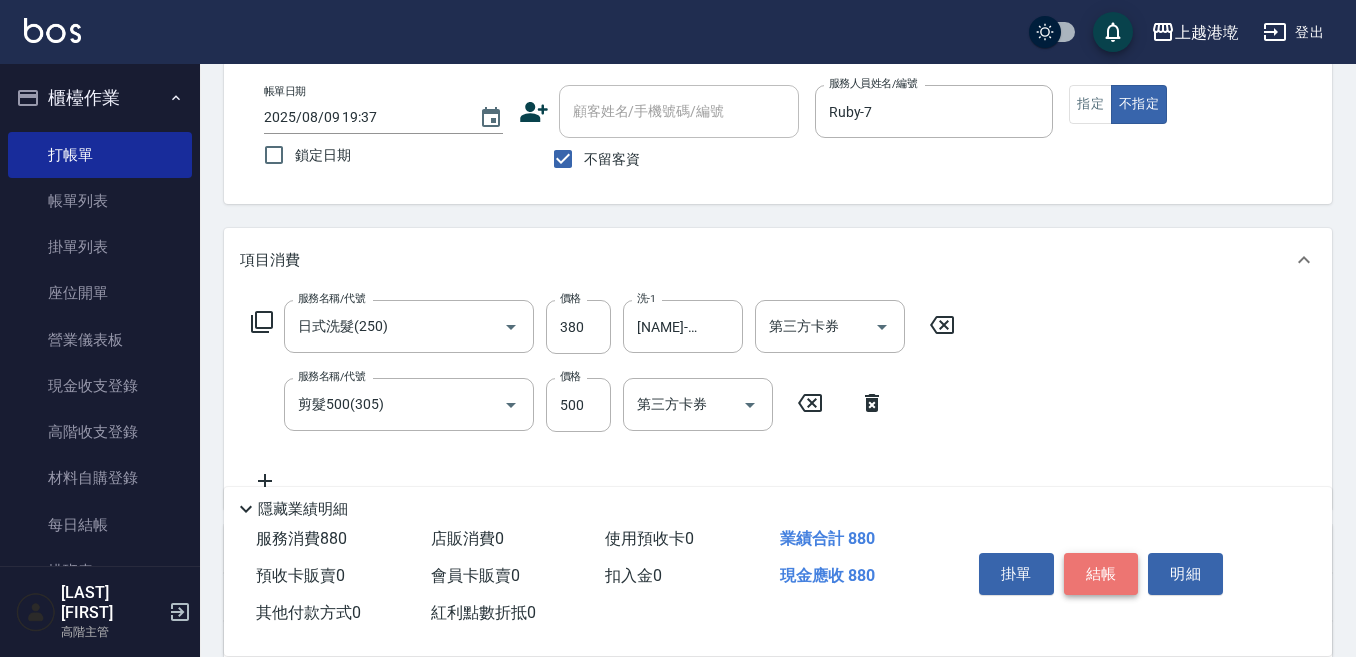 click on "結帳" at bounding box center [1101, 574] 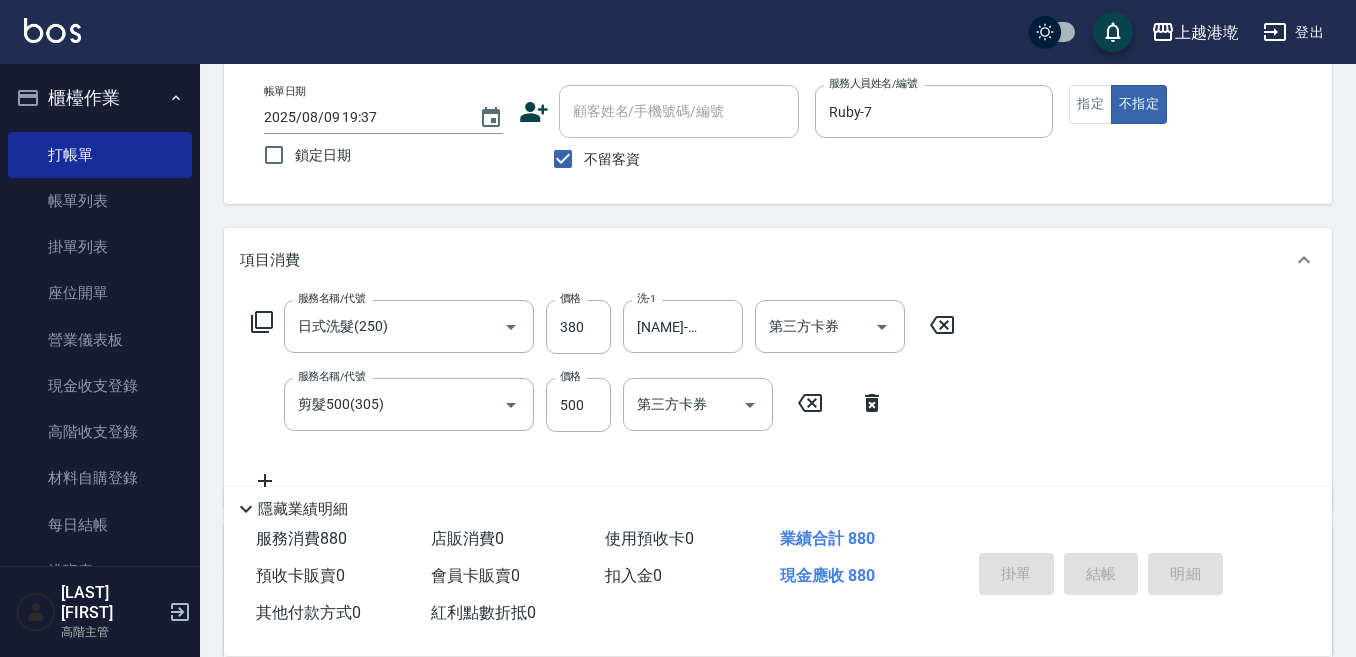 type 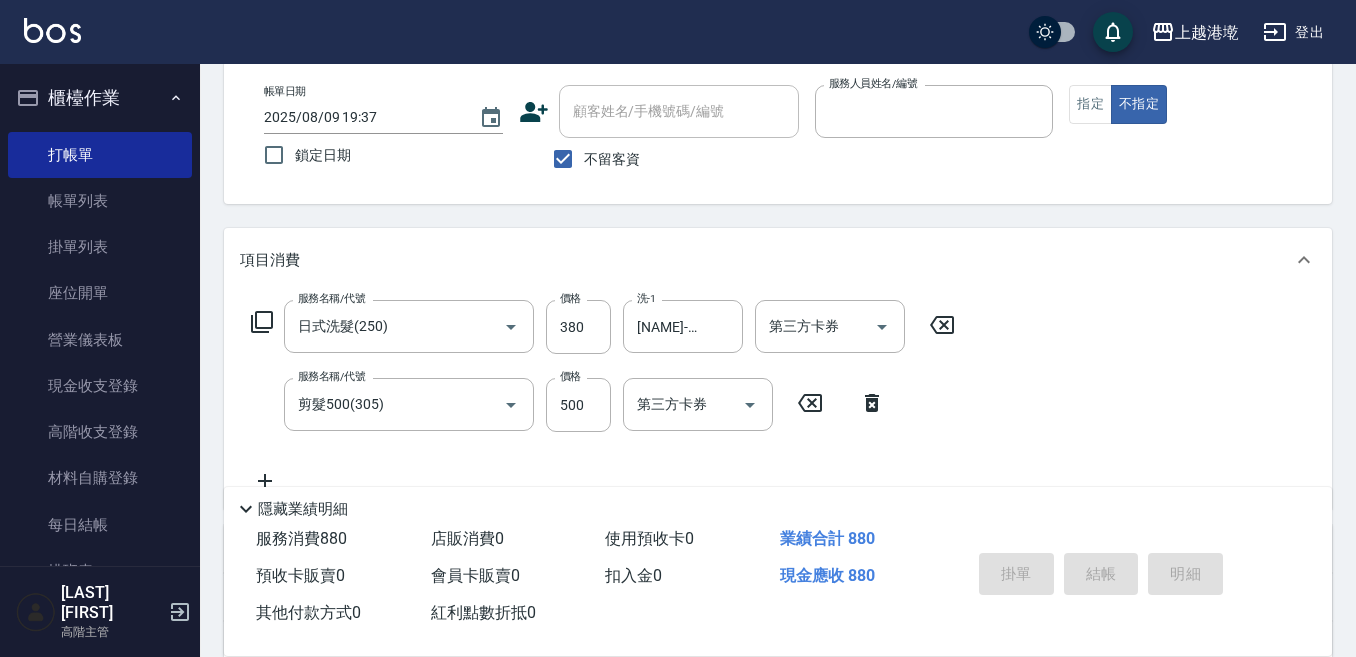 type 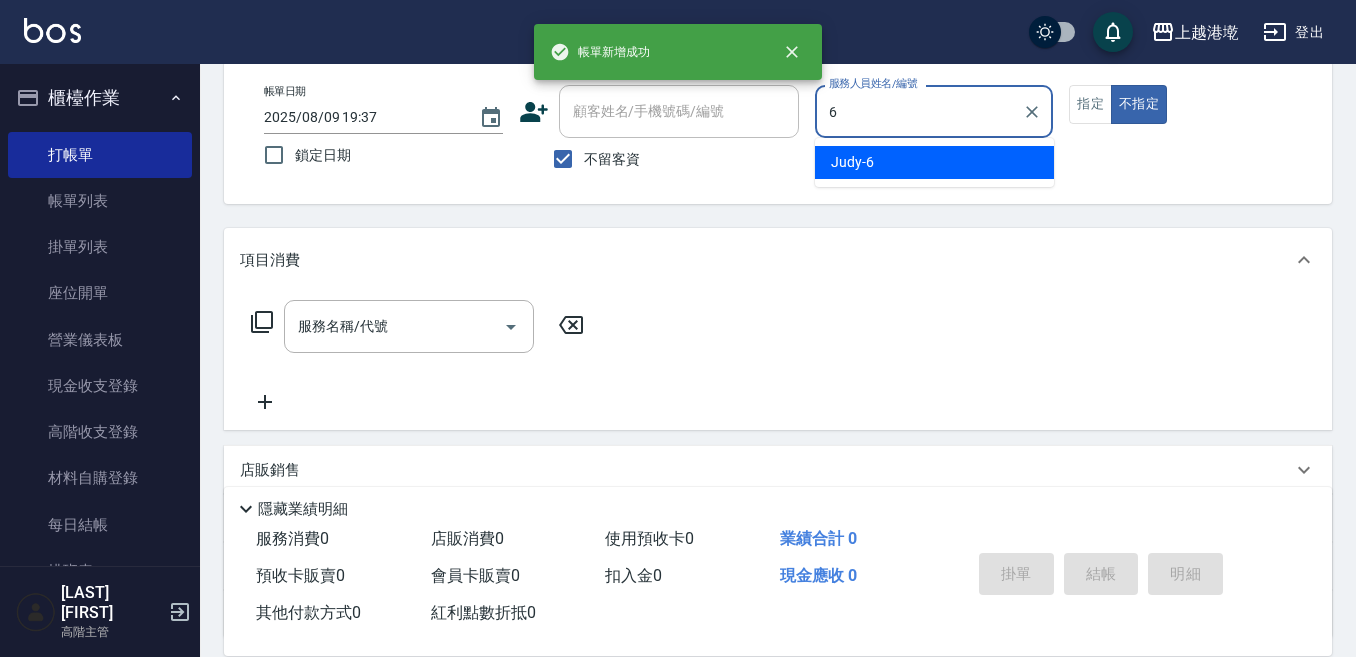 type on "[NAME]-6" 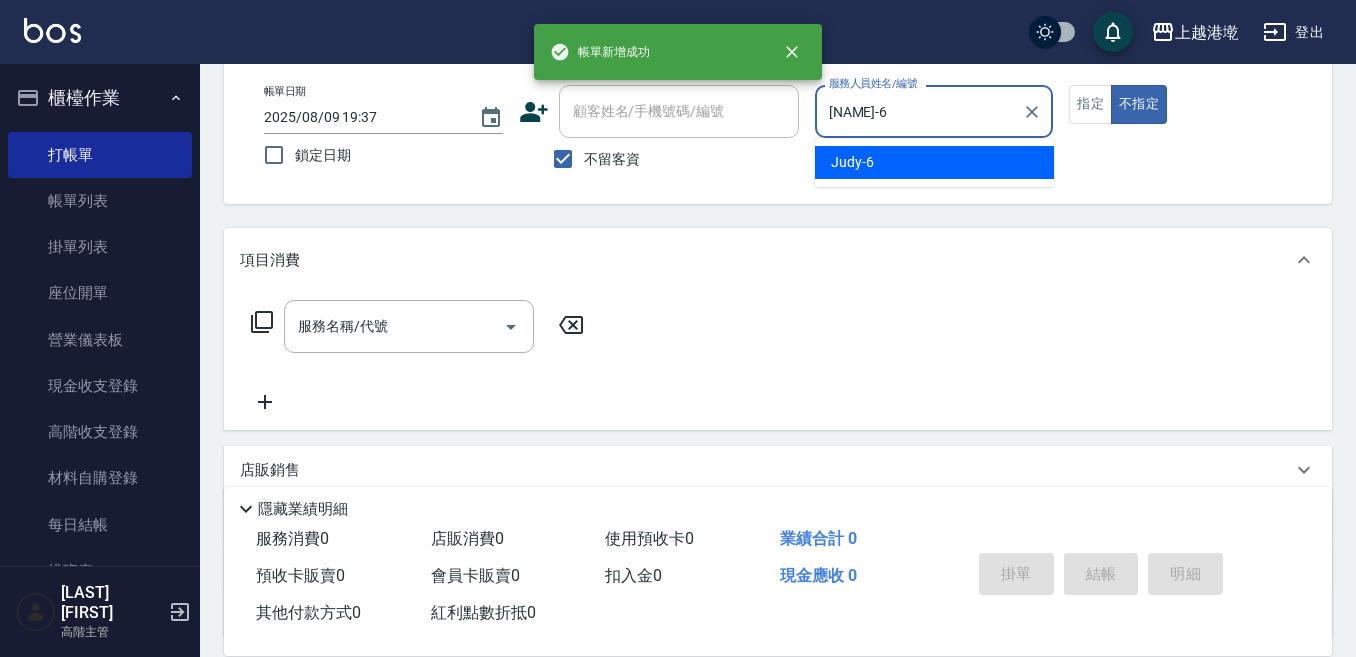 type on "false" 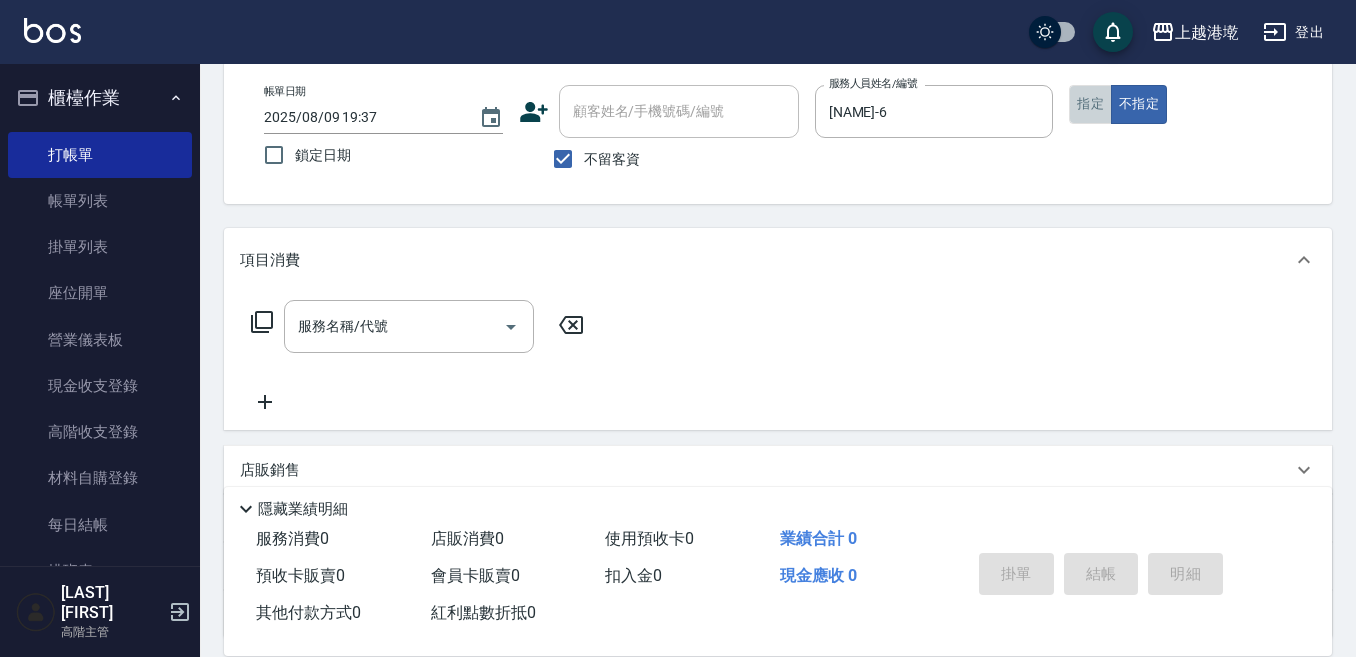 drag, startPoint x: 1091, startPoint y: 114, endPoint x: 815, endPoint y: 199, distance: 288.79233 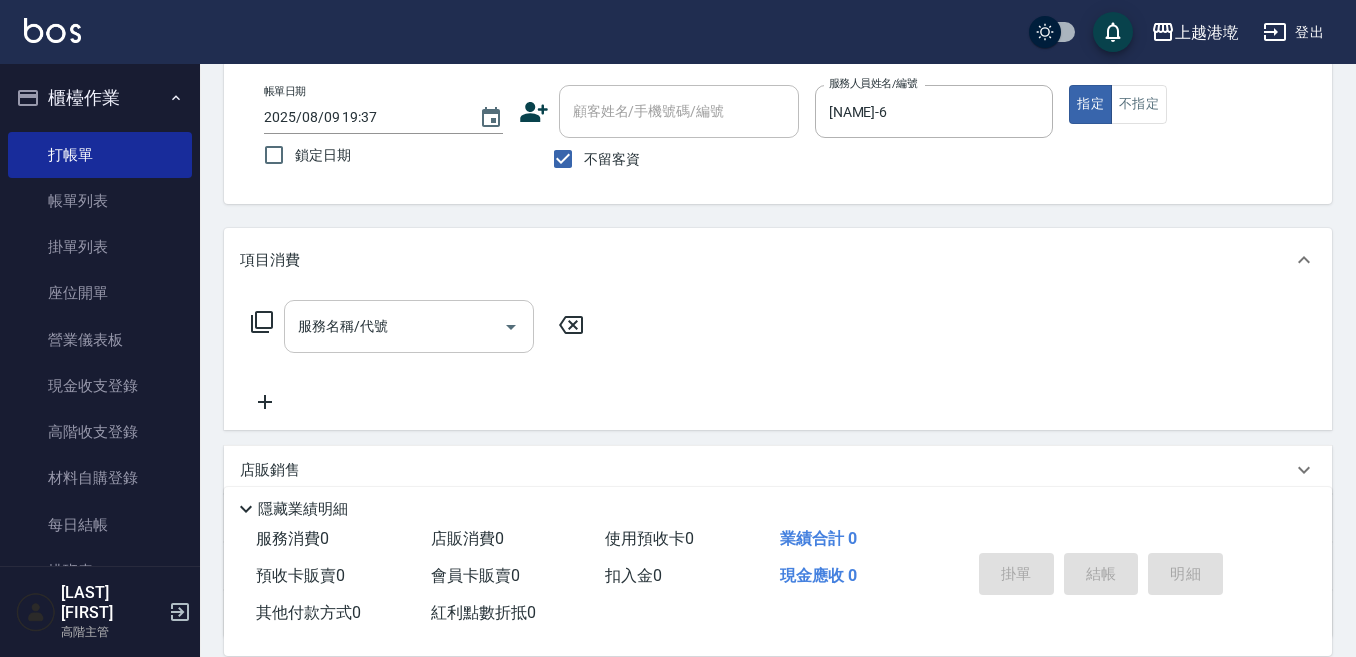 drag, startPoint x: 432, startPoint y: 307, endPoint x: 442, endPoint y: 303, distance: 10.770329 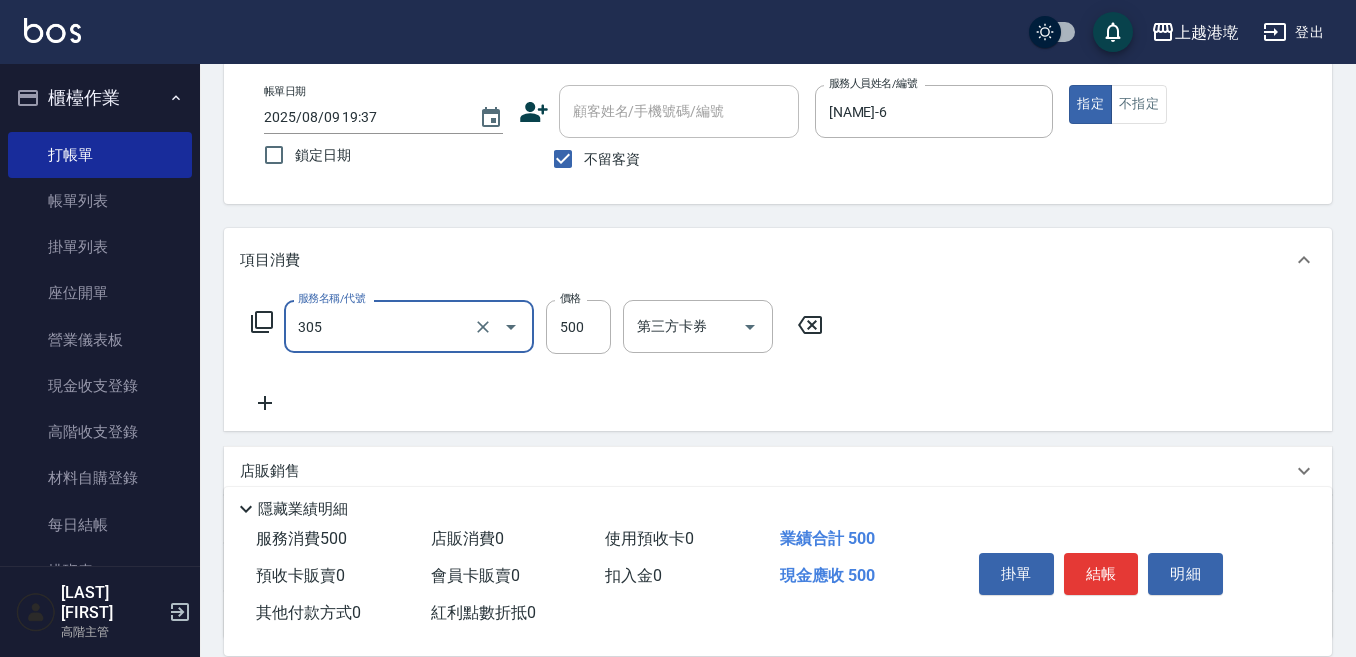 type on "剪髮500(305)" 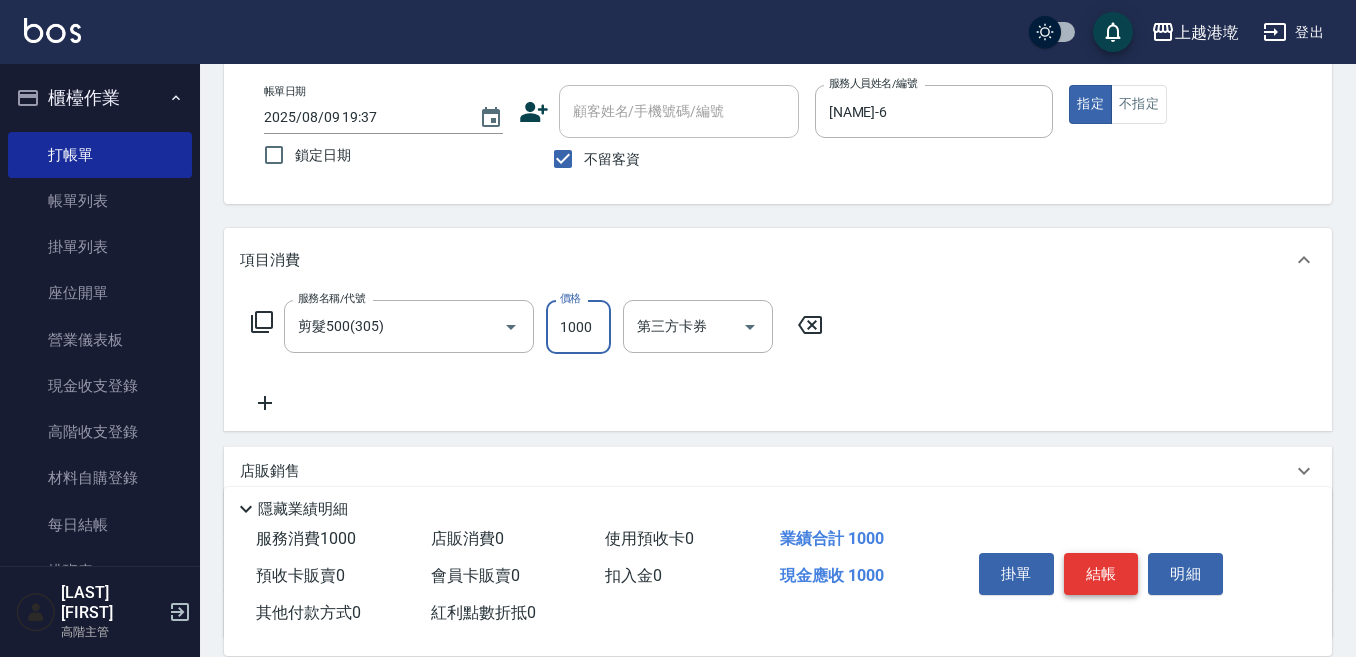 type on "1000" 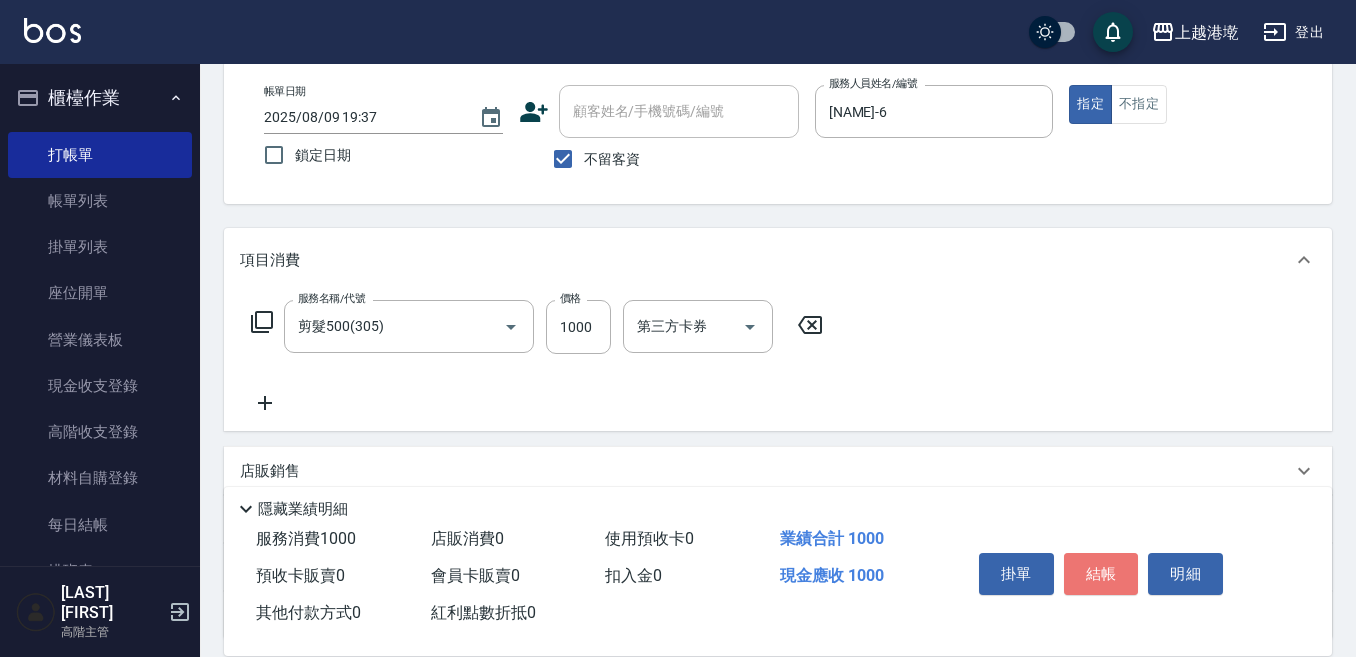 click on "結帳" at bounding box center (1101, 574) 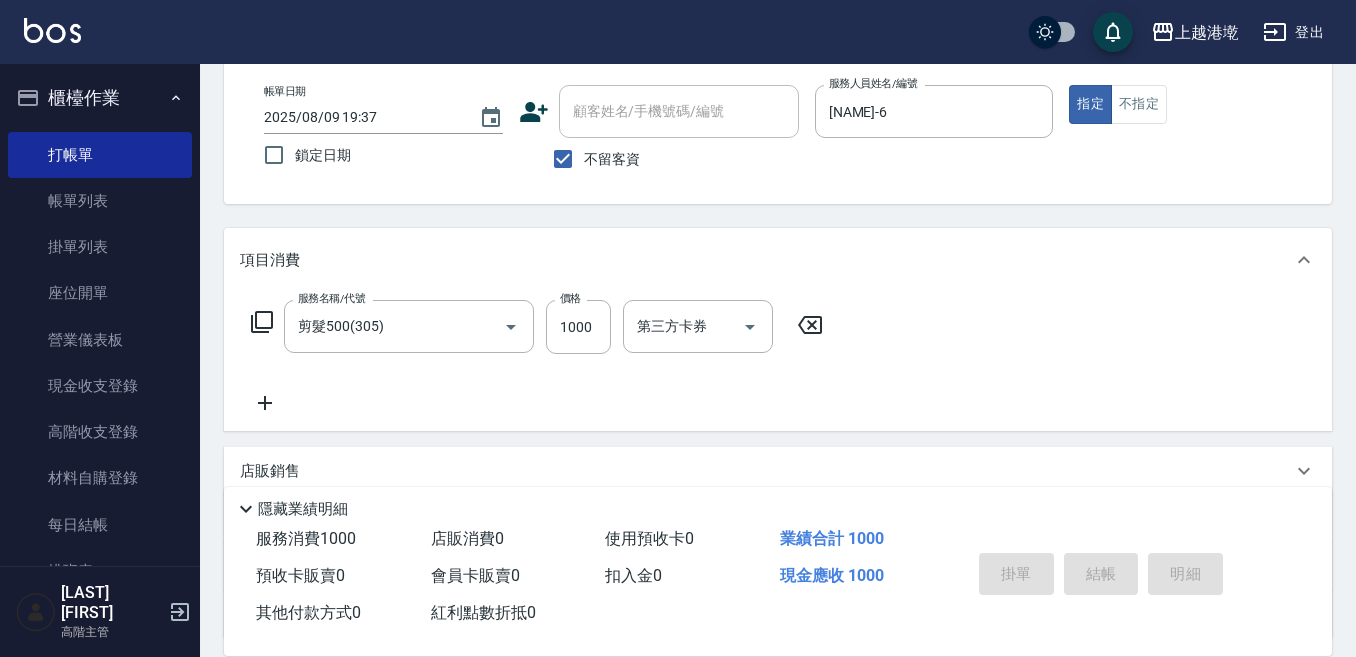 type 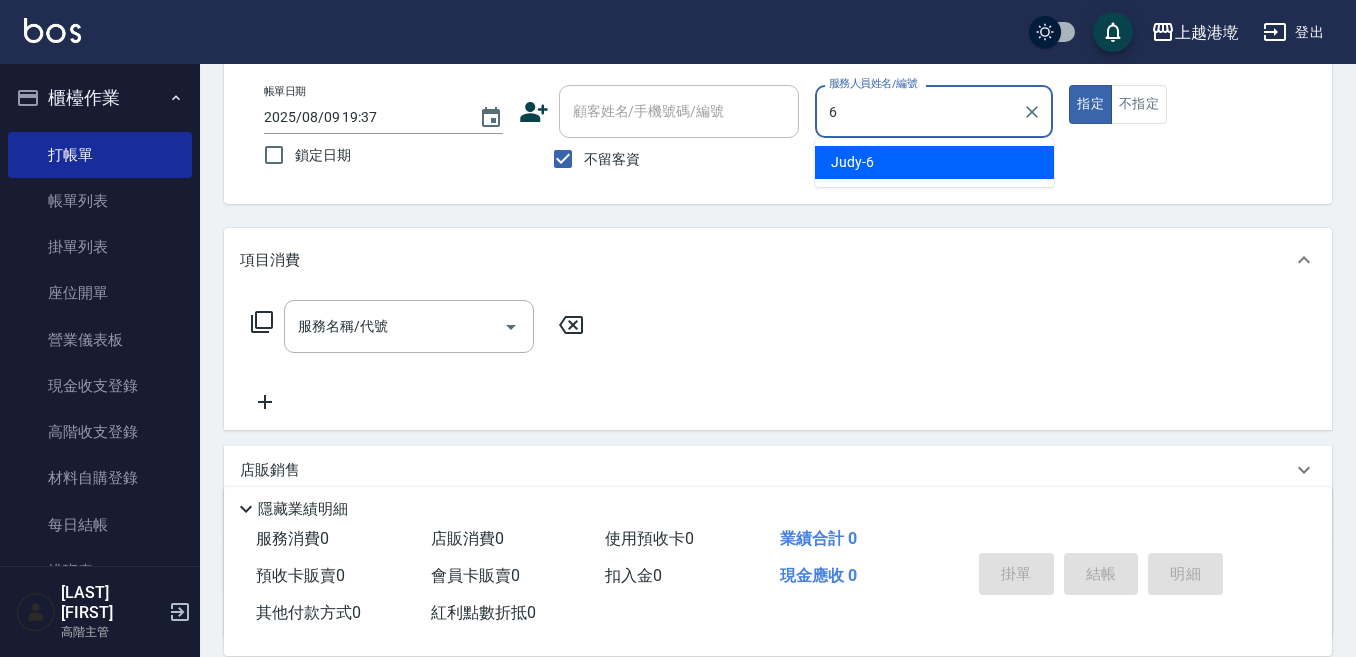 type on "[NAME]-6" 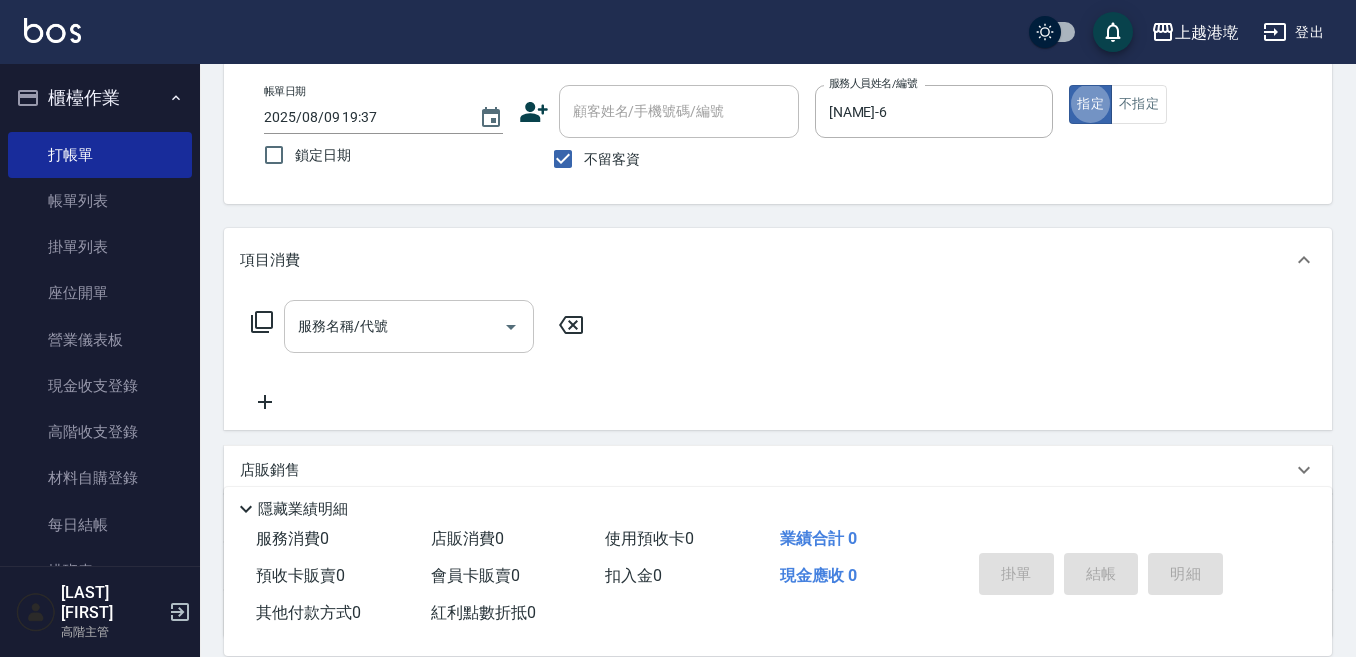 click on "服務名稱/代號 服務名稱/代號" at bounding box center [409, 326] 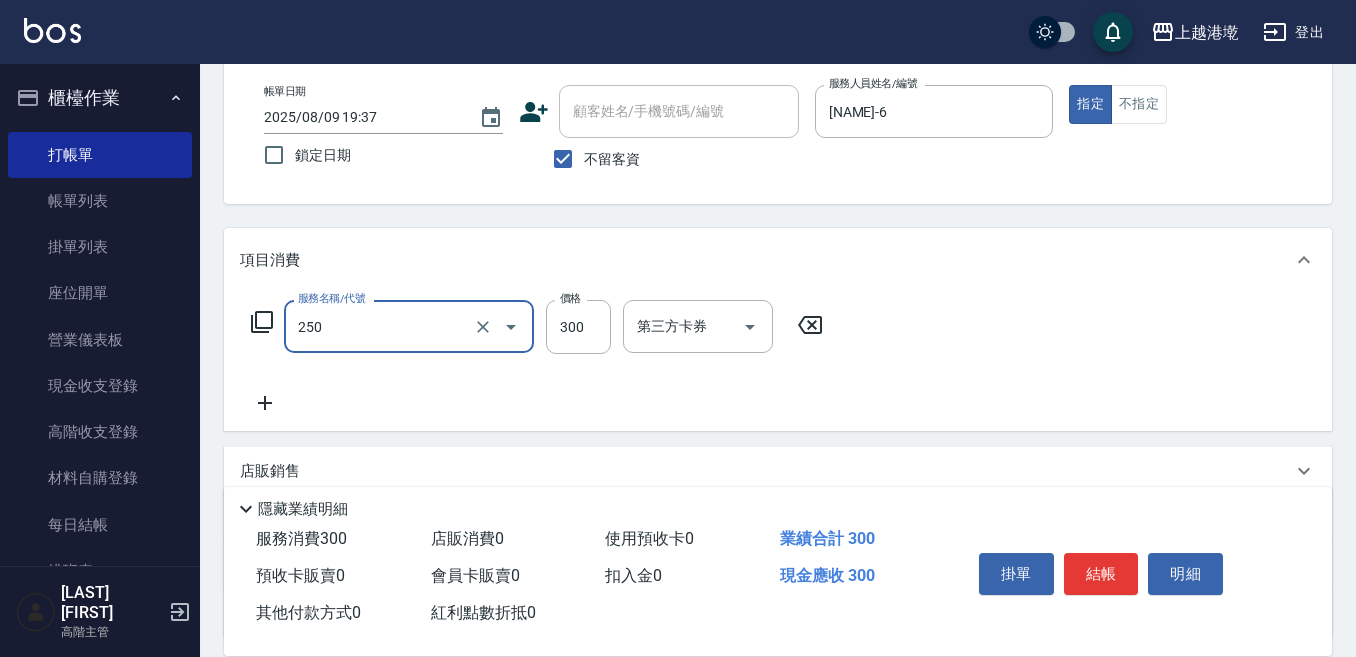 type on "日式洗髮(250)" 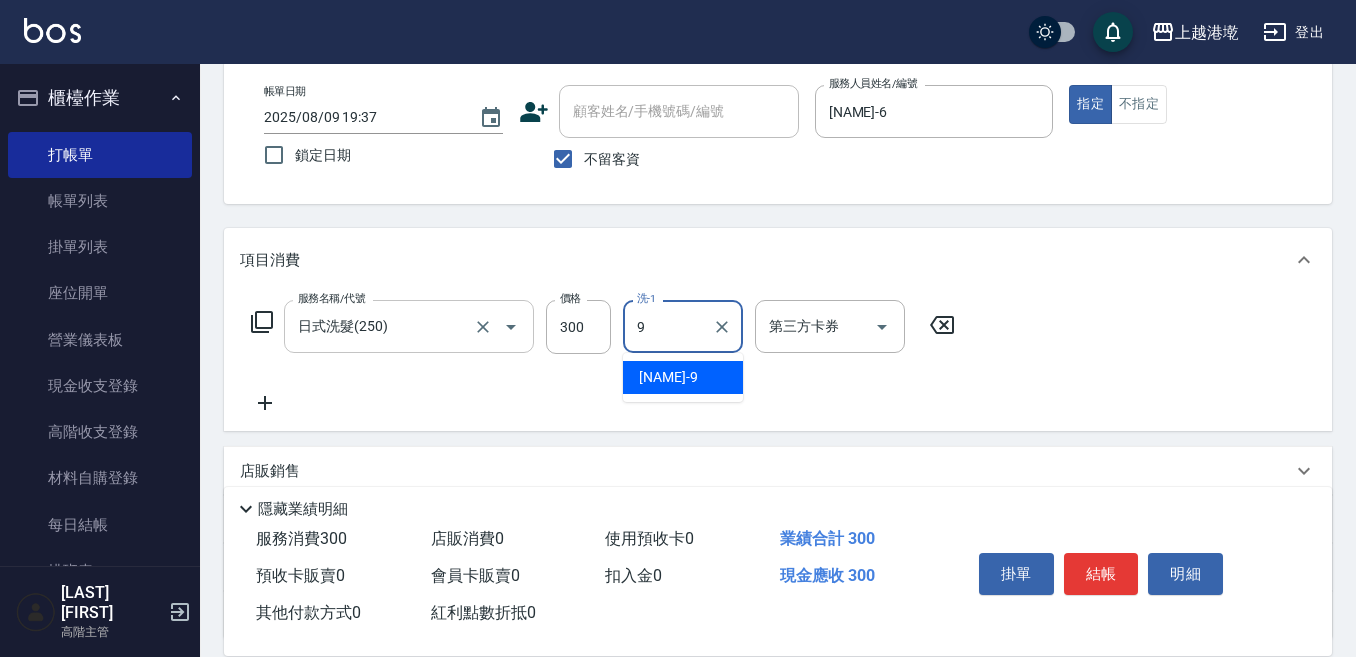 type on "[NAME]-9" 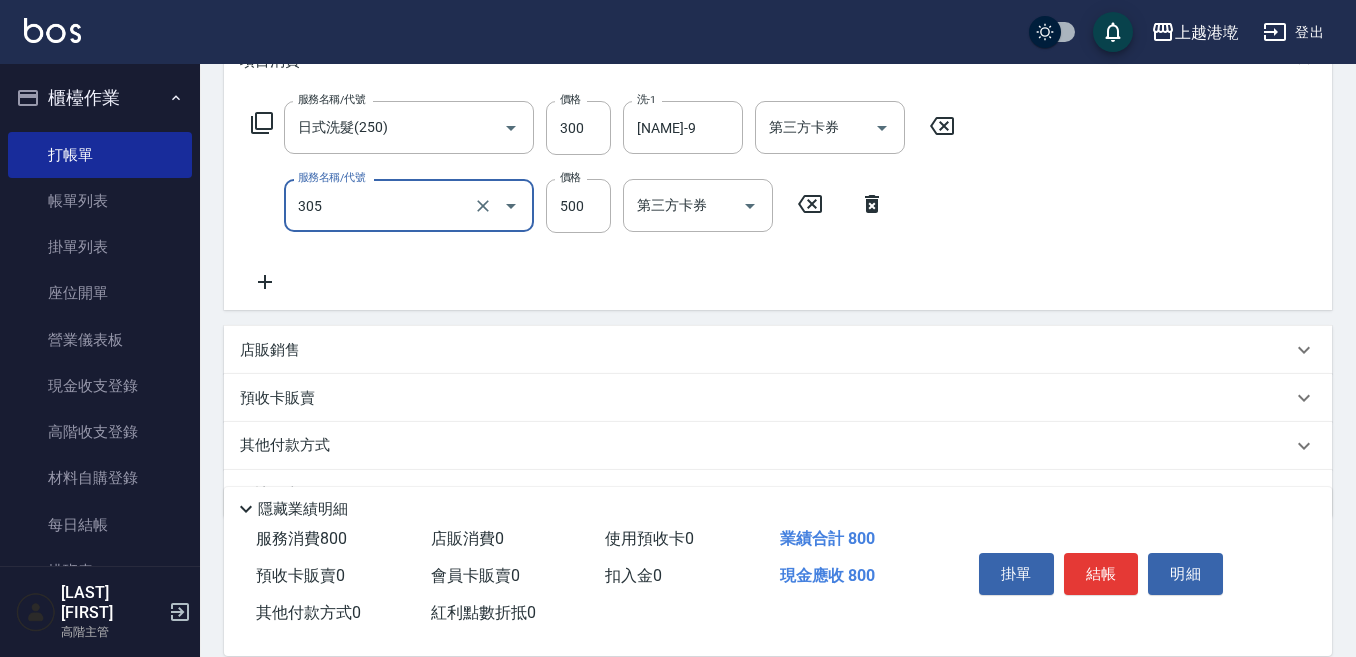 scroll, scrollTop: 300, scrollLeft: 0, axis: vertical 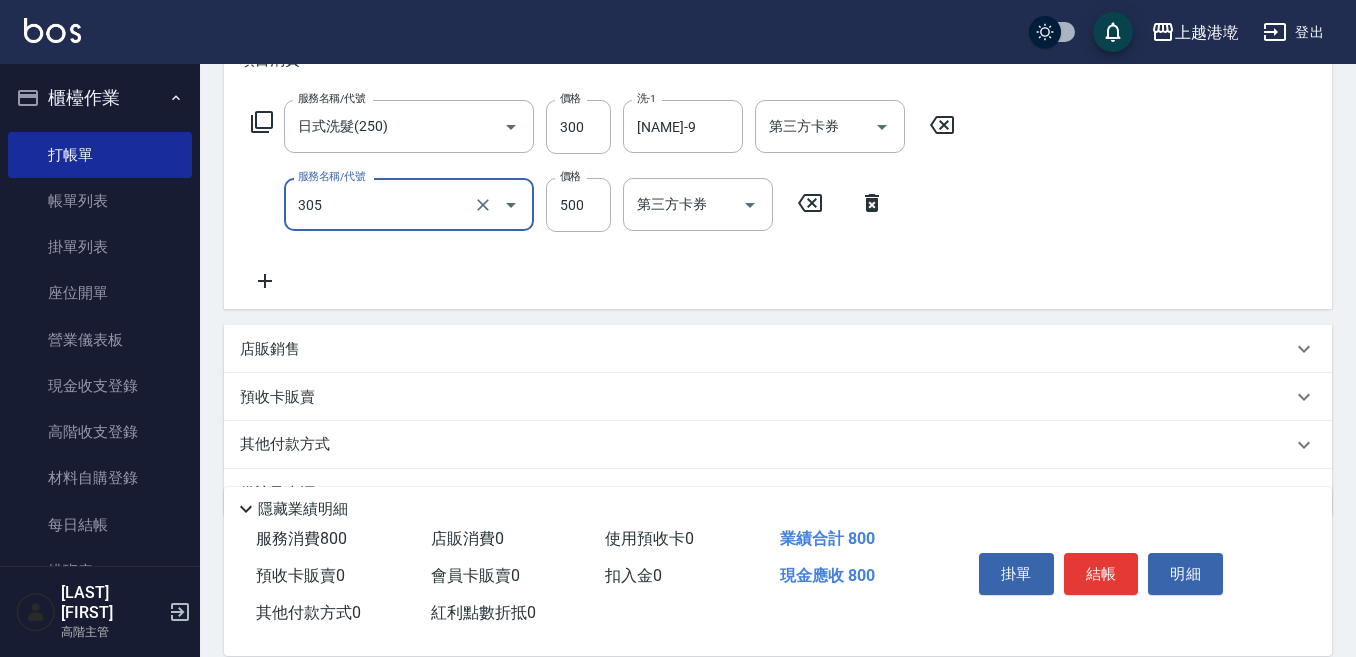 type on "剪髮500(305)" 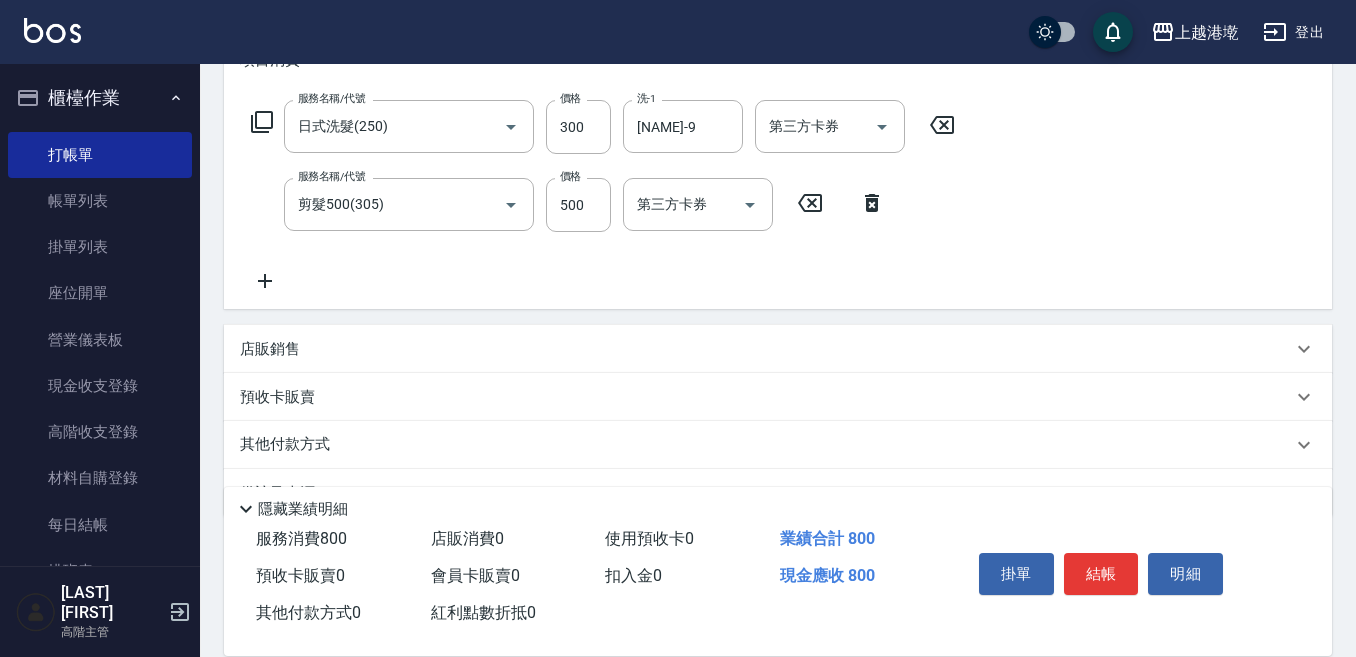 drag, startPoint x: 258, startPoint y: 281, endPoint x: 269, endPoint y: 281, distance: 11 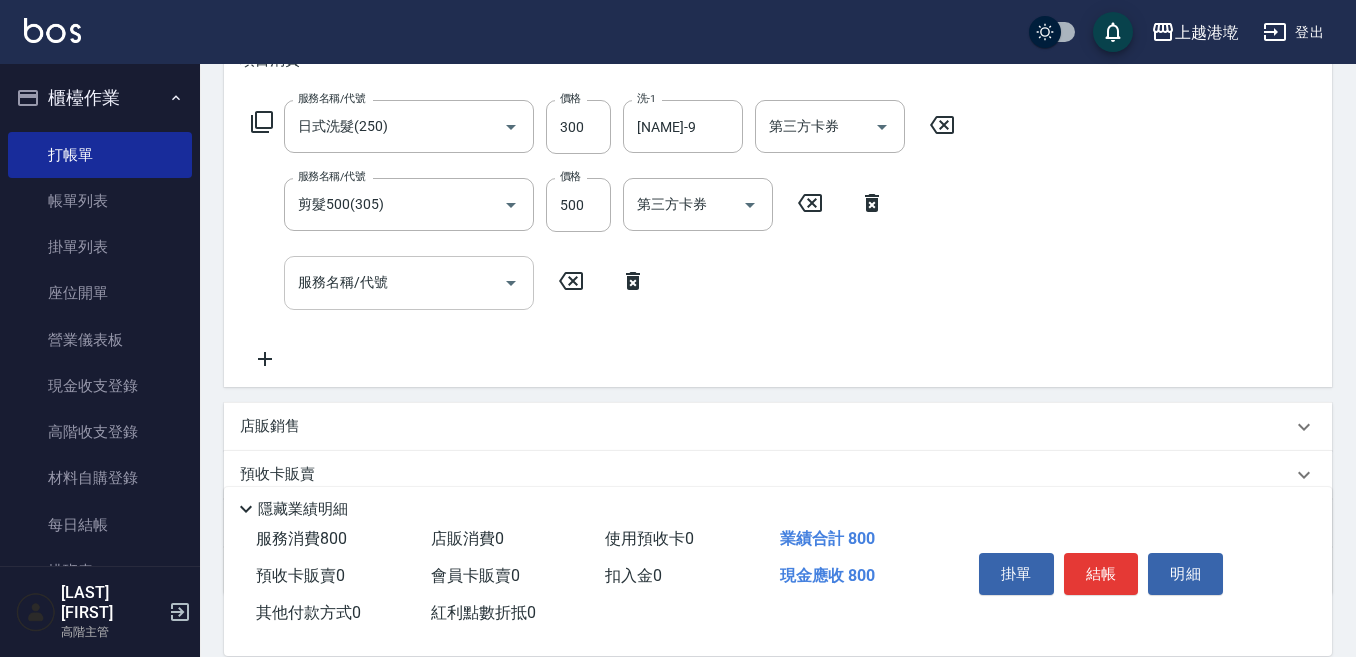 click on "服務名稱/代號 服務名稱/代號" at bounding box center (449, 282) 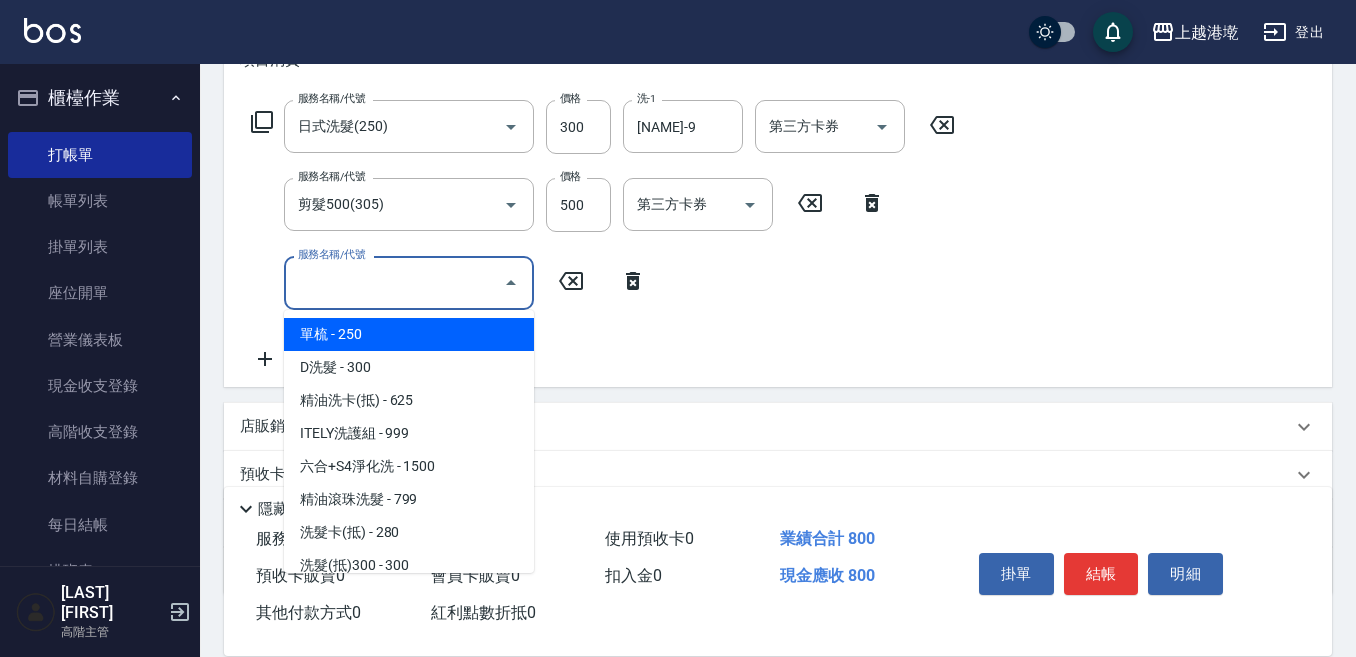 click on "服務名稱/代號" at bounding box center (394, 282) 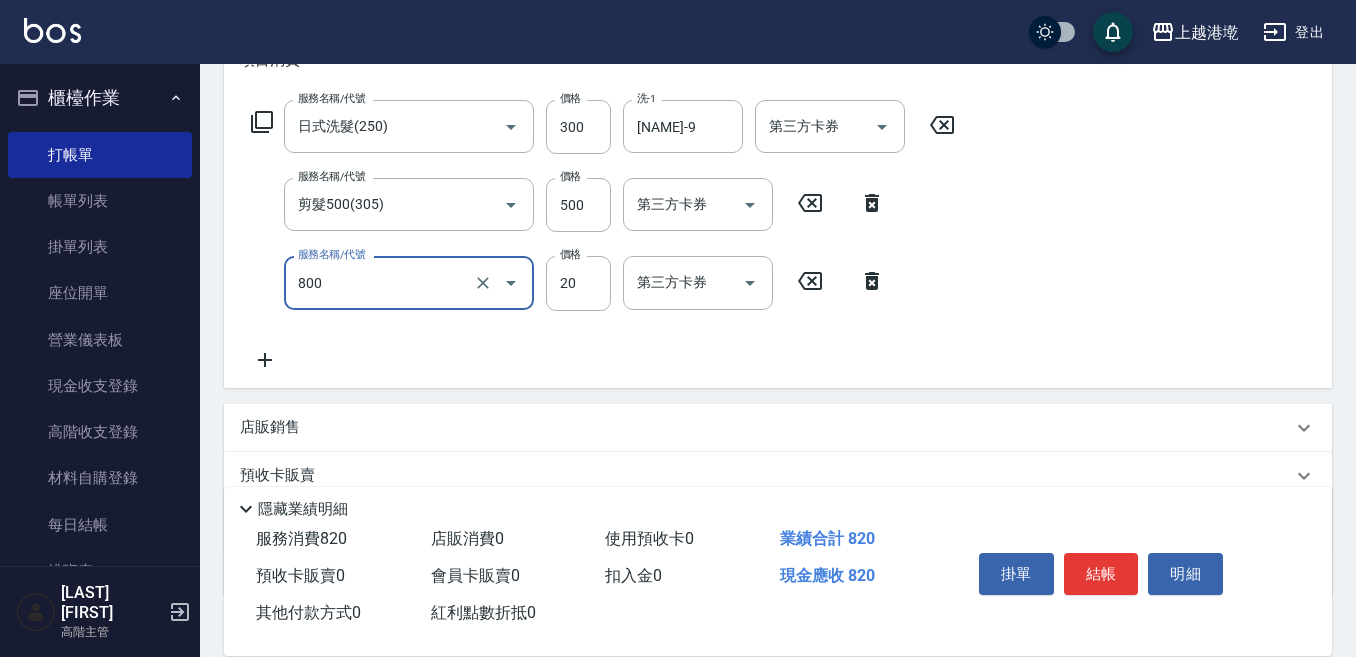 type on "潤絲精(800)" 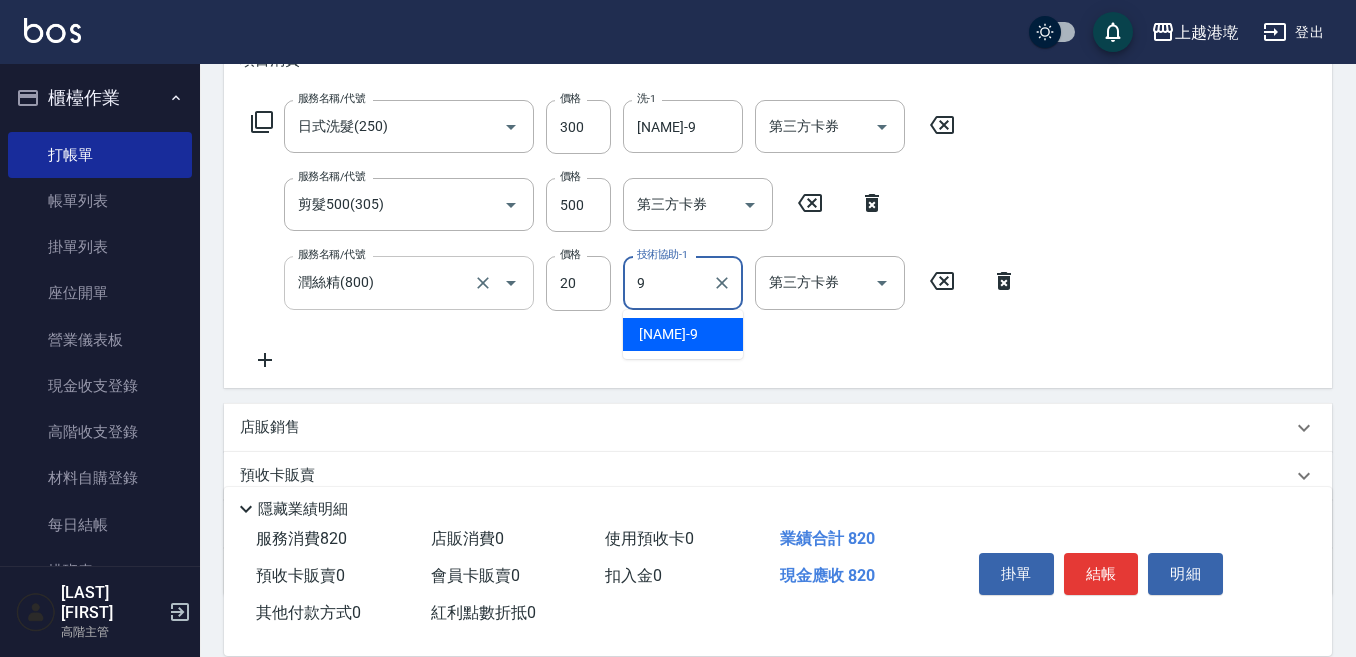 type on "[NAME]-9" 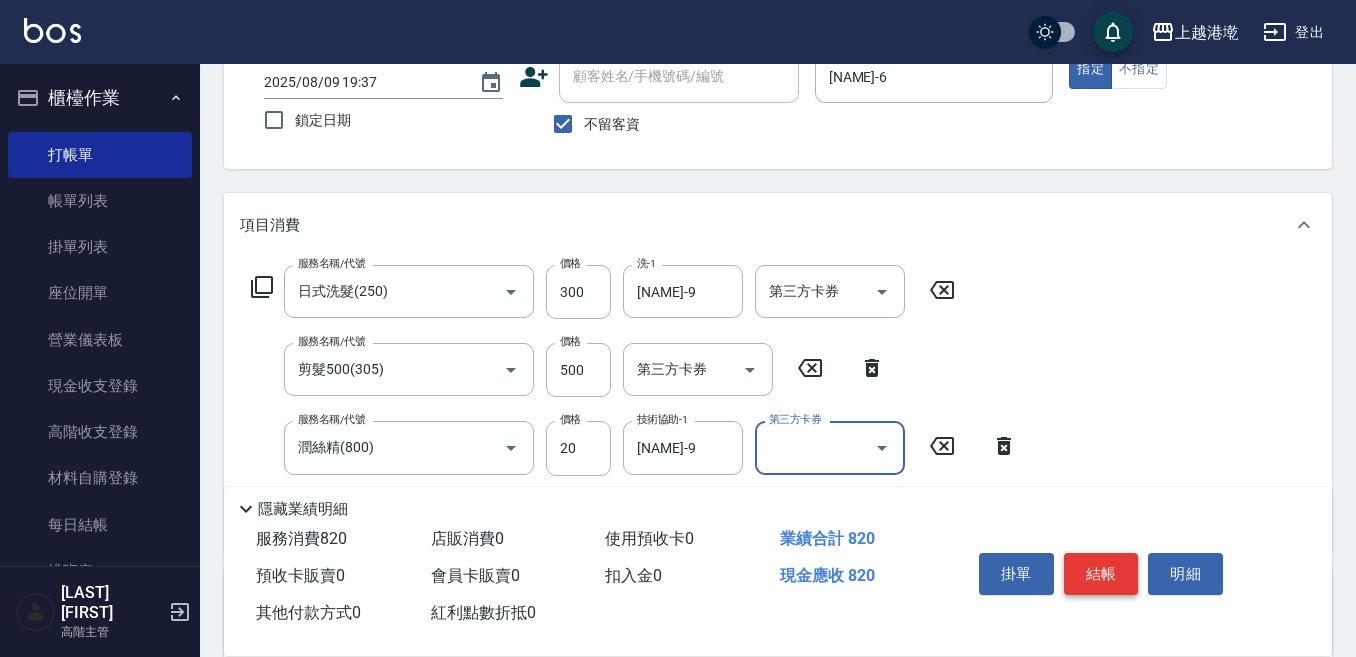 scroll, scrollTop: 100, scrollLeft: 0, axis: vertical 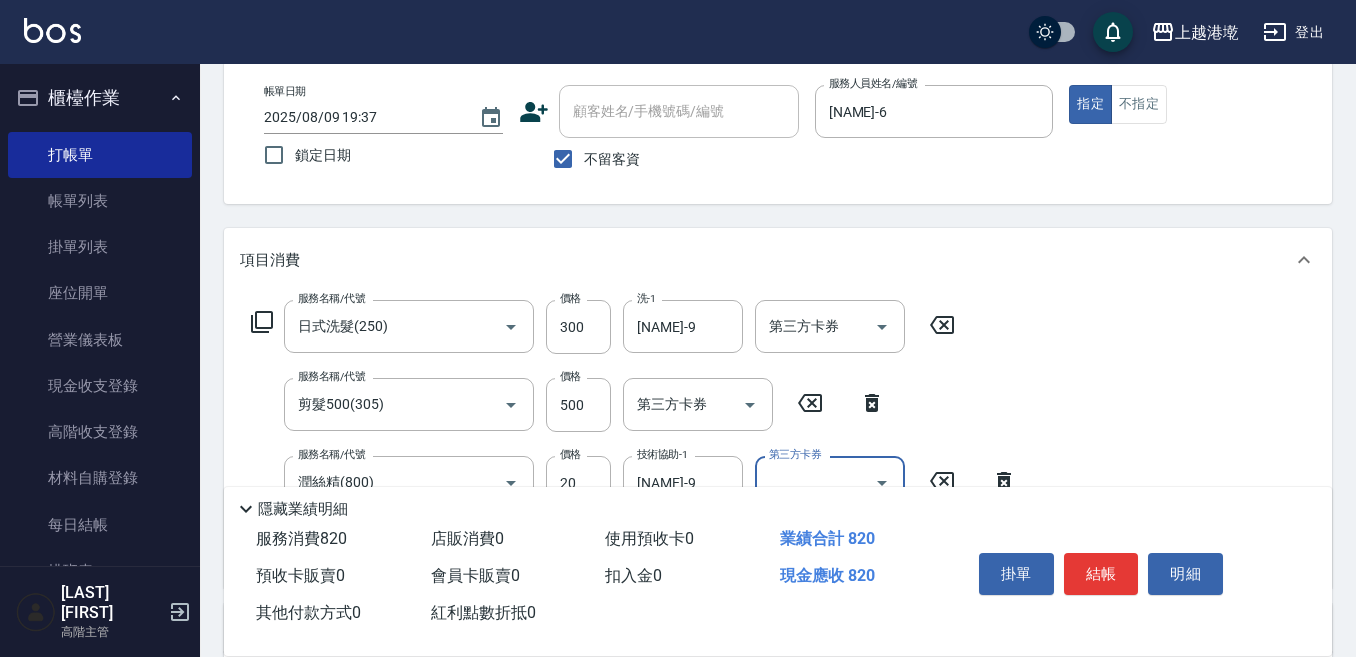 click on "結帳" at bounding box center (1101, 574) 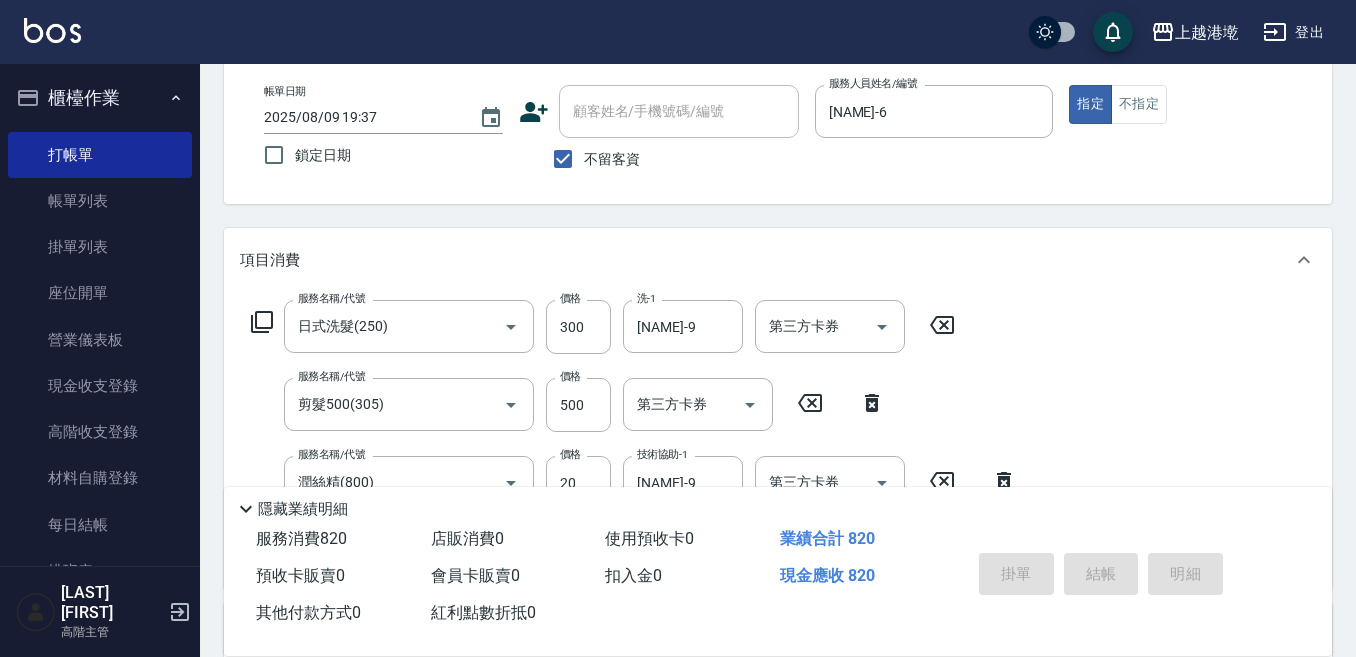 type 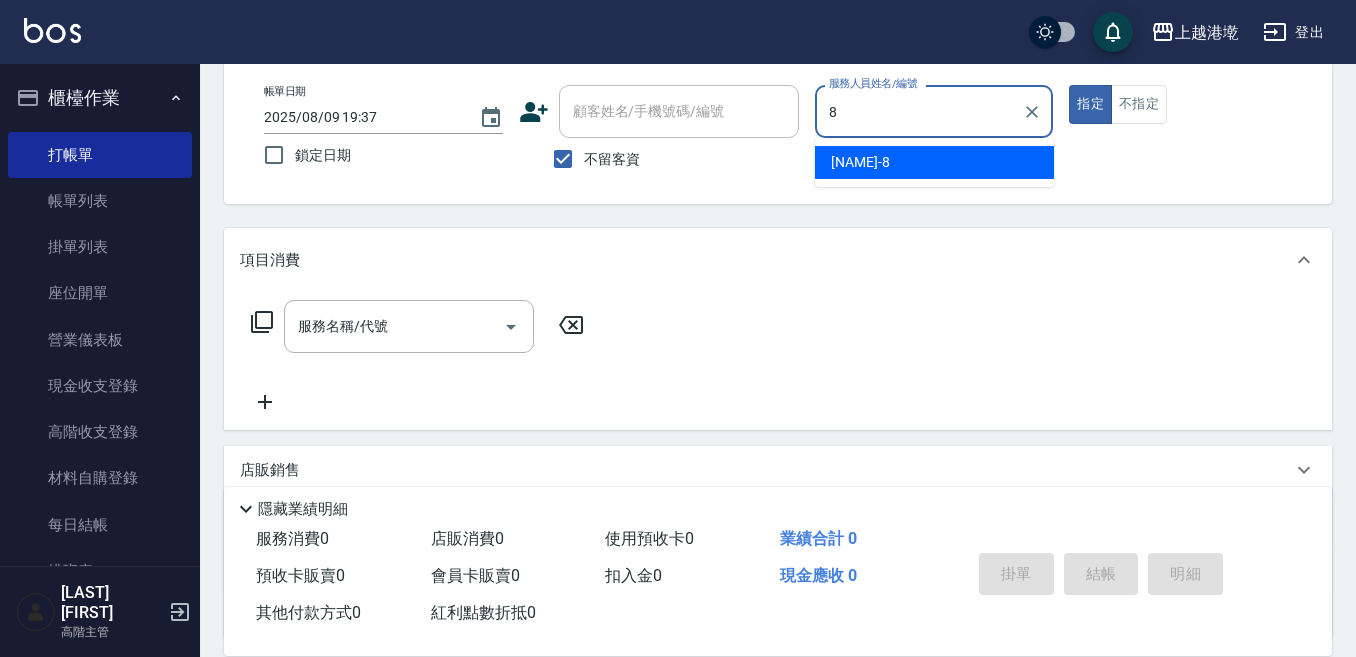 type on "Smile-8" 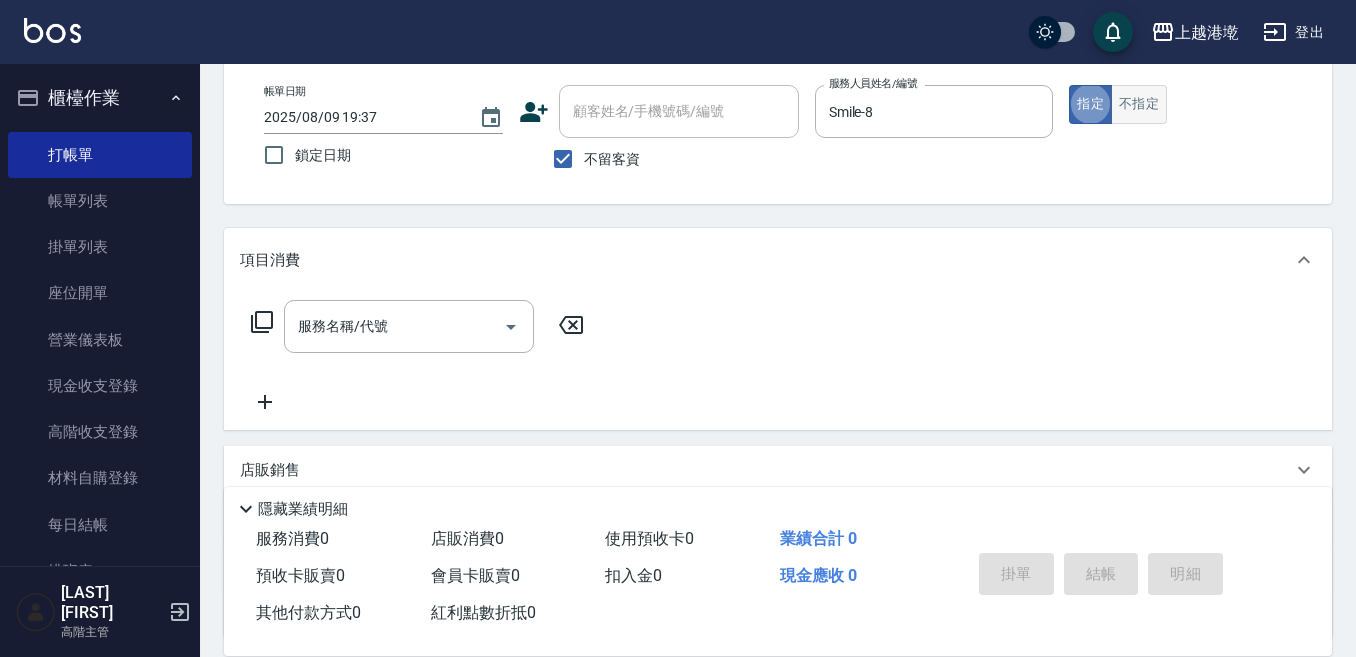 click on "不指定" at bounding box center [1139, 104] 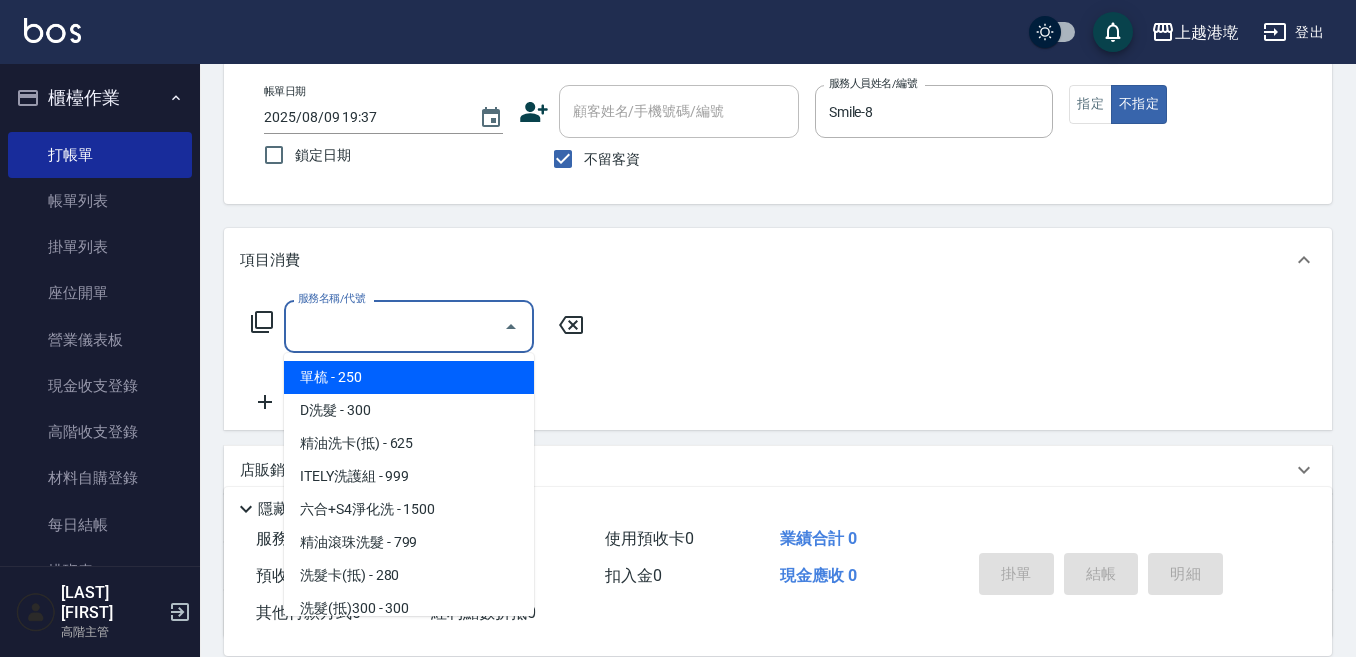 click on "服務名稱/代號" at bounding box center (394, 326) 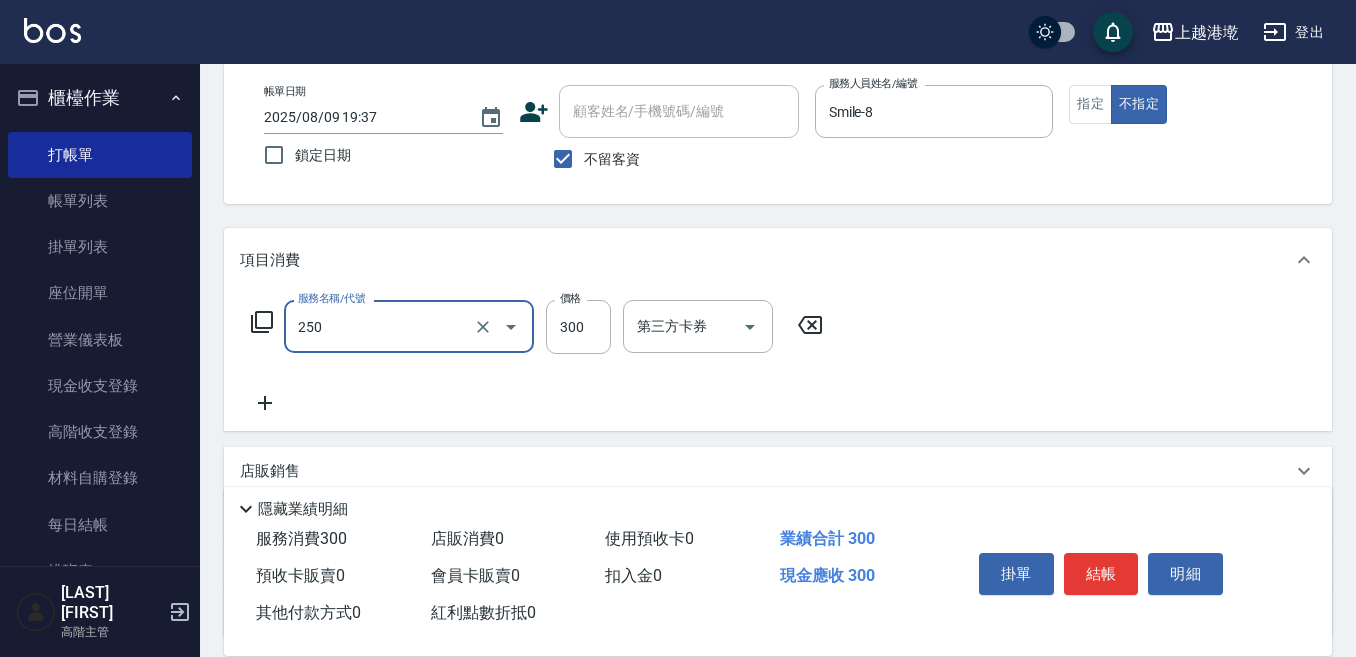 type on "日式洗髮(250)" 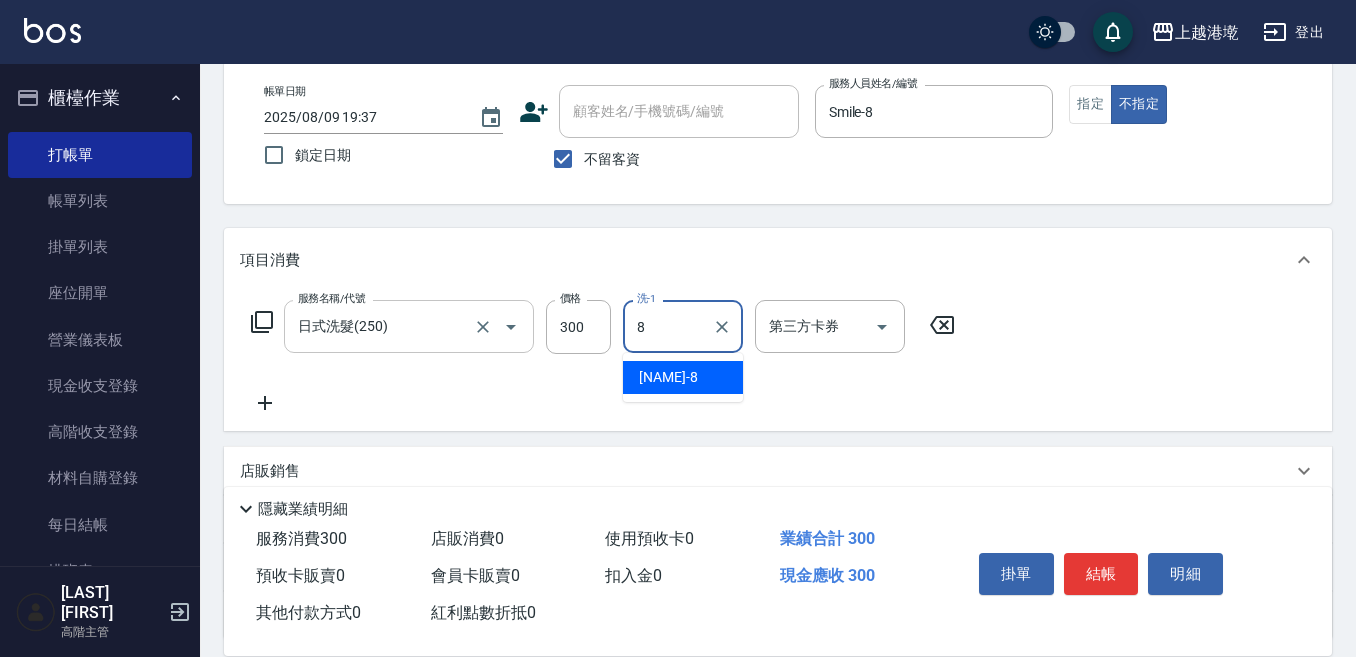 type on "Smile-8" 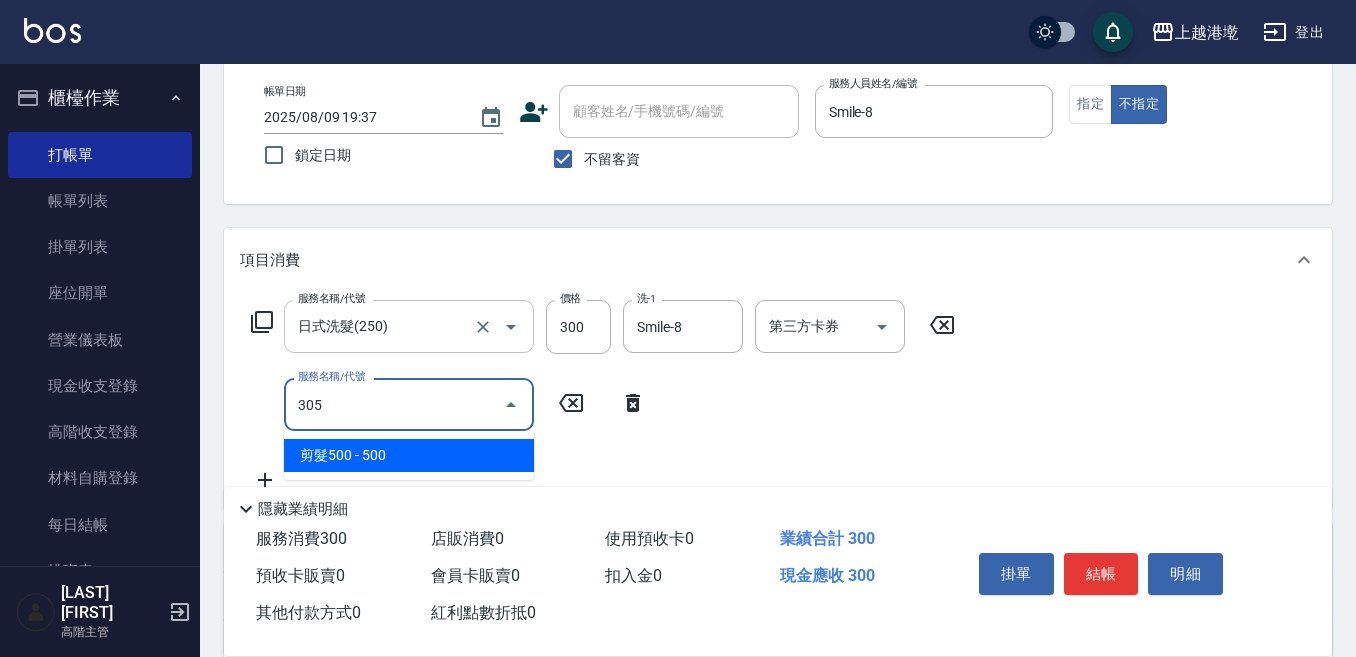 type on "剪髮500(305)" 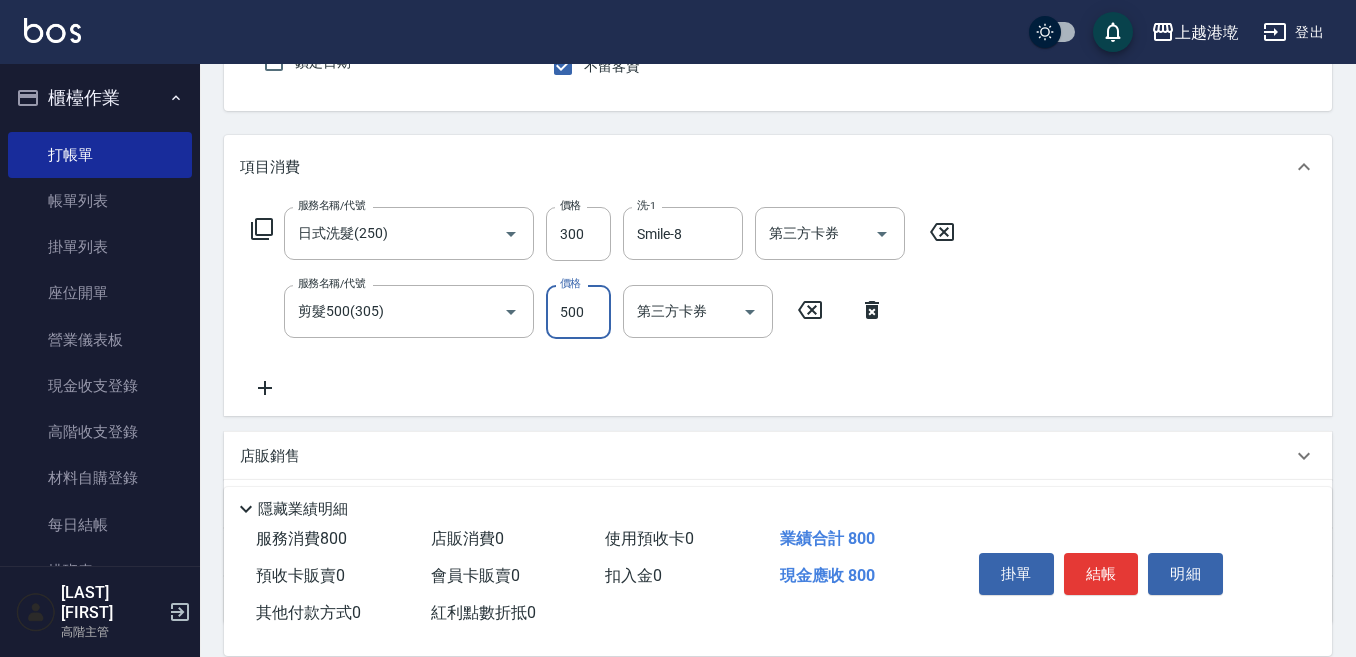 scroll, scrollTop: 300, scrollLeft: 0, axis: vertical 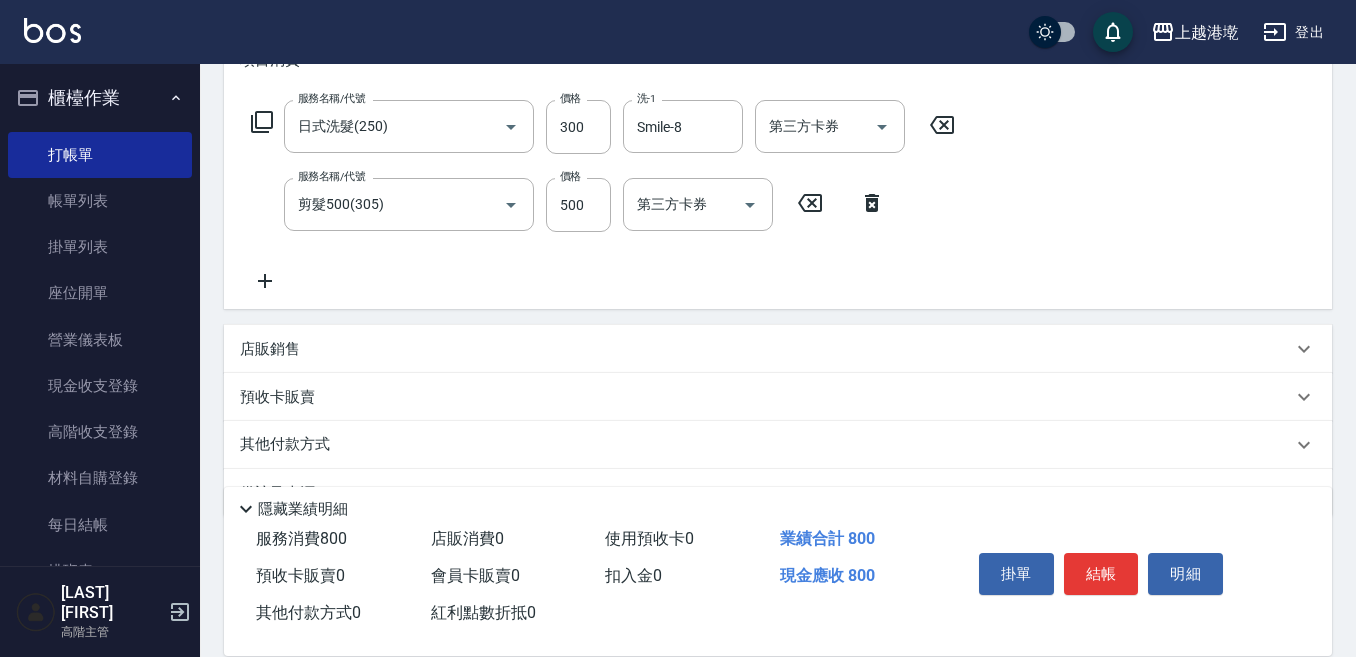 drag, startPoint x: 259, startPoint y: 283, endPoint x: 283, endPoint y: 272, distance: 26.400757 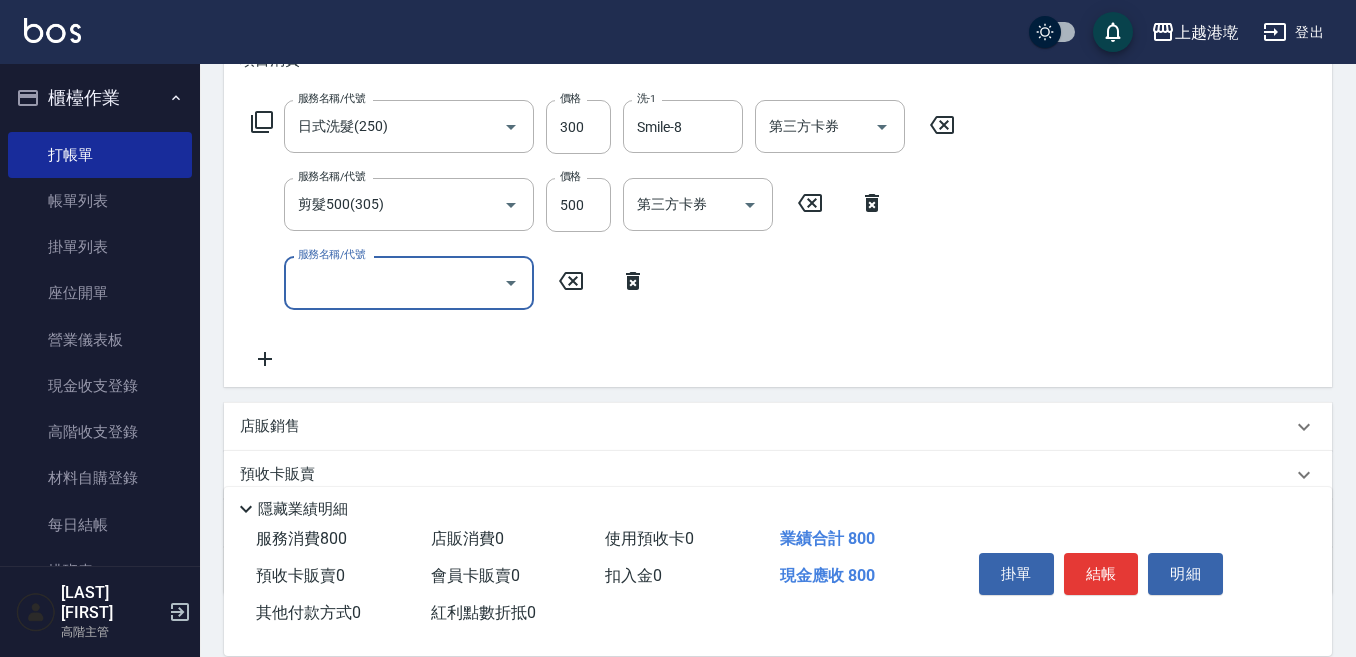 click on "服務名稱/代號" at bounding box center (409, 282) 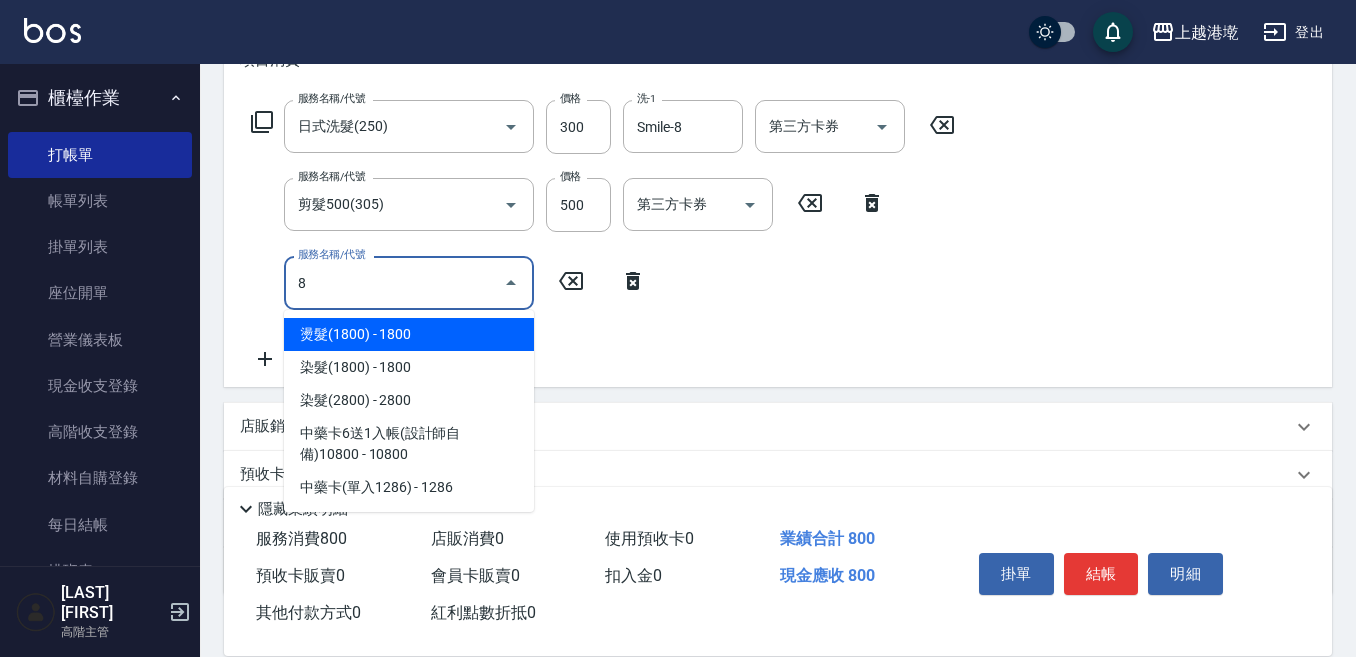 scroll, scrollTop: 0, scrollLeft: 0, axis: both 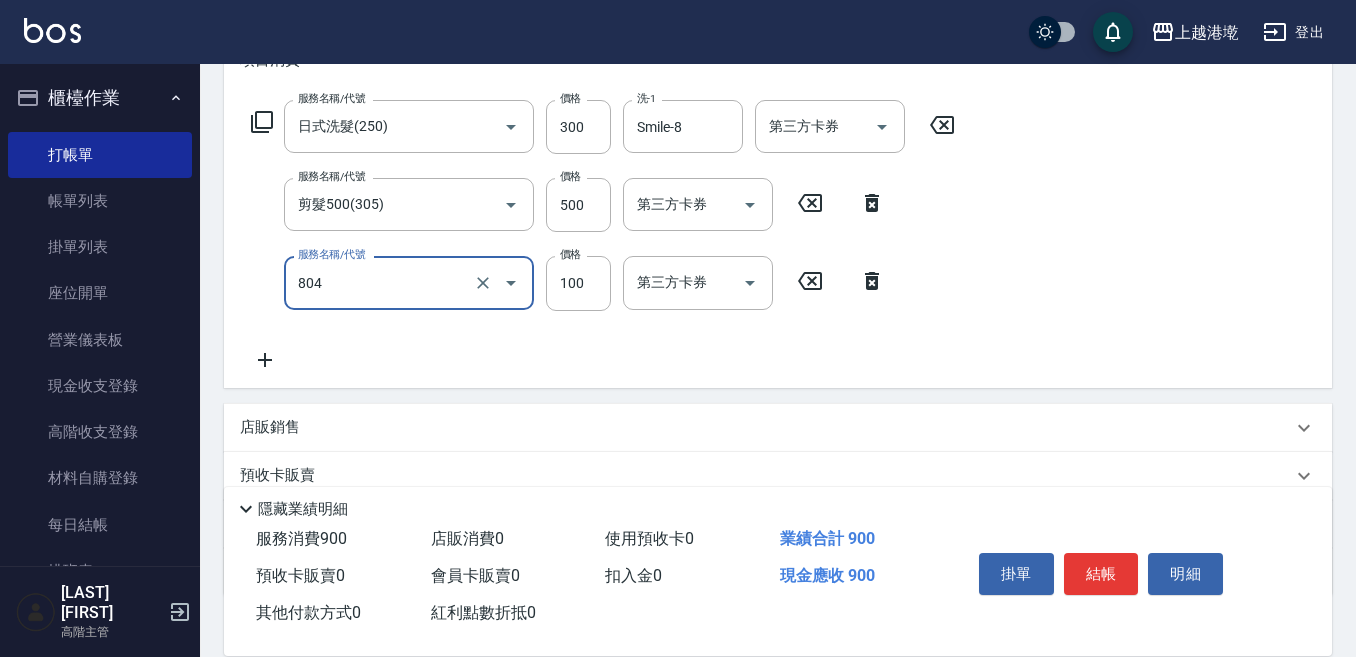 type on "涼洗髮精(804)" 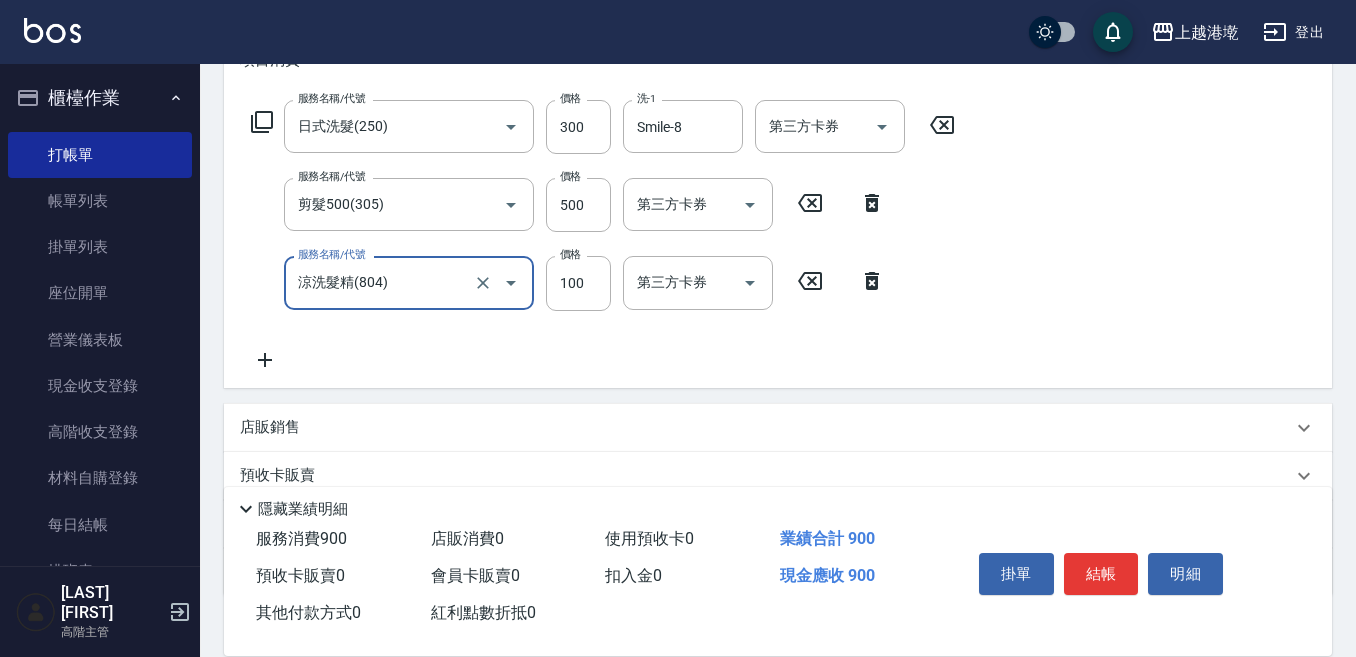 click on "店販銷售" at bounding box center (270, 427) 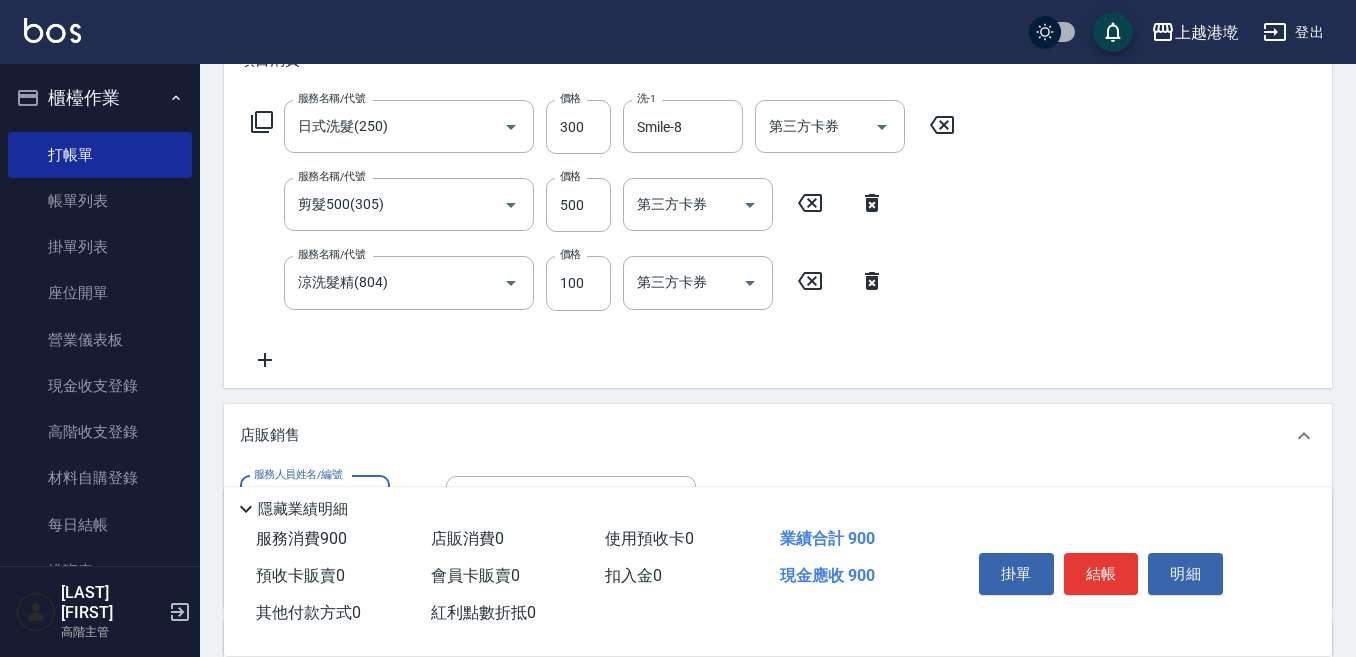 scroll, scrollTop: 0, scrollLeft: 0, axis: both 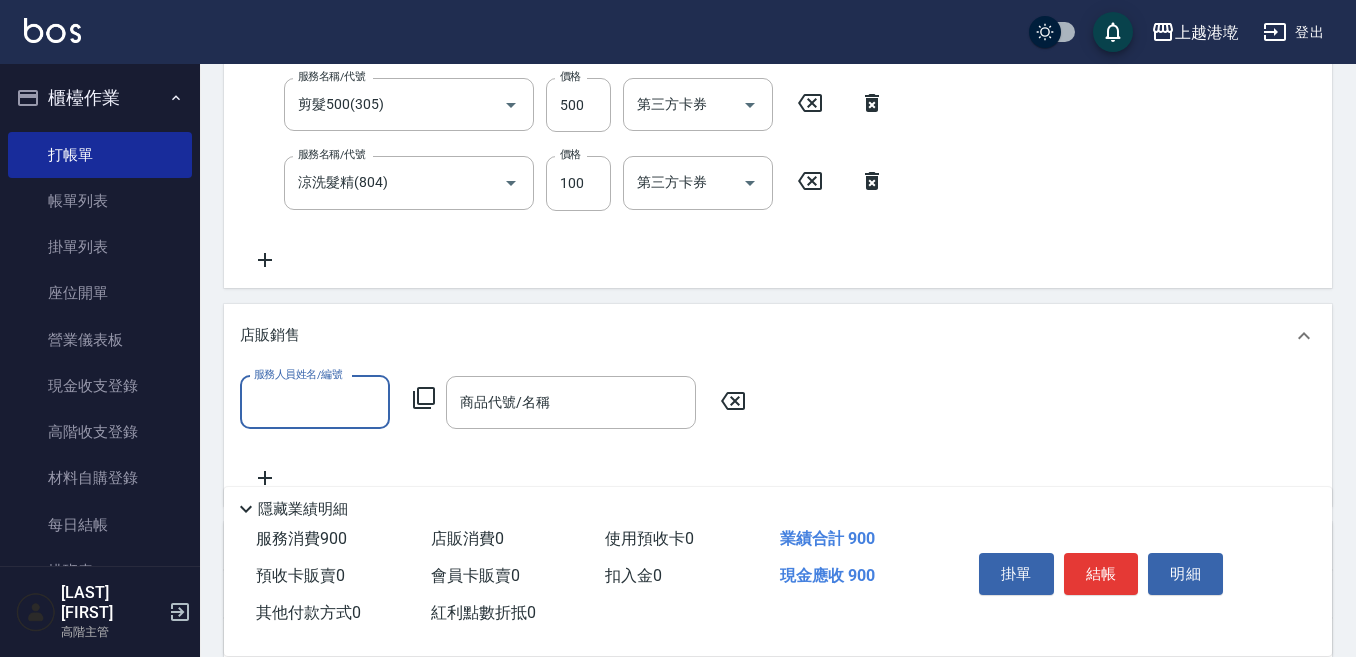 drag, startPoint x: 278, startPoint y: 387, endPoint x: 277, endPoint y: 405, distance: 18.027756 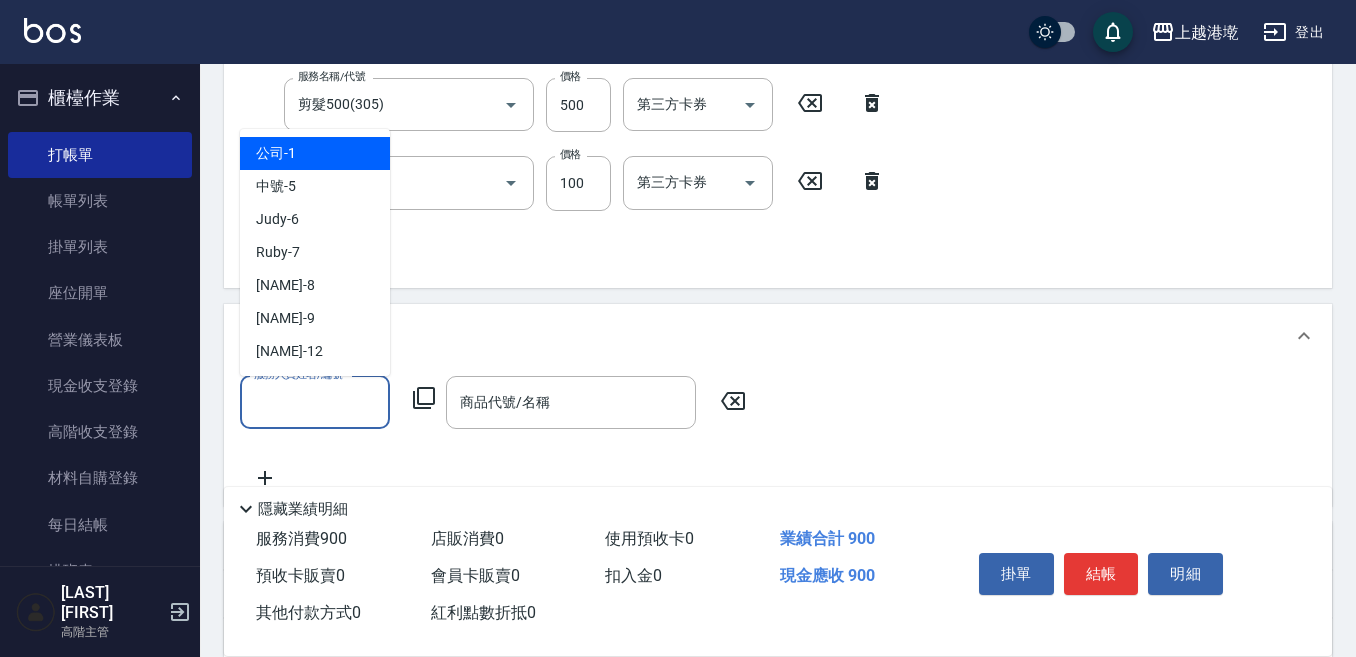 click on "服務人員姓名/編號" at bounding box center (315, 402) 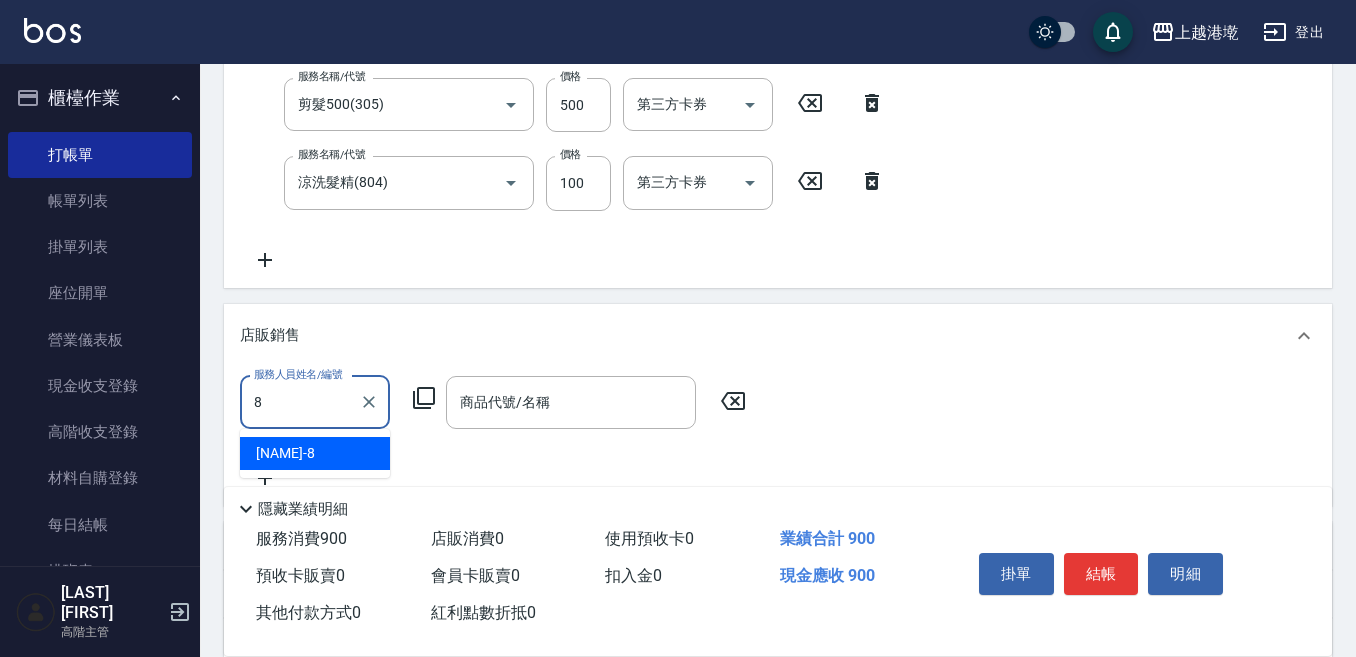 type on "Smile-8" 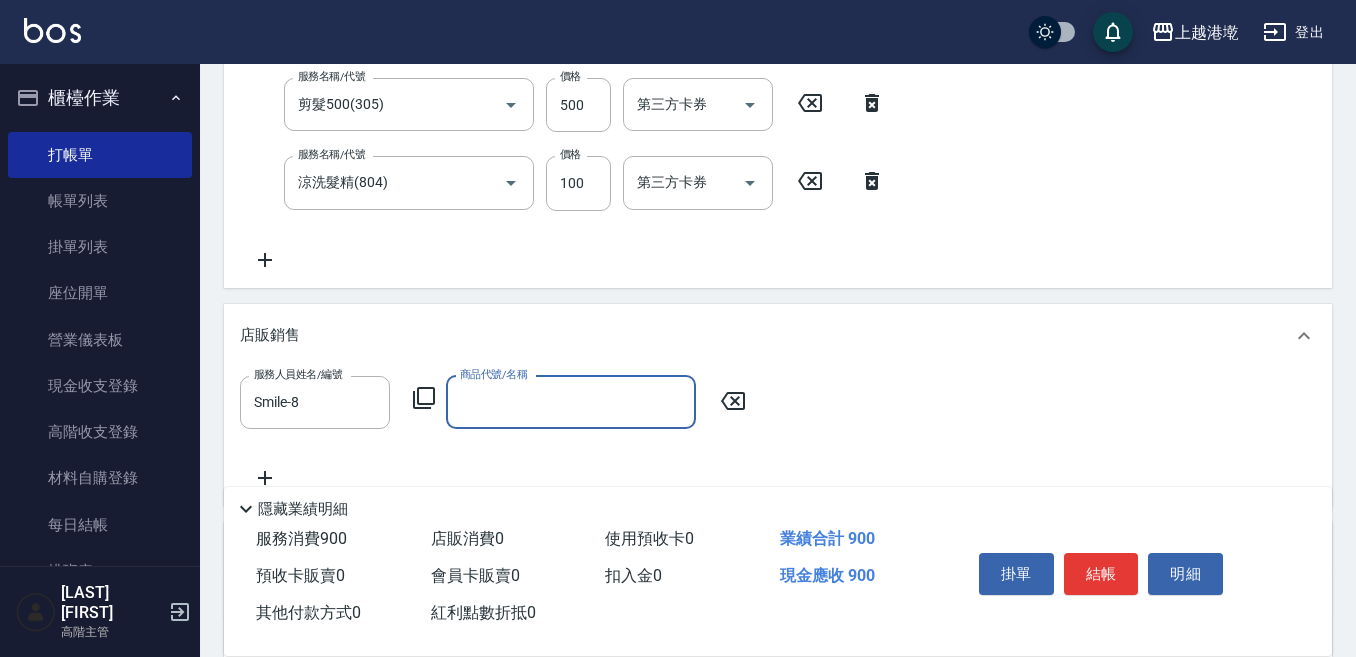 click 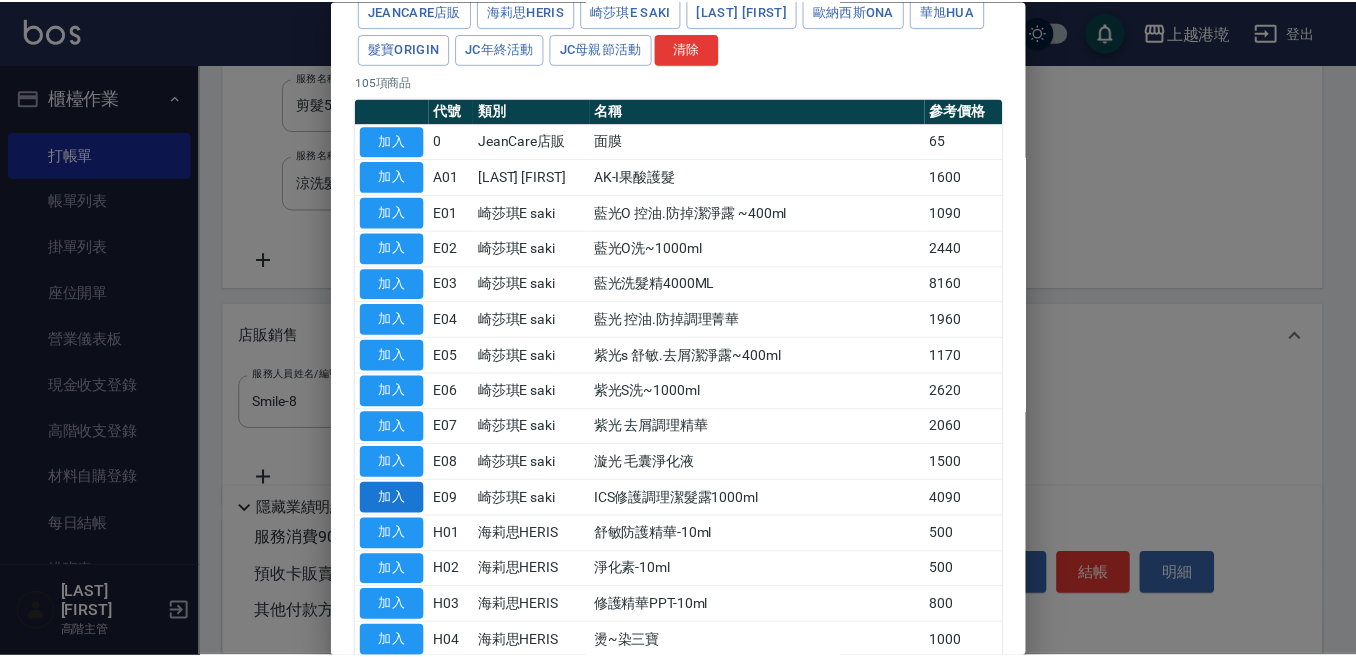 scroll, scrollTop: 0, scrollLeft: 0, axis: both 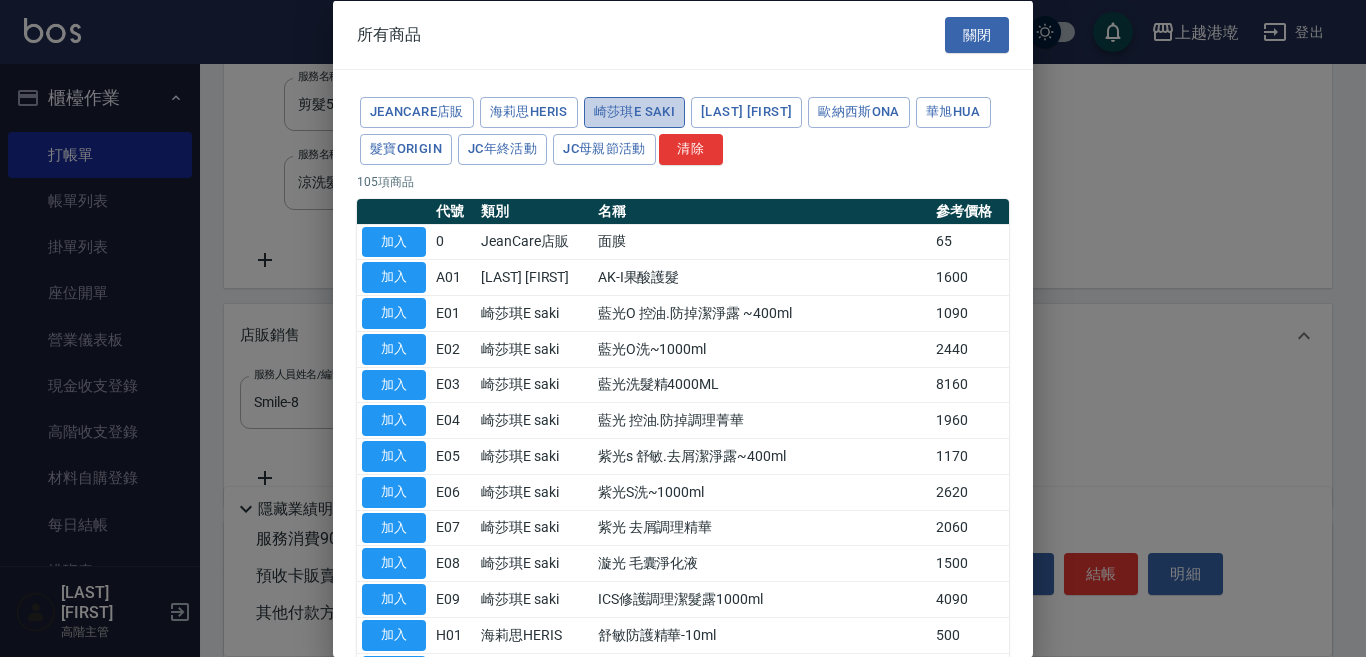 click on "崎莎琪E saki" at bounding box center [634, 112] 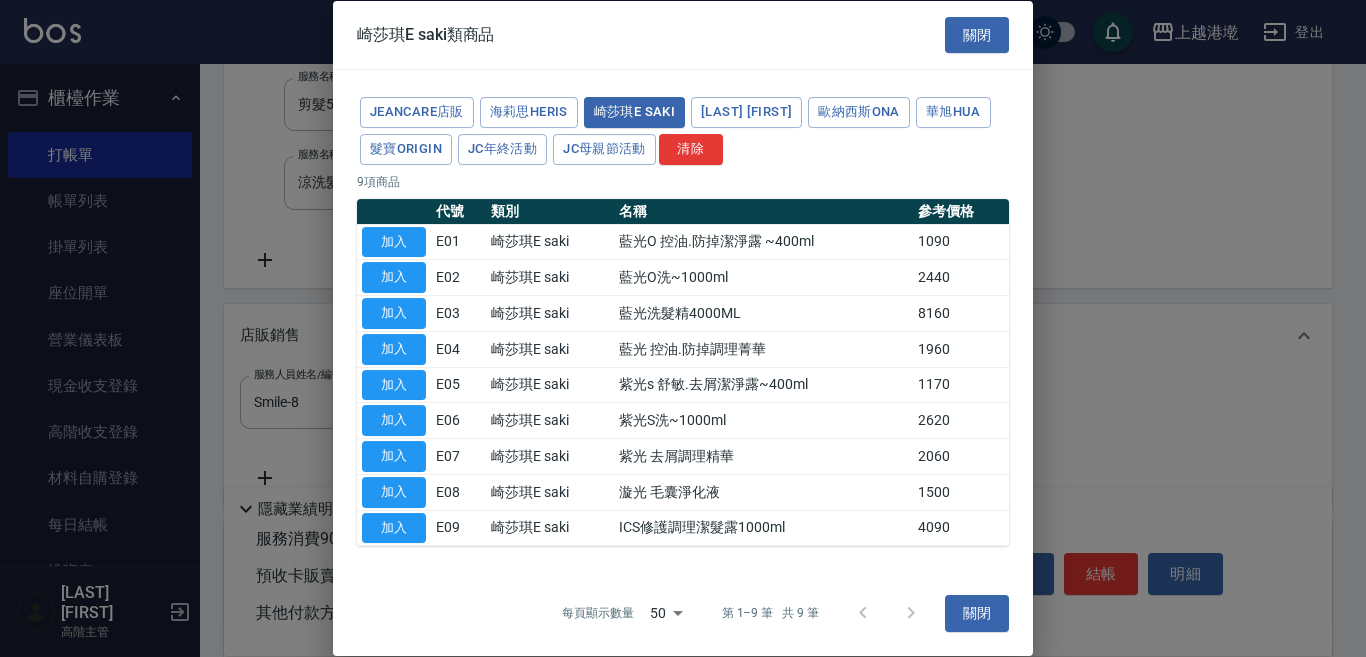 drag, startPoint x: 382, startPoint y: 415, endPoint x: 455, endPoint y: 404, distance: 73.82411 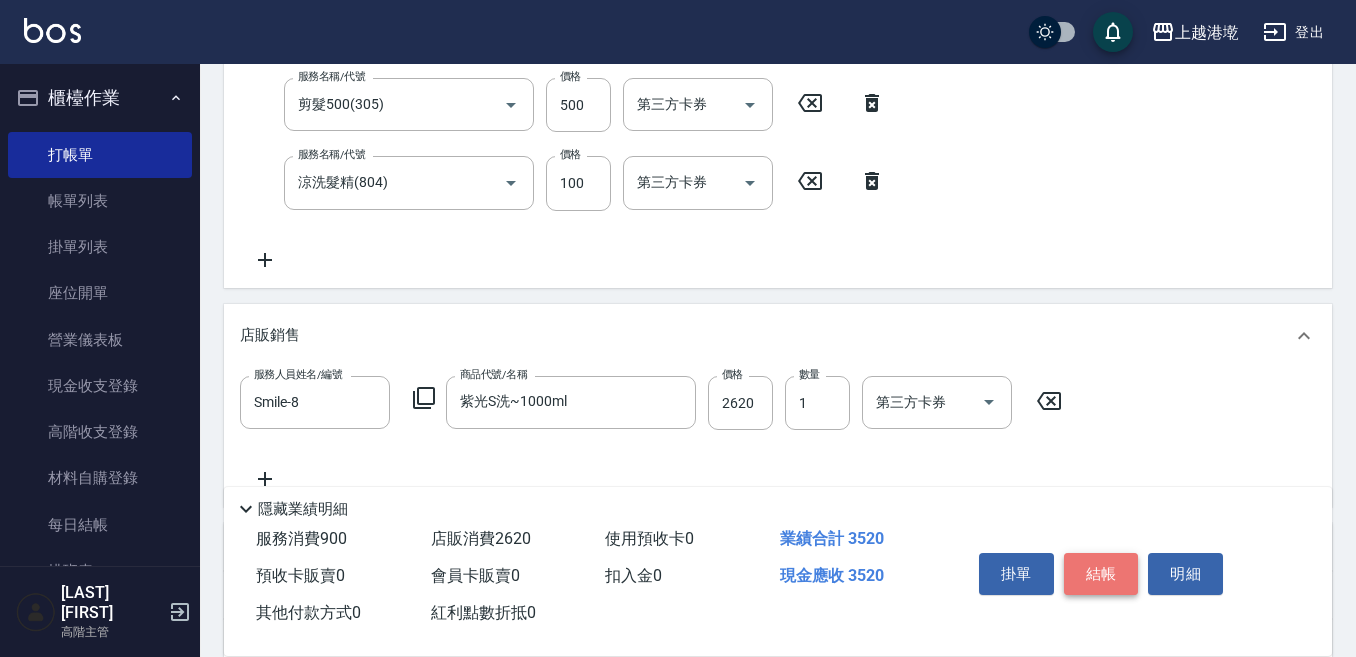 click on "結帳" at bounding box center [1101, 574] 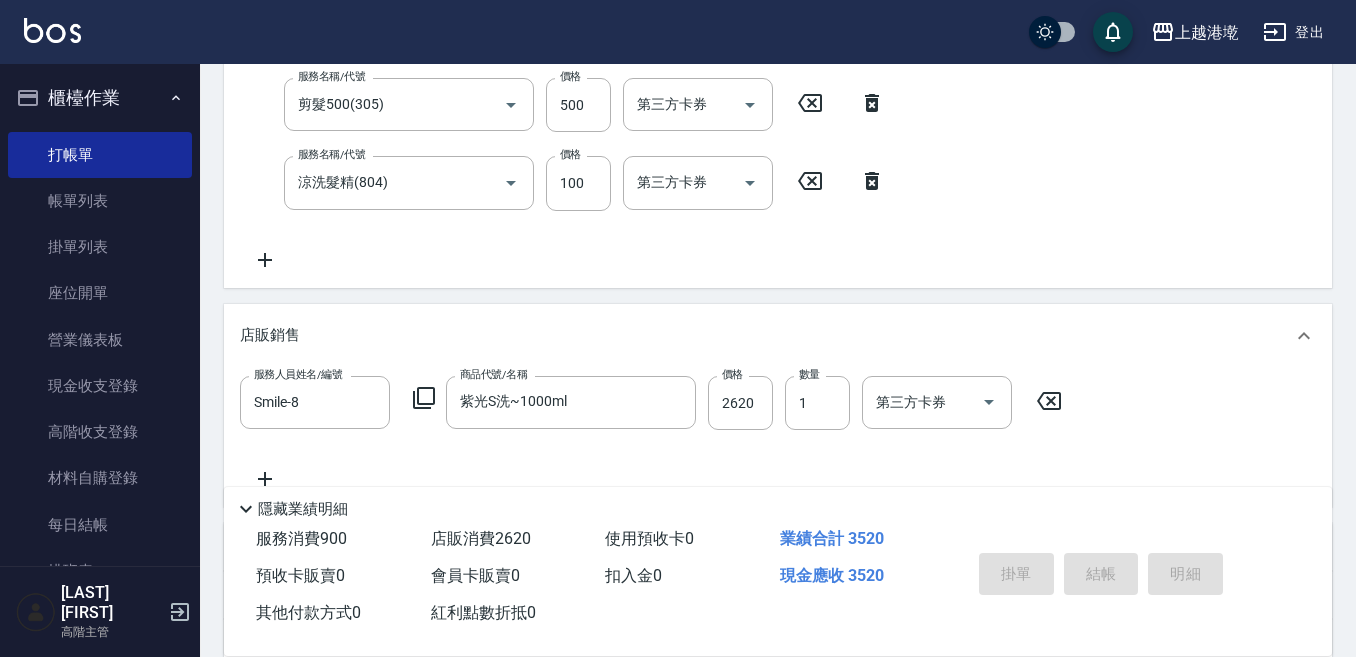type on "[DATE] [TIME]" 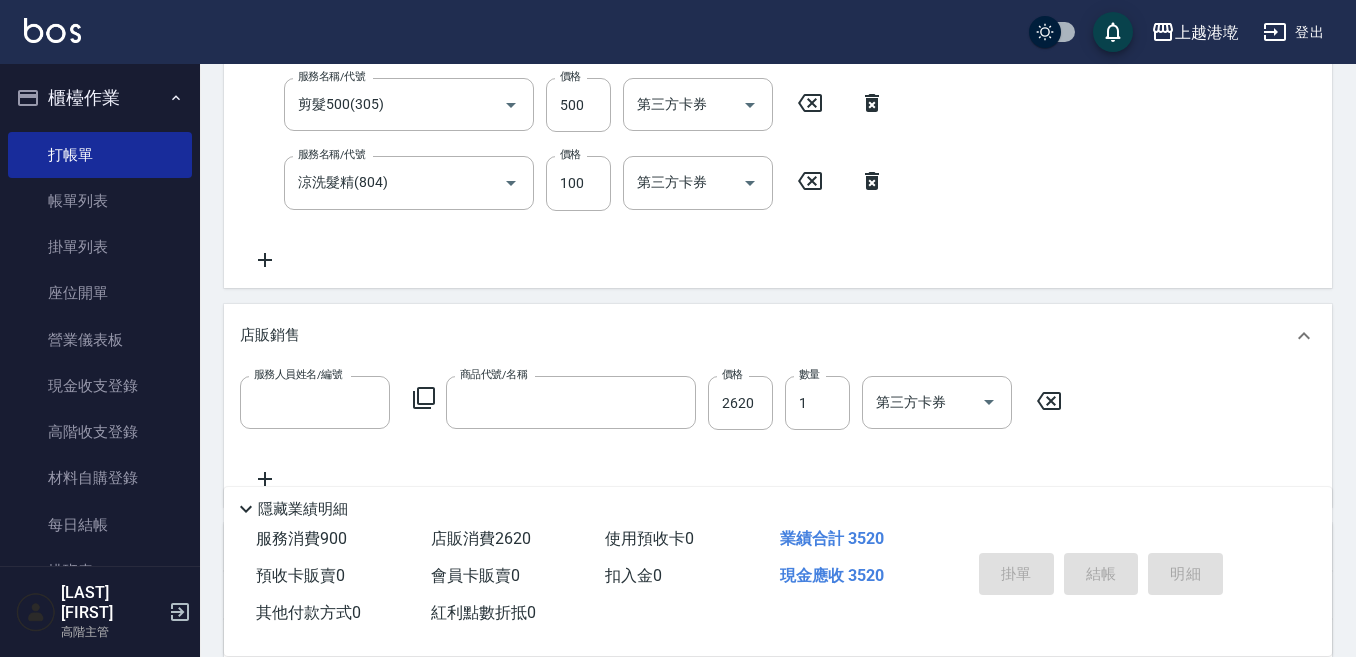 scroll, scrollTop: 0, scrollLeft: 0, axis: both 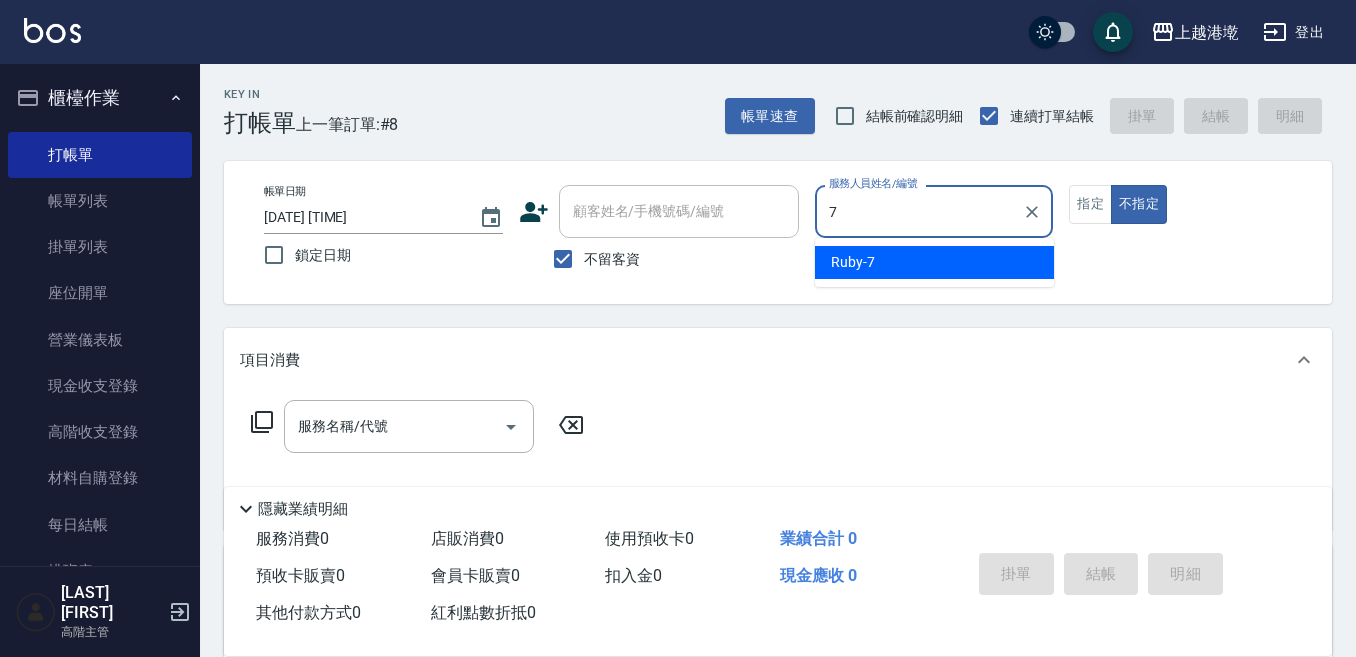 type on "Ruby-7" 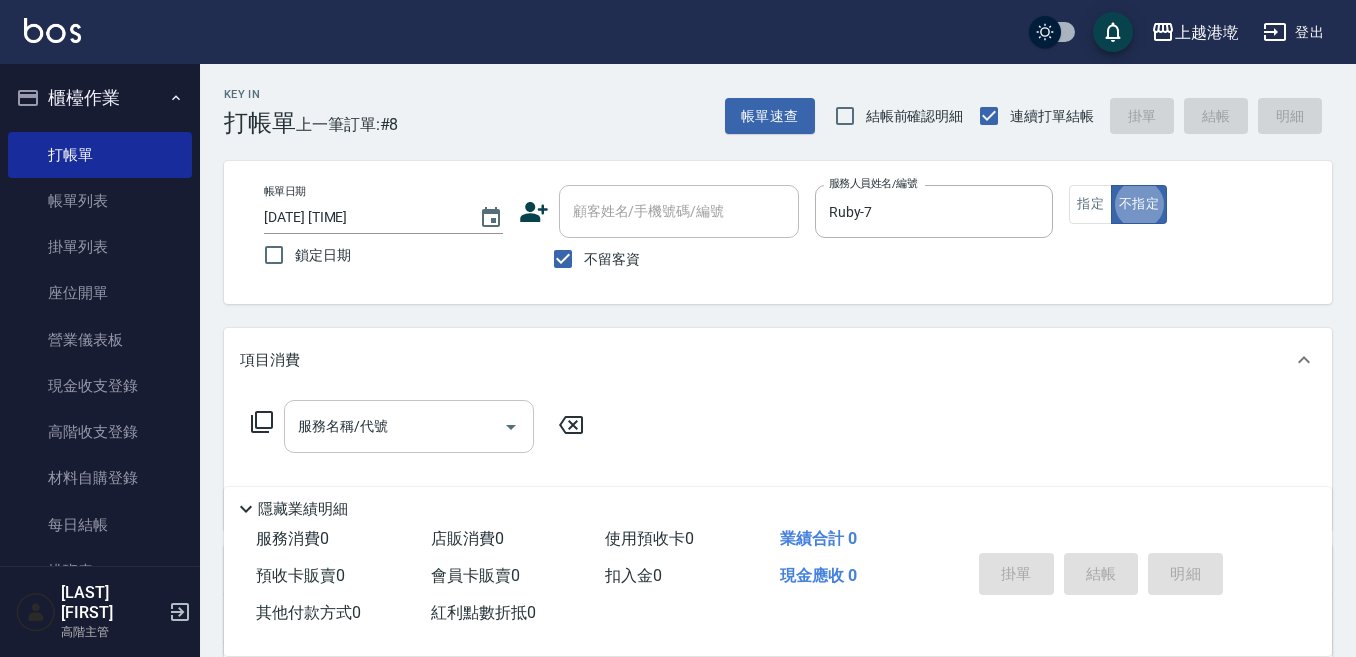 click on "服務名稱/代號" at bounding box center (394, 426) 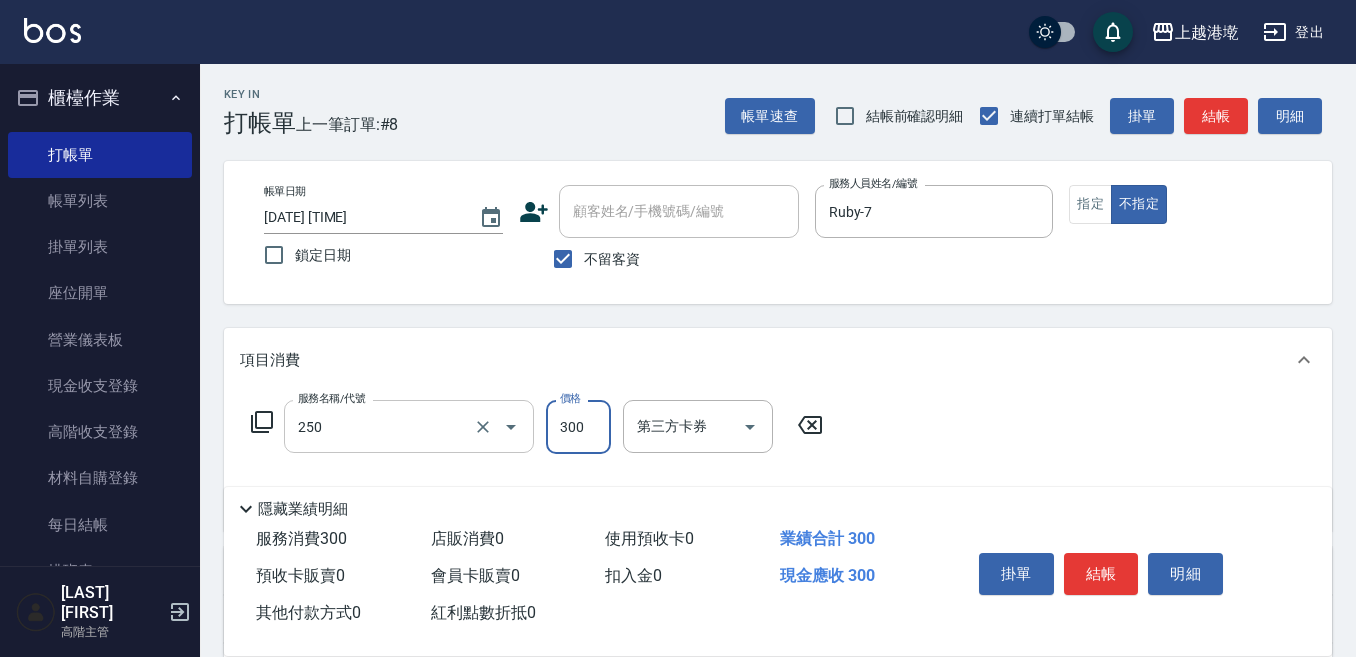 type on "日式洗髮(250)" 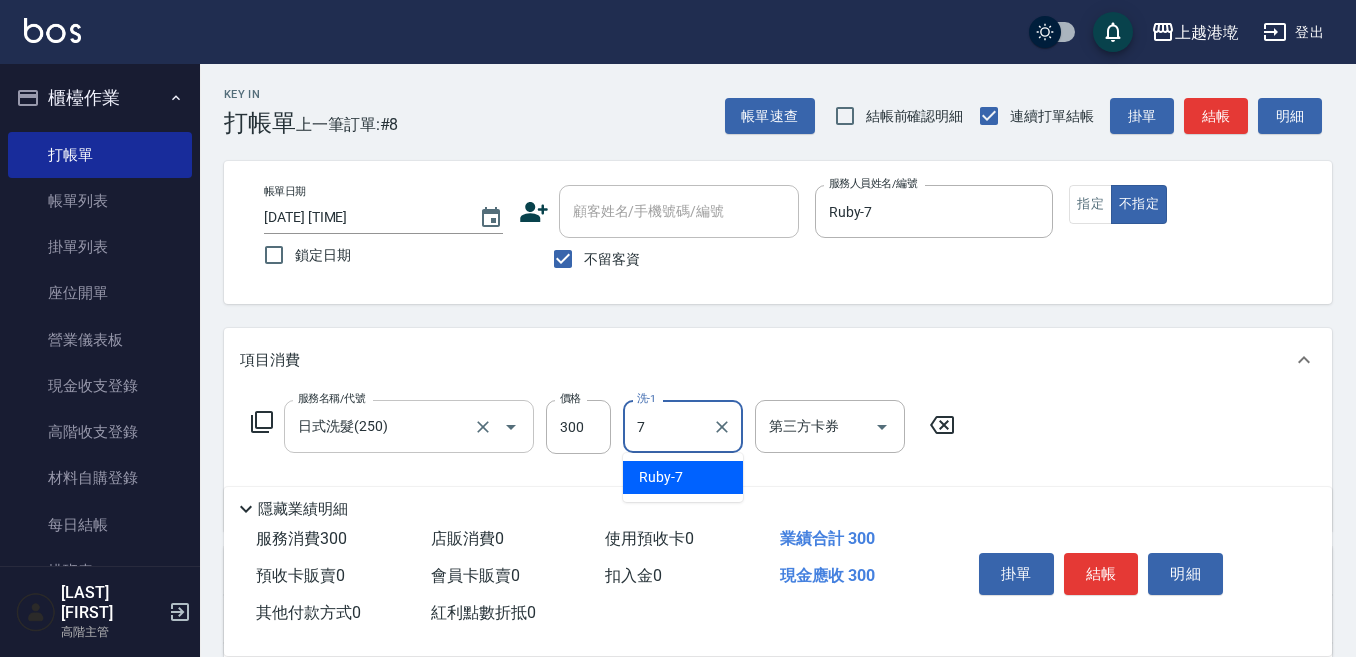 type on "Ruby-7" 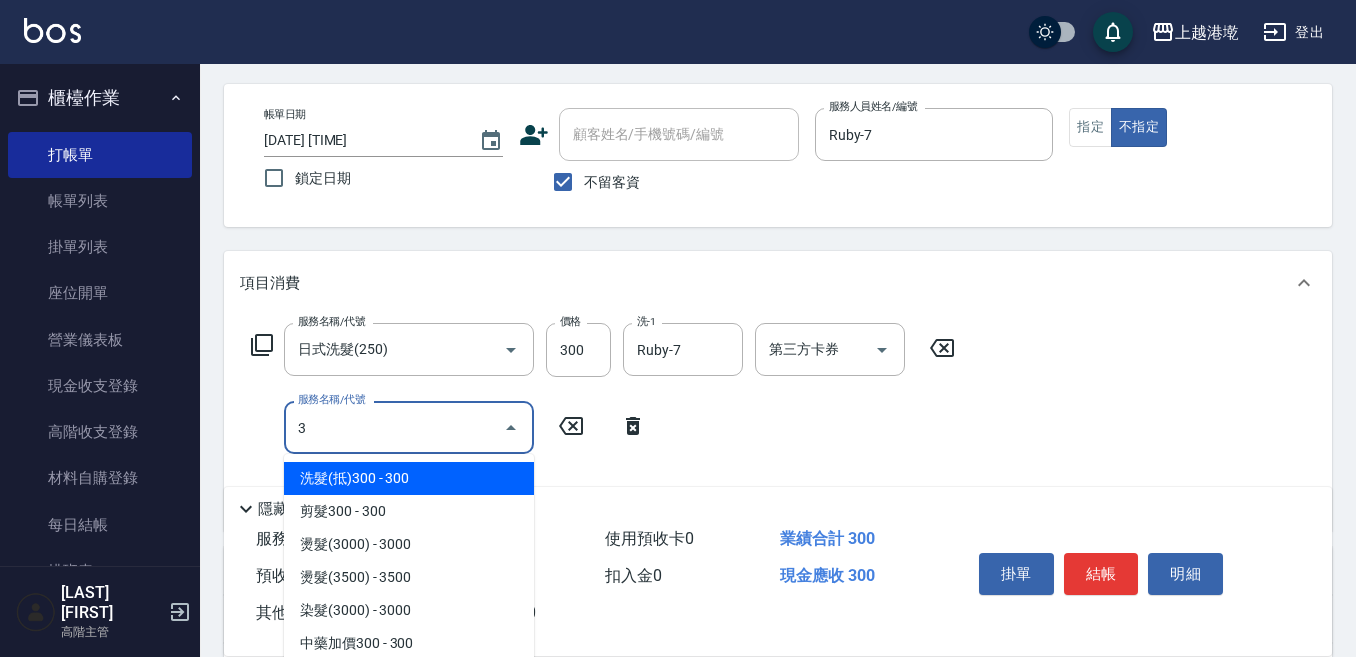 scroll, scrollTop: 100, scrollLeft: 0, axis: vertical 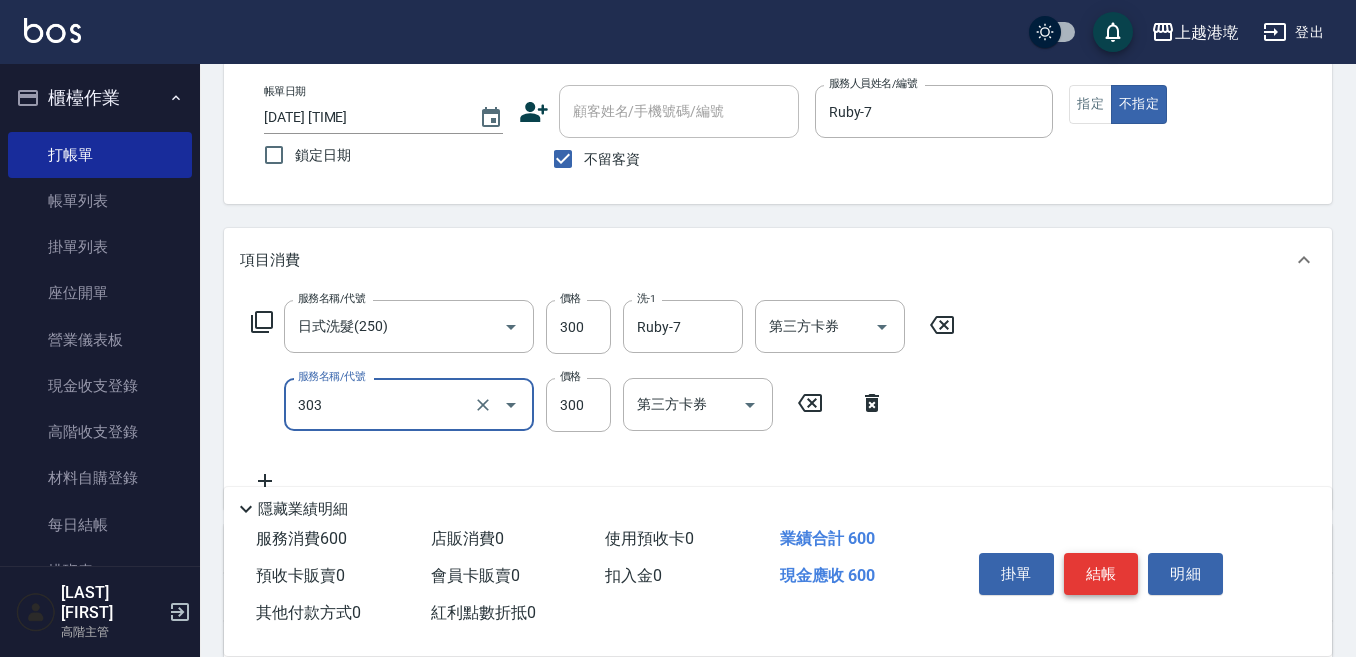 type on "剪髮300(303)" 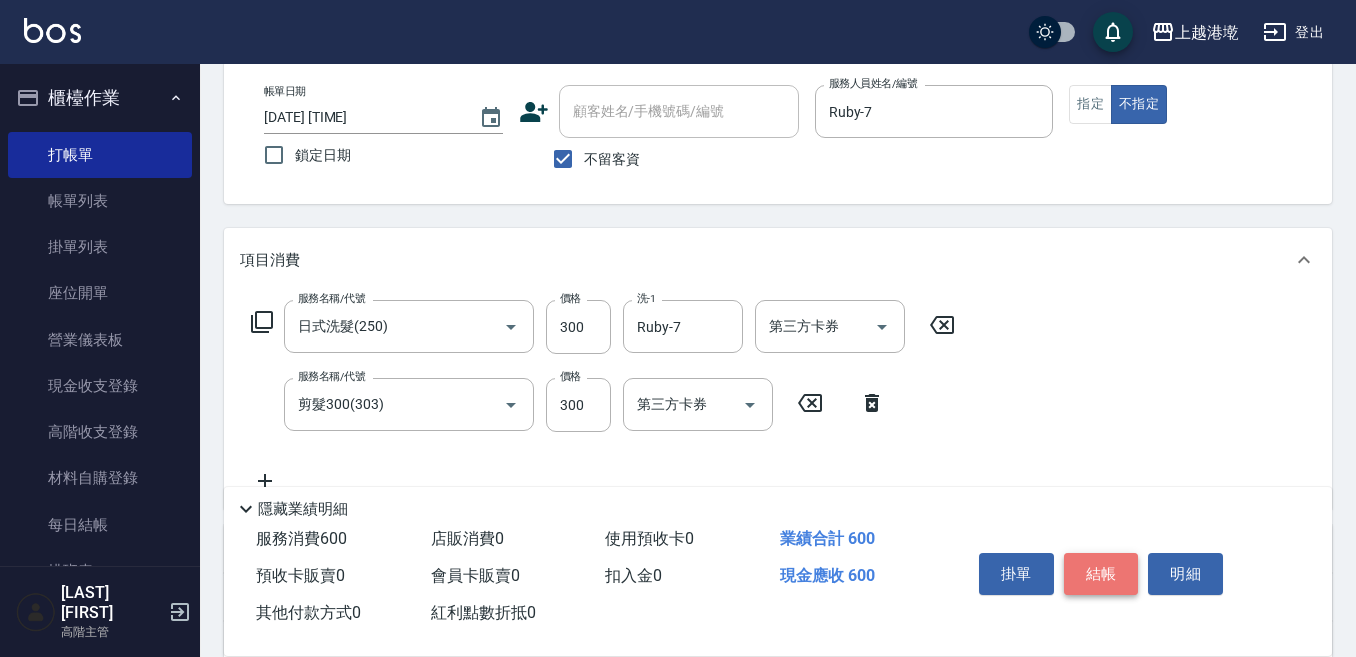 click on "結帳" at bounding box center [1101, 574] 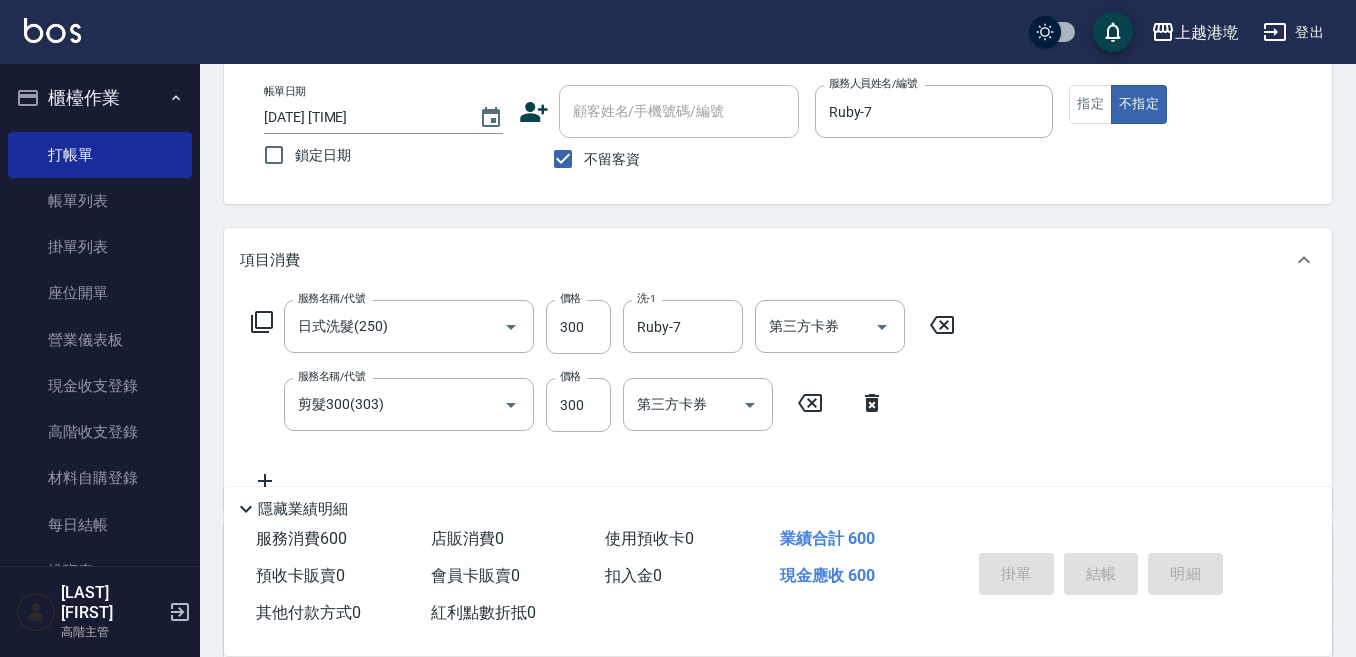 type 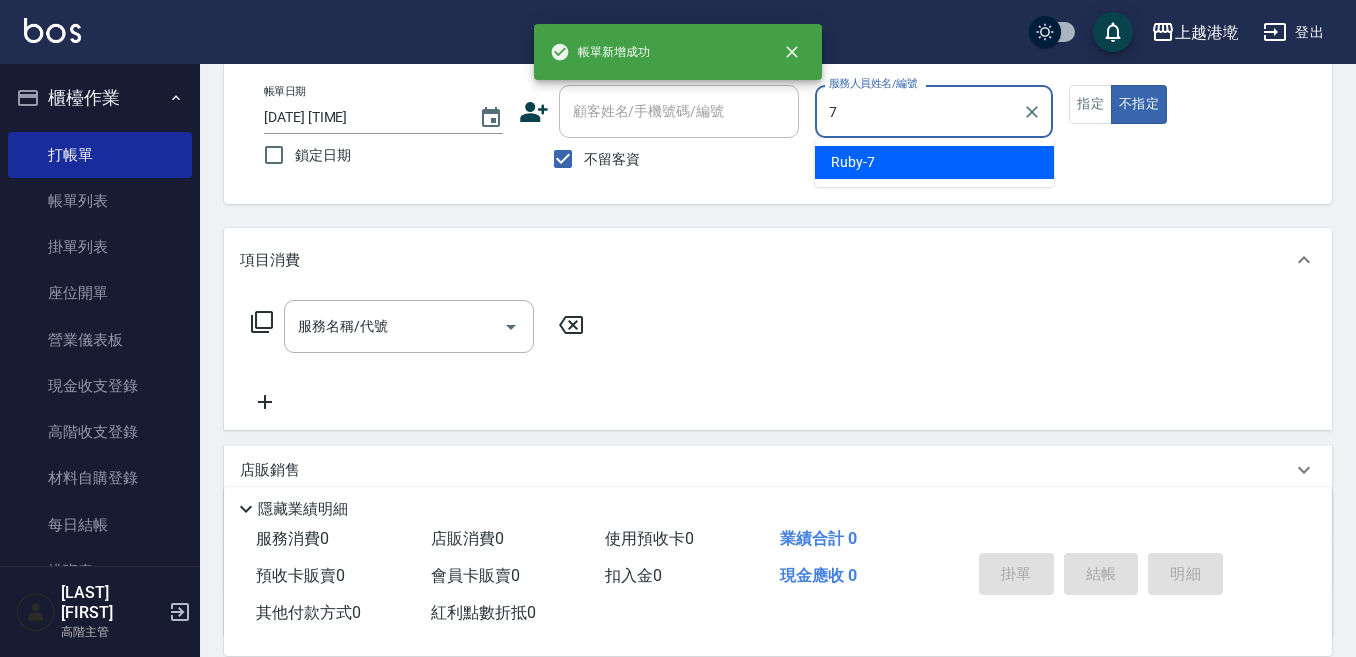 type on "Ruby-7" 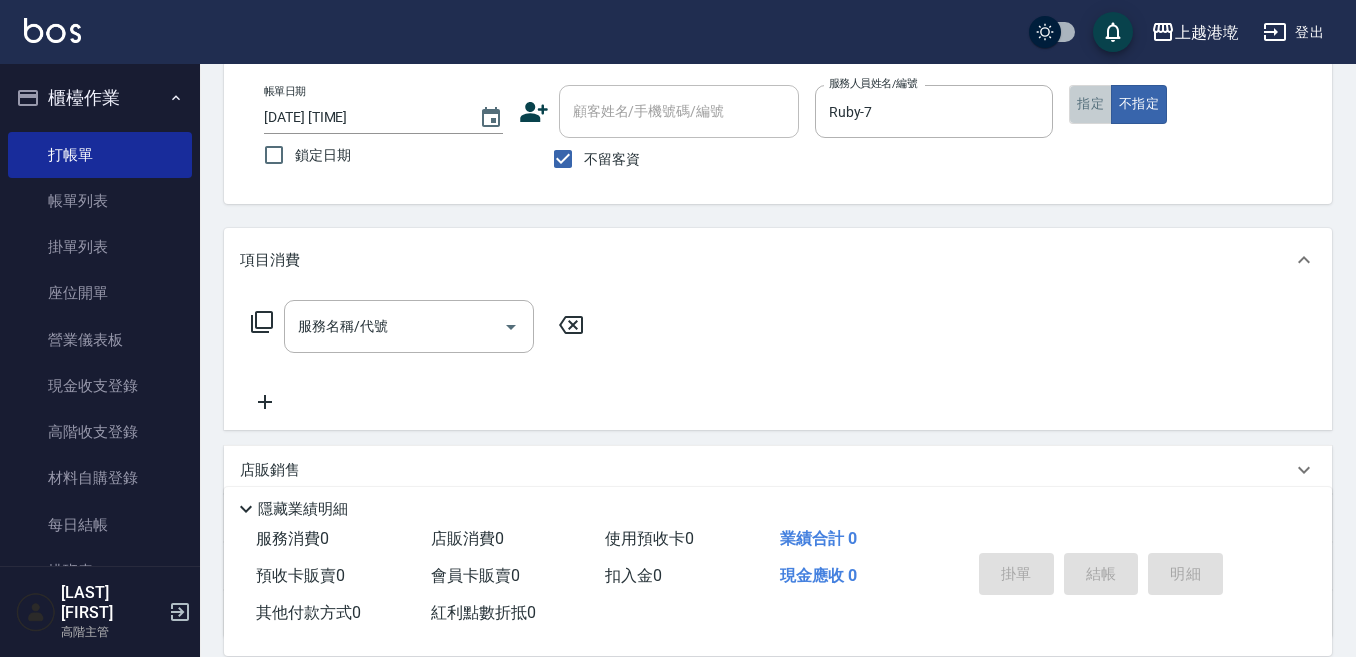 click on "指定" at bounding box center [1090, 104] 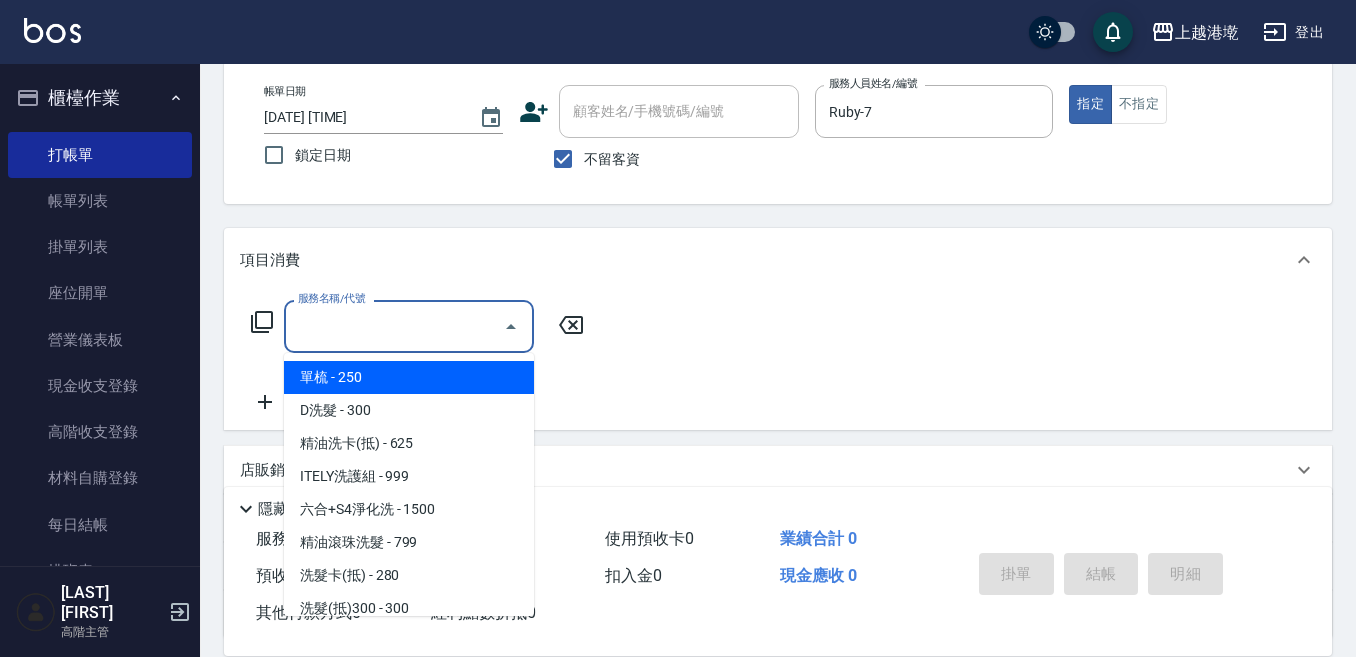 click on "服務名稱/代號" at bounding box center [394, 326] 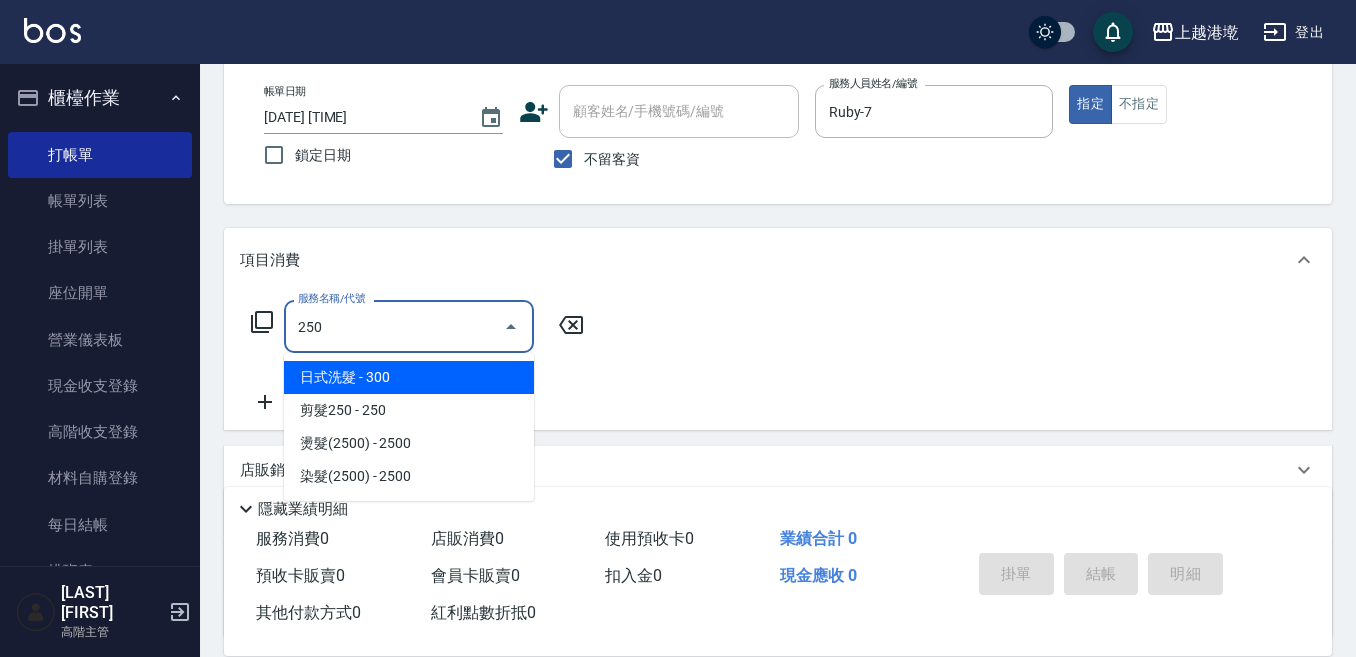 type on "日式洗髮(250)" 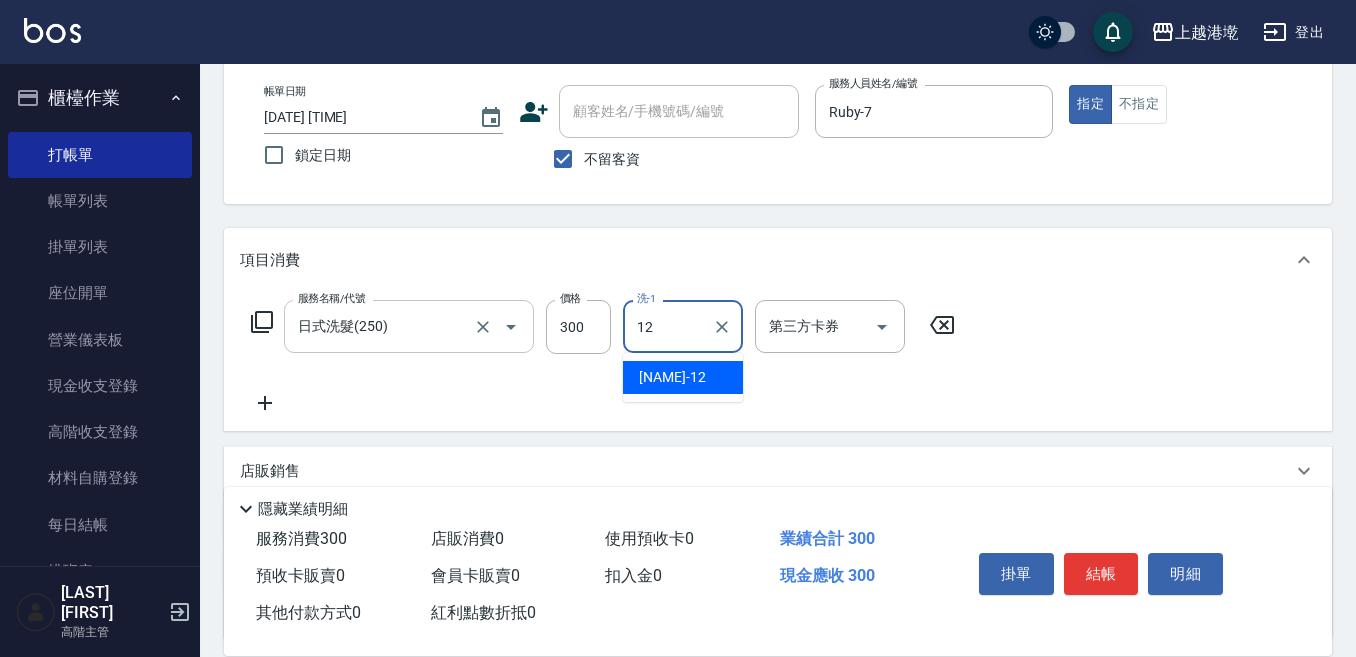 type on "[NAME]-12" 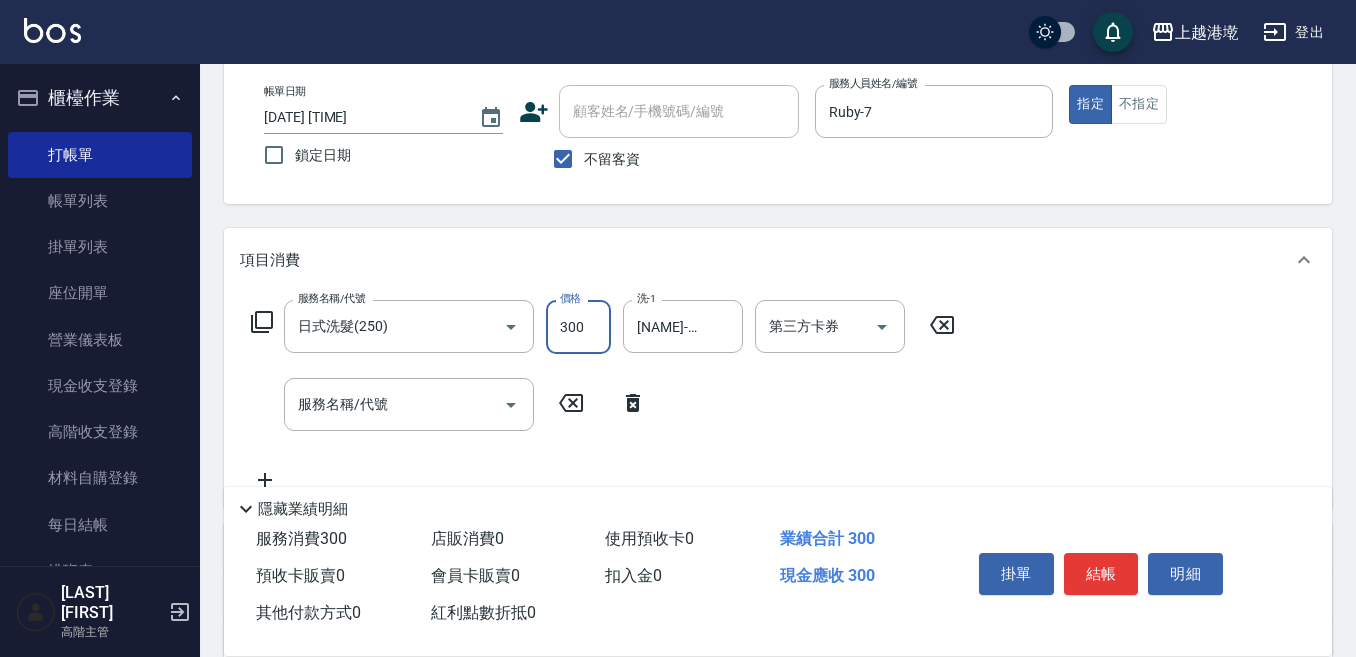 click on "300" at bounding box center (578, 327) 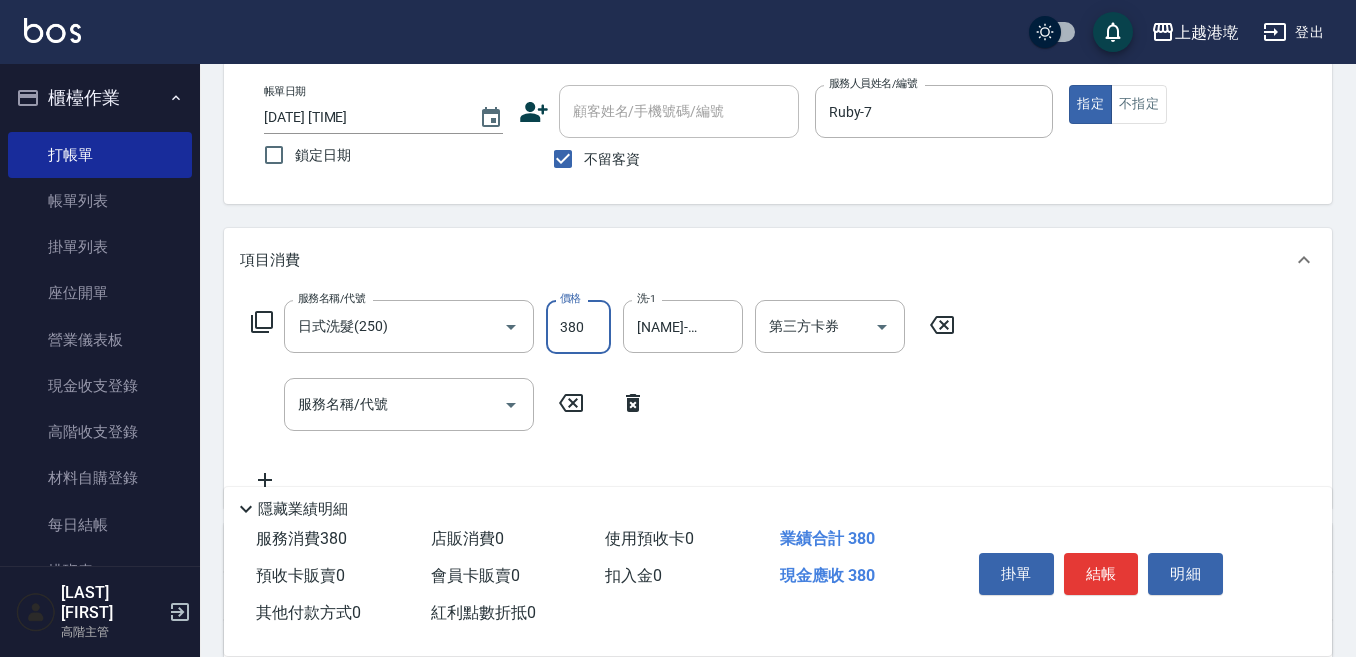 type on "380" 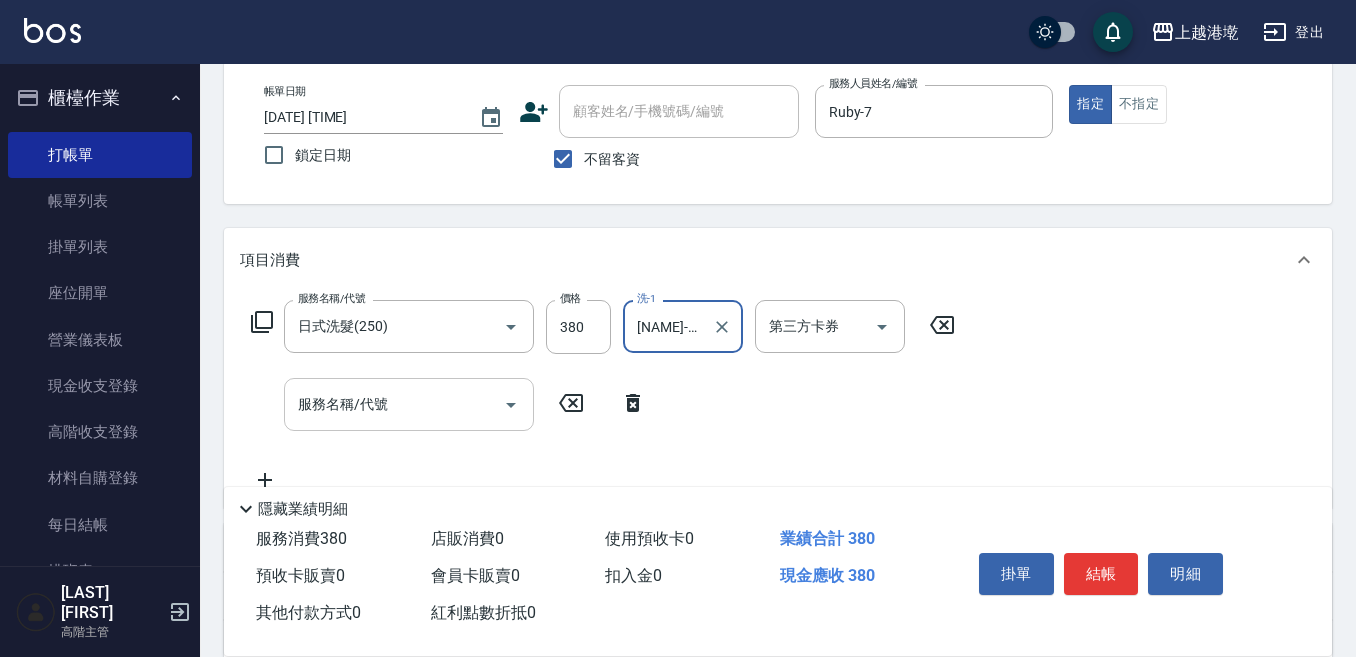 click on "服務名稱/代號" at bounding box center (394, 404) 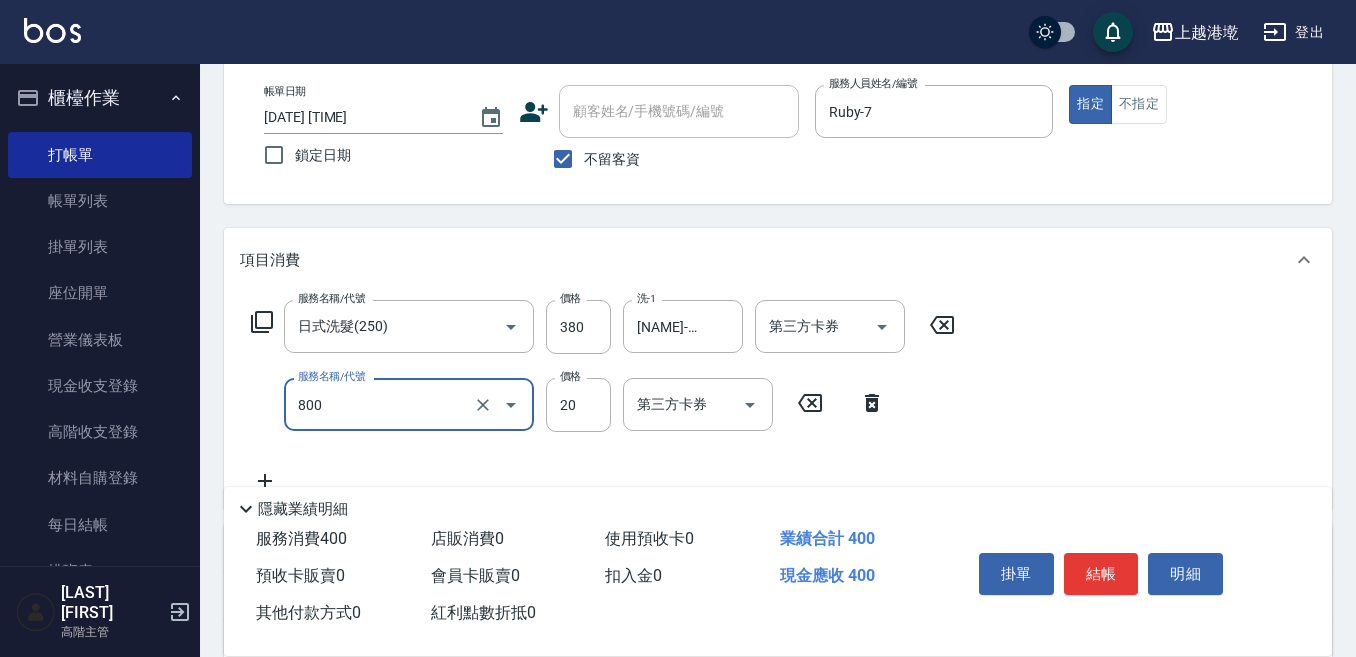 type on "潤絲精(800)" 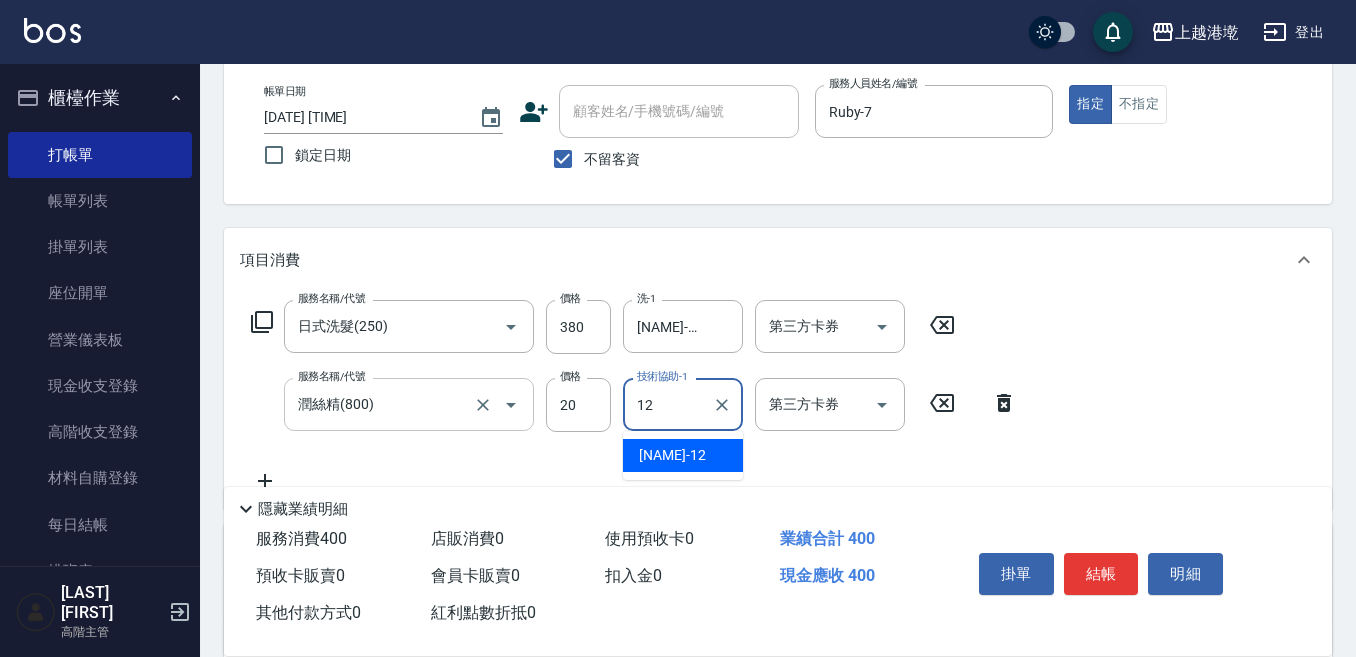 type on "[NAME]-12" 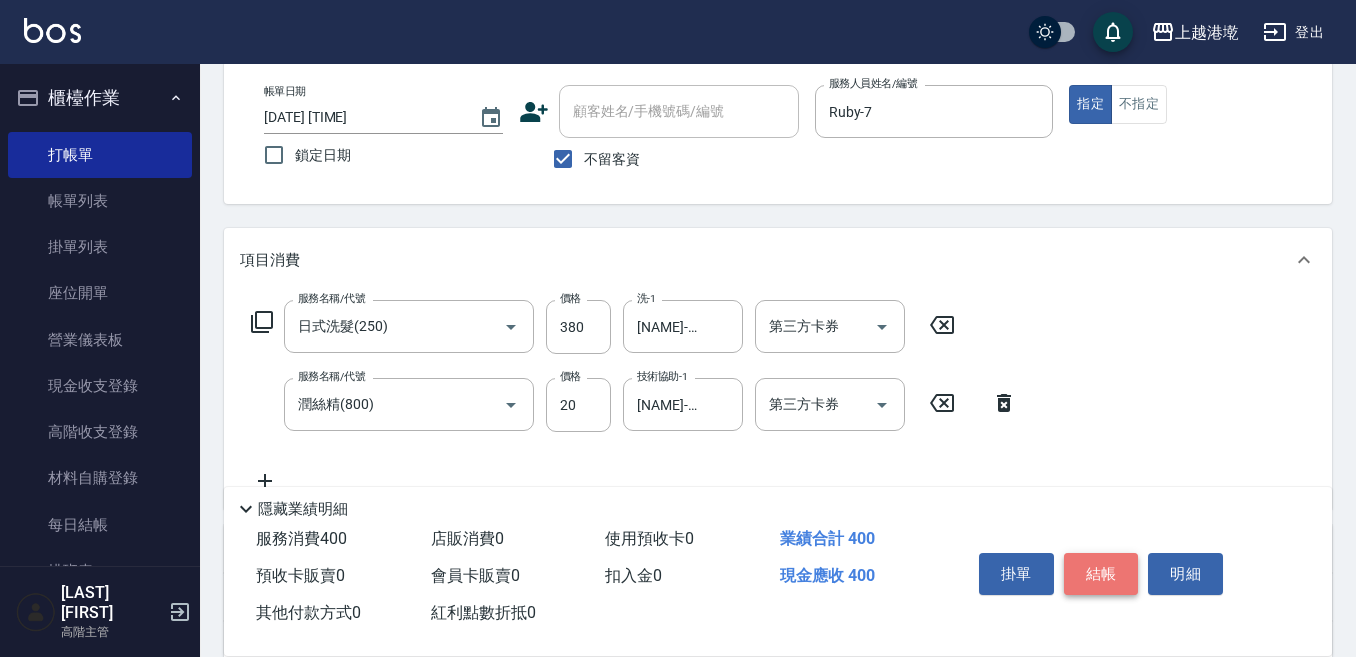 click on "結帳" at bounding box center [1101, 574] 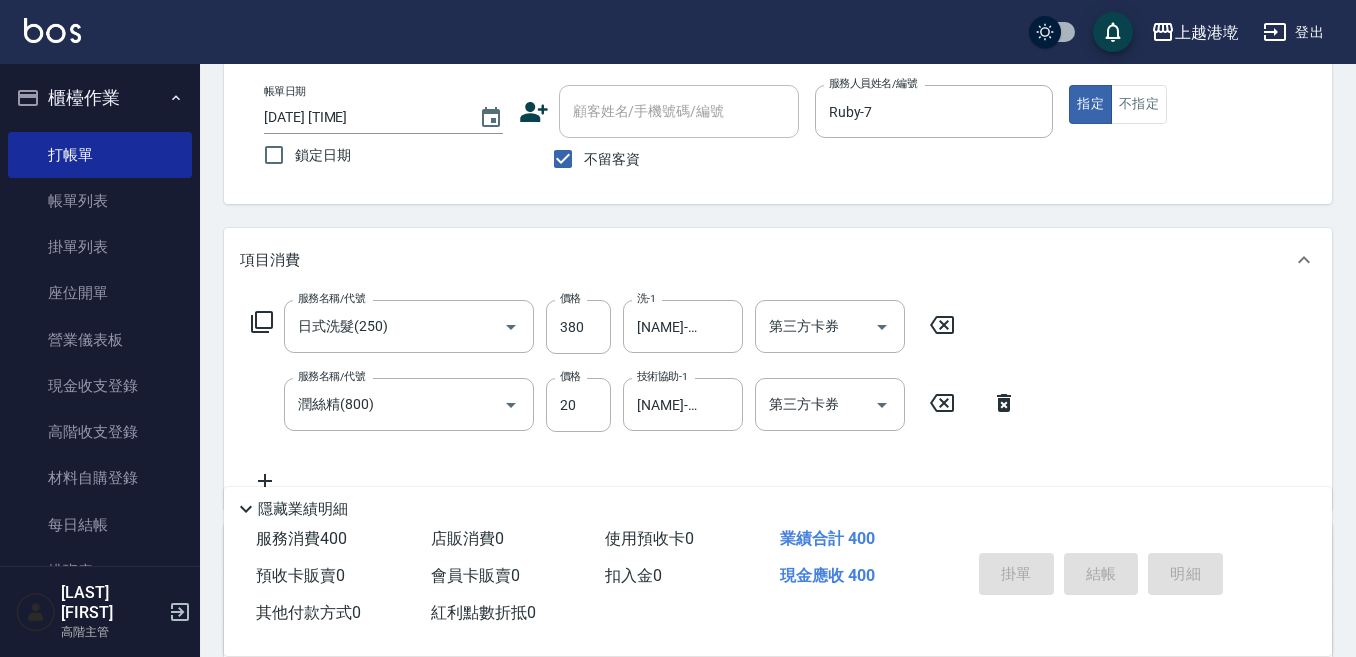type 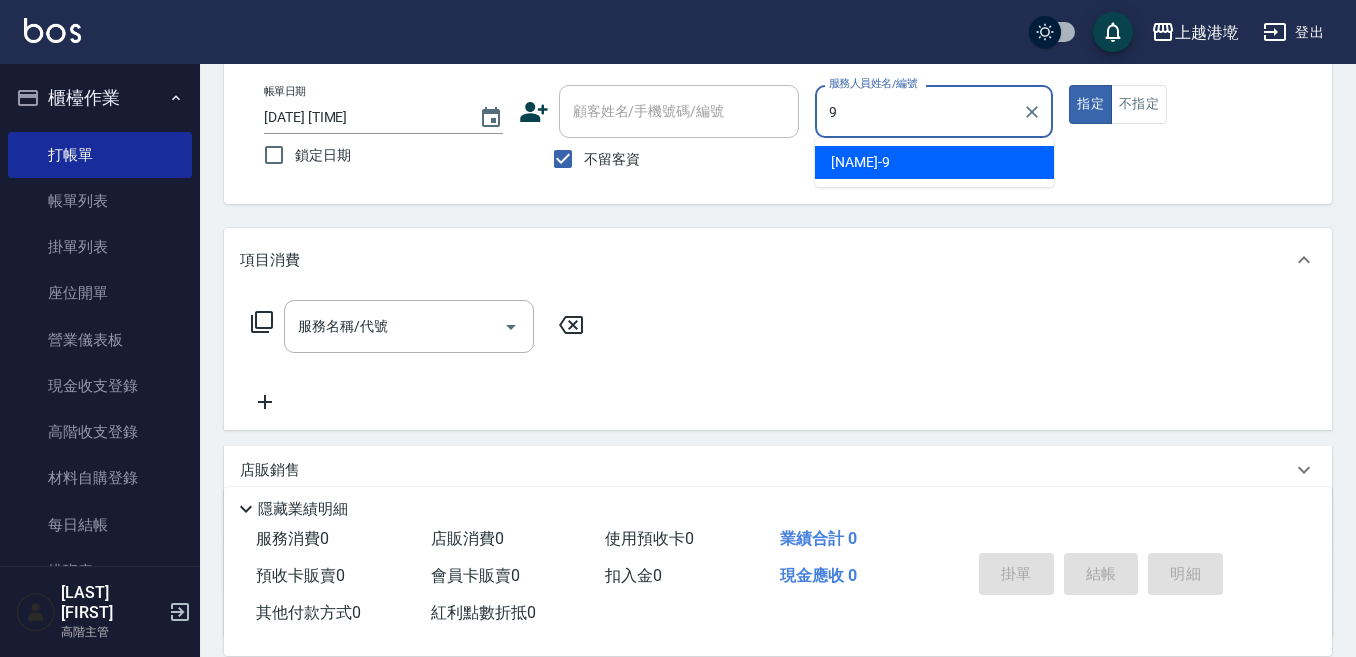 type on "[NAME]-9" 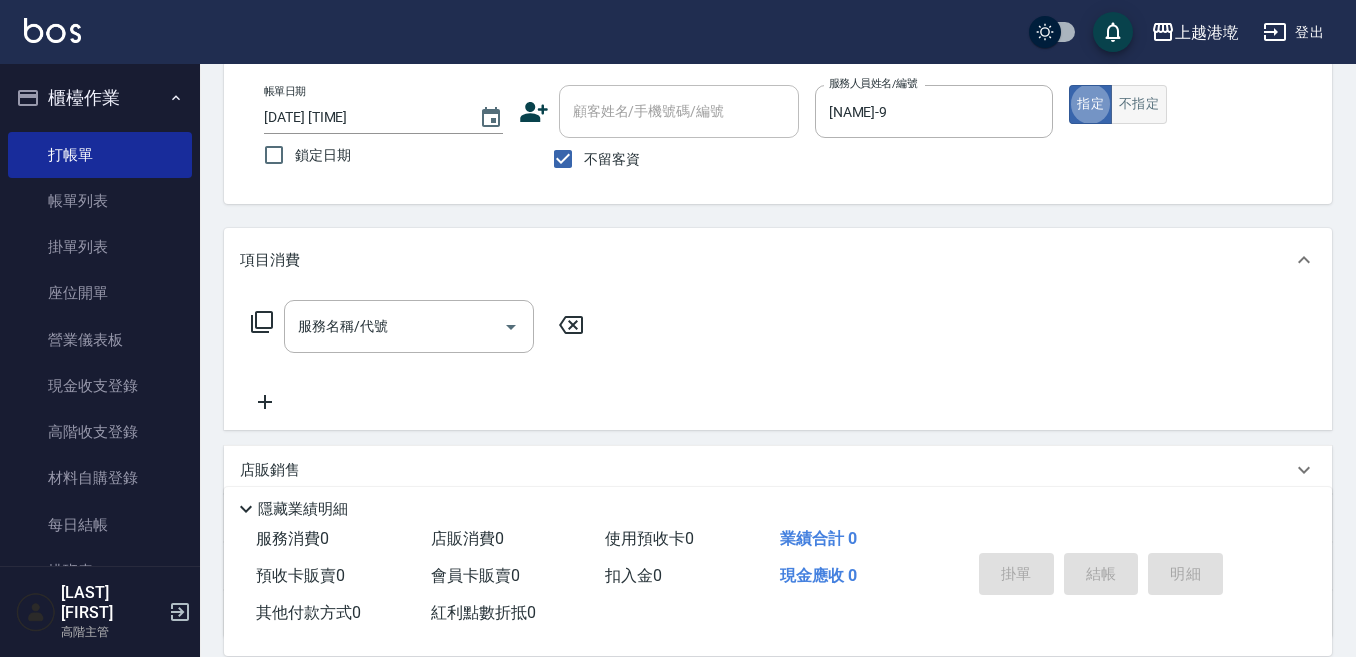 click on "不指定" at bounding box center [1139, 104] 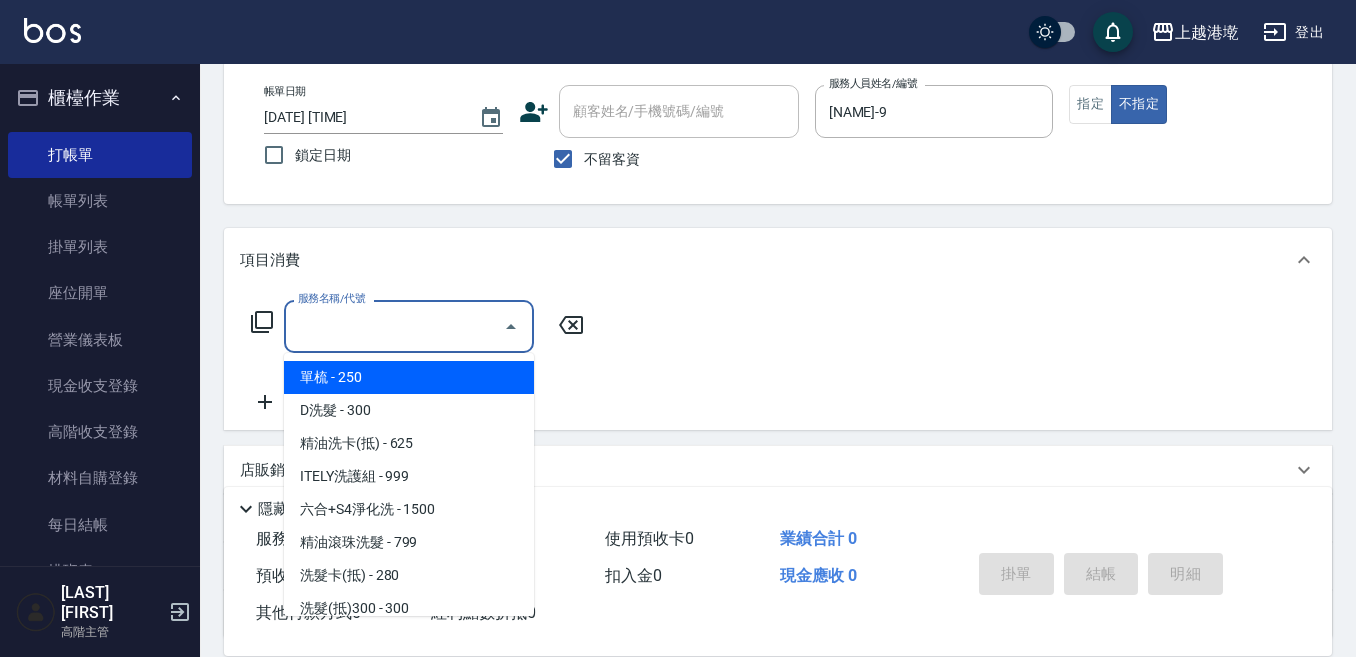 click on "服務名稱/代號" at bounding box center [394, 326] 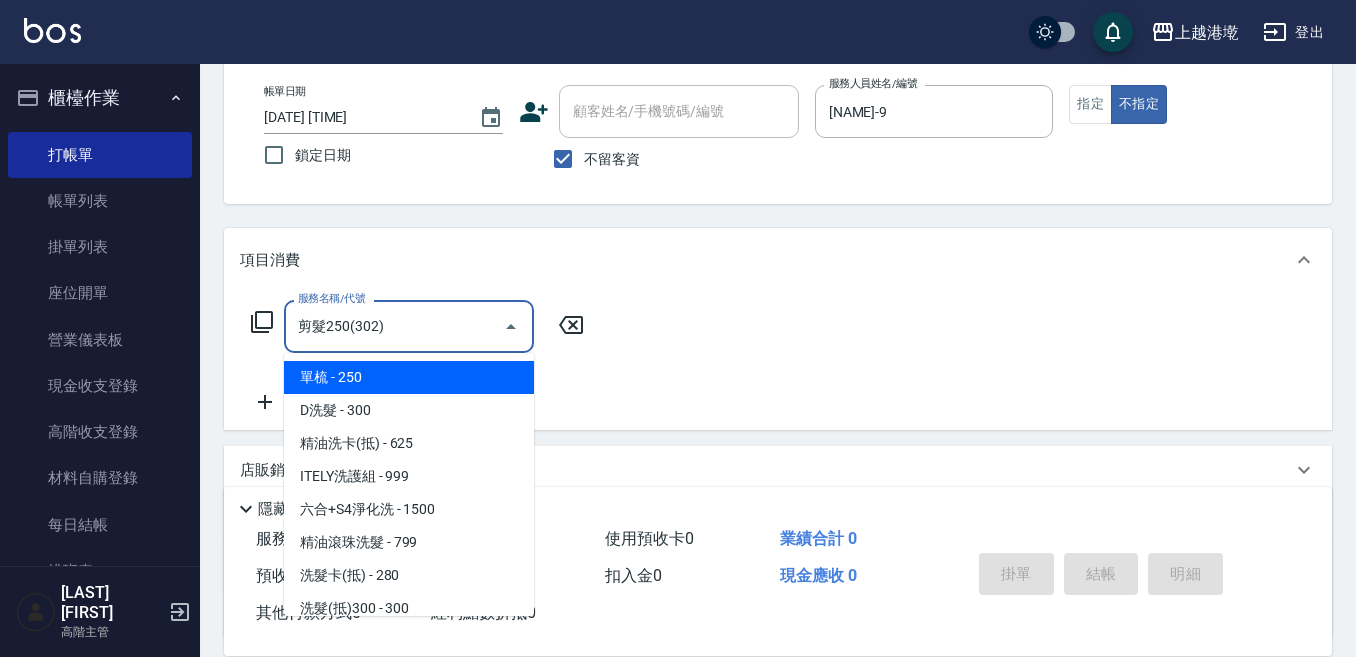 type on "剪髮250(302)" 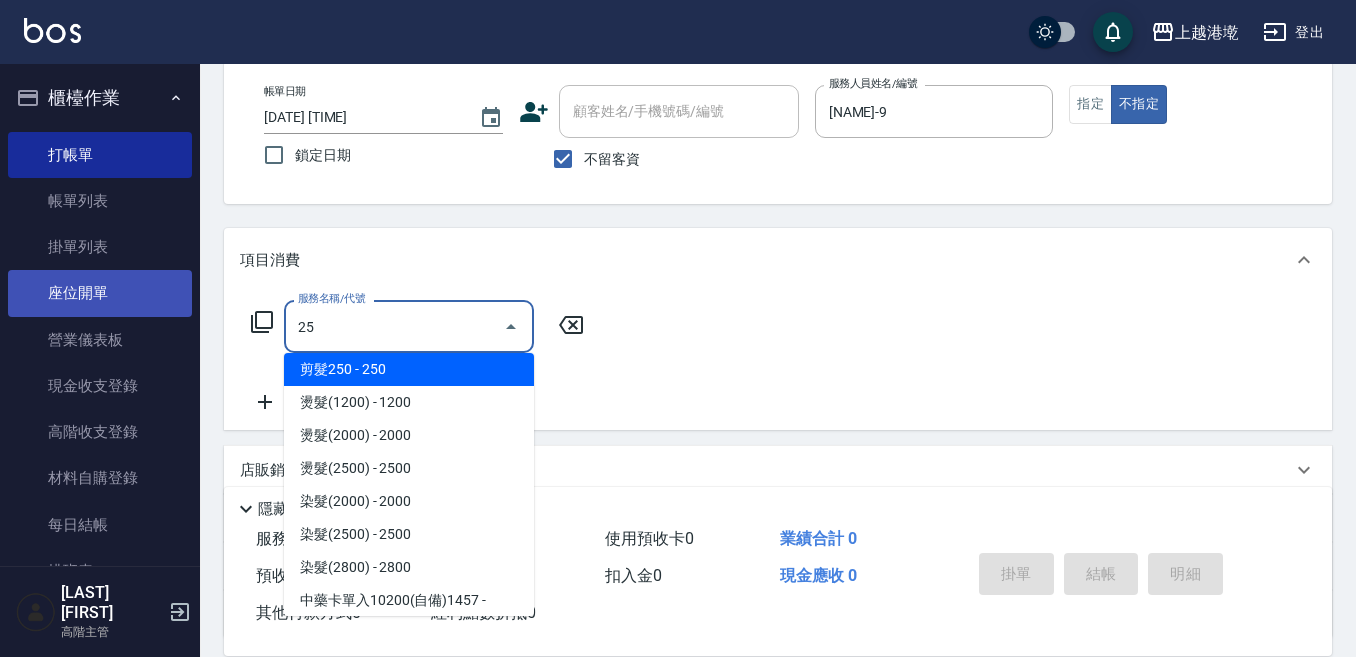 scroll, scrollTop: 0, scrollLeft: 0, axis: both 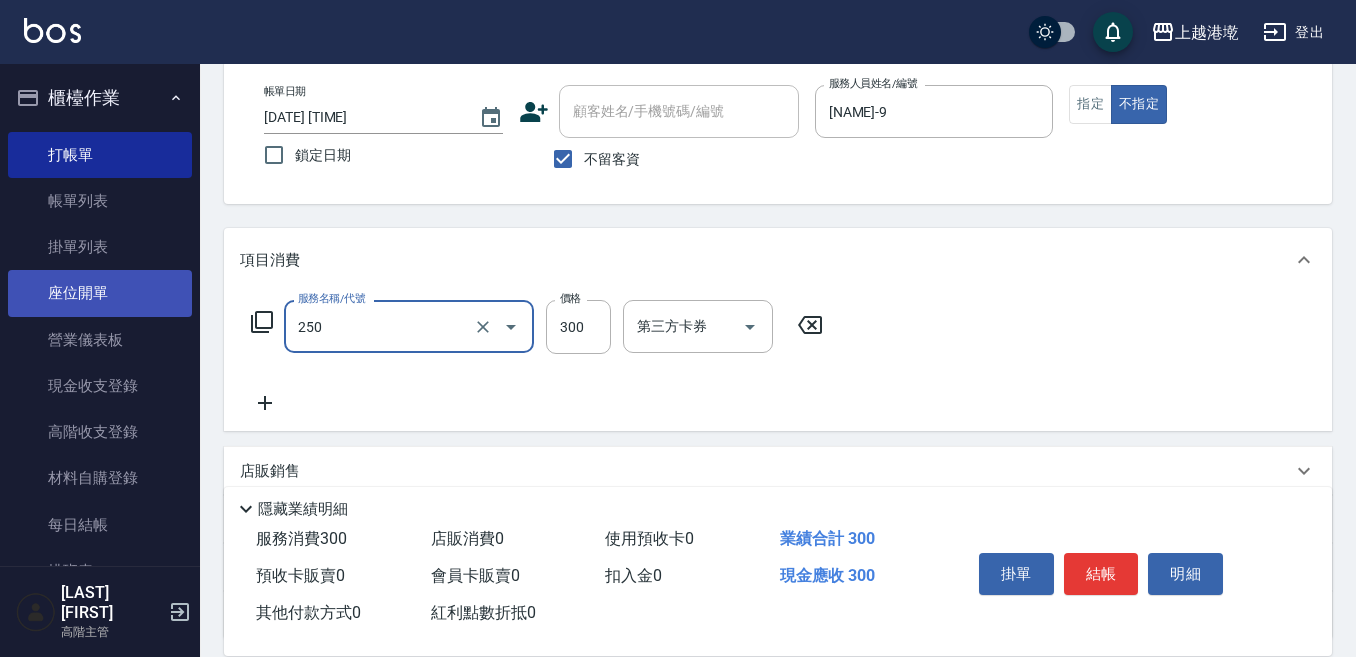 type on "日式洗髮(250)" 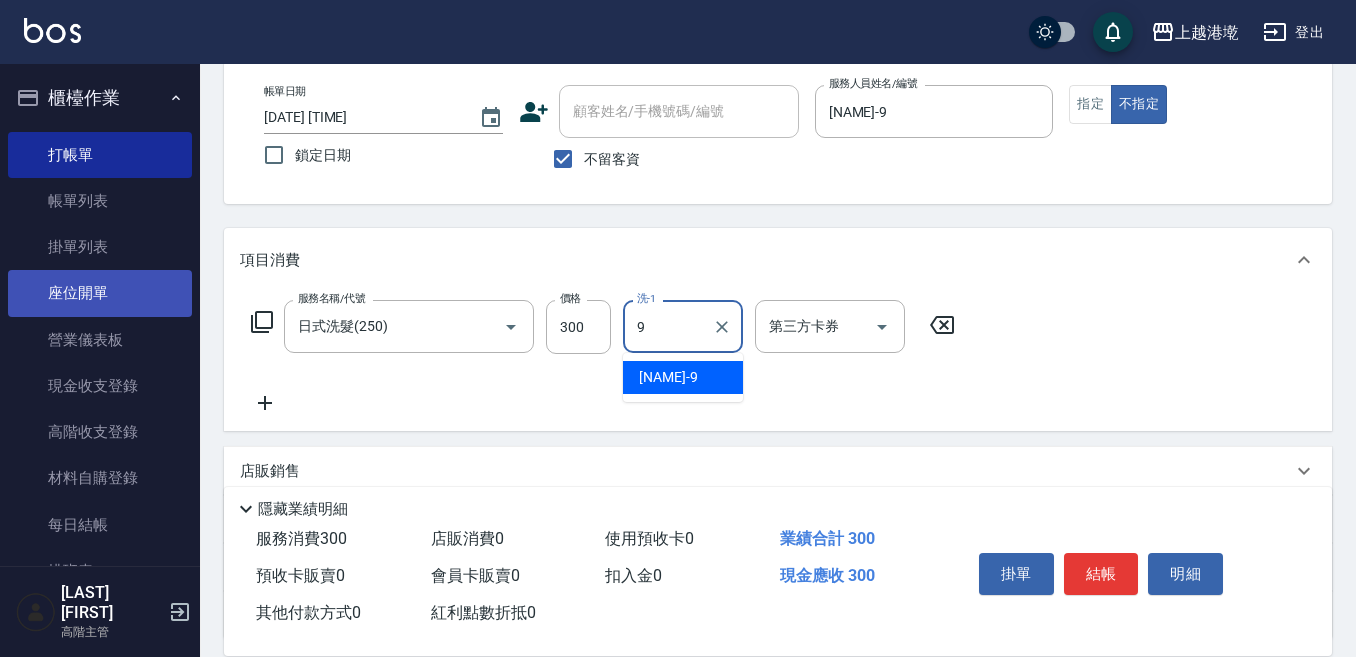type on "[NAME]-9" 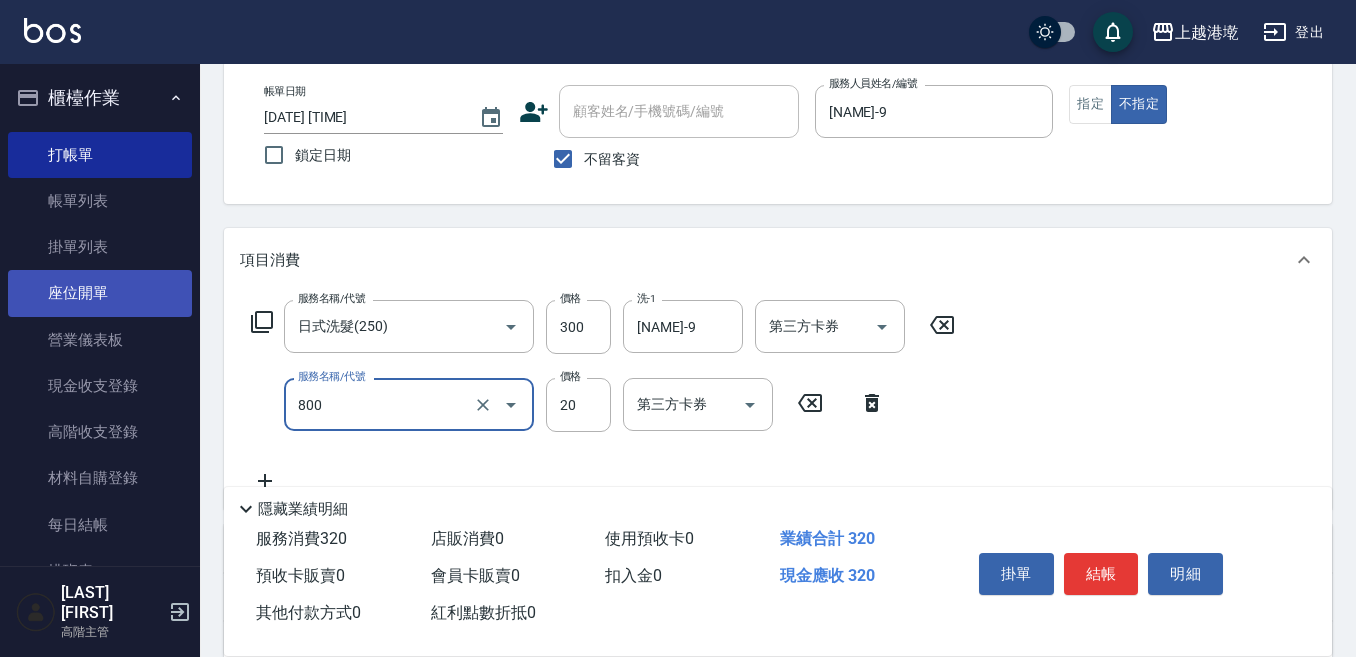 type on "潤絲精(800)" 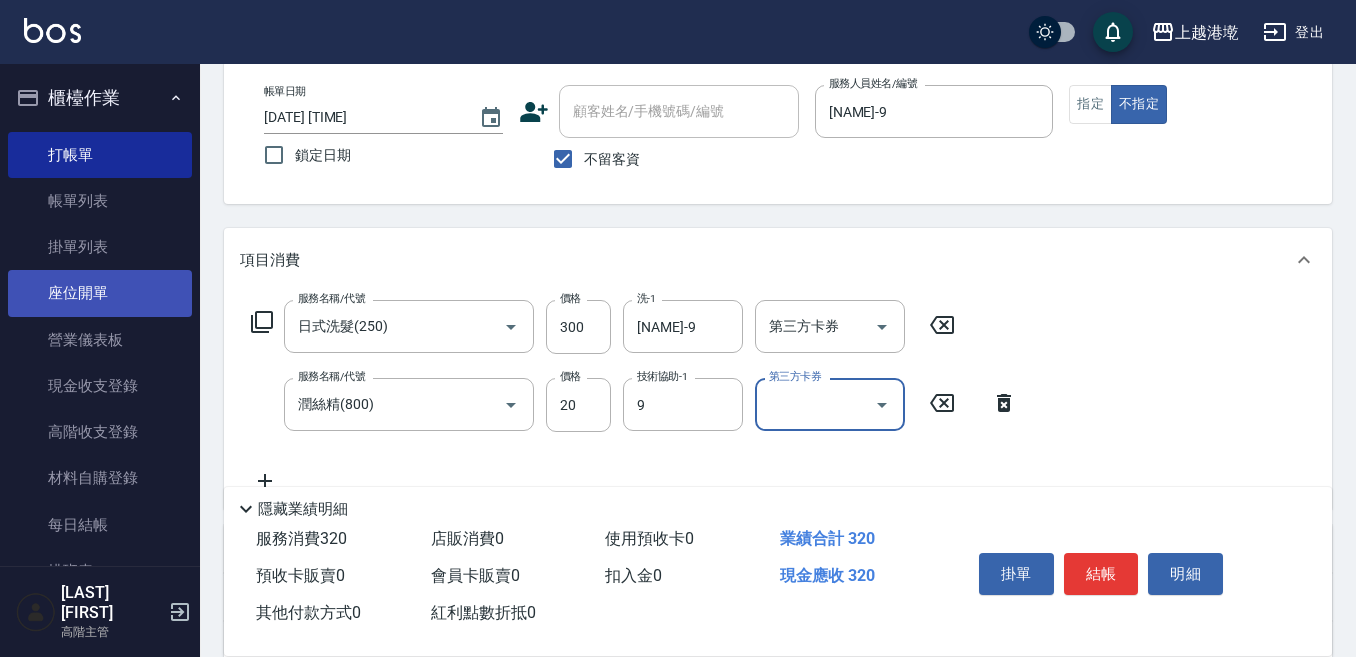 type on "[NAME]-9" 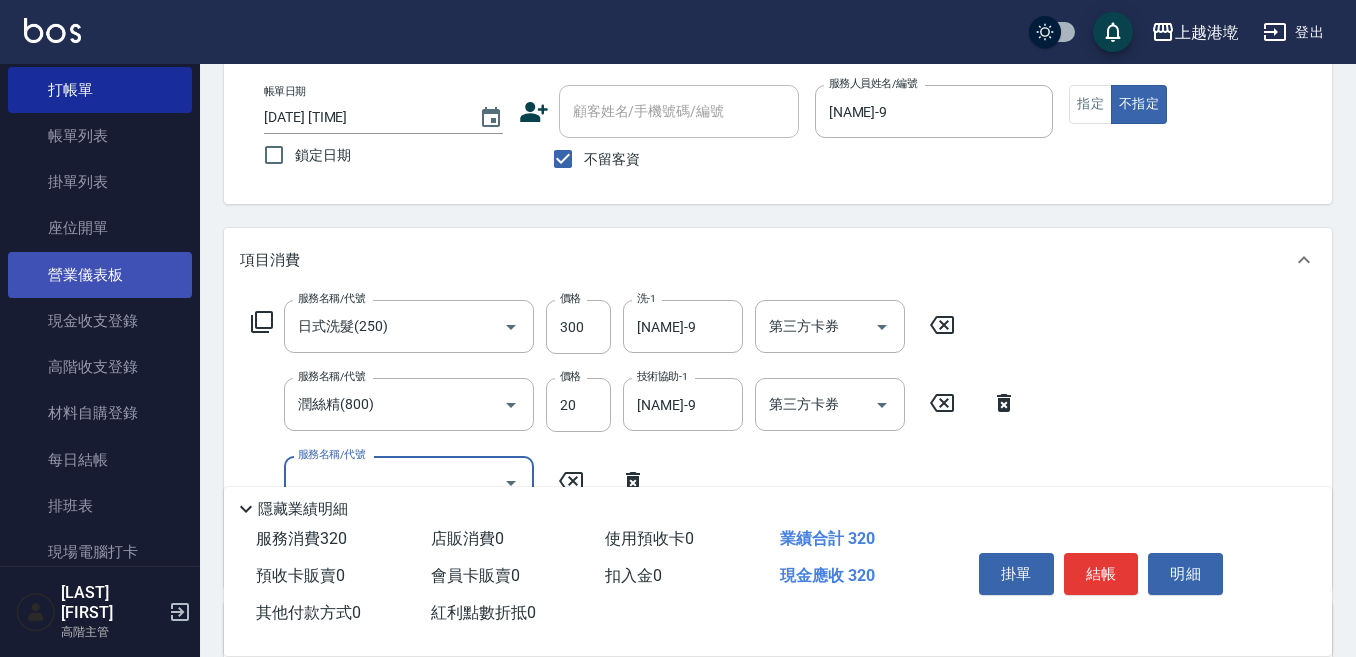 scroll, scrollTop: 100, scrollLeft: 0, axis: vertical 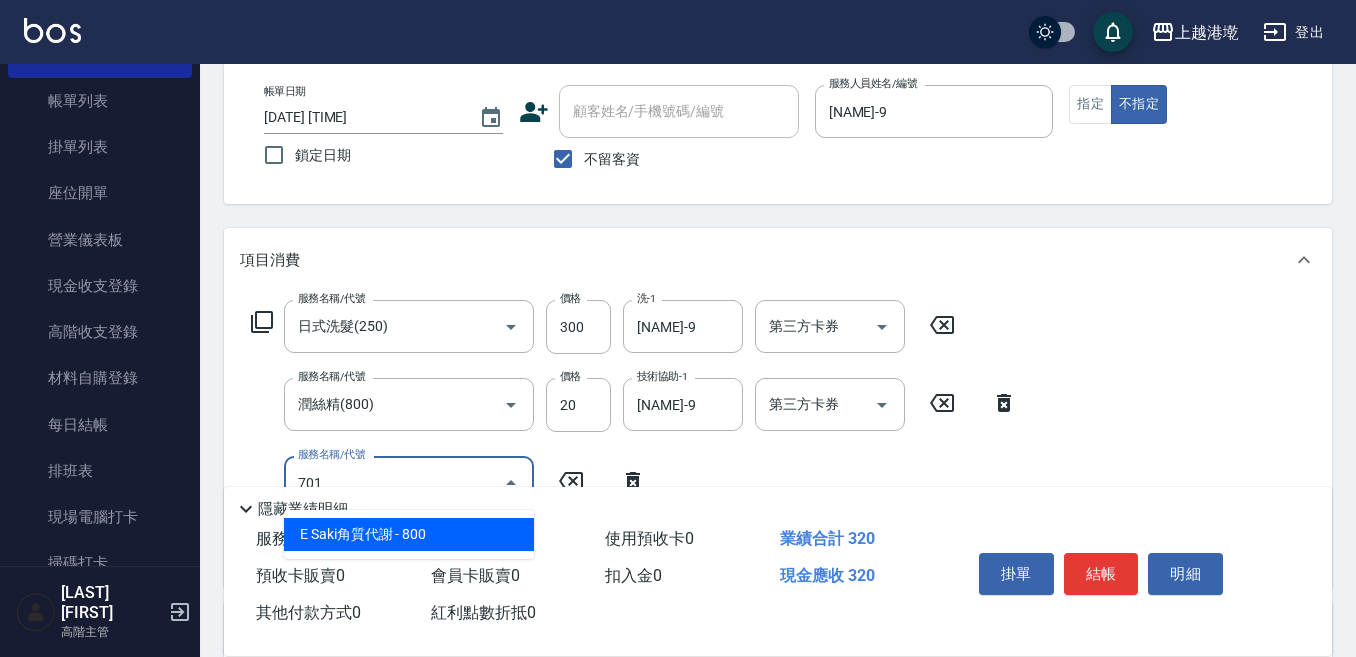 click on "E Saki角質代謝 - 800" at bounding box center [409, 534] 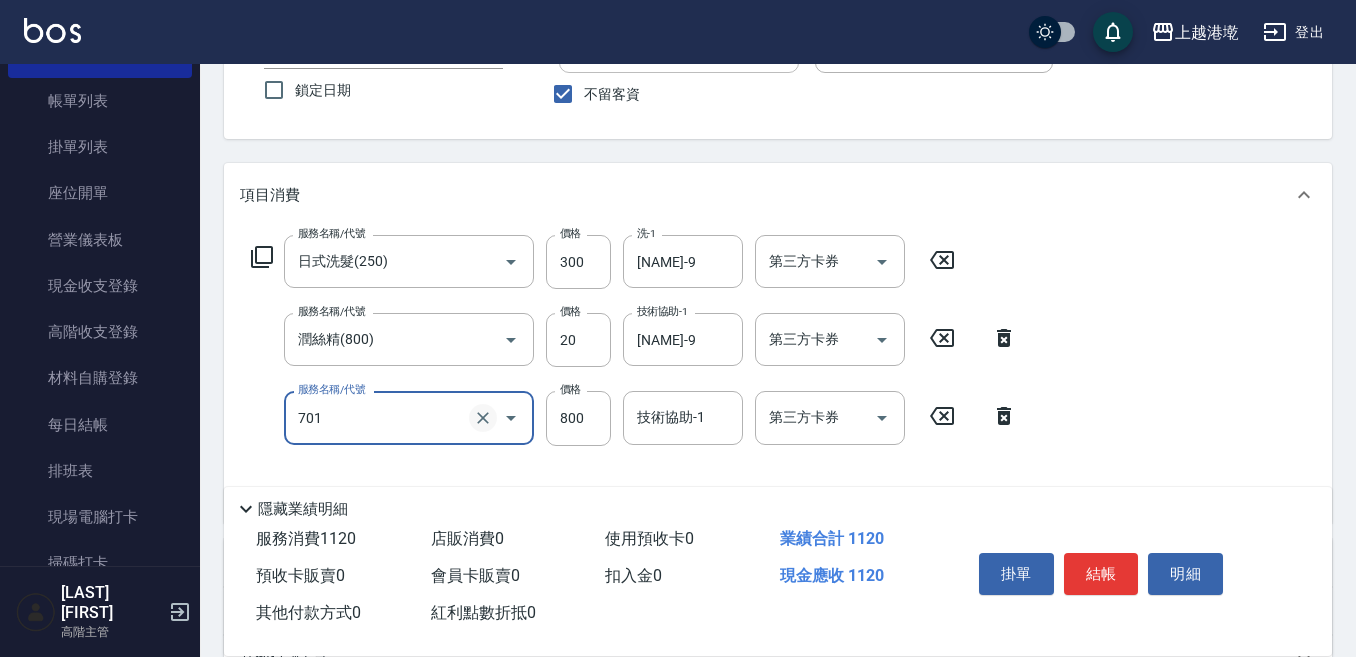 scroll, scrollTop: 200, scrollLeft: 0, axis: vertical 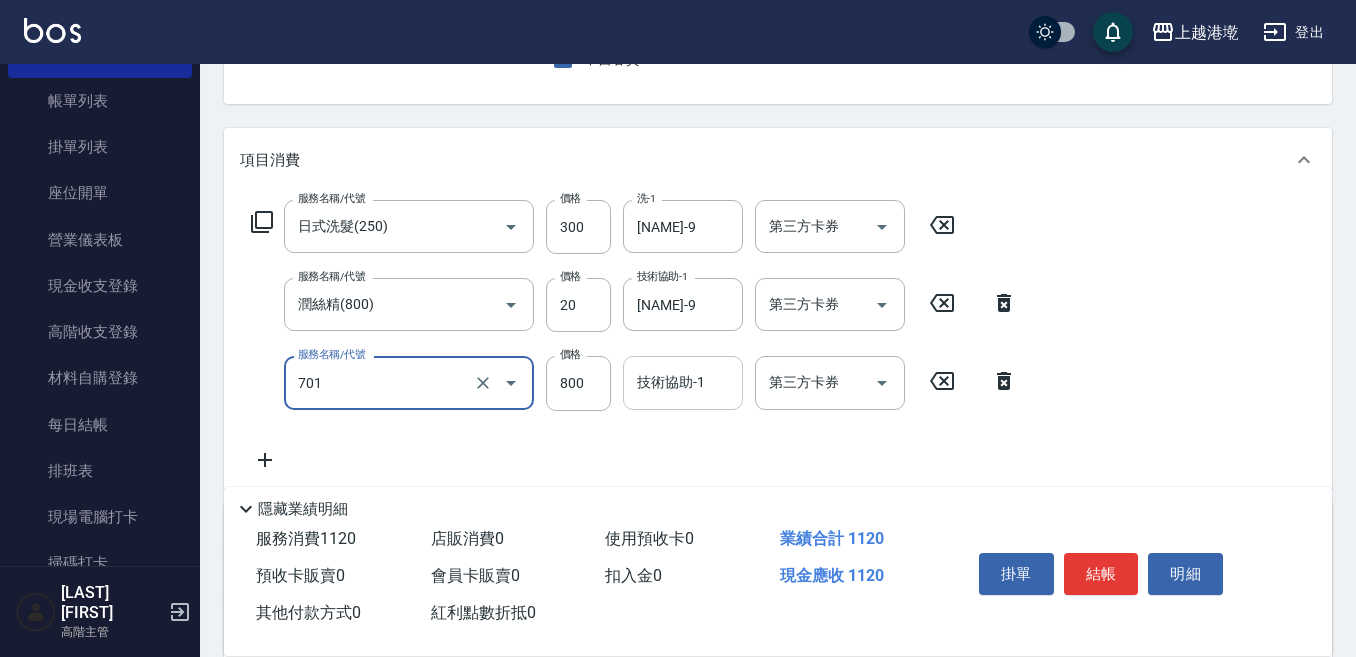type on "E Saki角質代謝(701)" 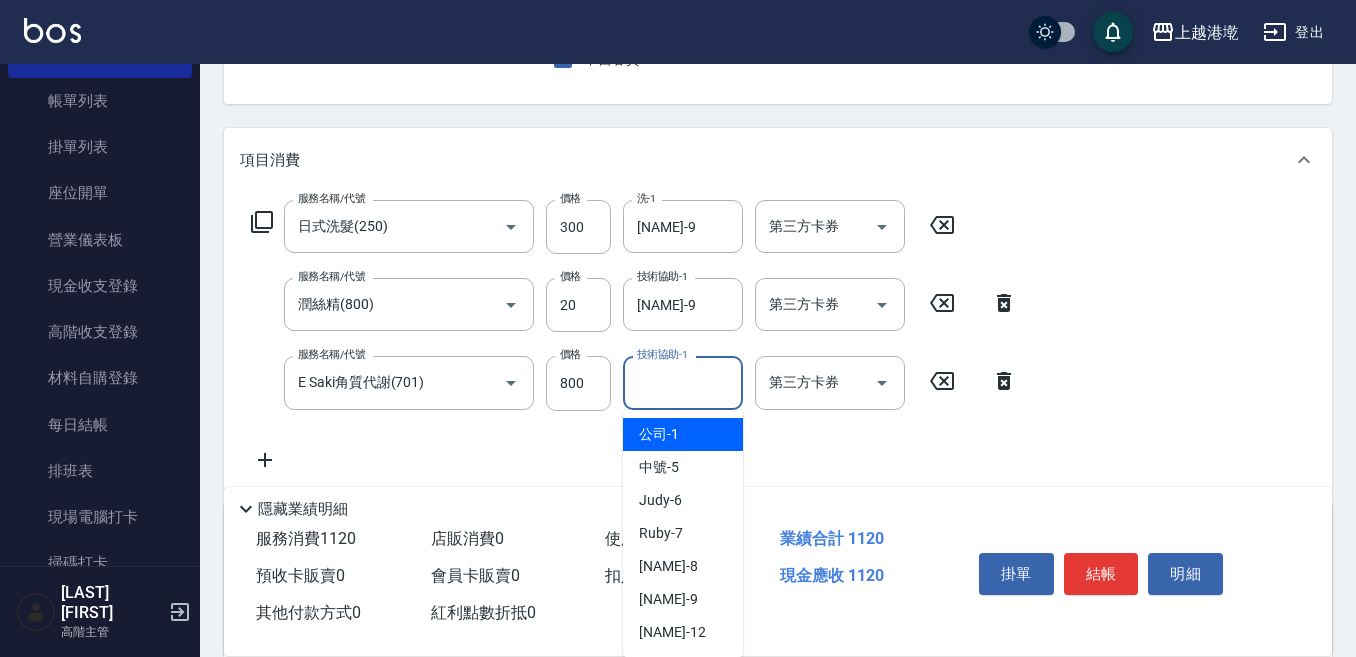click on "技術協助-1" at bounding box center [683, 382] 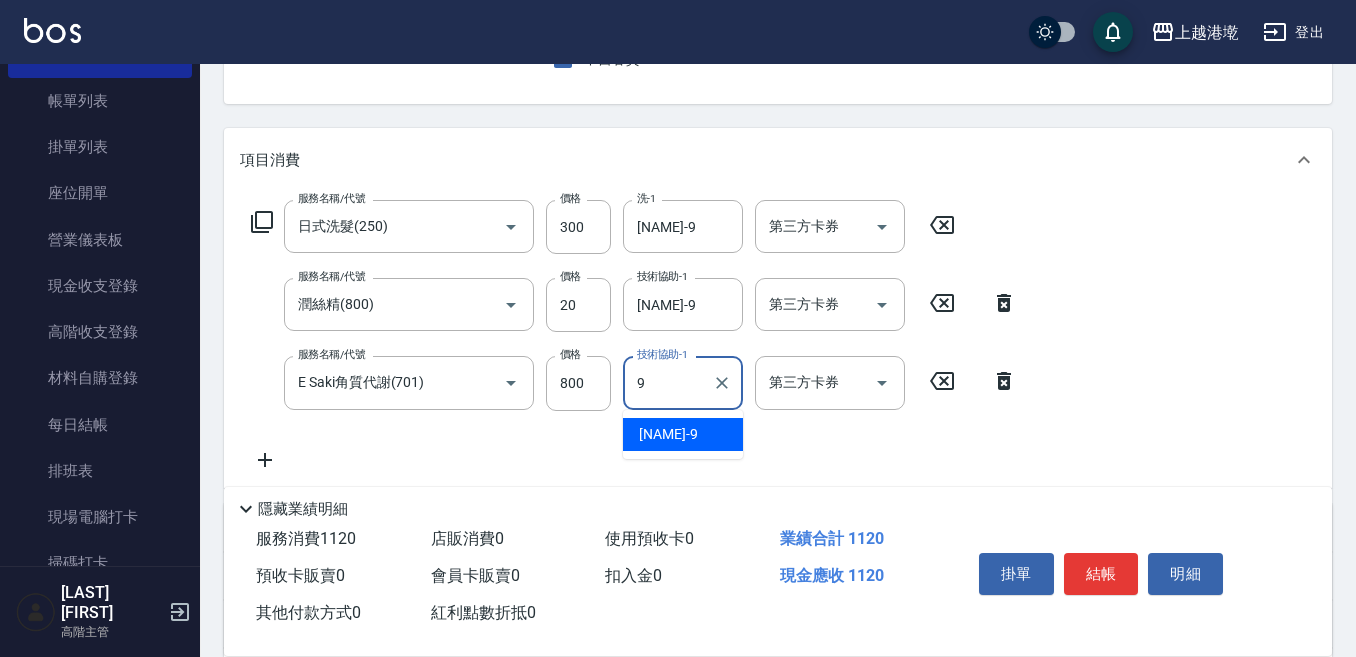 type on "[NAME]-9" 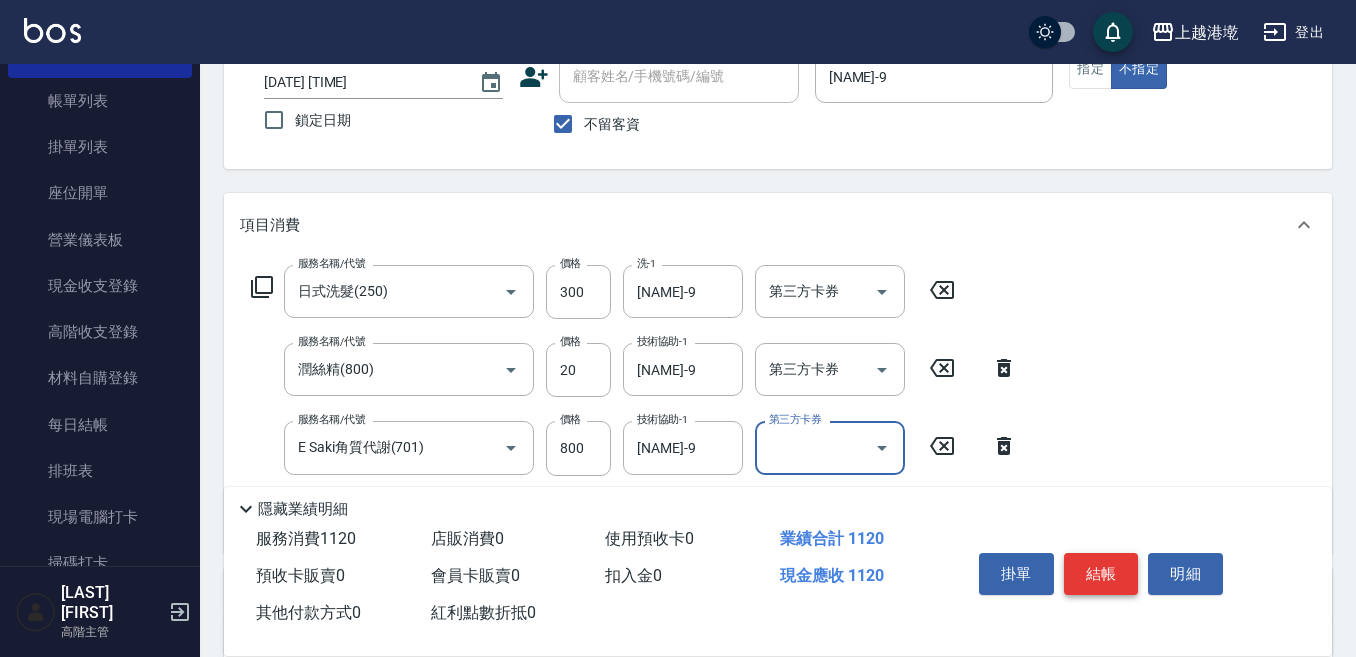 scroll, scrollTop: 100, scrollLeft: 0, axis: vertical 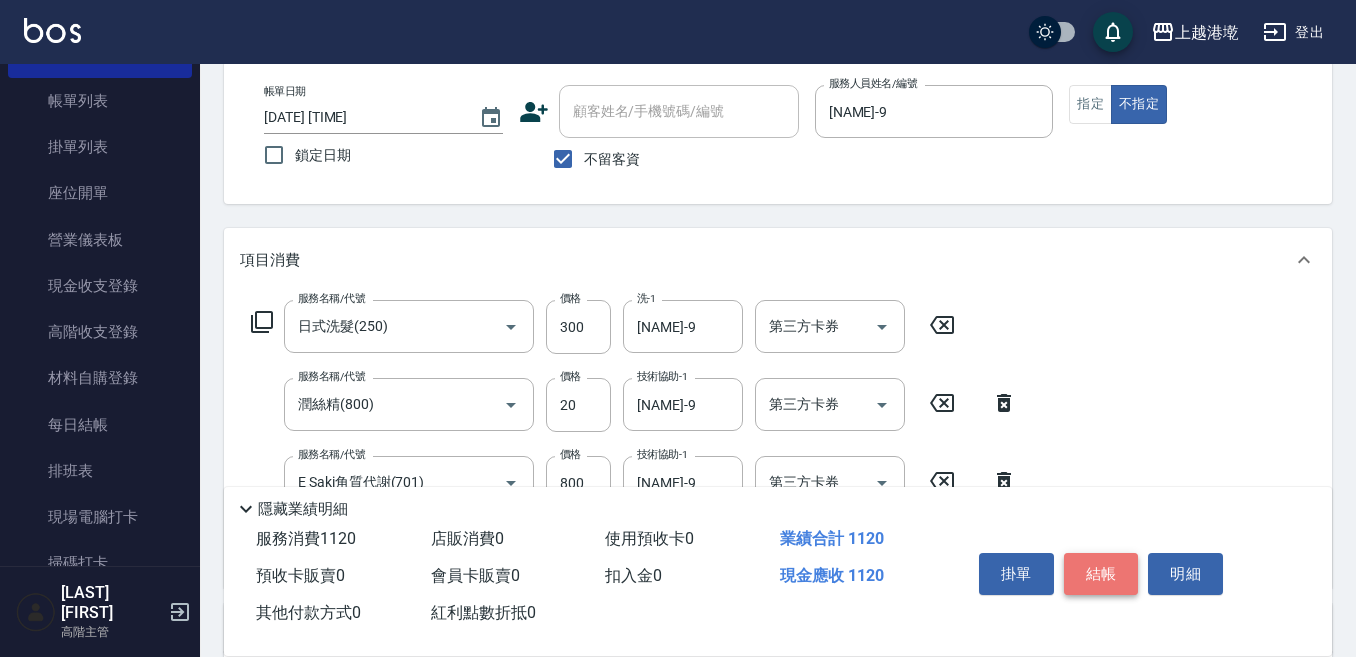 click on "結帳" at bounding box center (1101, 574) 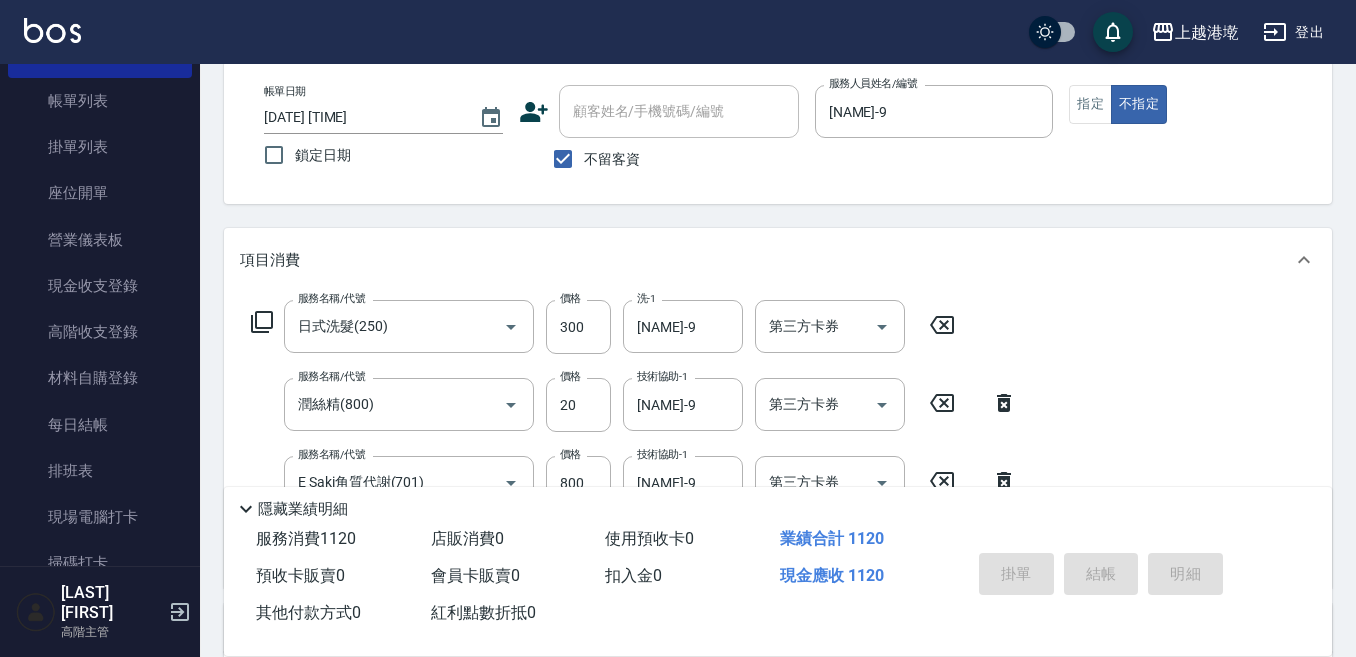 type 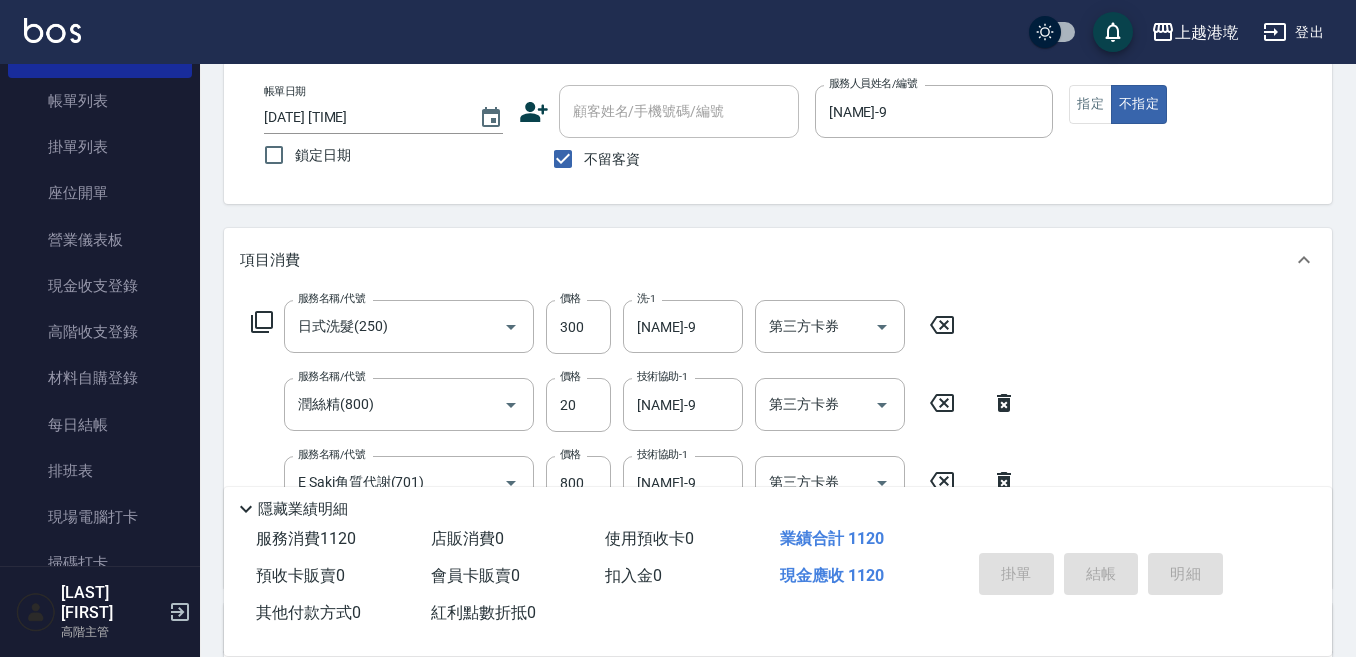 type 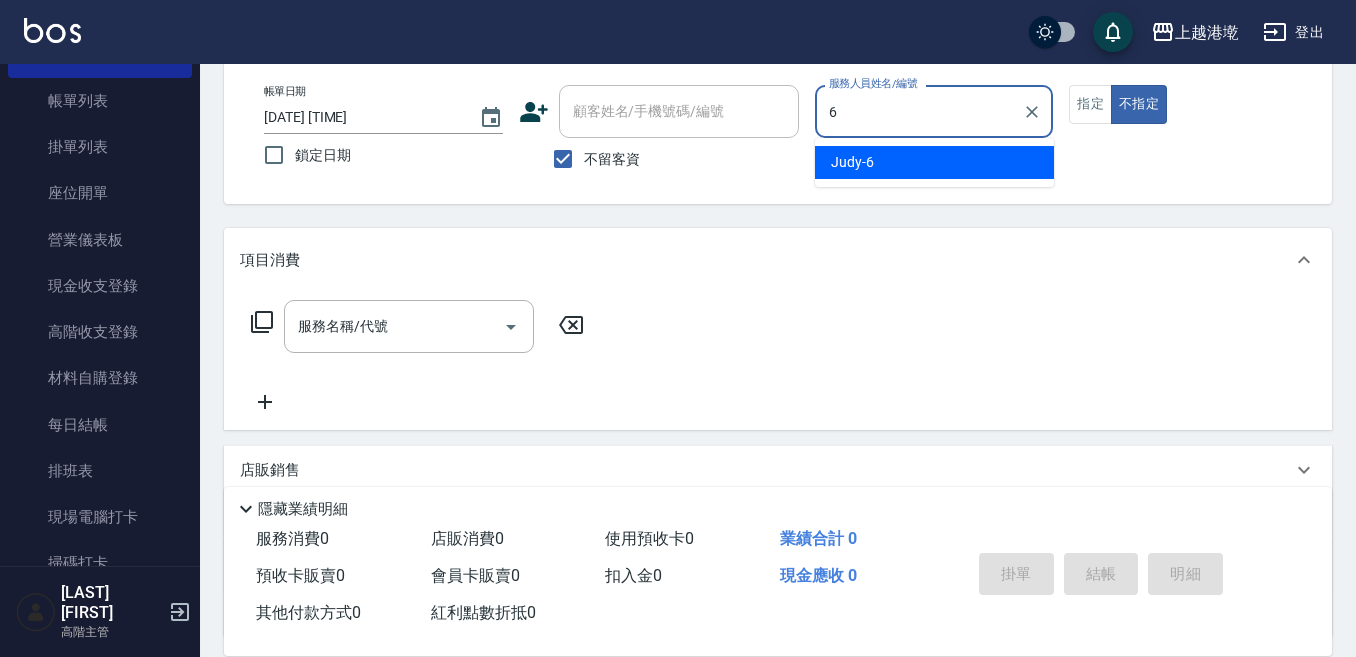 type on "[NAME]-6" 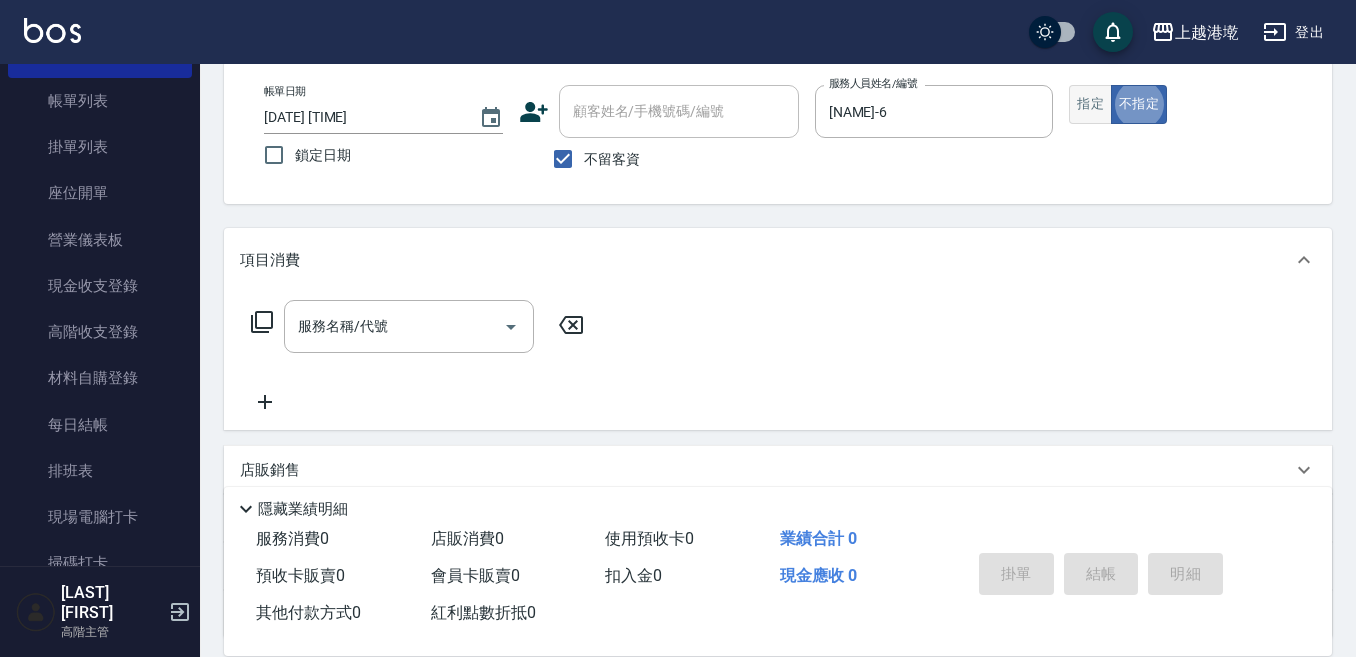 click on "指定" at bounding box center (1090, 104) 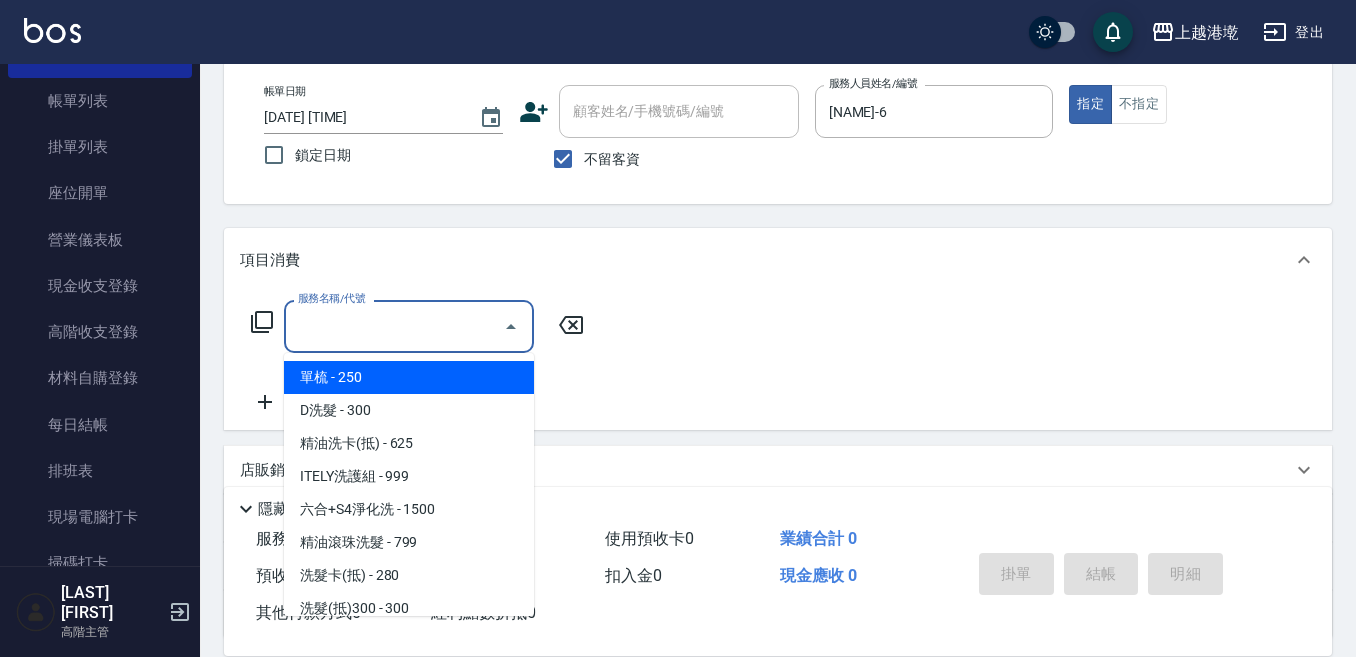 drag, startPoint x: 375, startPoint y: 319, endPoint x: 386, endPoint y: 310, distance: 14.21267 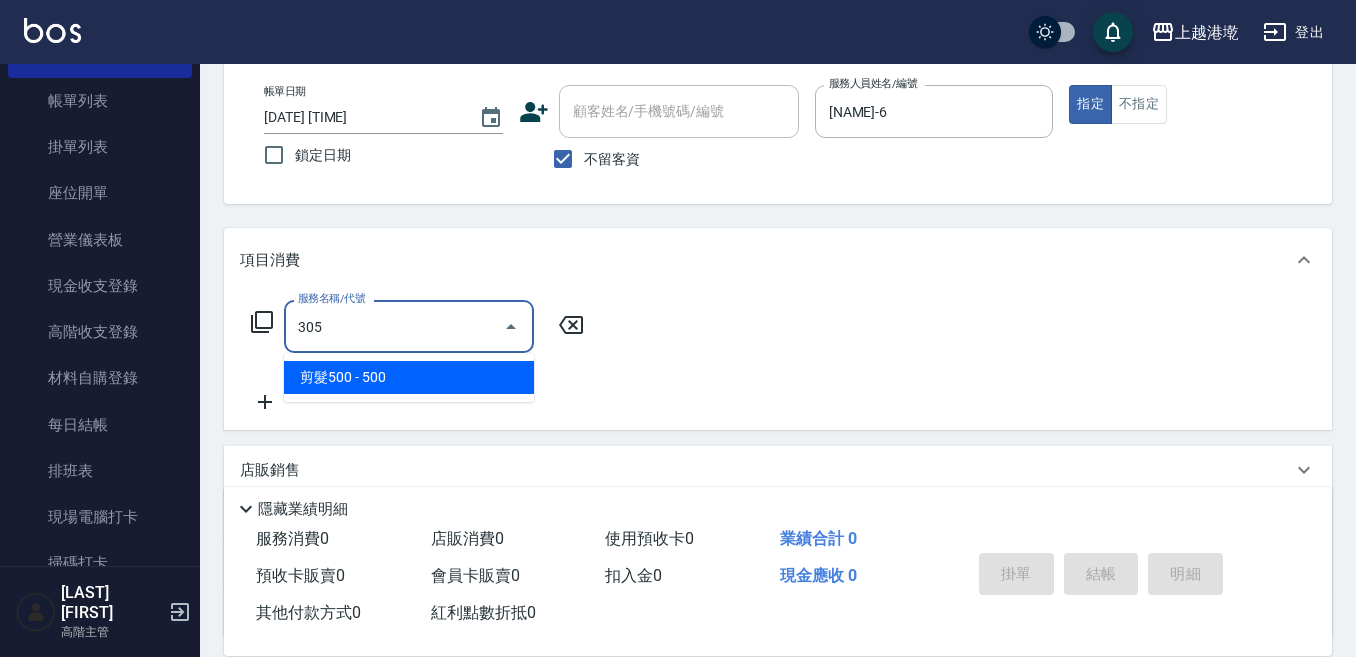 type on "剪髮500(305)" 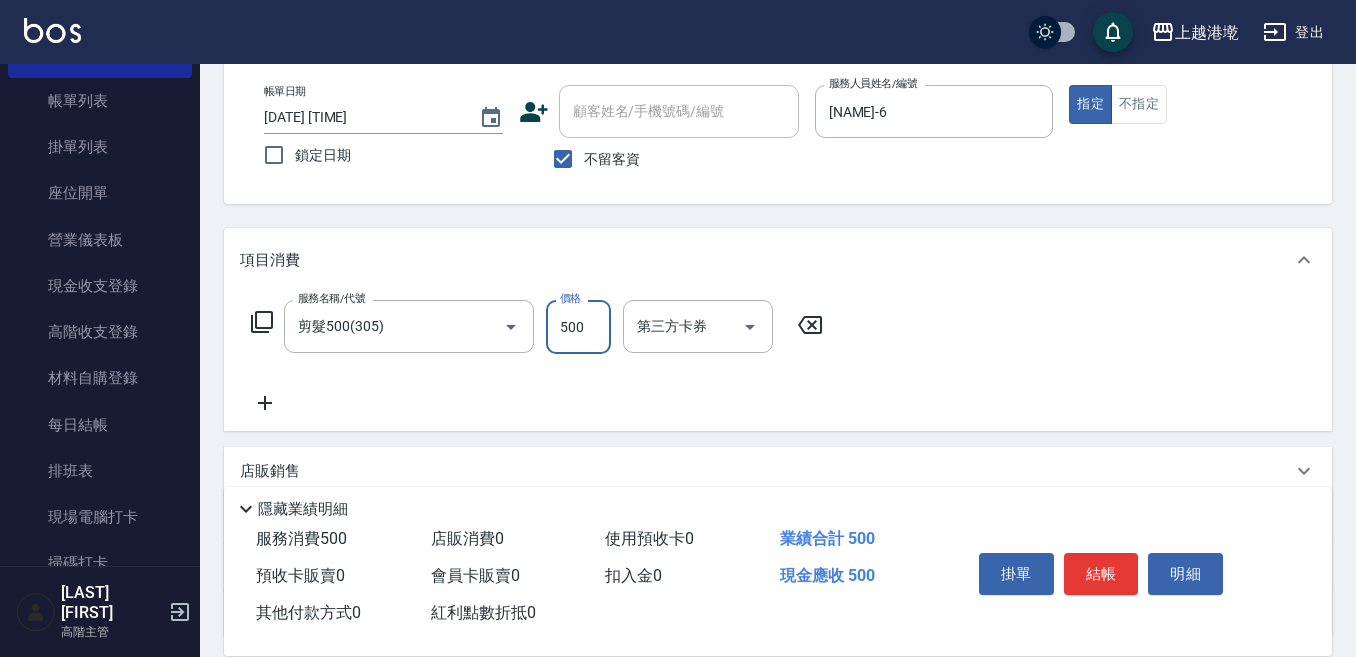 click 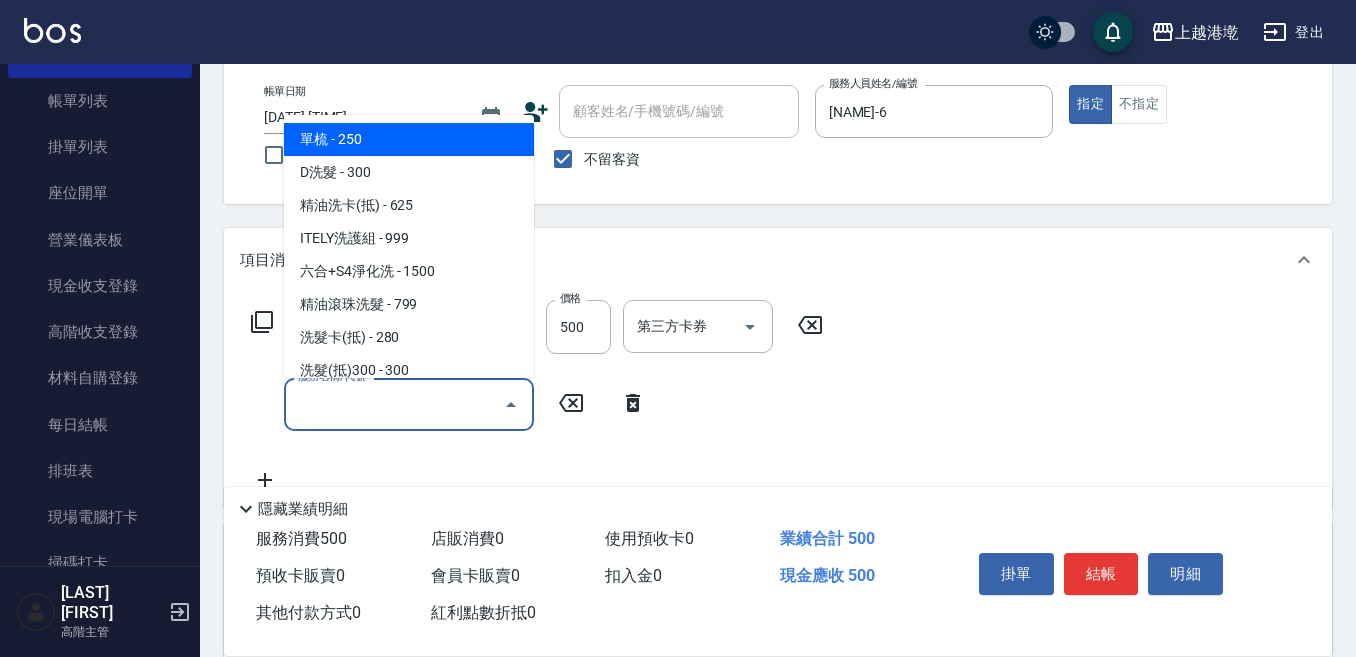 click on "服務名稱/代號" at bounding box center (394, 404) 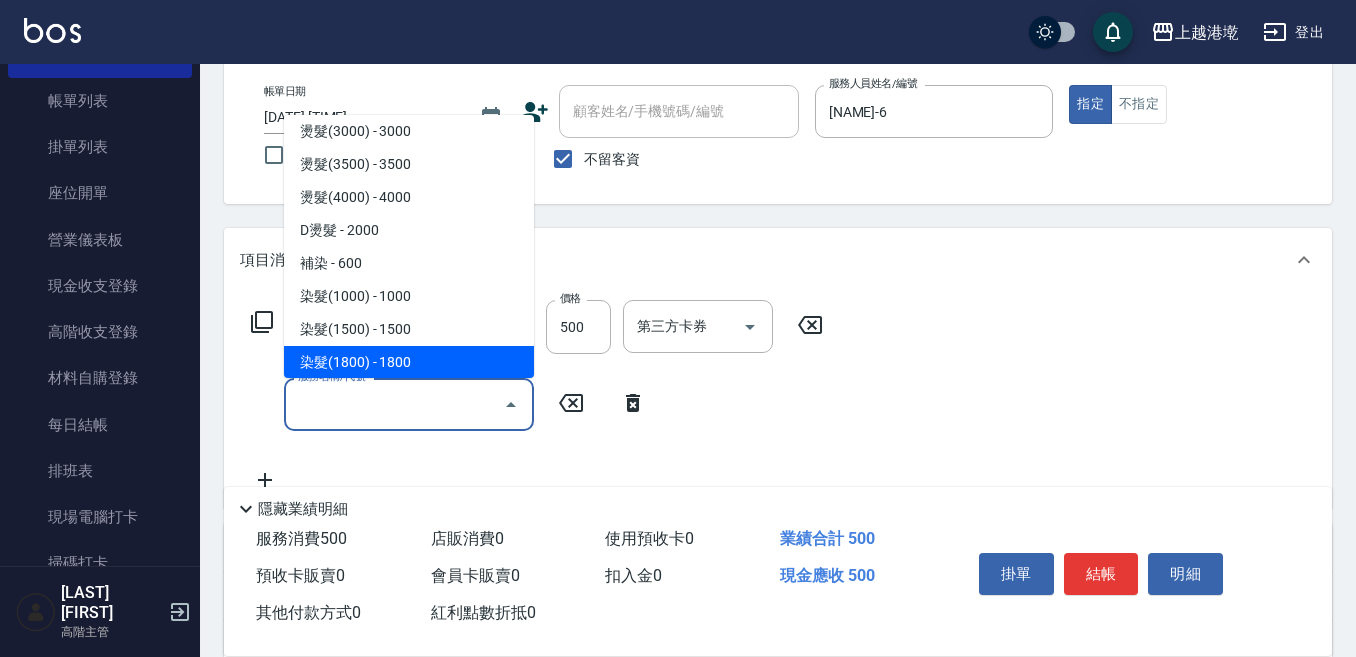 scroll, scrollTop: 900, scrollLeft: 0, axis: vertical 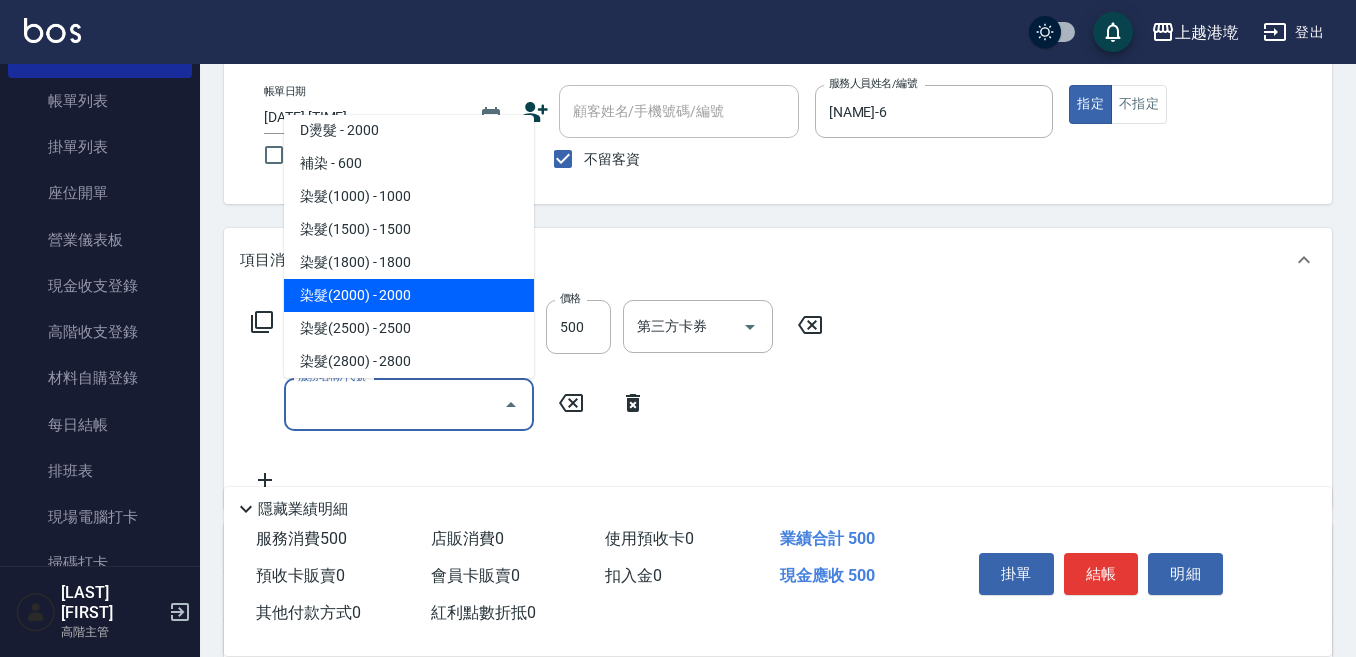 drag, startPoint x: 397, startPoint y: 286, endPoint x: 430, endPoint y: 303, distance: 37.12142 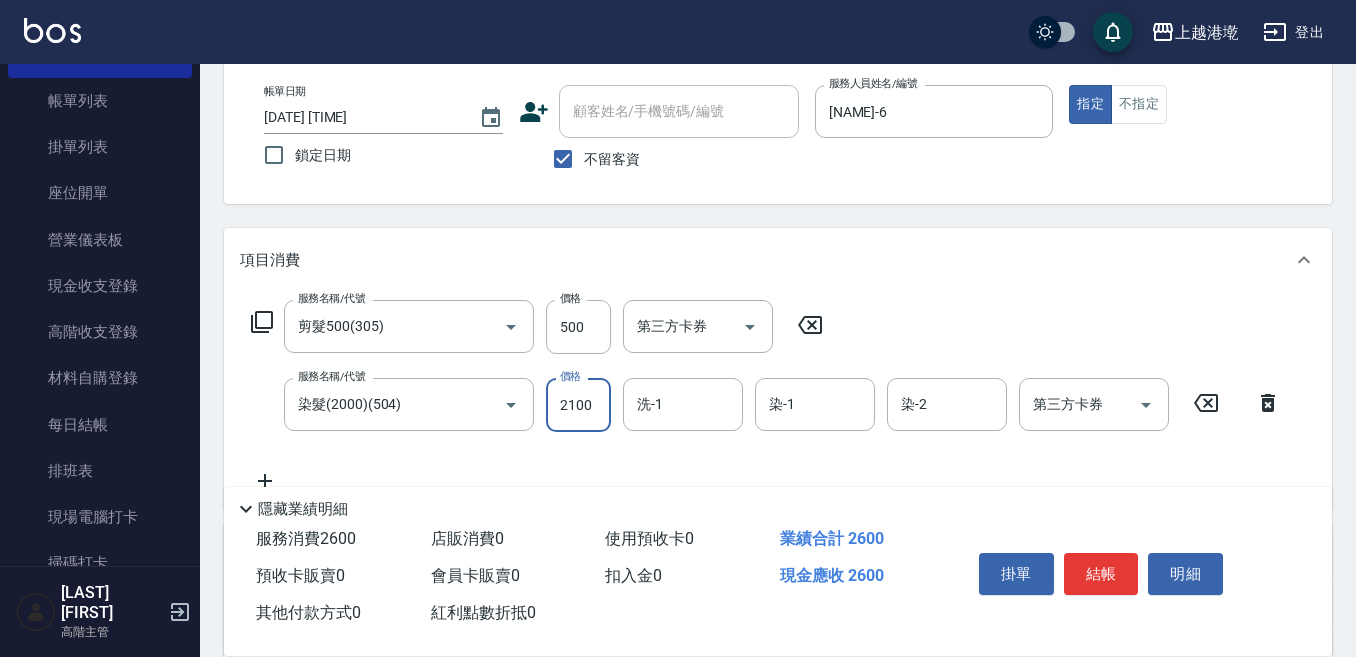 type on "2100" 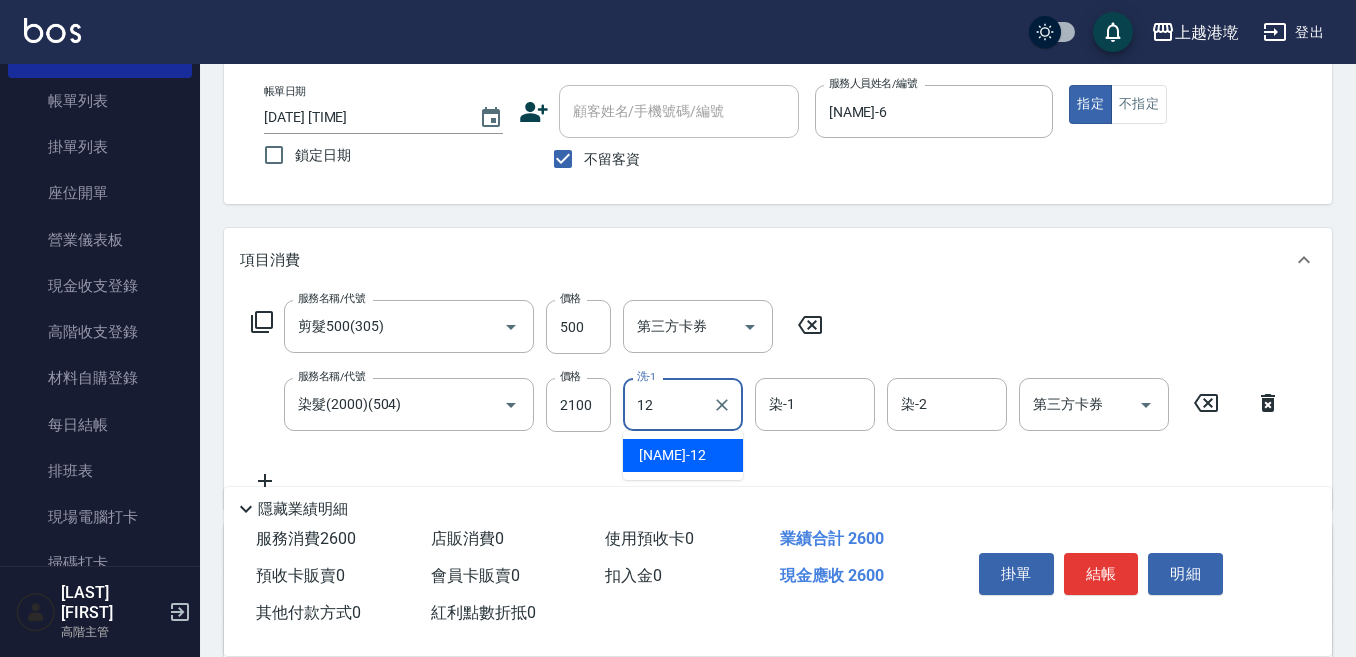 type on "[NAME]-12" 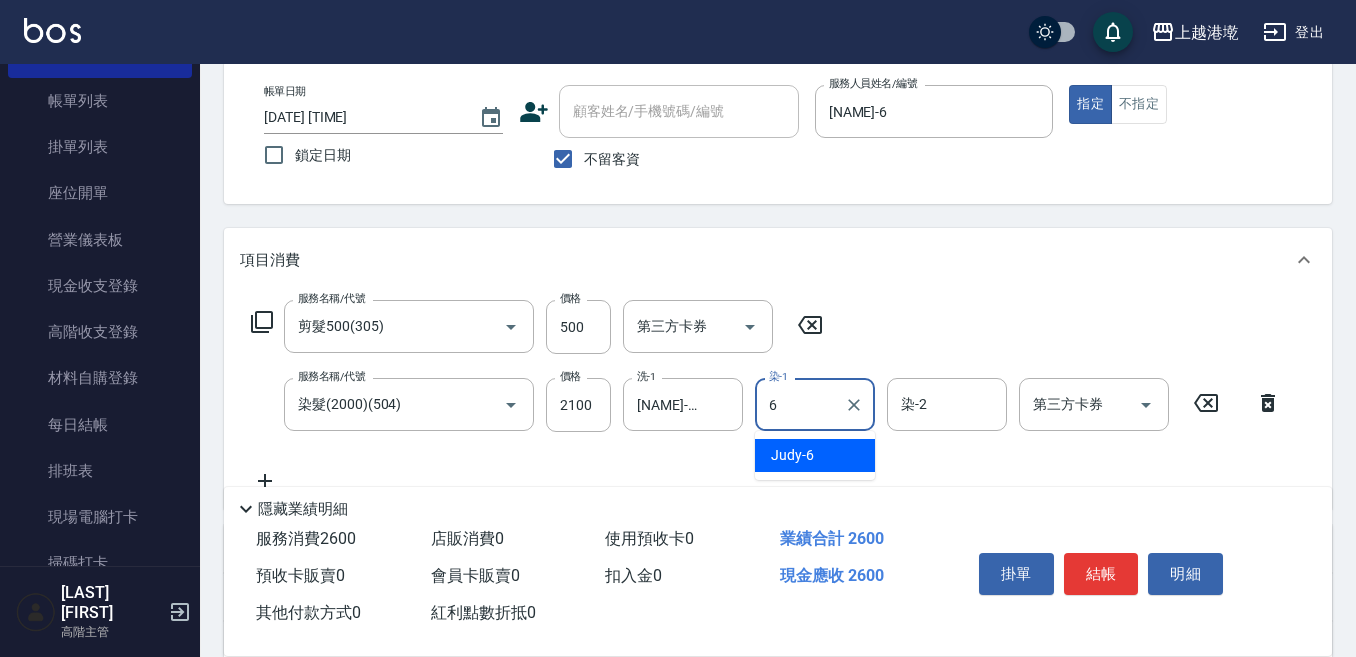 type on "[NAME]-6" 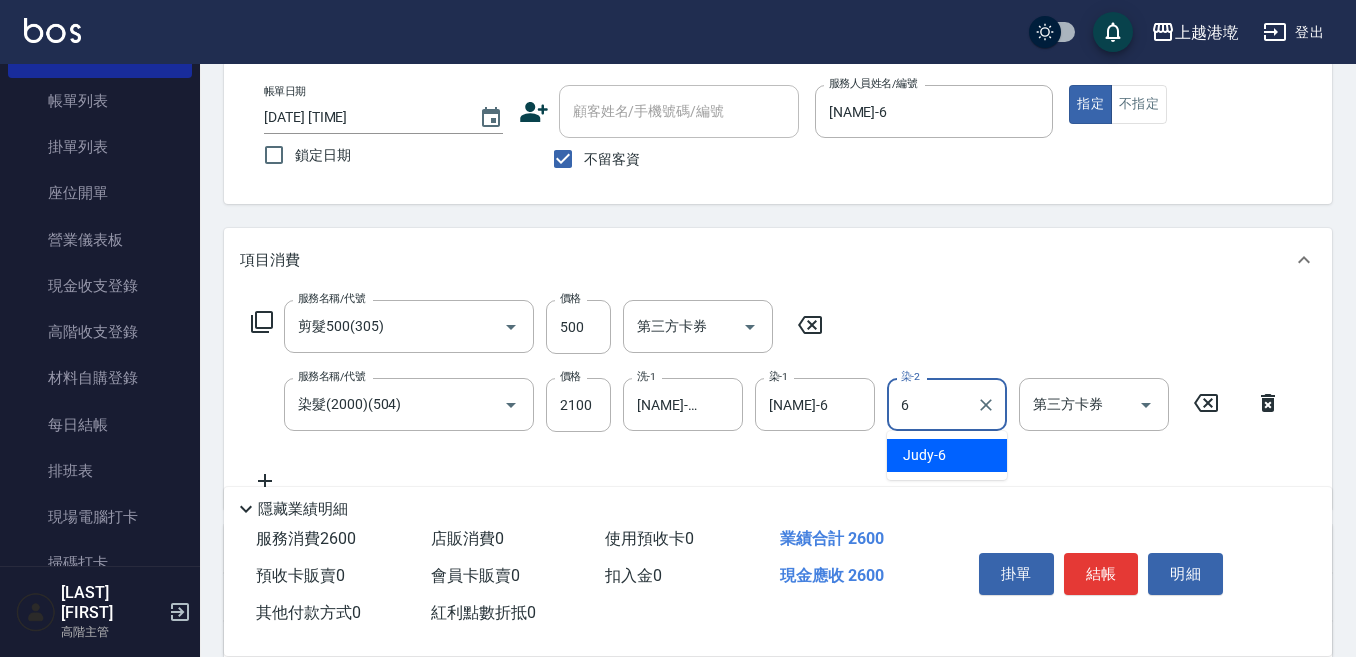 type on "[NAME]-6" 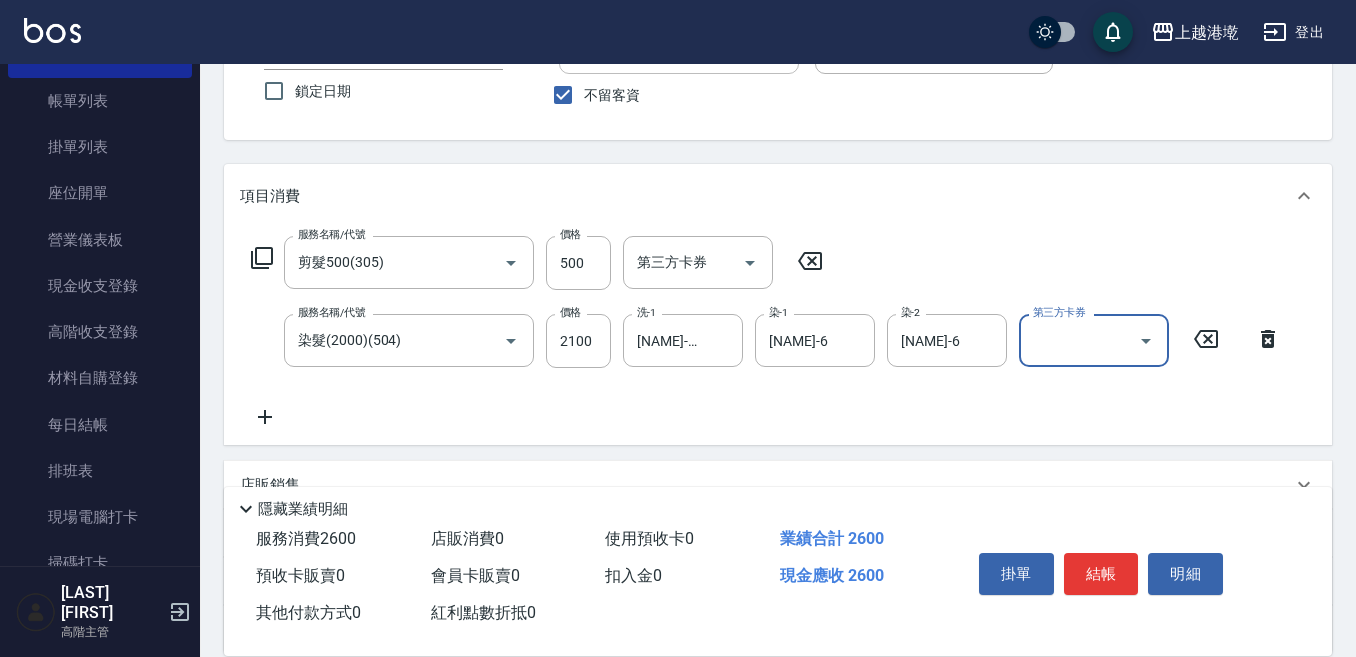 scroll, scrollTop: 200, scrollLeft: 0, axis: vertical 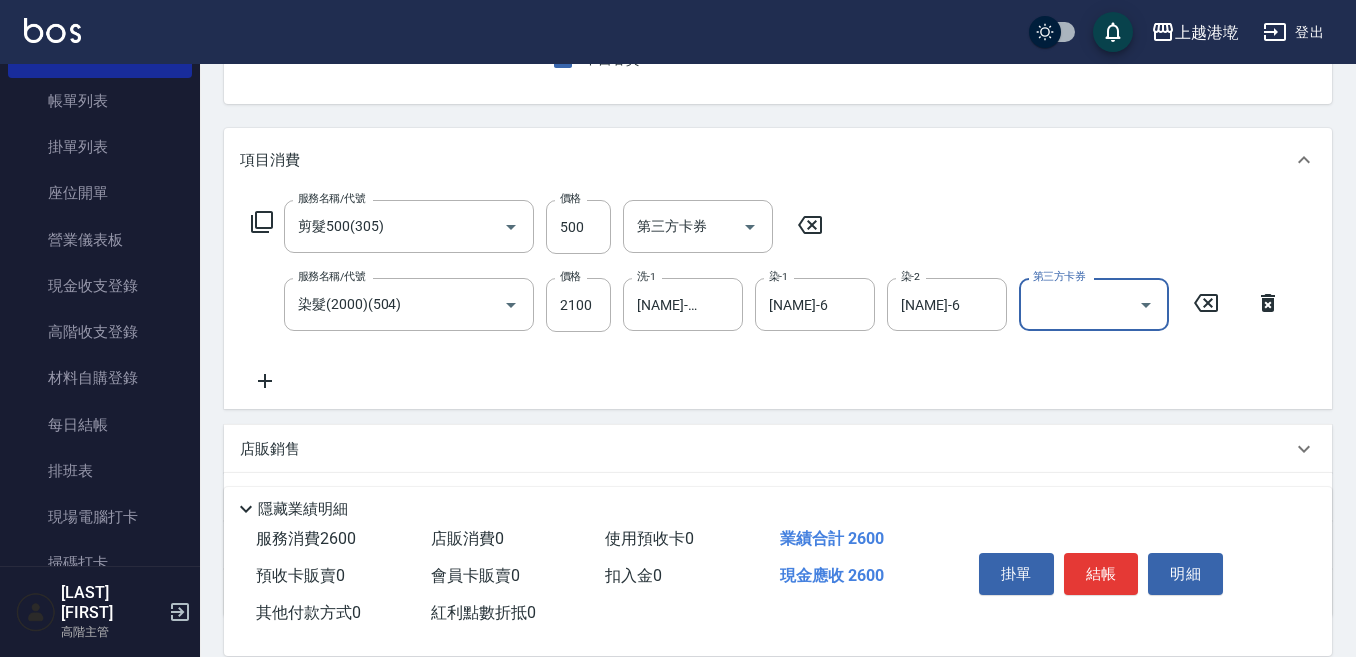 click 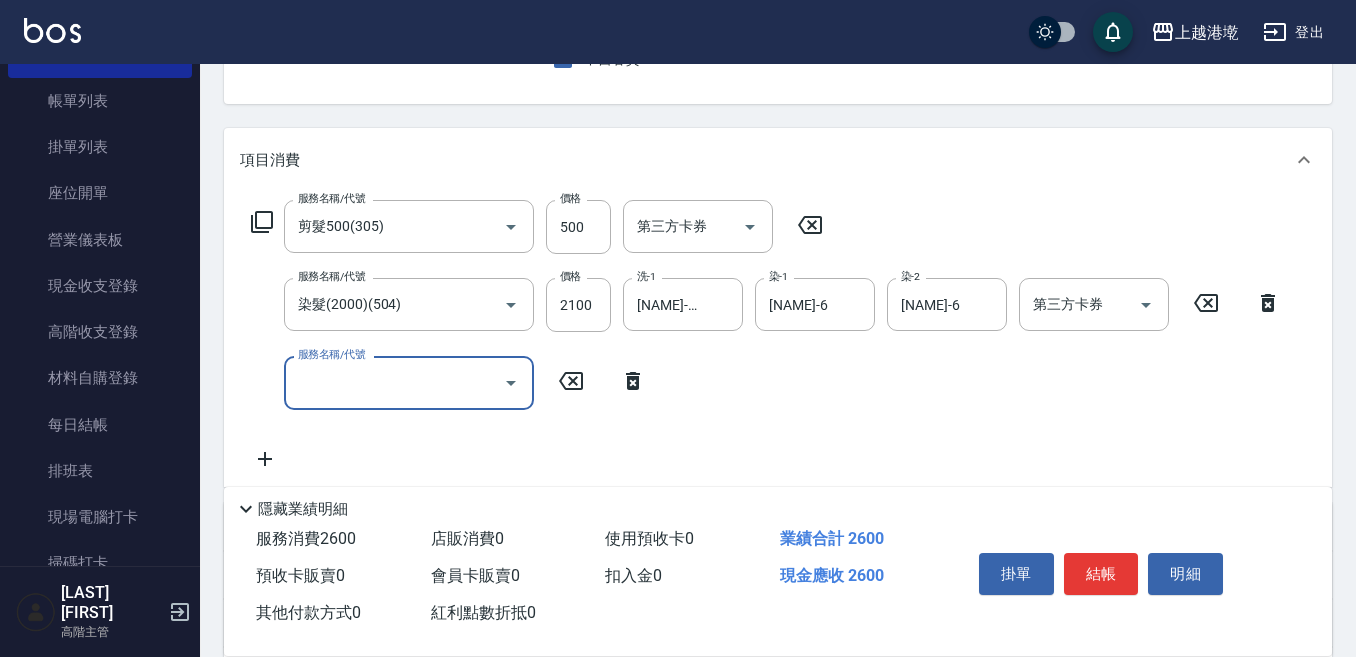 click on "服務名稱/代號" at bounding box center [394, 382] 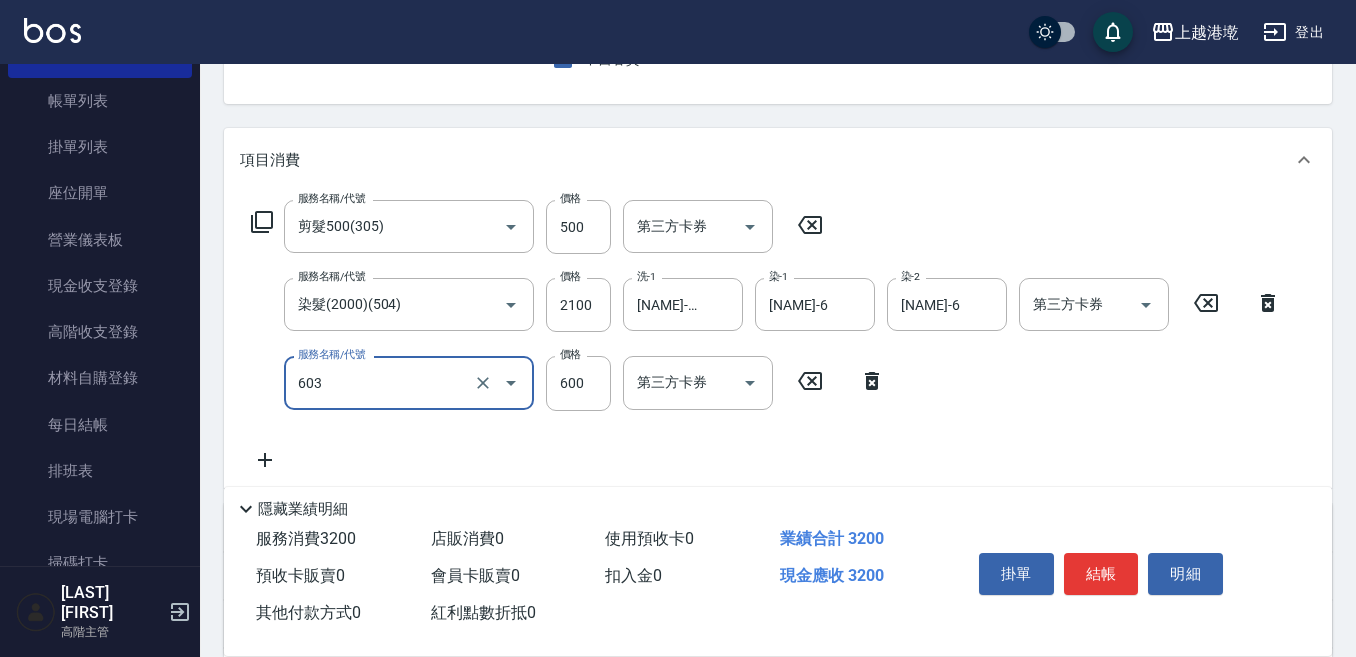 type on "DP水導素(603)" 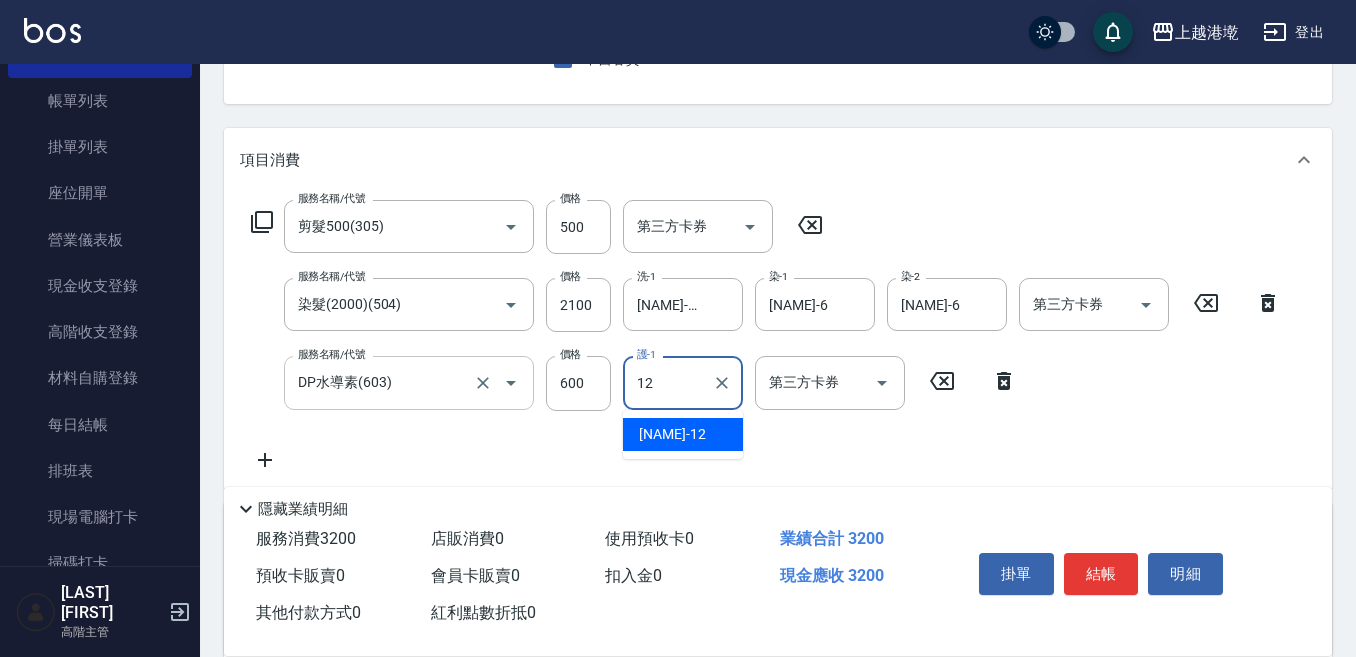type on "[NAME]-12" 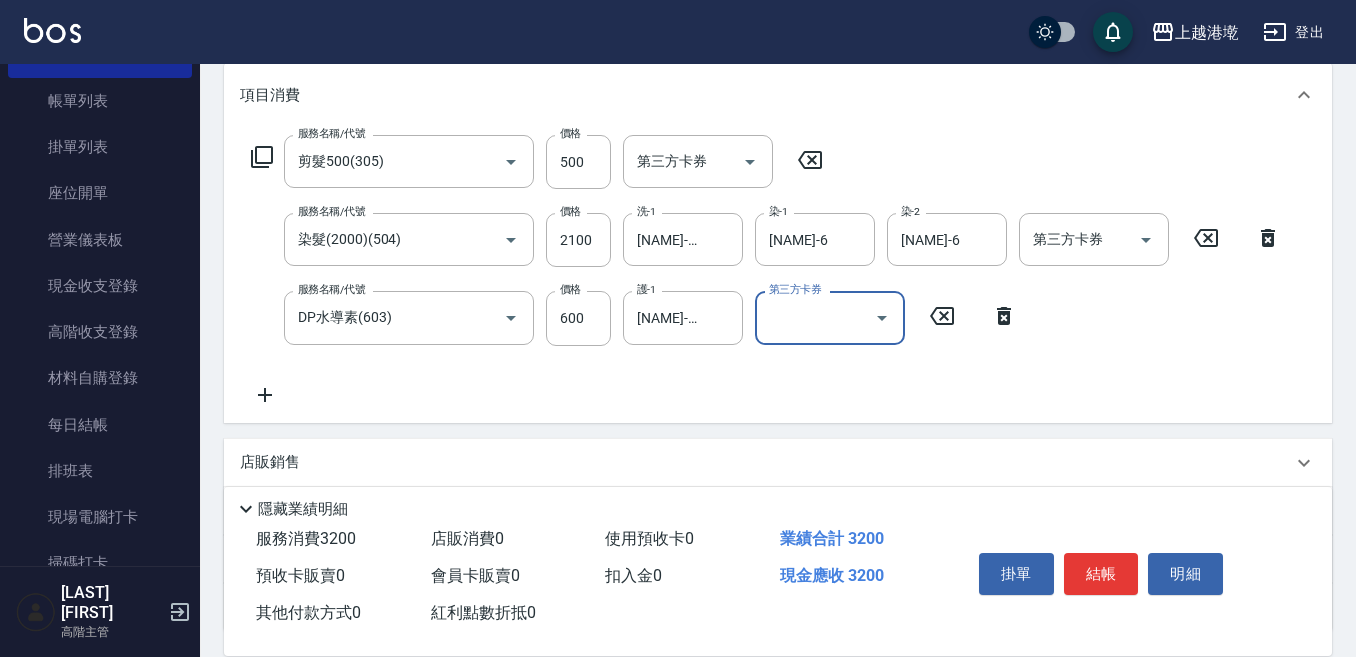 scroll, scrollTop: 300, scrollLeft: 0, axis: vertical 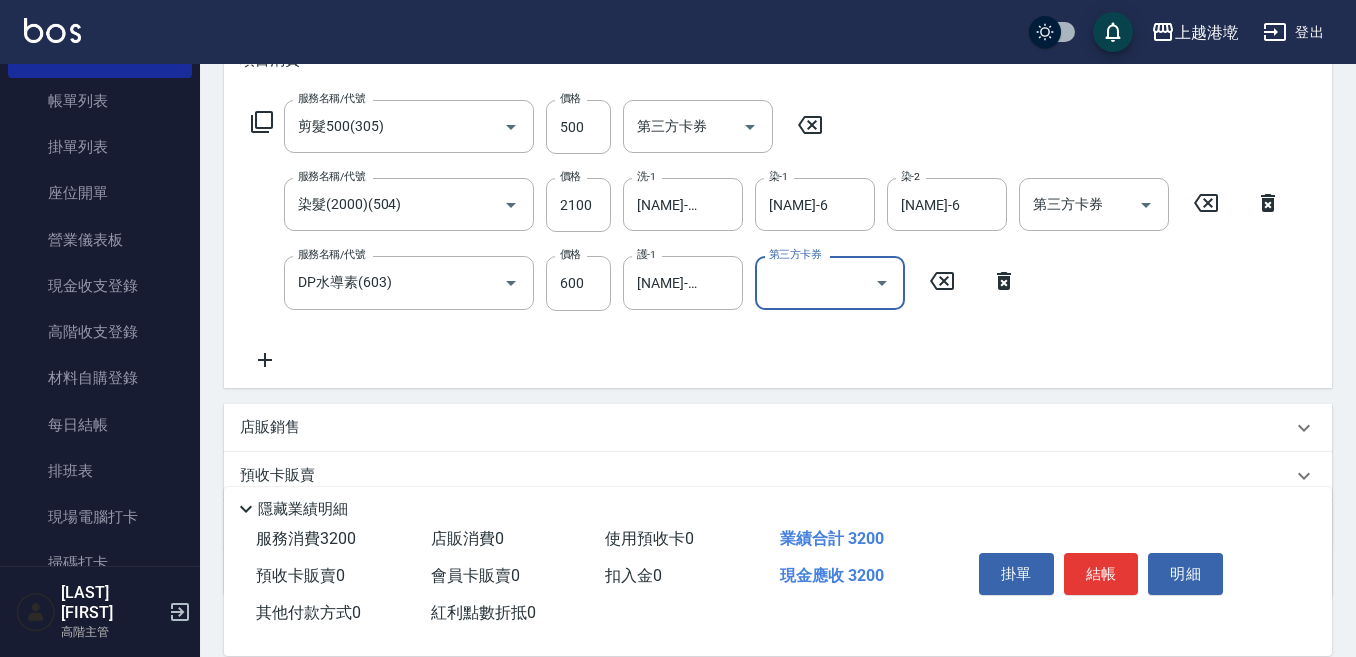 click on "店販銷售" at bounding box center (270, 427) 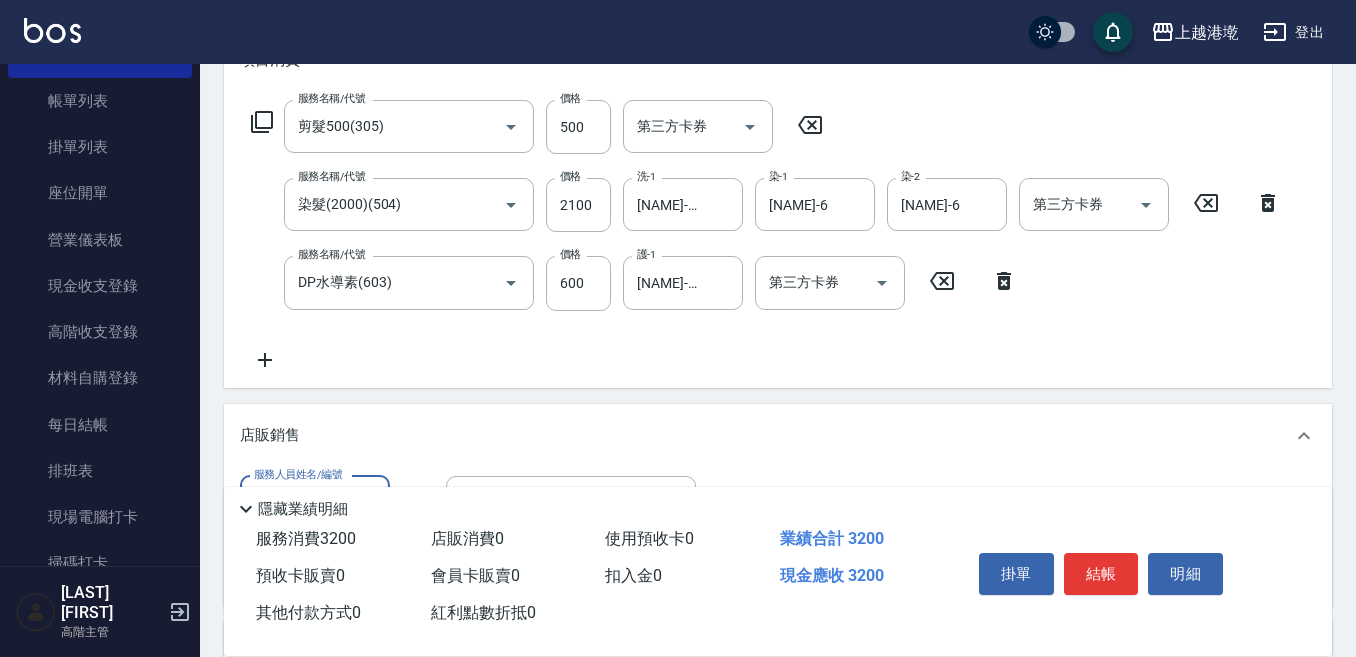 scroll, scrollTop: 0, scrollLeft: 0, axis: both 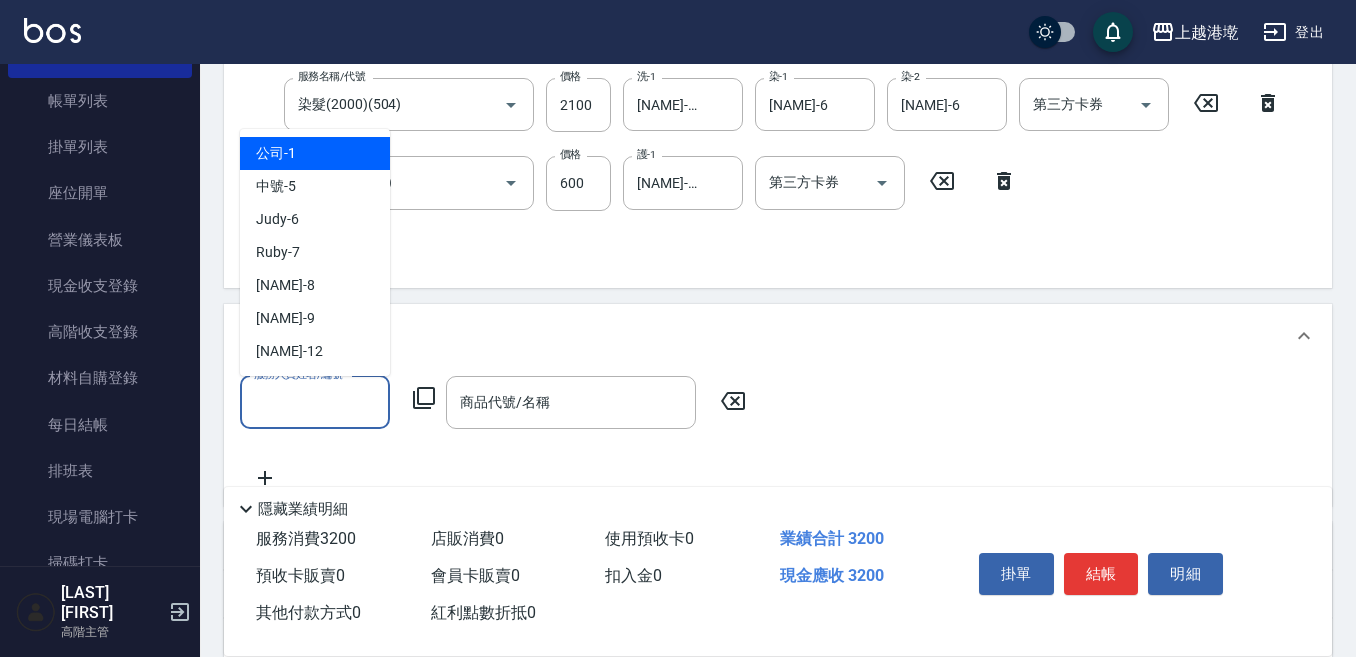 click on "服務人員姓名/編號" at bounding box center (315, 402) 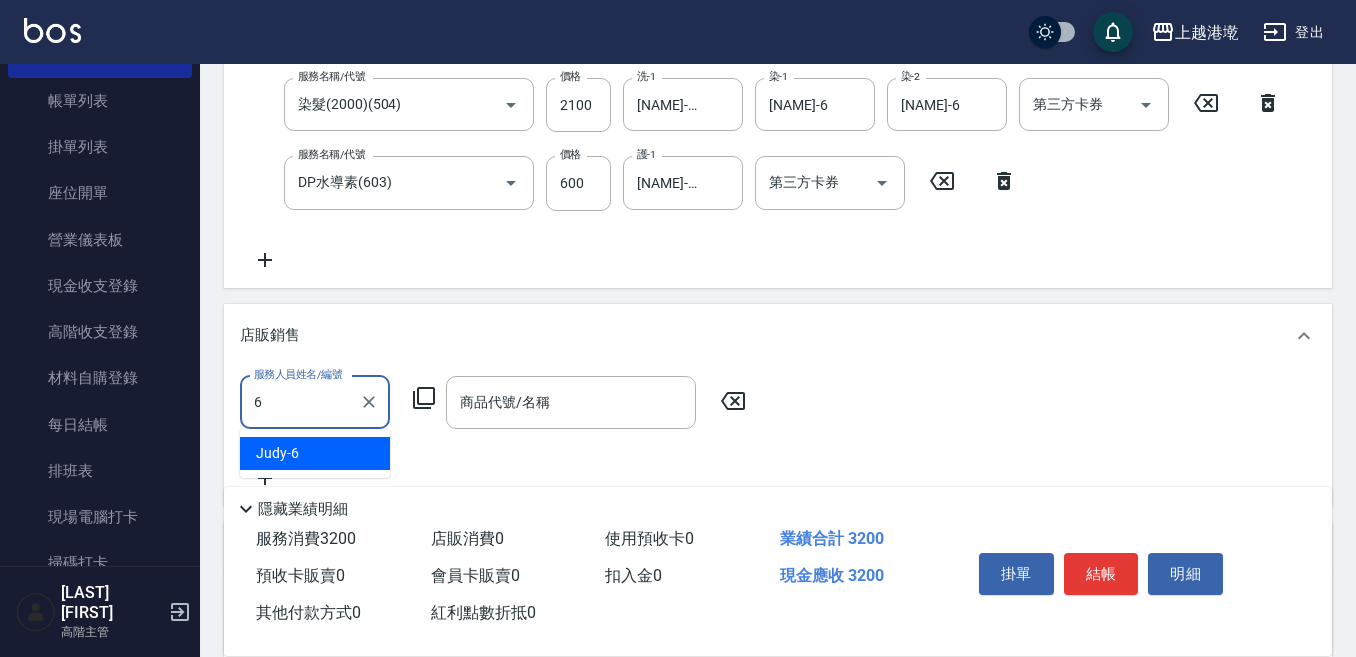 type on "[NAME]-6" 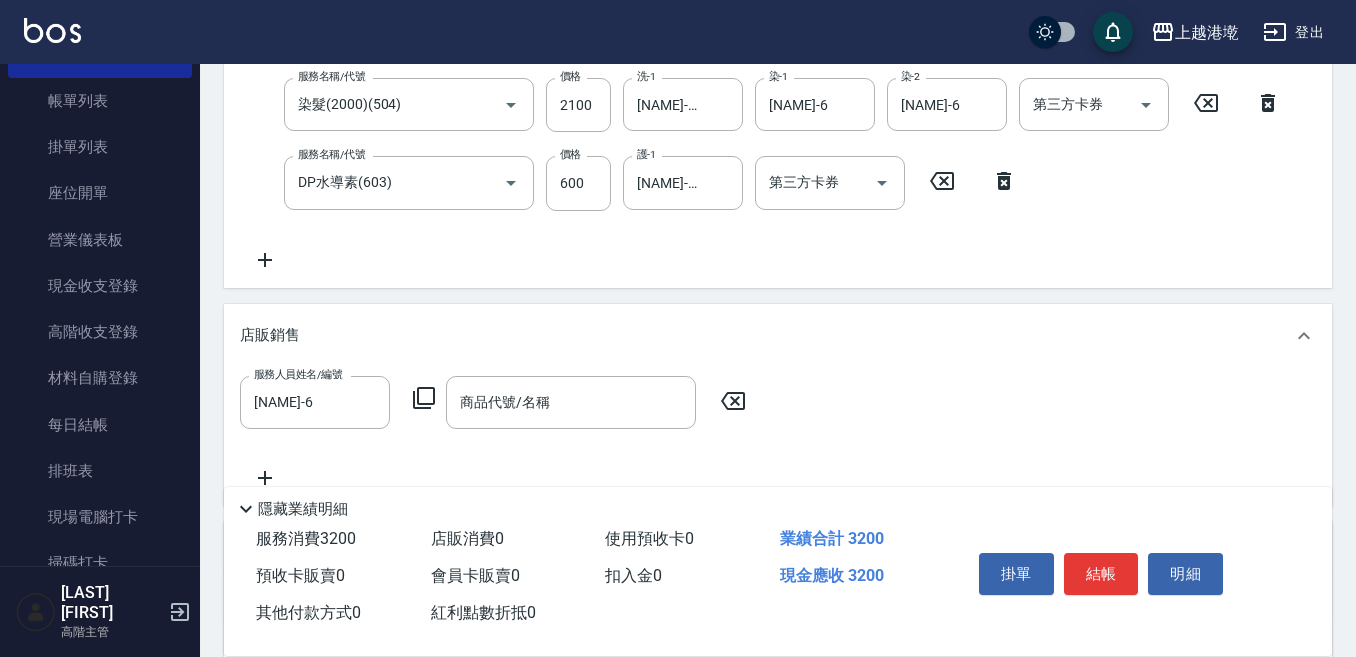click 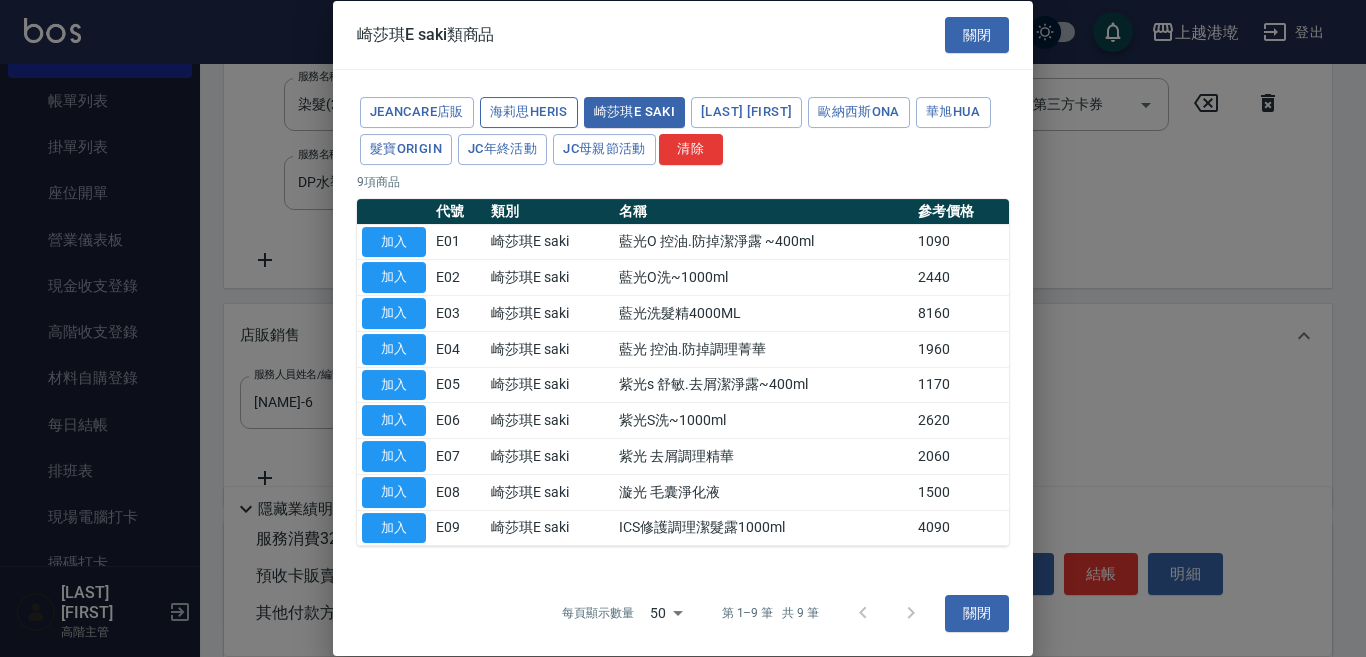 click on "海莉思HERIS" at bounding box center (529, 112) 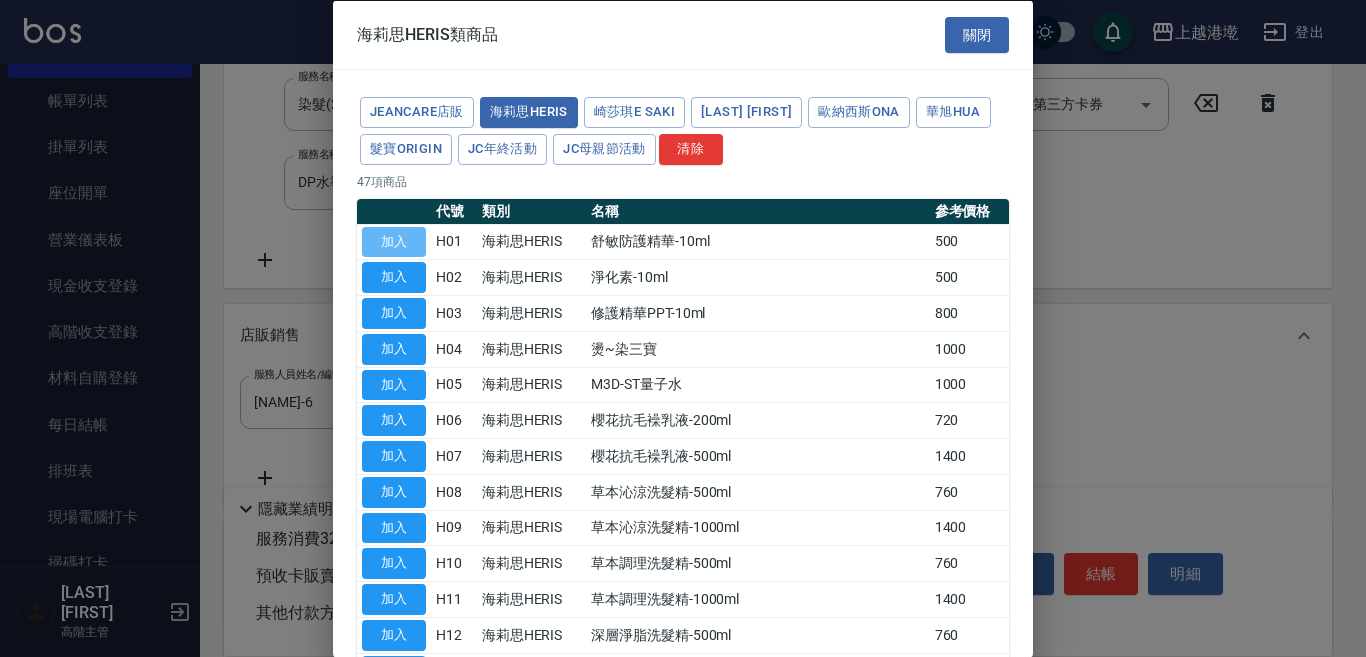 click on "加入" at bounding box center [394, 241] 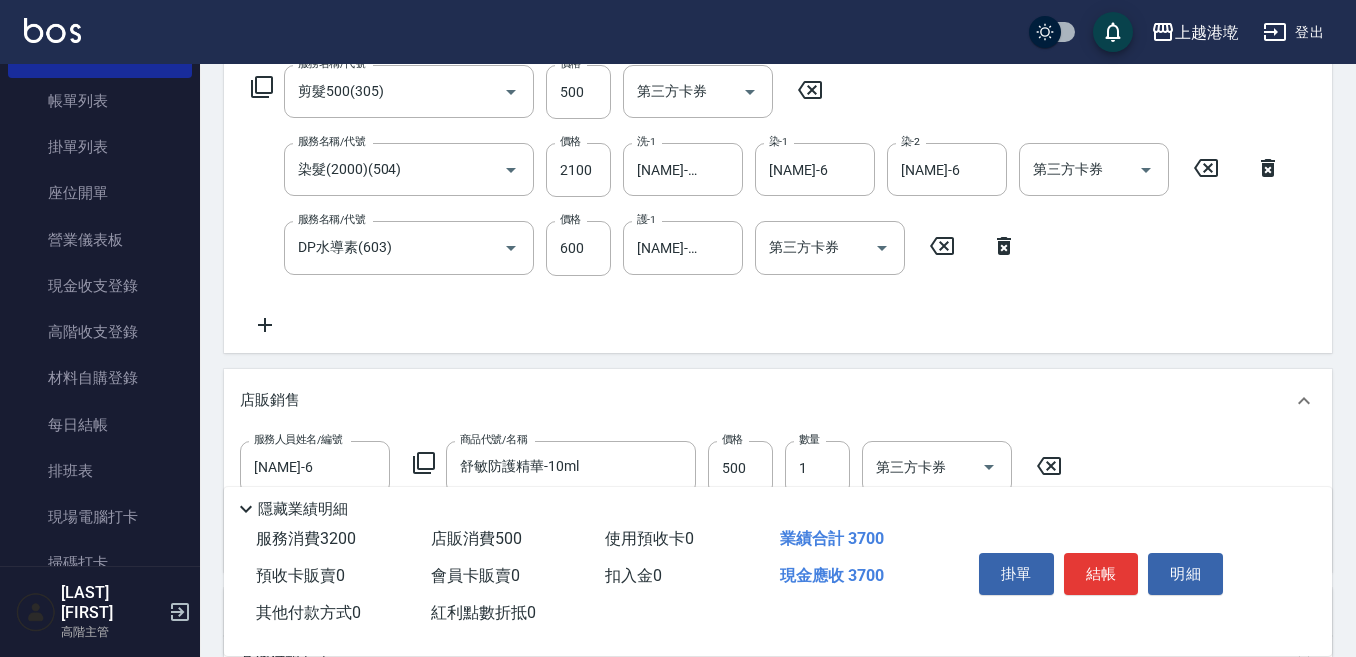 scroll, scrollTop: 300, scrollLeft: 0, axis: vertical 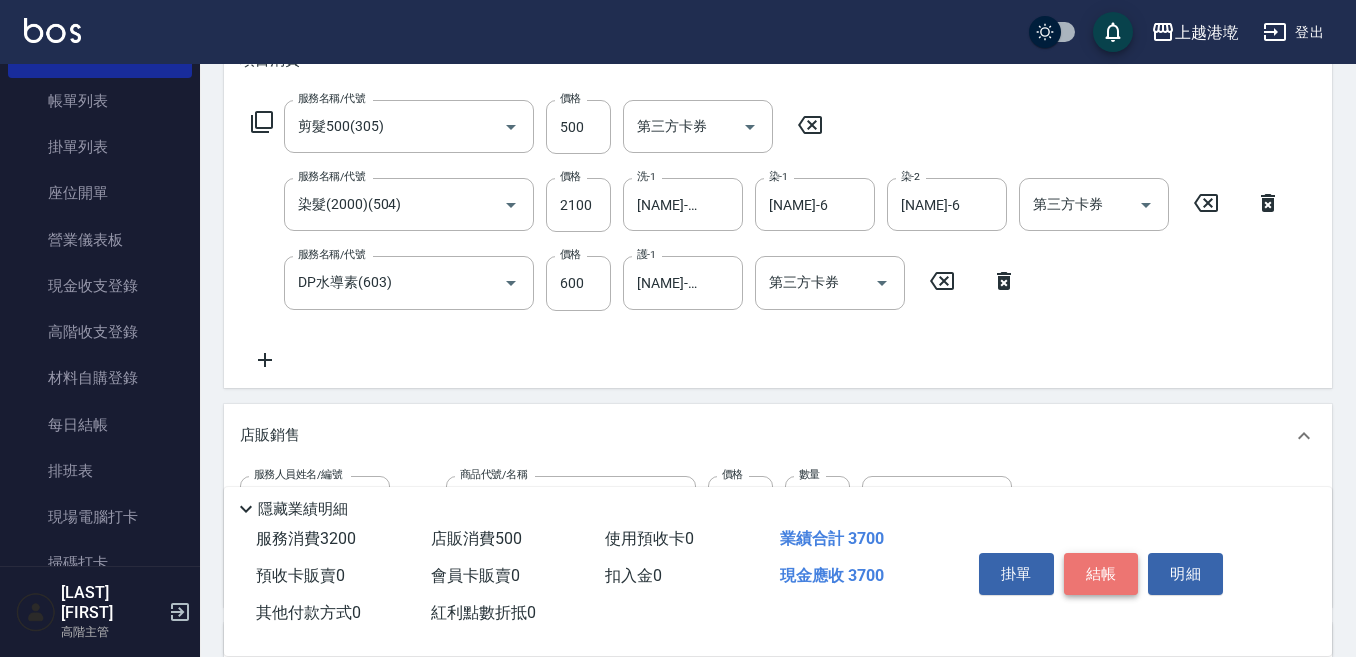 click on "結帳" at bounding box center (1101, 574) 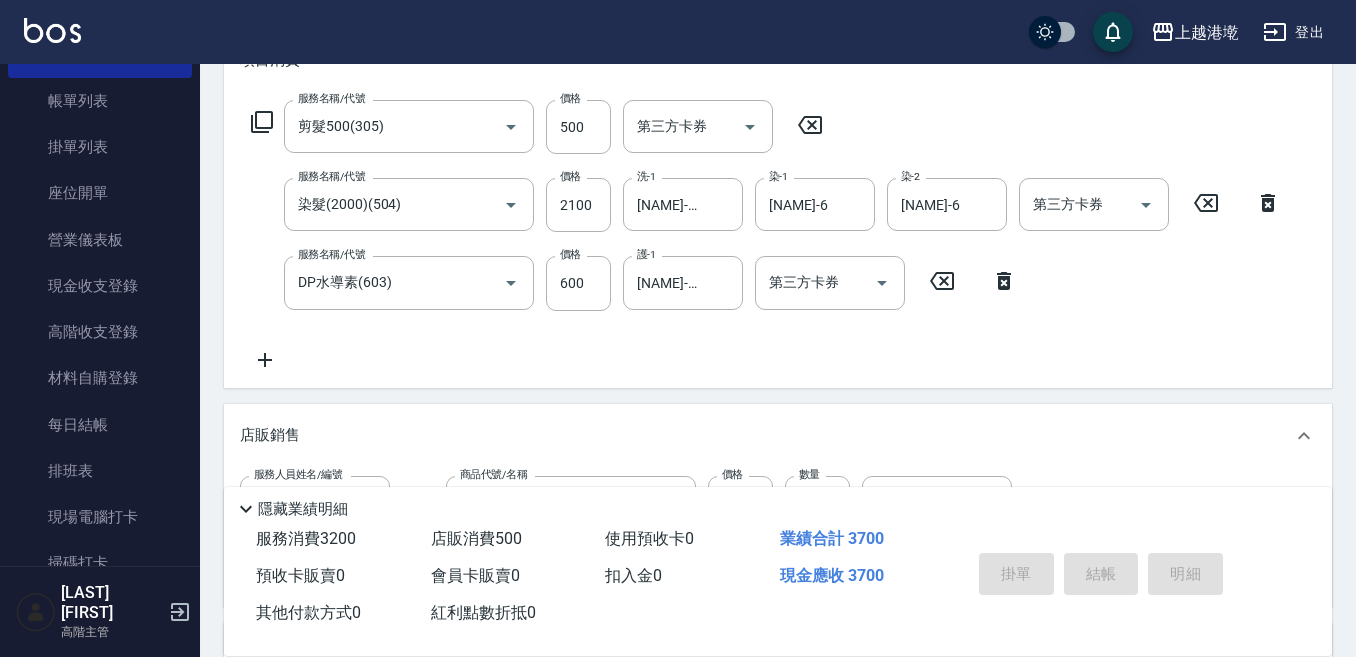 type on "2025/08/09 19:41" 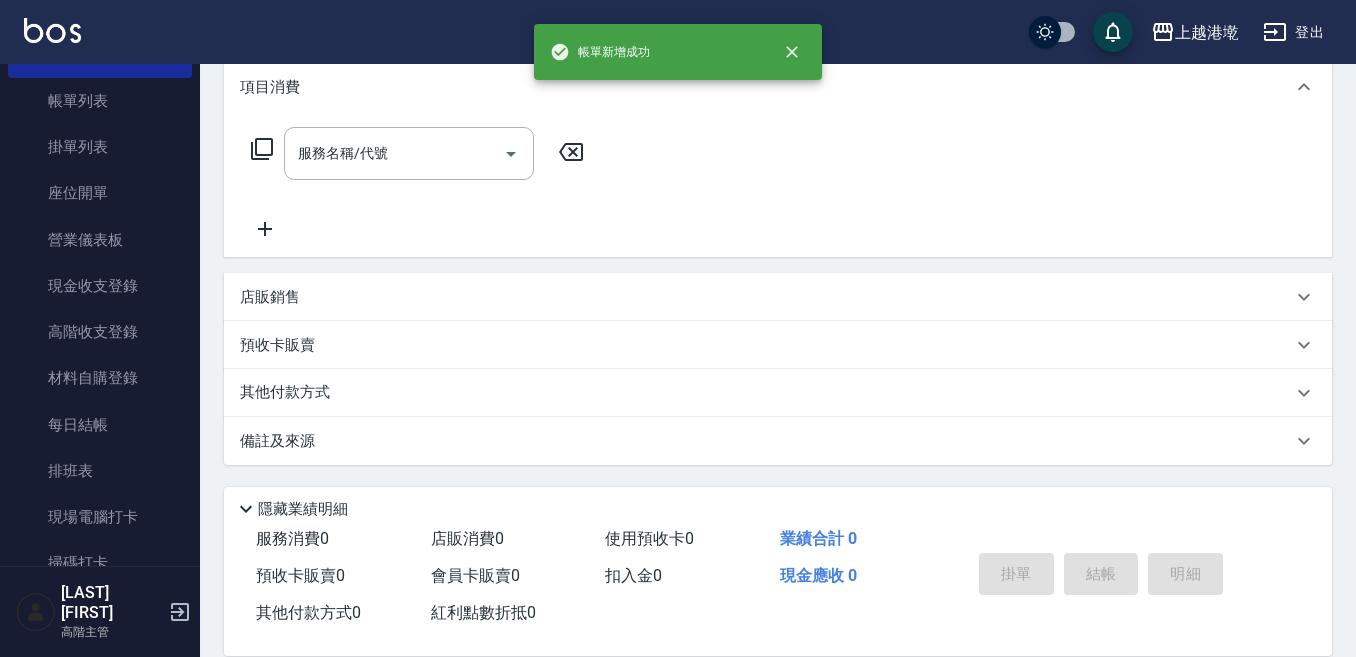 scroll, scrollTop: 0, scrollLeft: 0, axis: both 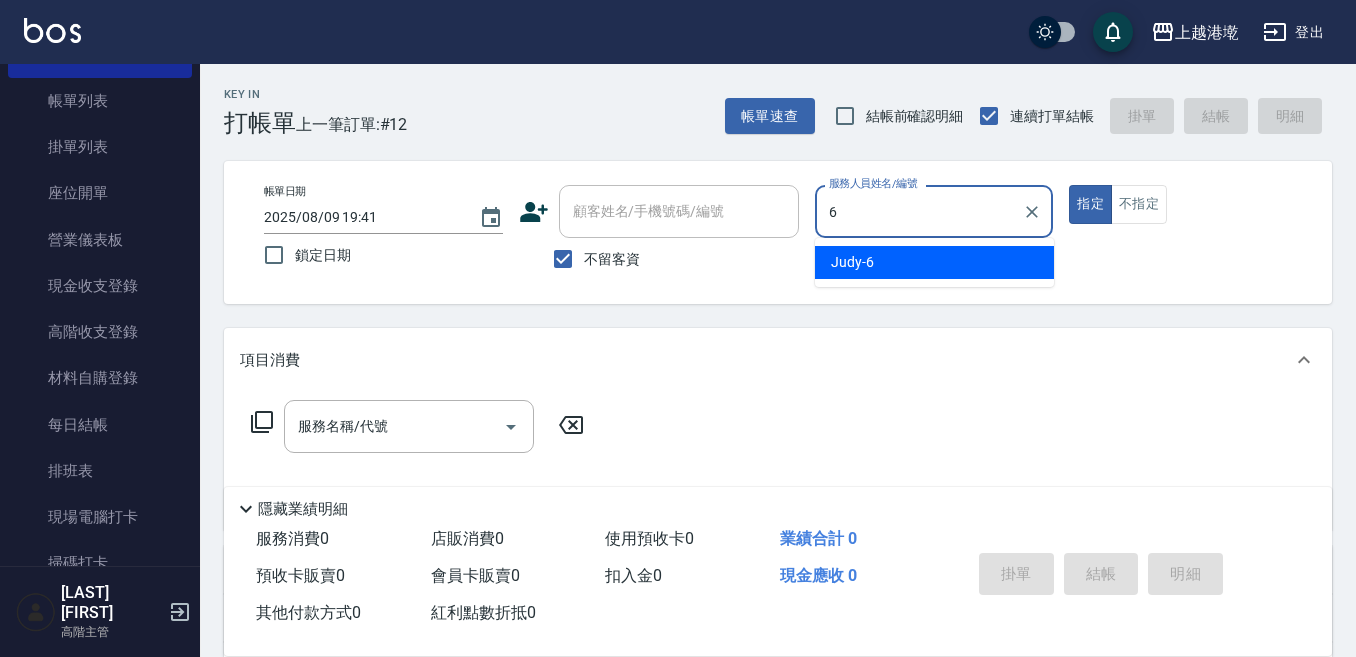 type on "[NAME]-6" 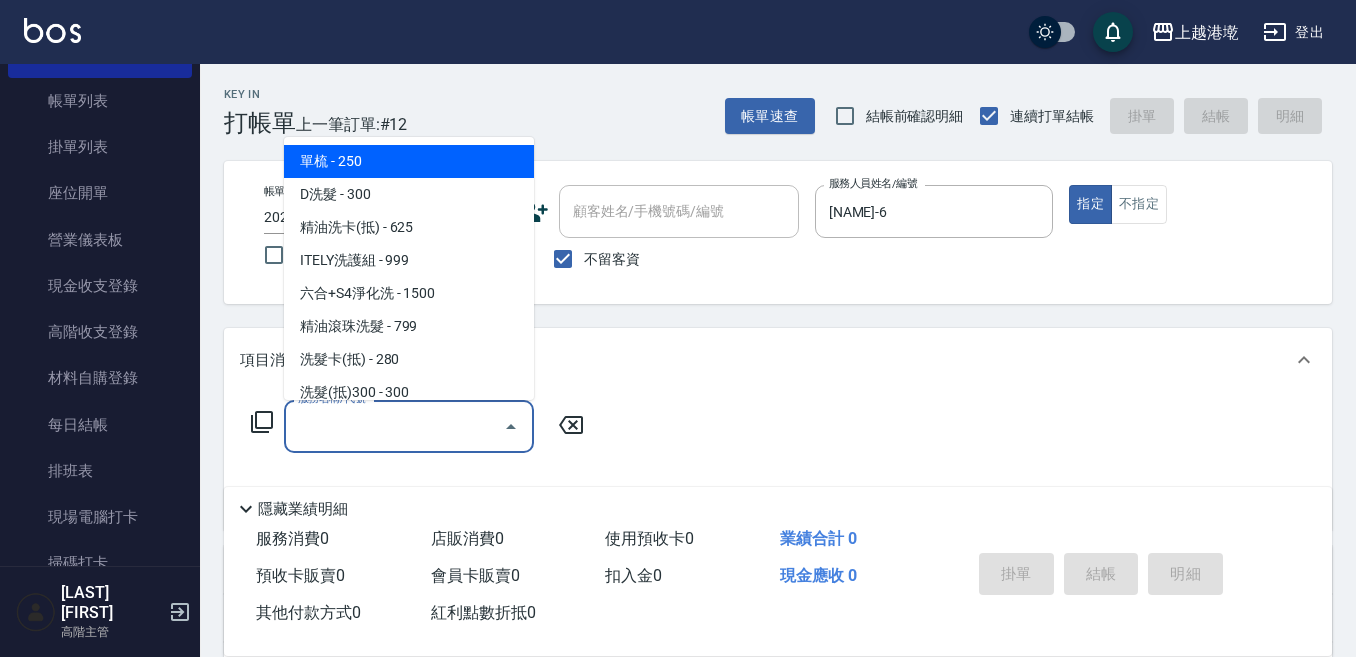 click on "服務名稱/代號 服務名稱/代號" at bounding box center (409, 426) 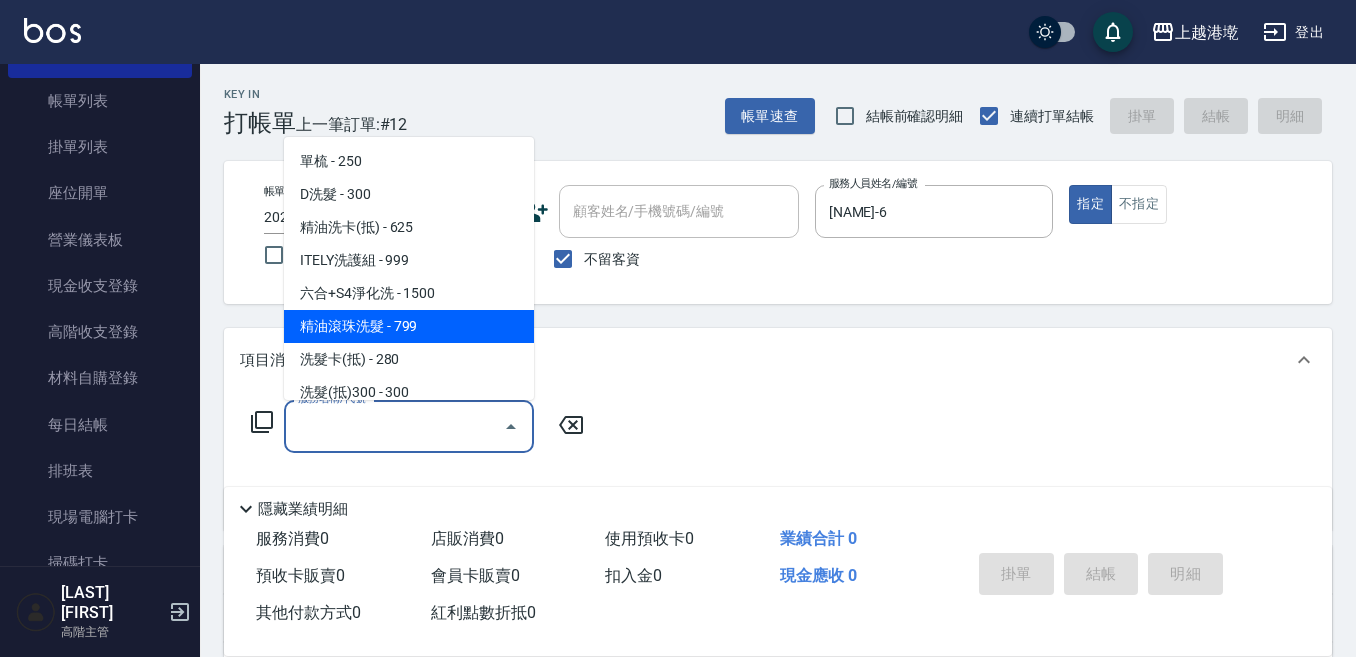 drag, startPoint x: 410, startPoint y: 336, endPoint x: 512, endPoint y: 324, distance: 102.70345 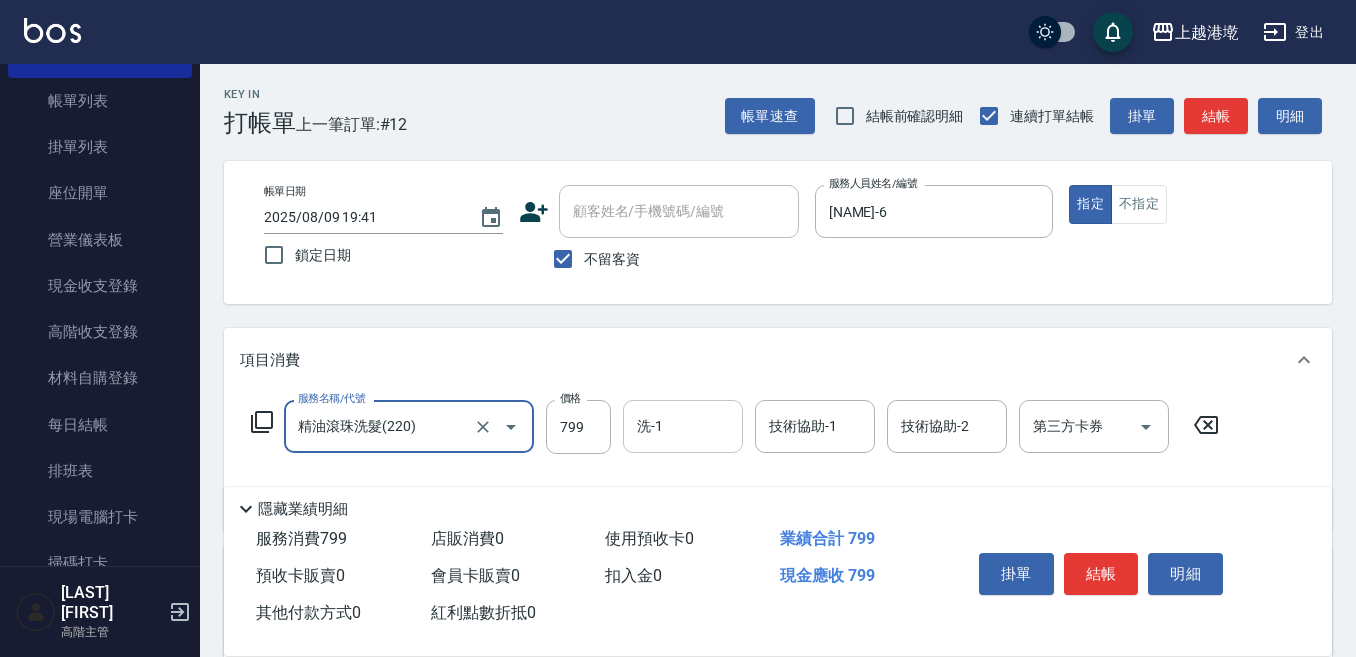 click on "洗-1" at bounding box center [683, 426] 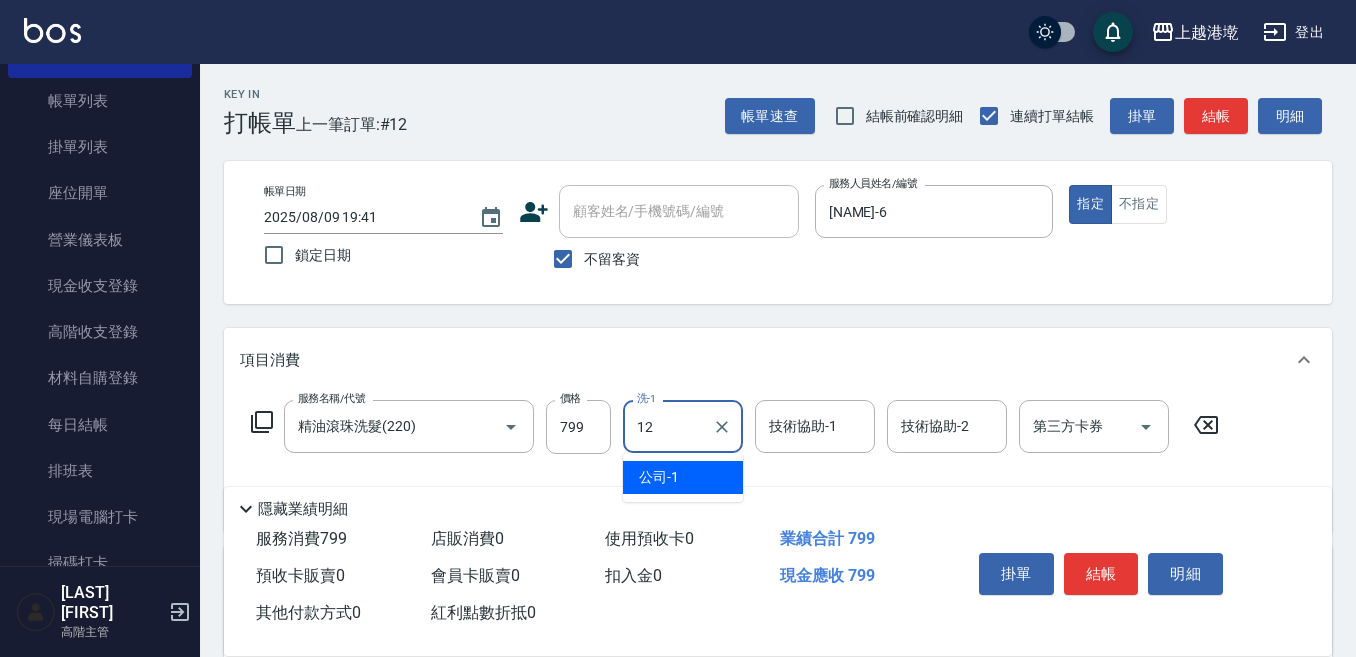 type on "[NAME]-12" 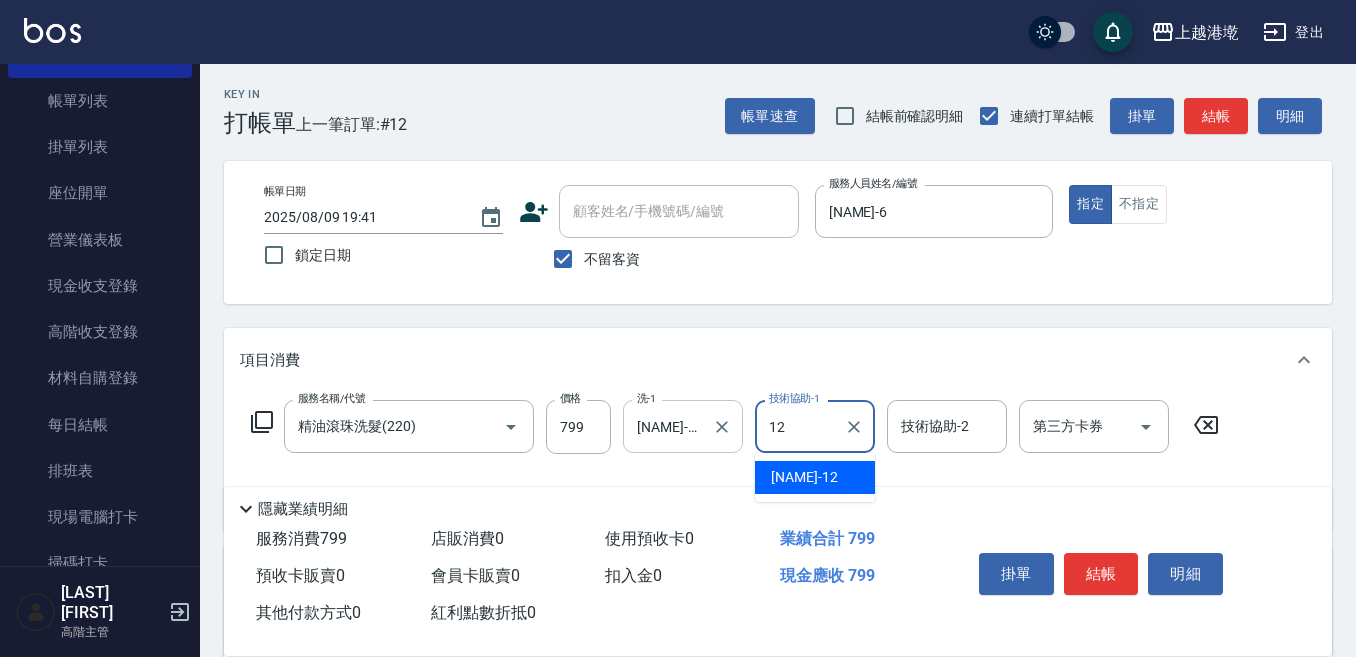 type on "[NAME]-12" 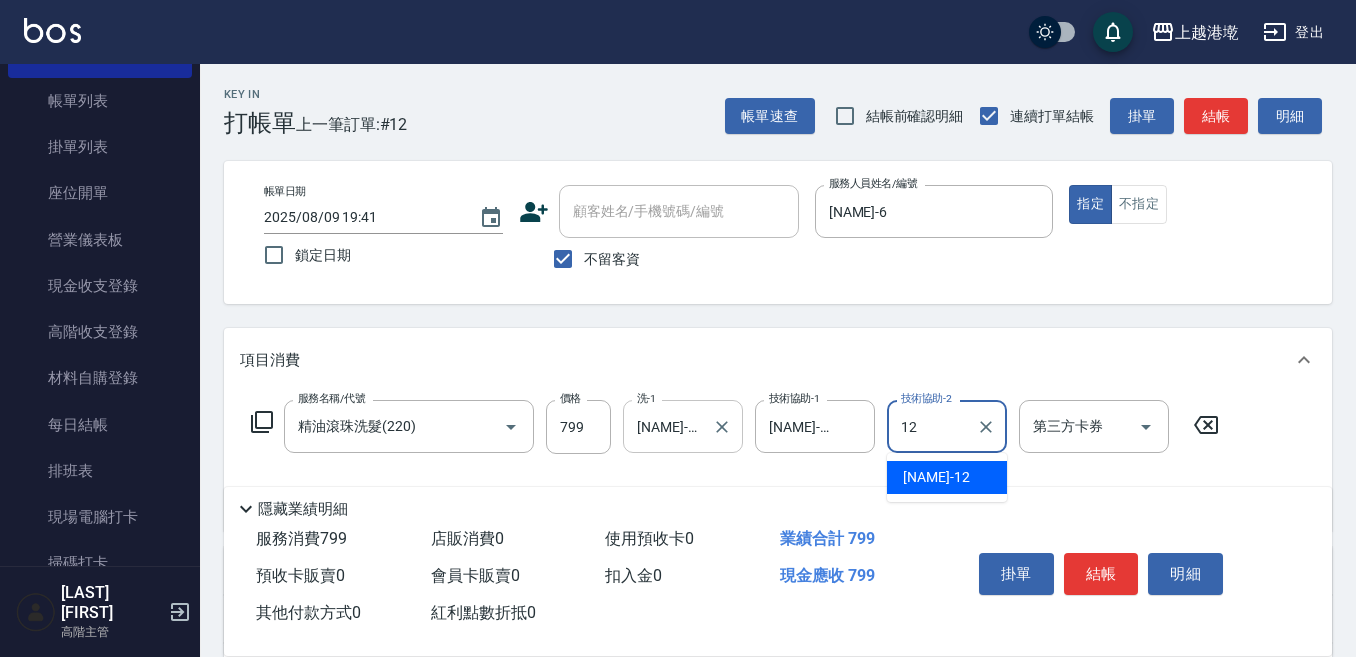 type on "[NAME]-12" 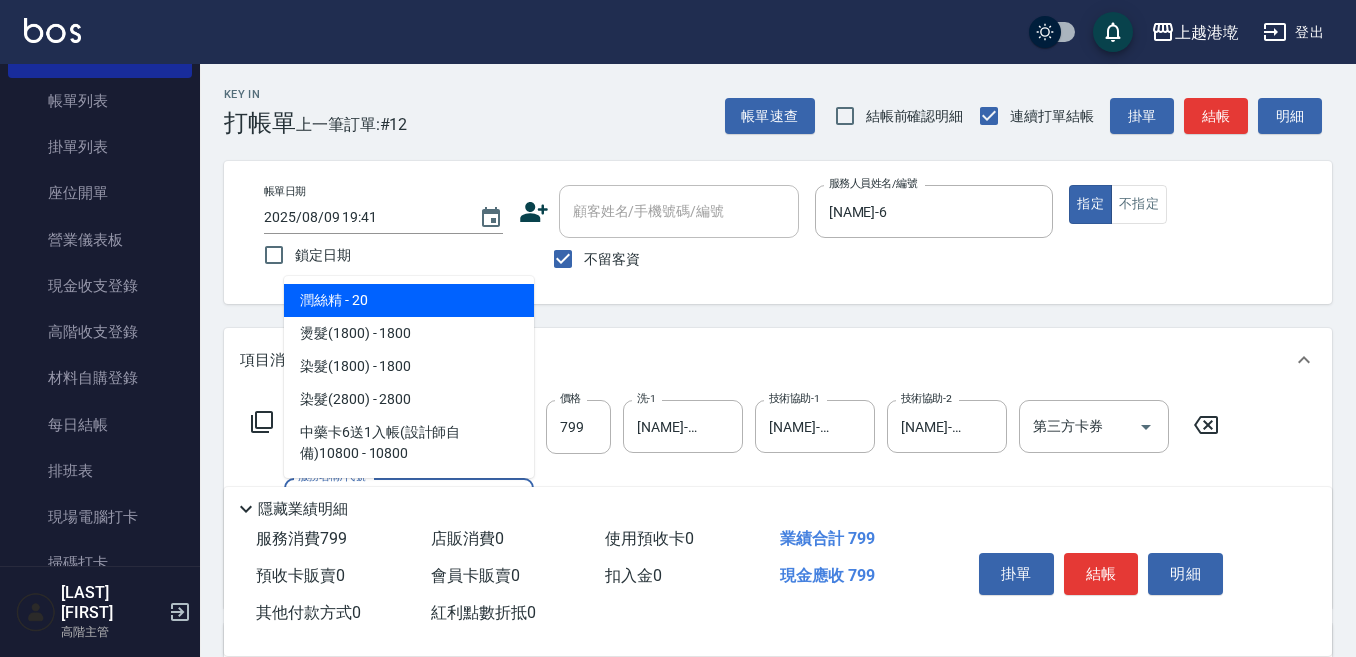 click on "潤絲精 - 20" at bounding box center (409, 300) 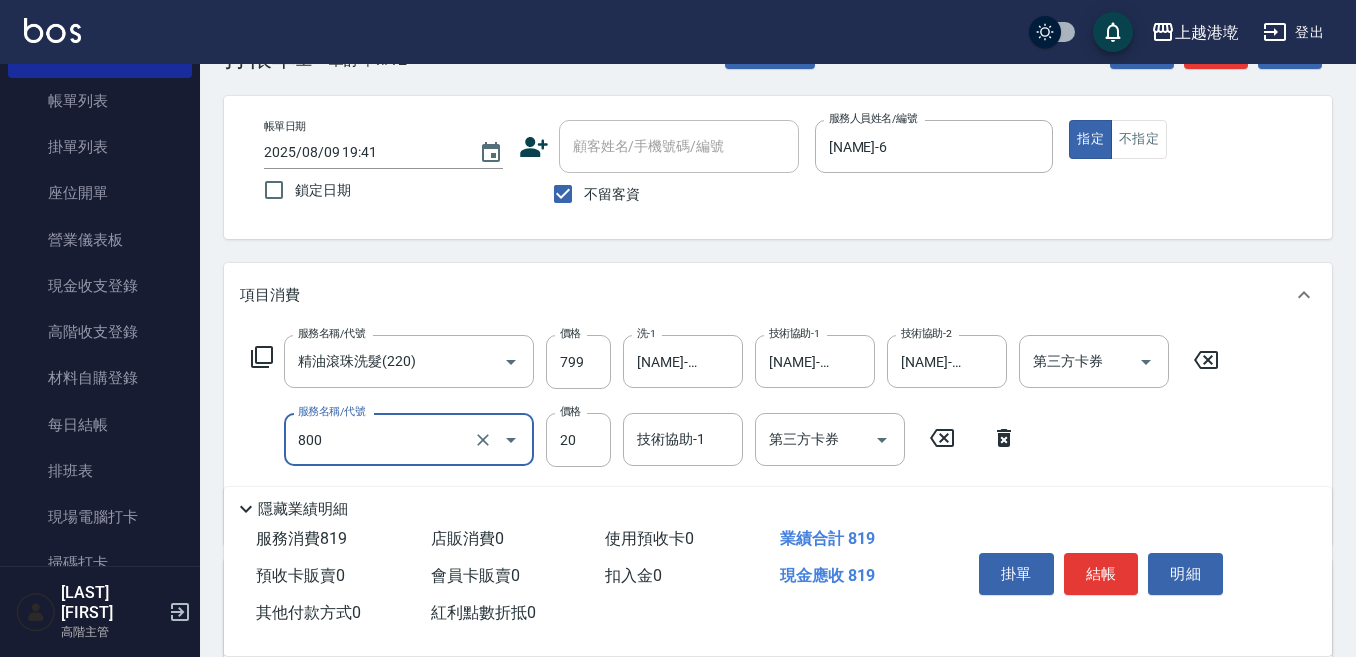 scroll, scrollTop: 100, scrollLeft: 0, axis: vertical 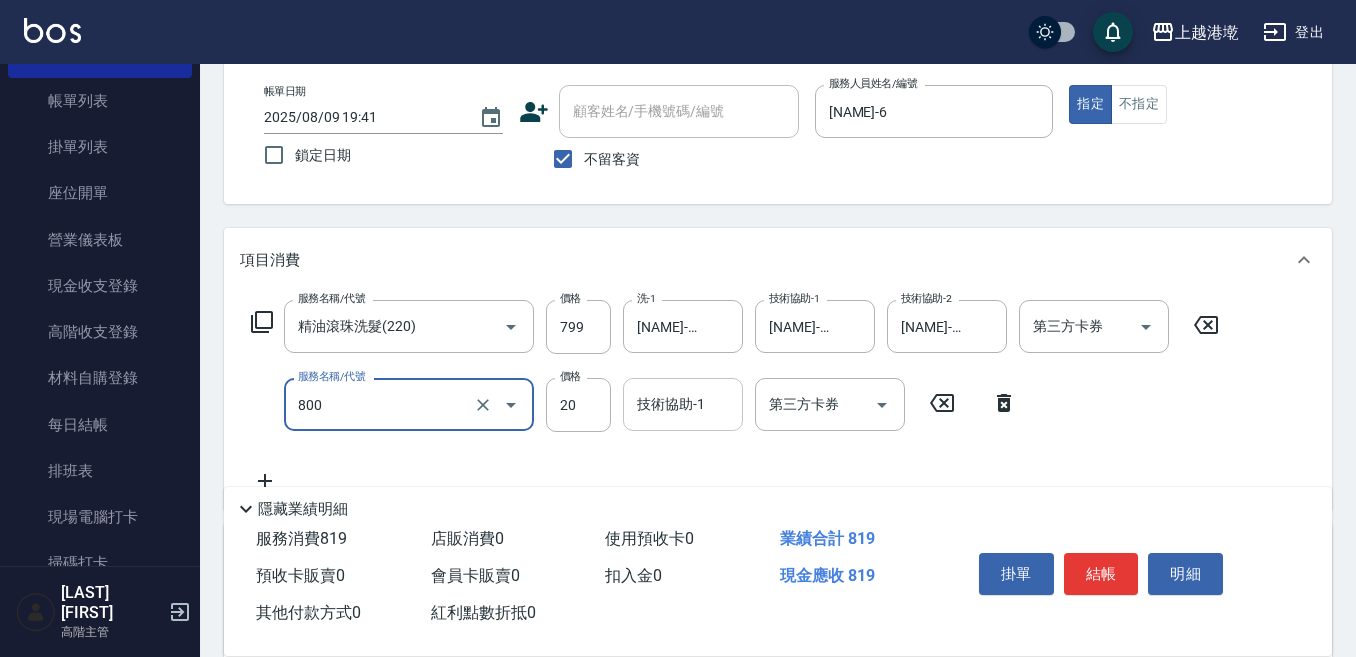 type on "潤絲精(800)" 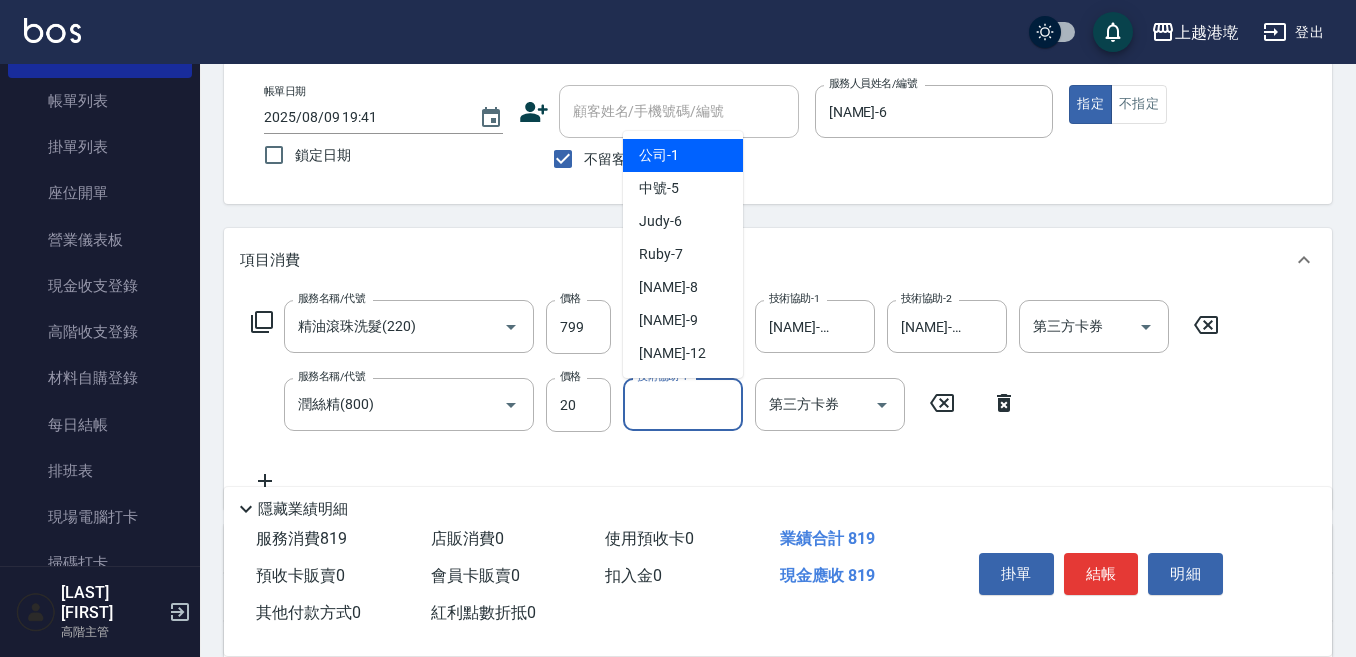 click on "技術協助-1 技術協助-1" at bounding box center [683, 404] 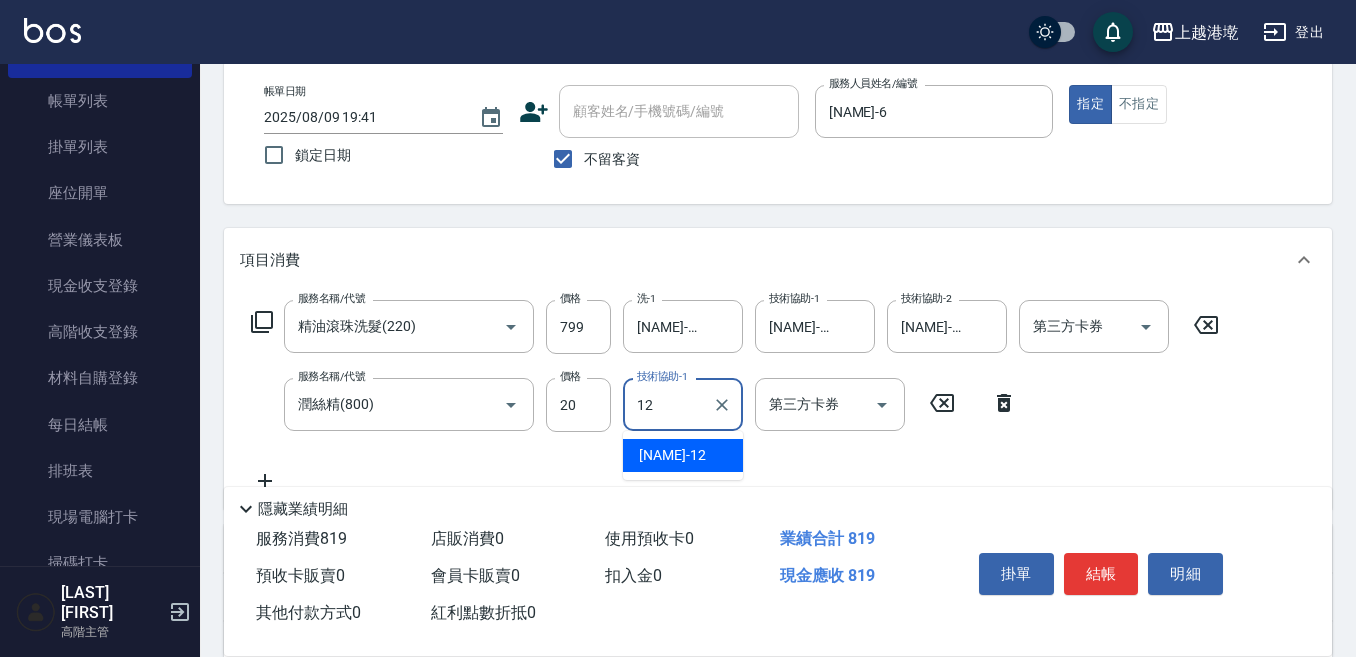 type on "[NAME]-12" 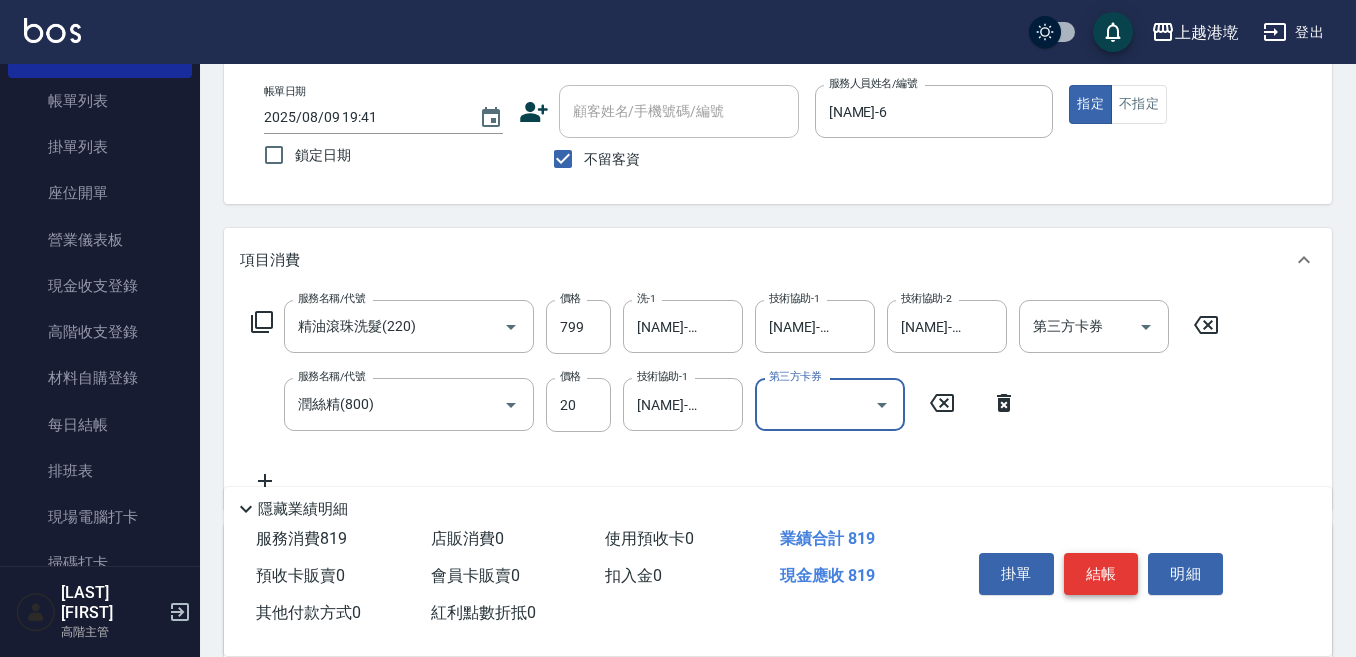 click on "結帳" at bounding box center (1101, 574) 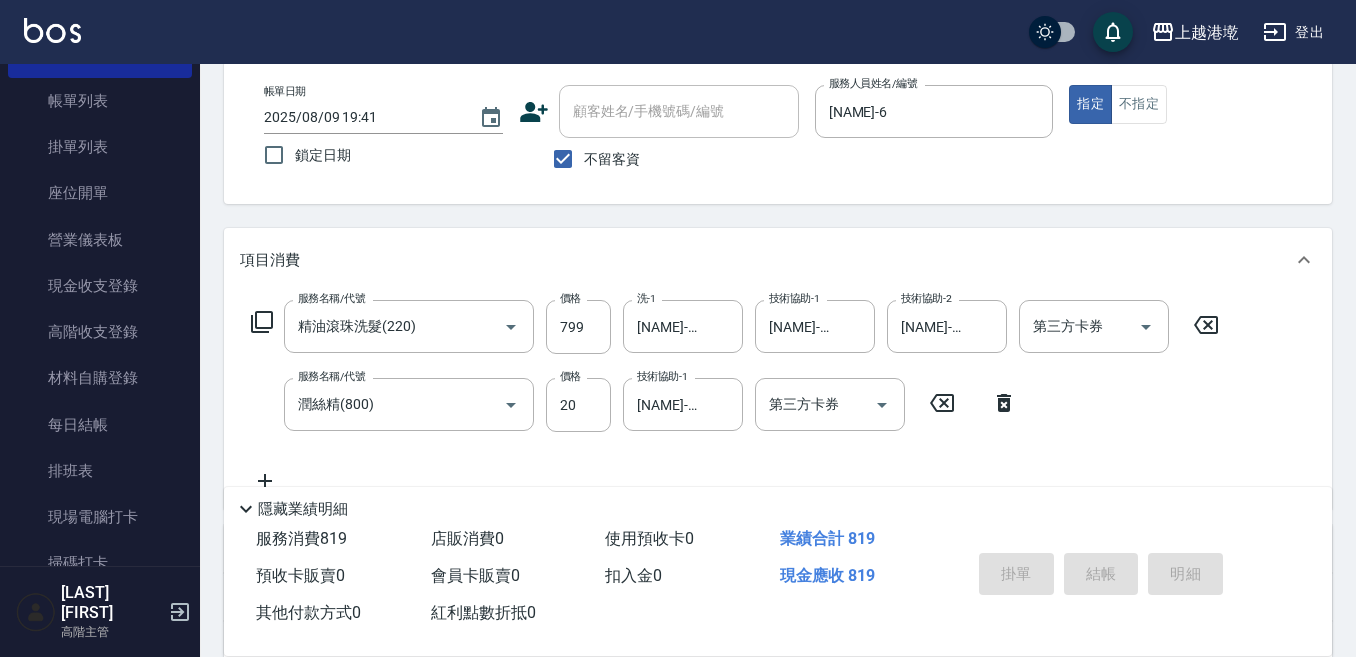 type on "2025/08/09 19:42" 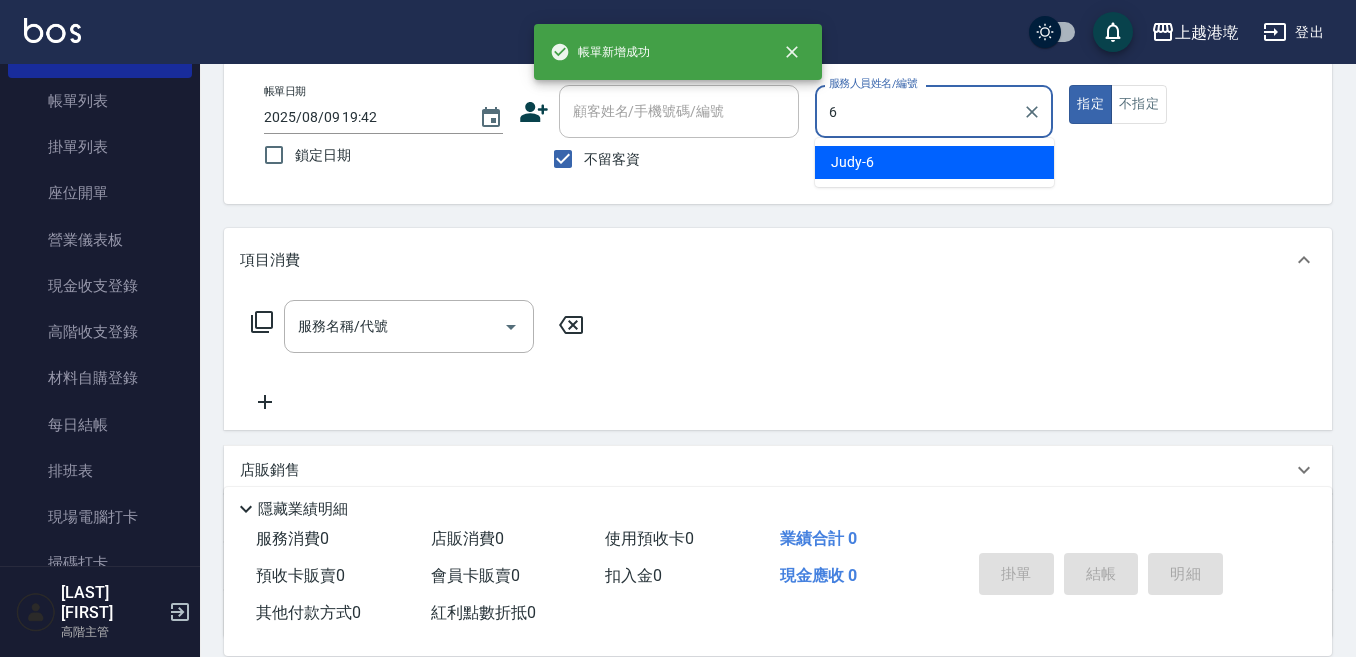 type on "[NAME]-6" 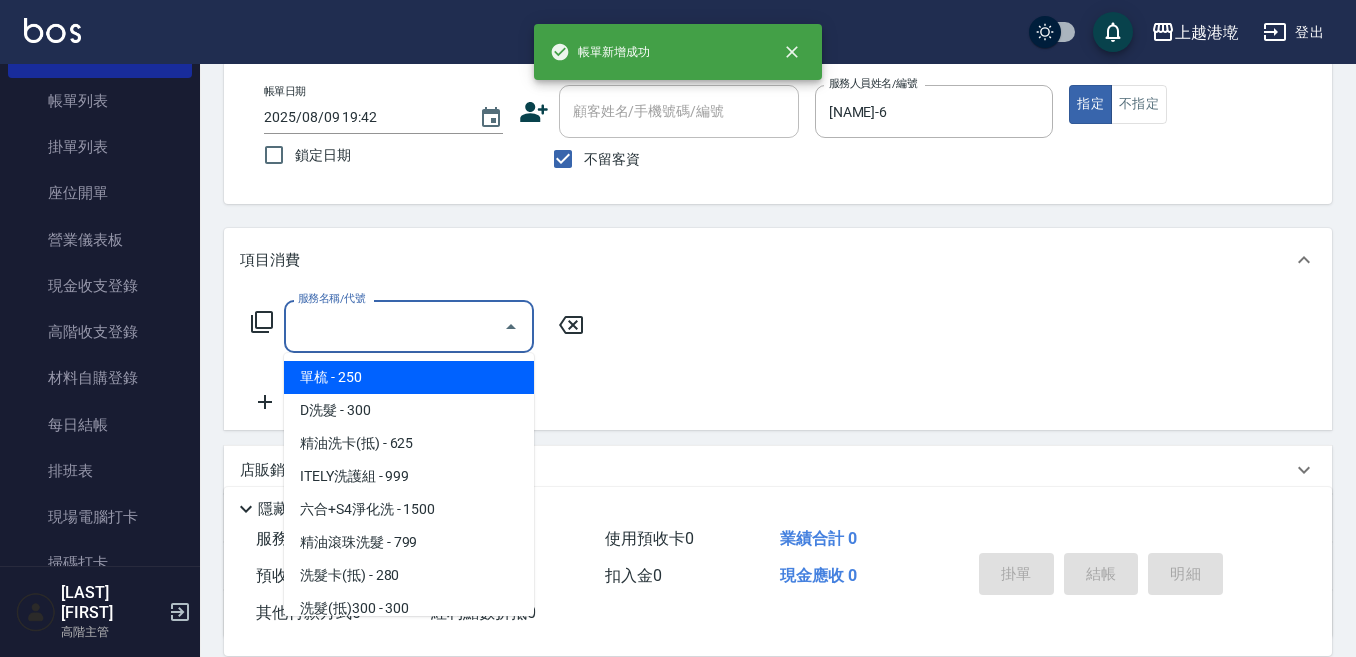 click on "服務名稱/代號 服務名稱/代號" at bounding box center [409, 326] 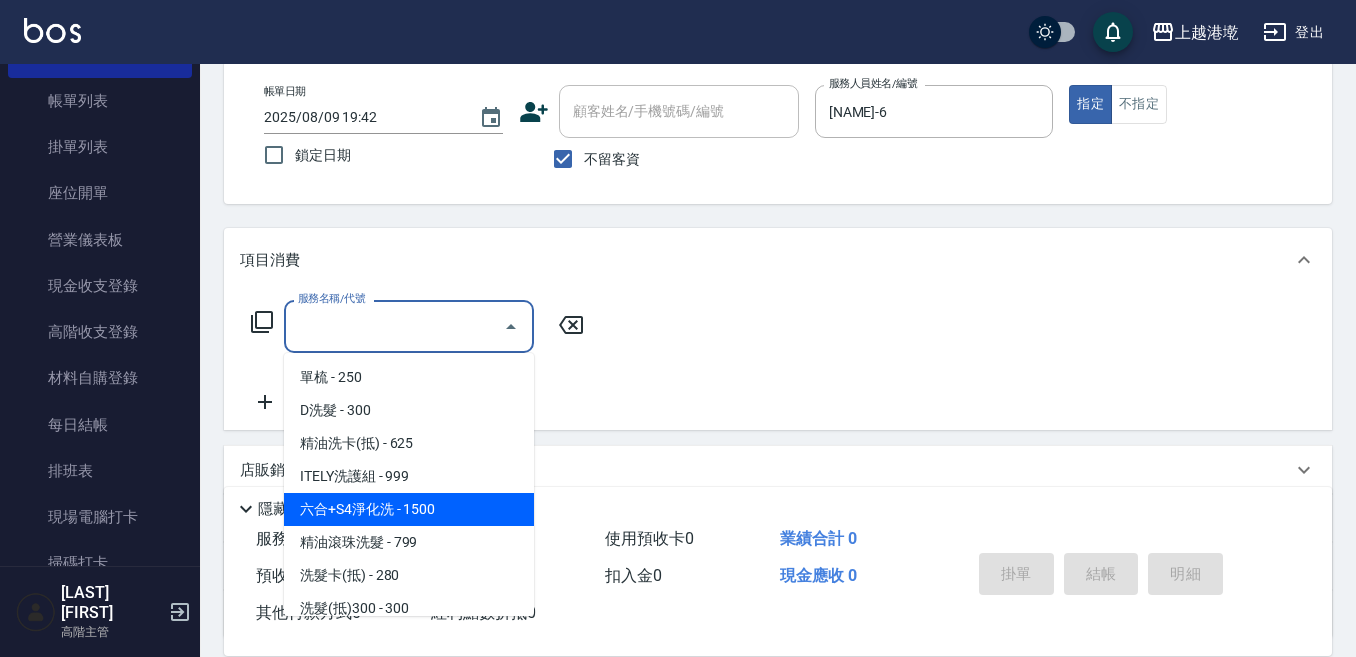 click on "六合+S4淨化洗 - 1500" at bounding box center (409, 509) 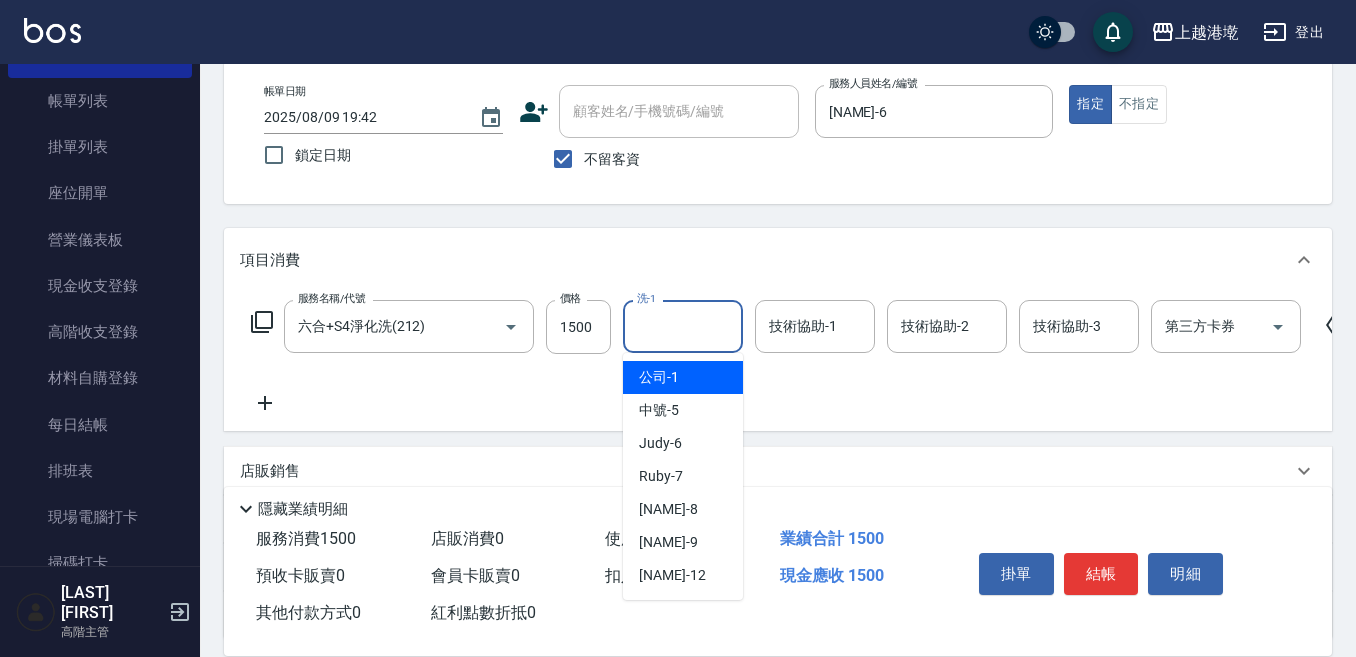 click on "洗-1" at bounding box center (683, 326) 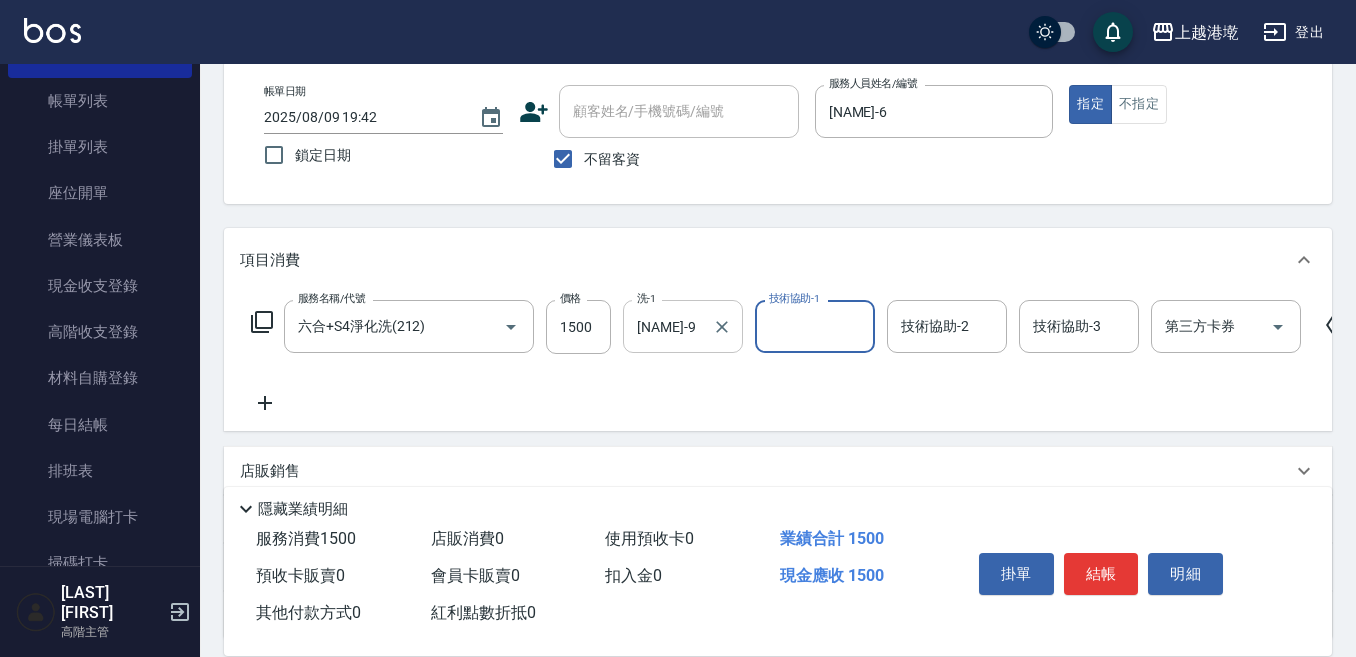 click on "[NAME]-9" at bounding box center (668, 326) 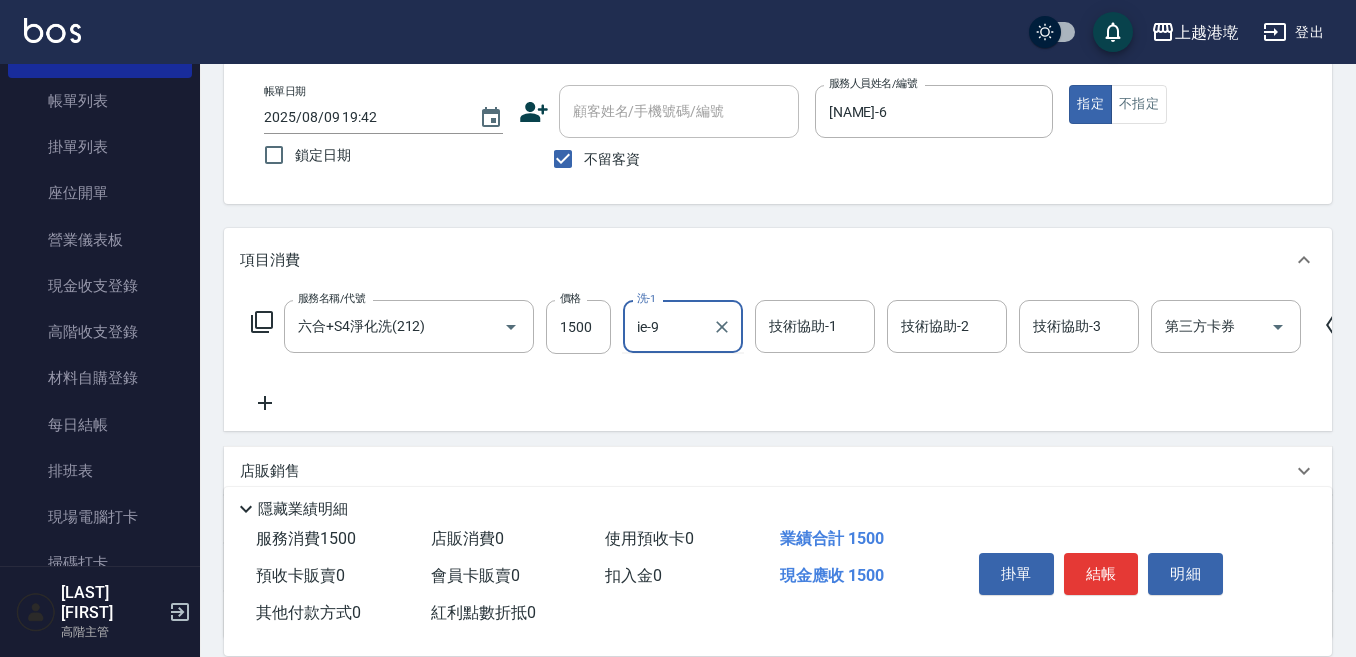 click on "ie-9" at bounding box center (668, 326) 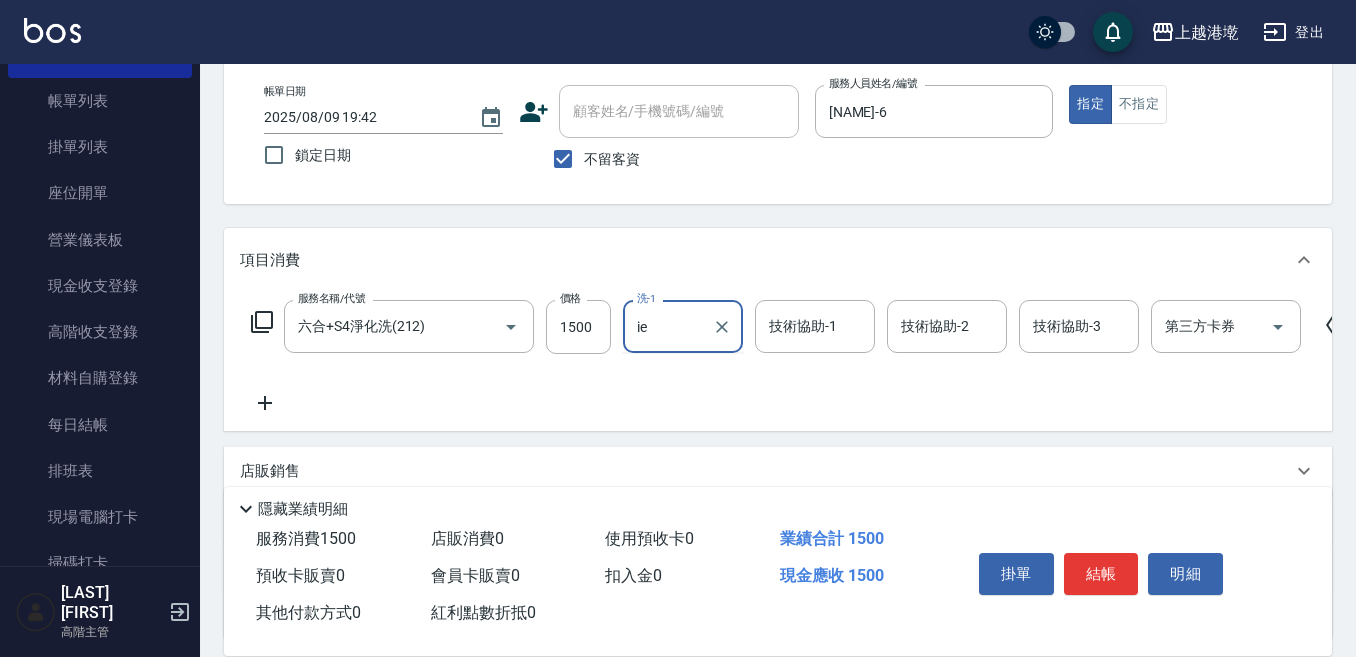 type on "i" 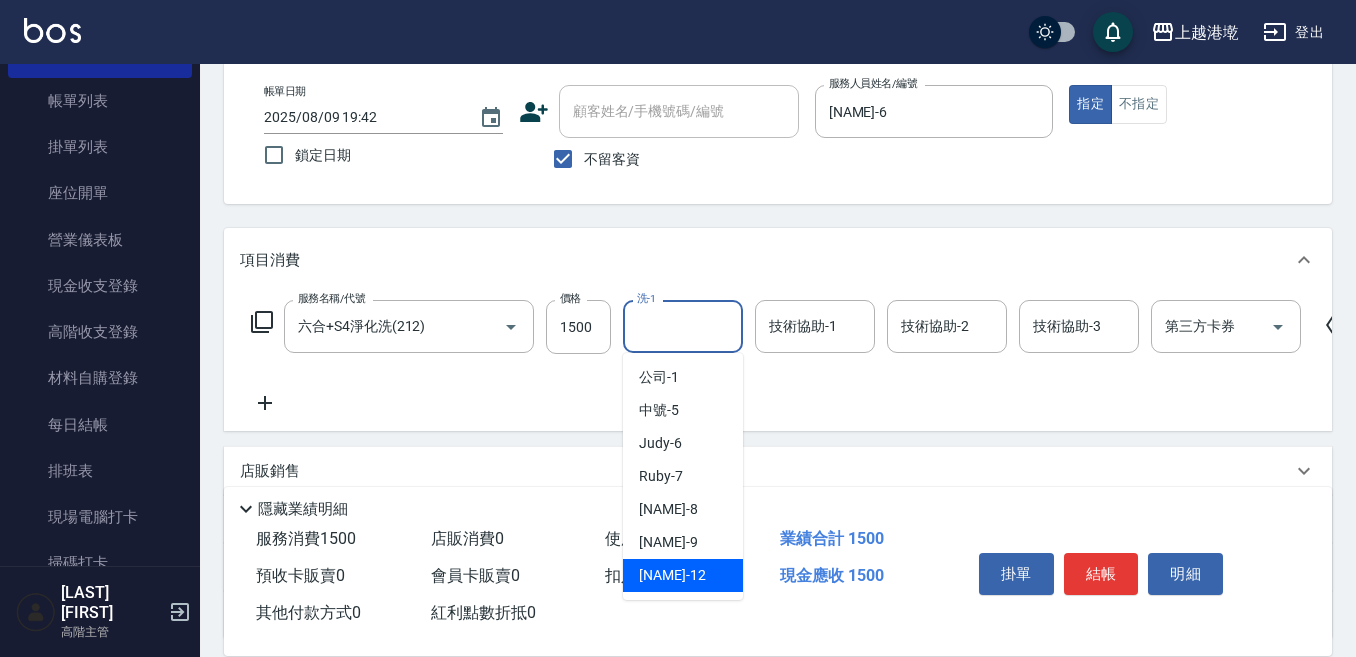 click on "[NAME] -12" at bounding box center (672, 575) 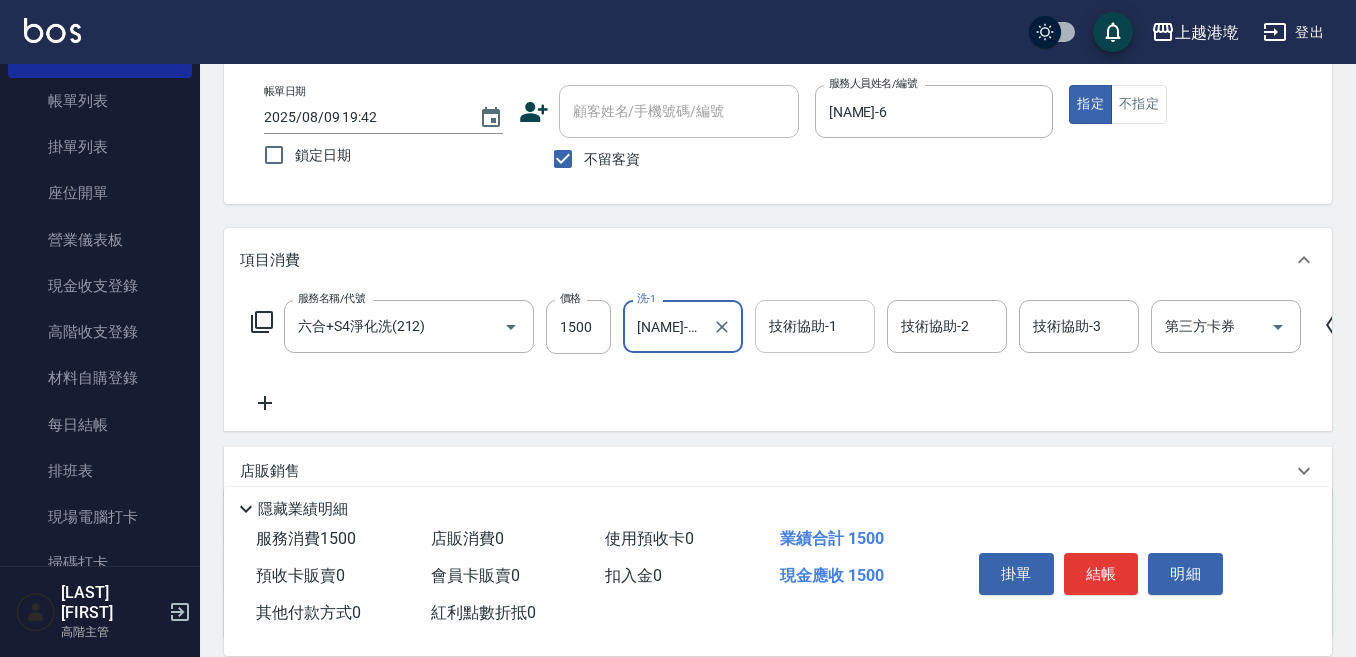 type on "[NAME]-12" 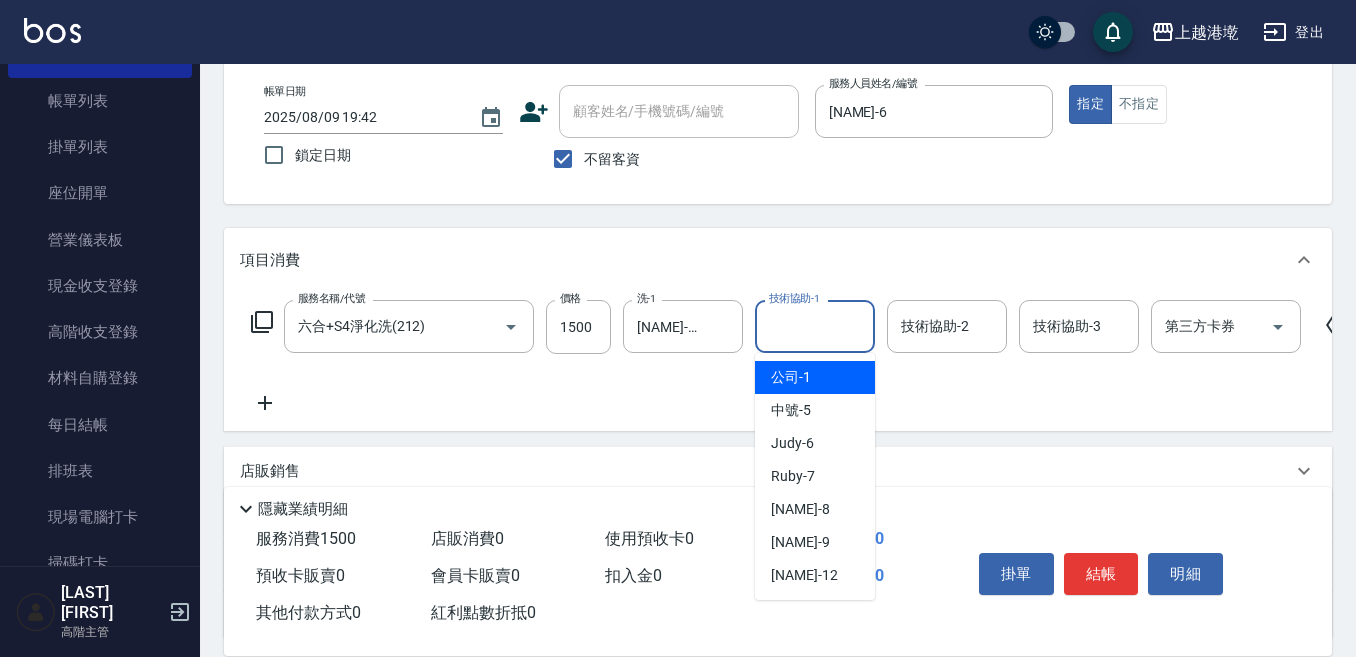 click on "技術協助-1" at bounding box center (815, 326) 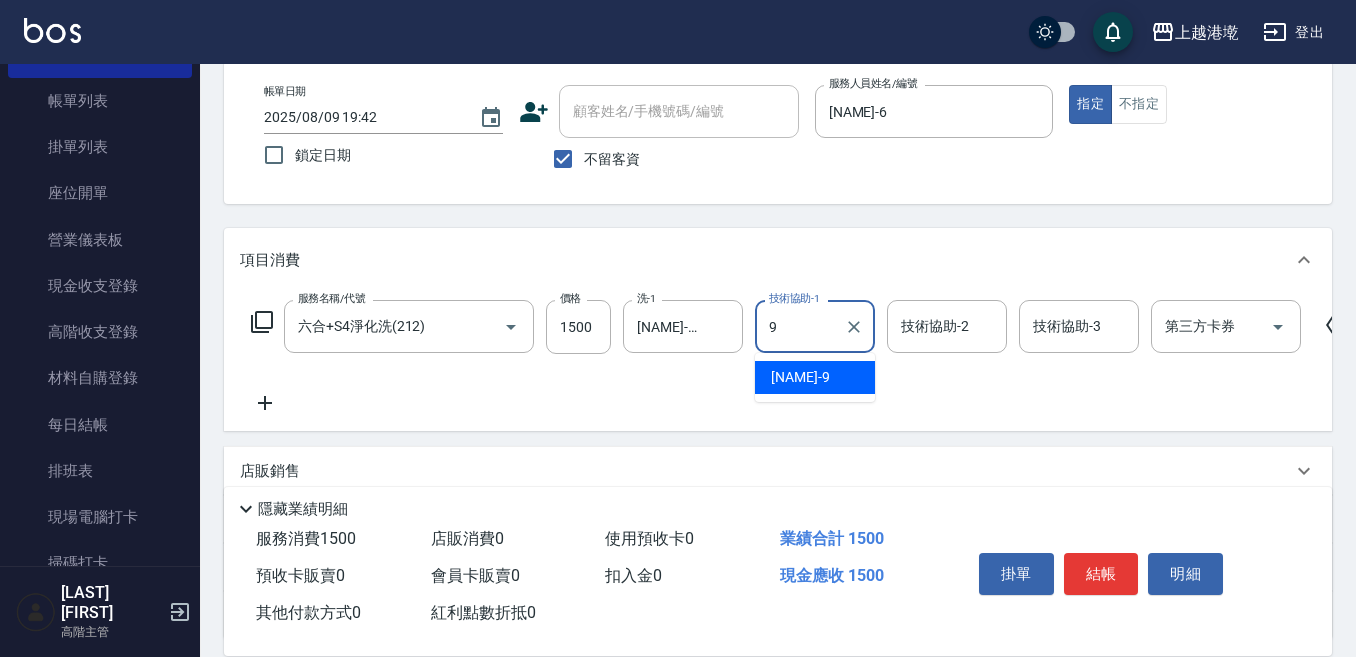 type on "[NAME]-9" 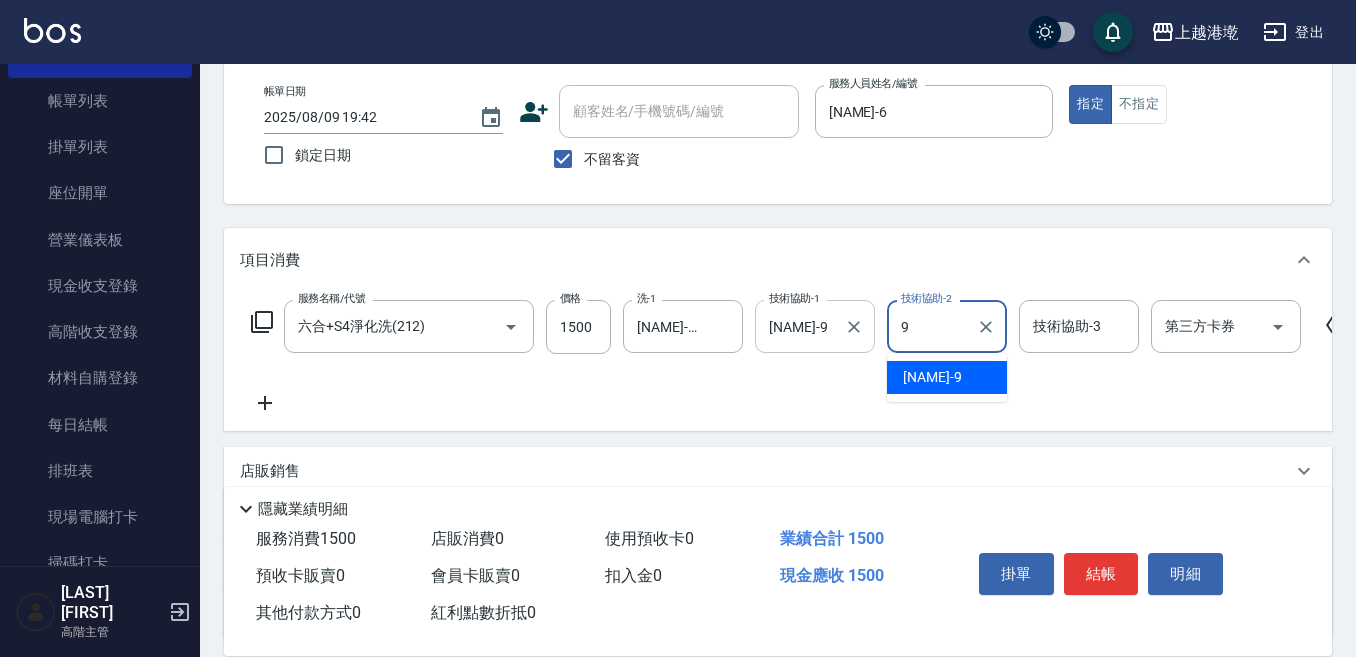 type on "[NAME]-9" 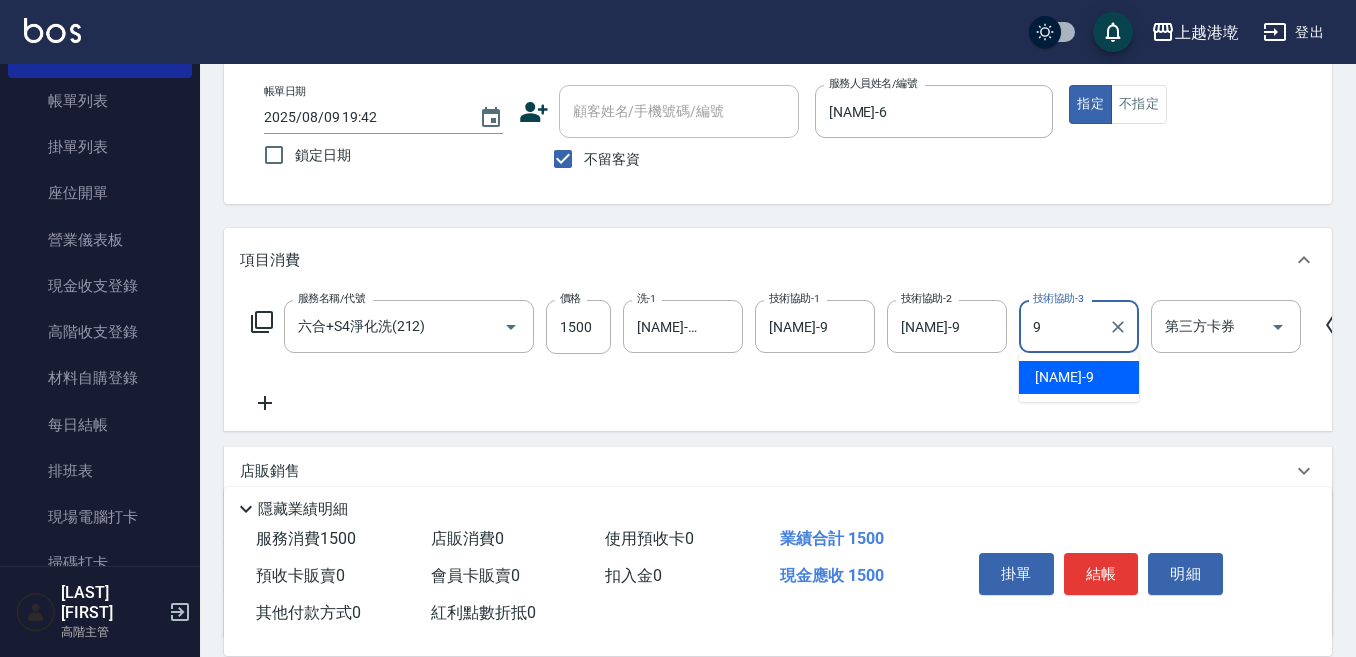 click on "[NAME] -9" at bounding box center (1064, 377) 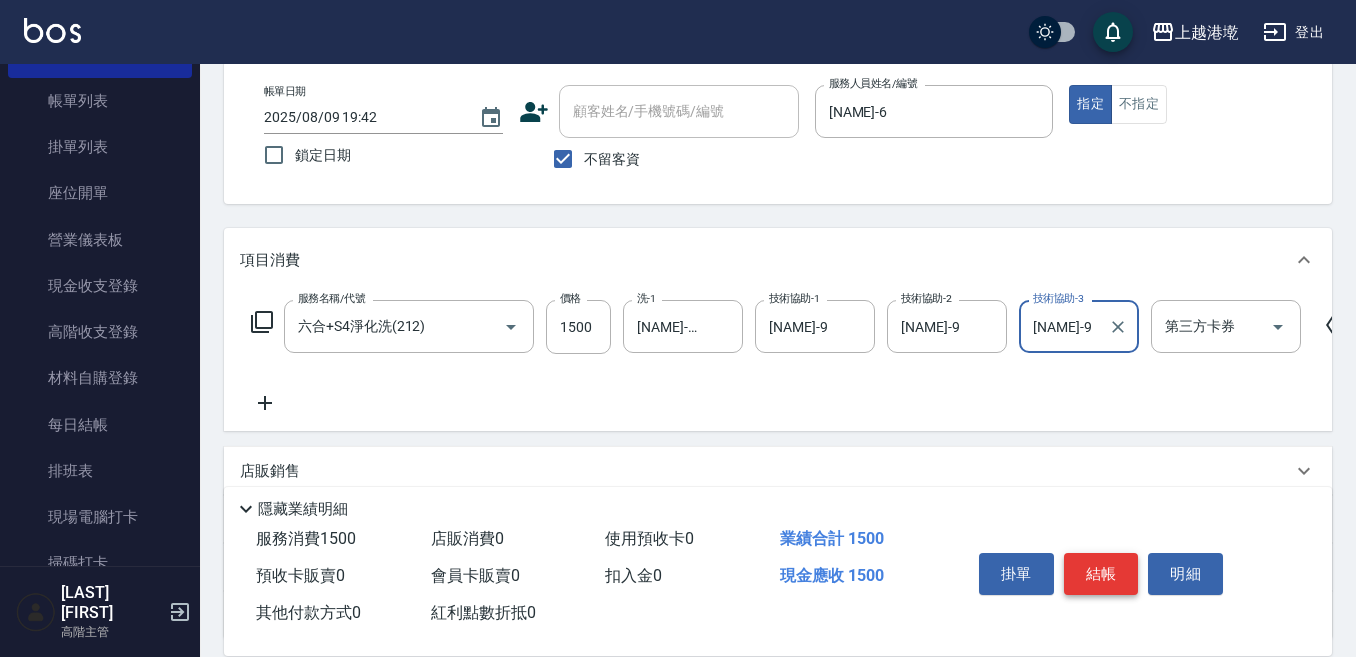 type on "[NAME]-9" 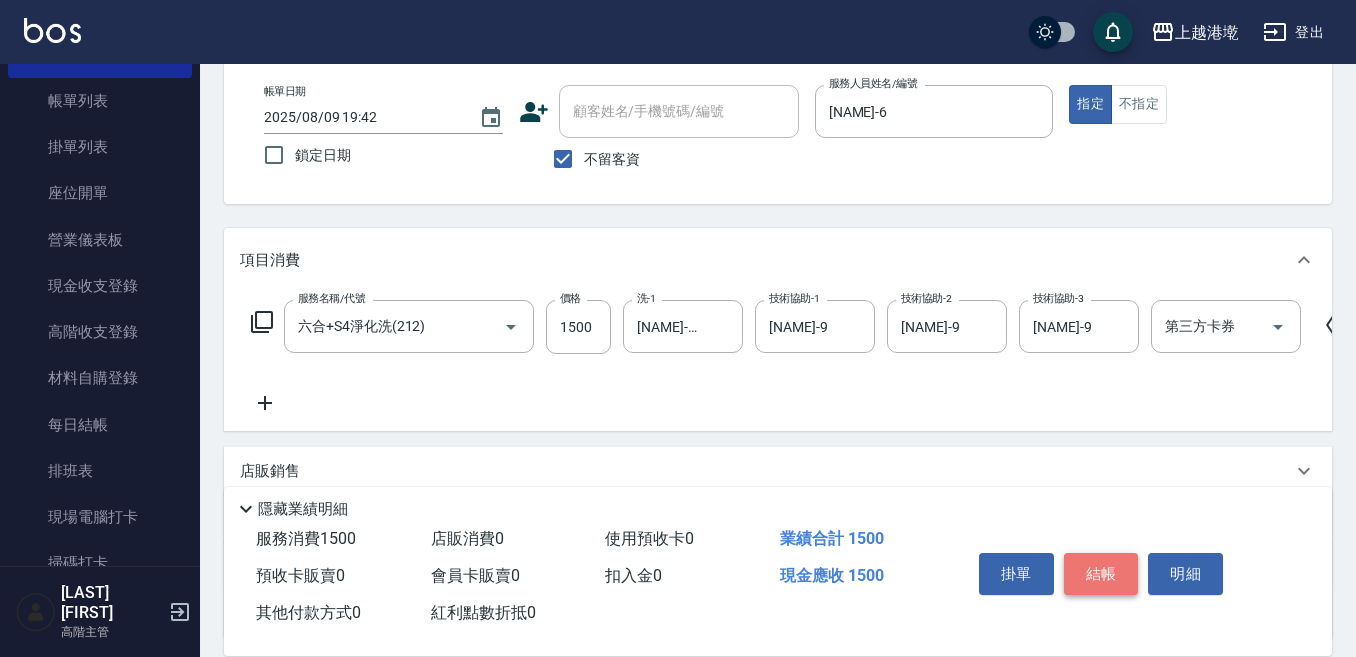 click on "結帳" at bounding box center [1101, 574] 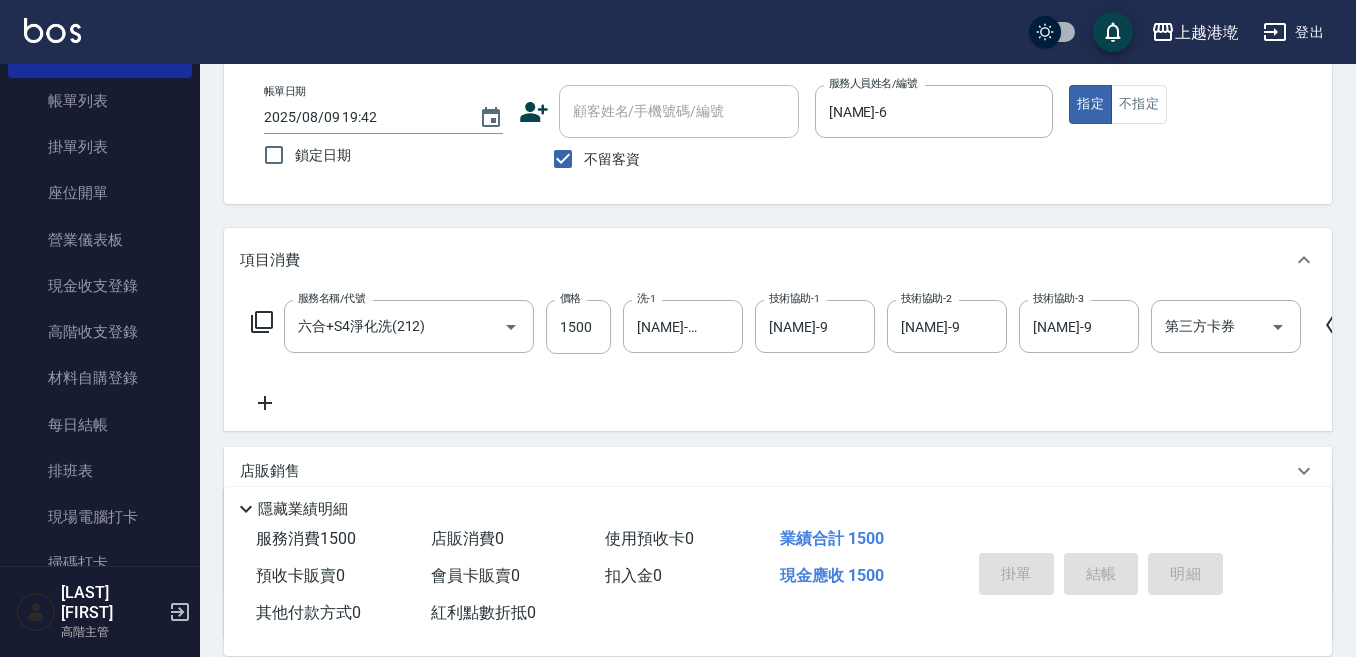 type 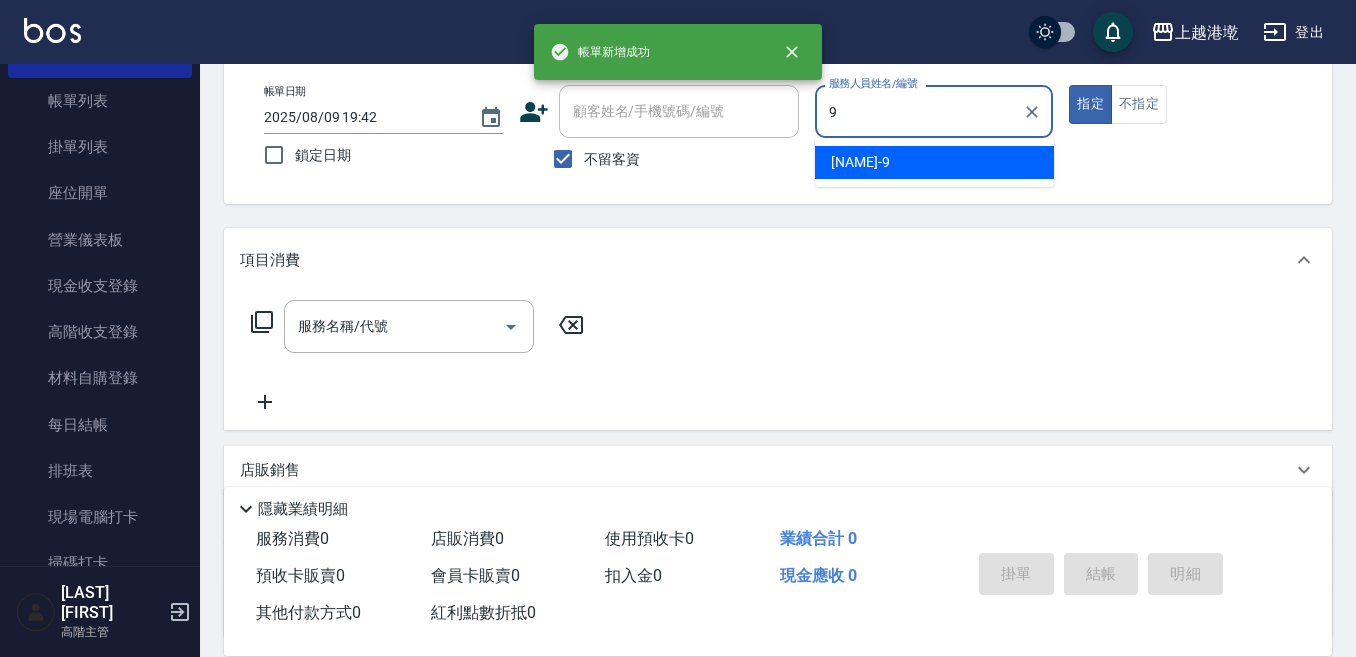 type on "[NAME]-9" 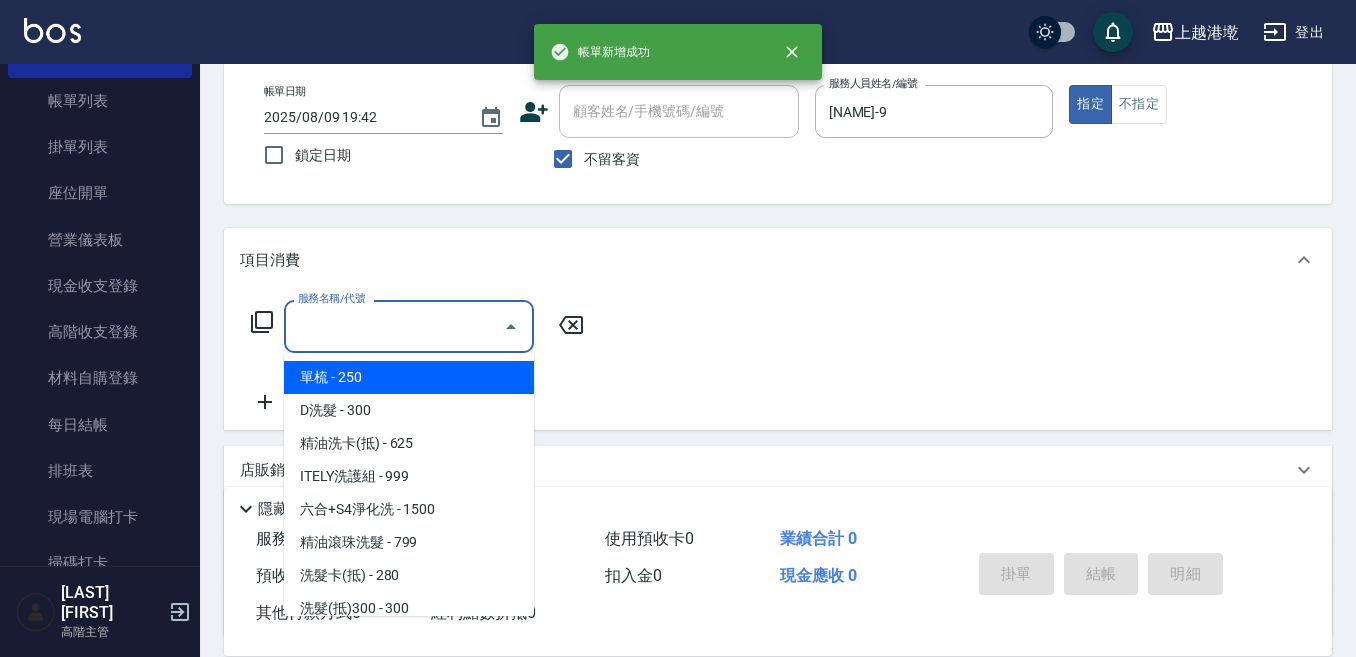 click on "服務名稱/代號" at bounding box center [394, 326] 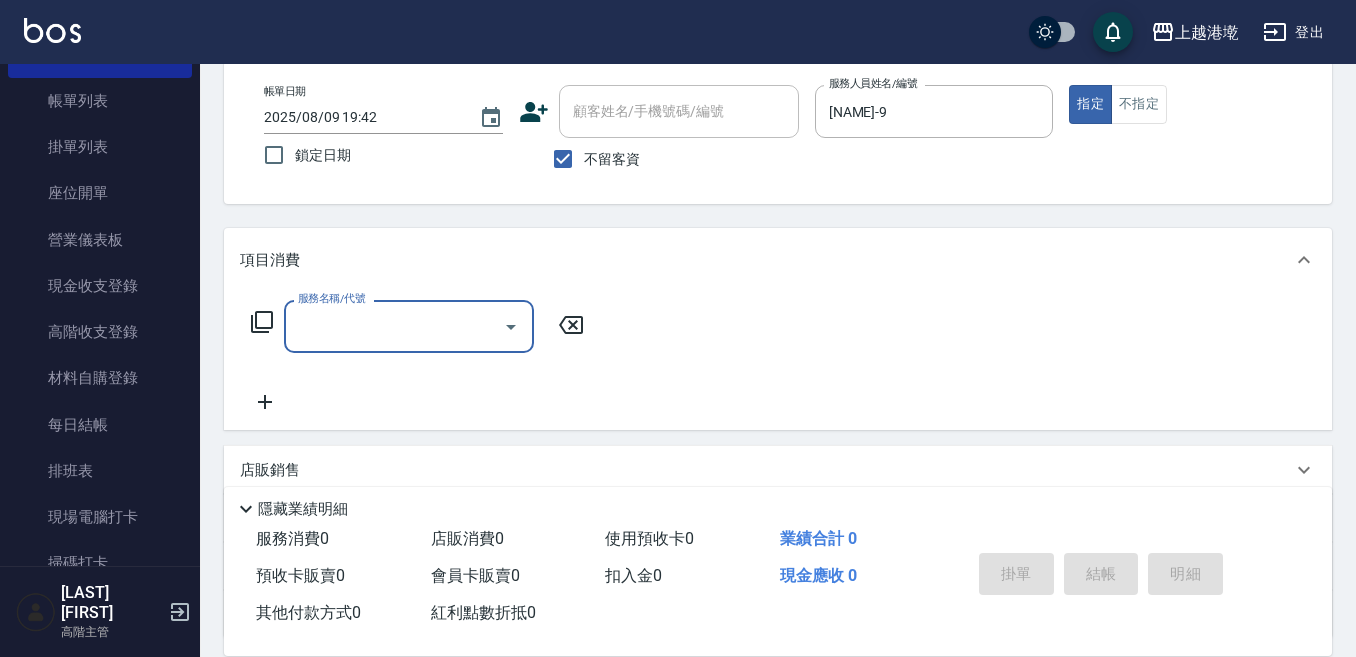 click on "服務名稱/代號" at bounding box center (394, 326) 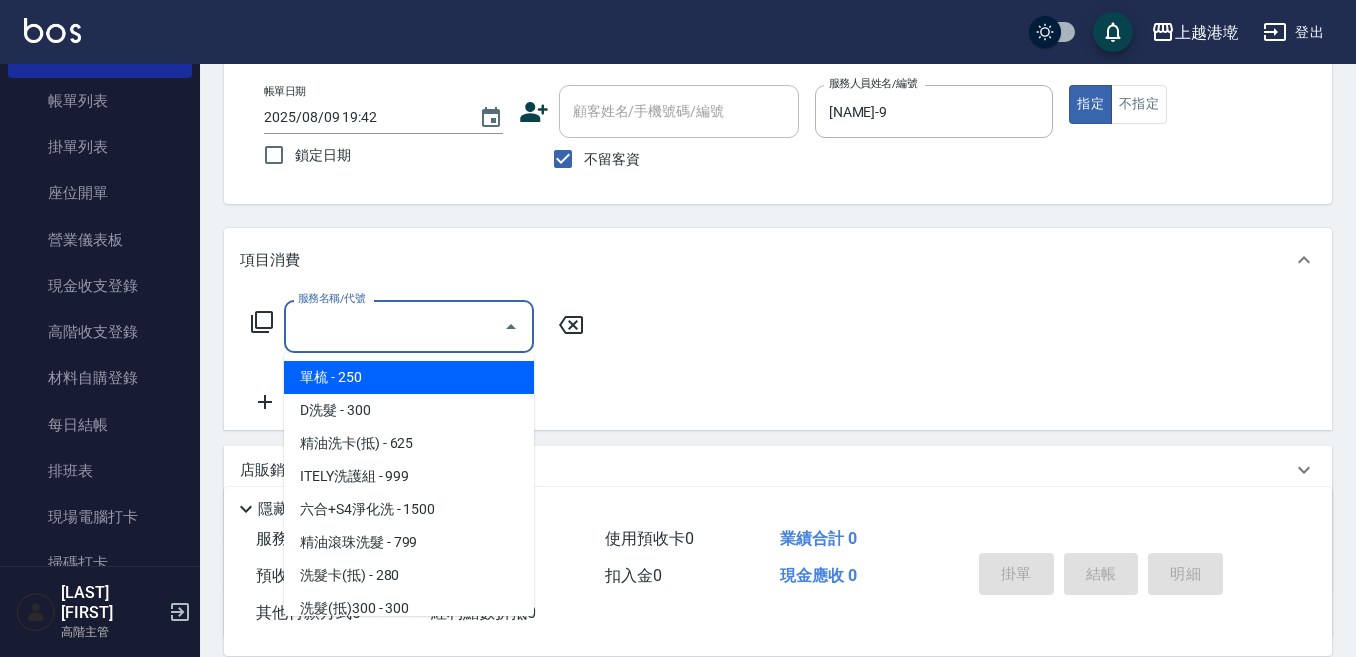 type on "單梳(200)" 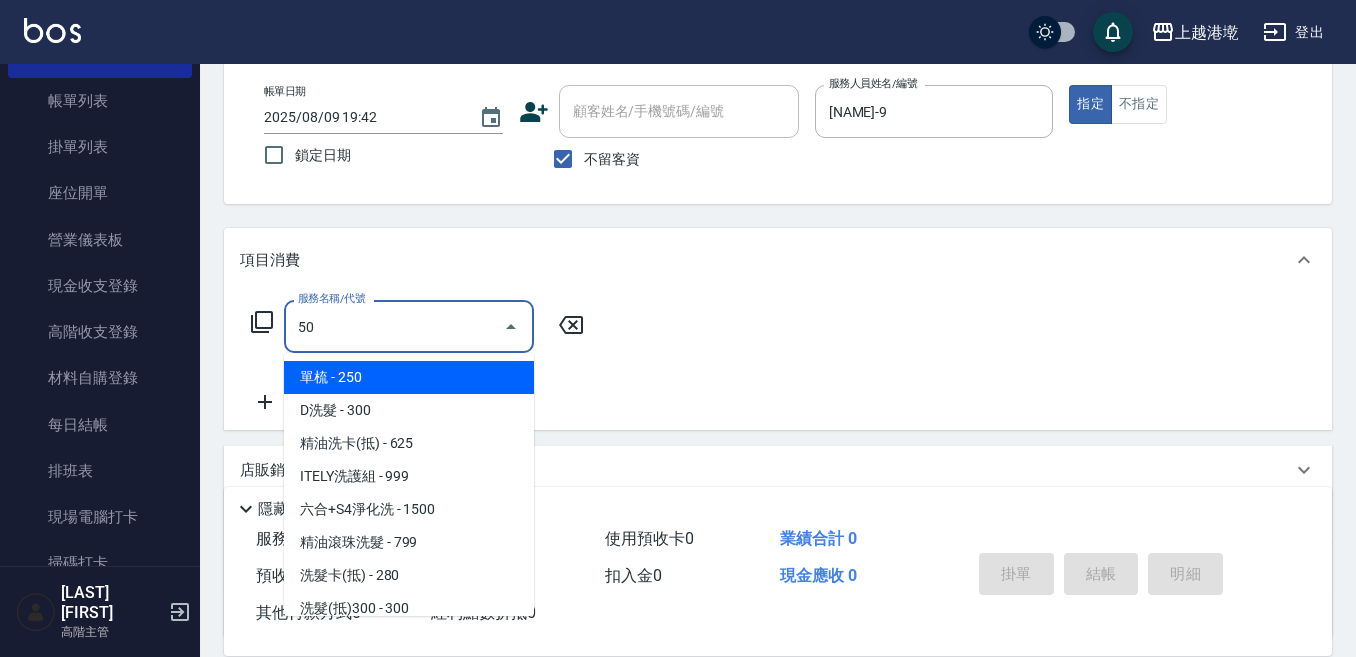 type on "剪髮250(302)" 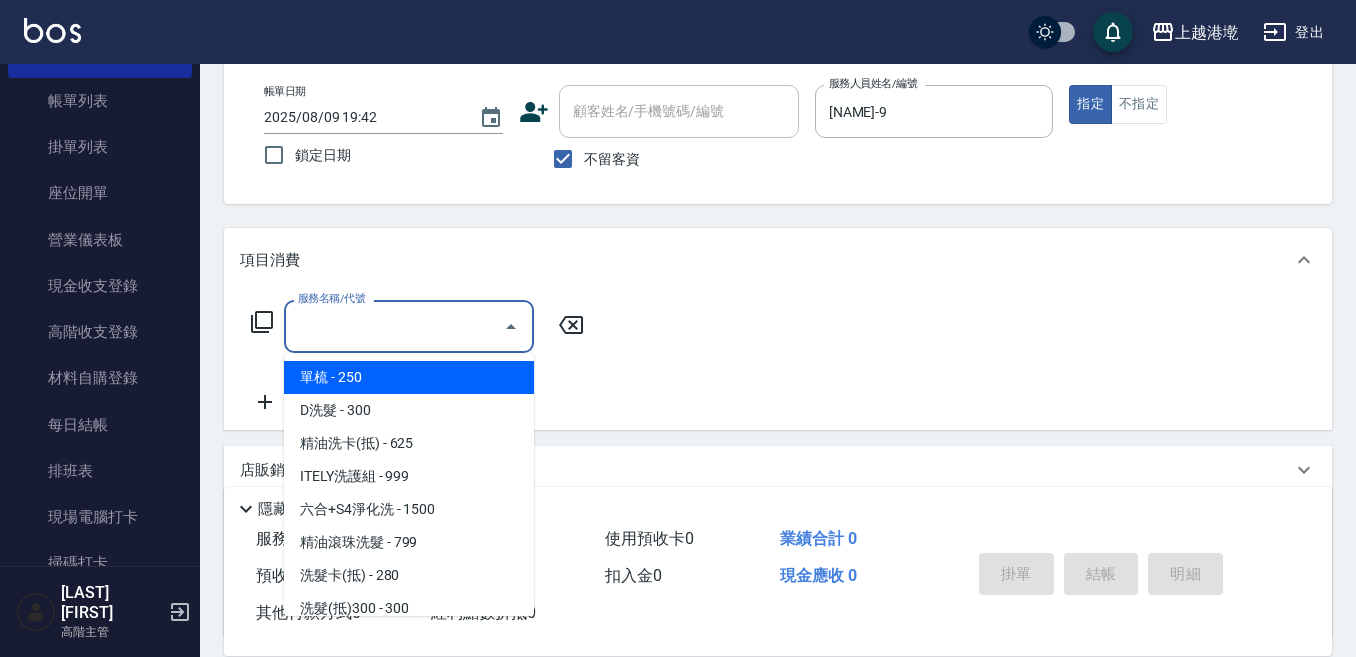type on "5" 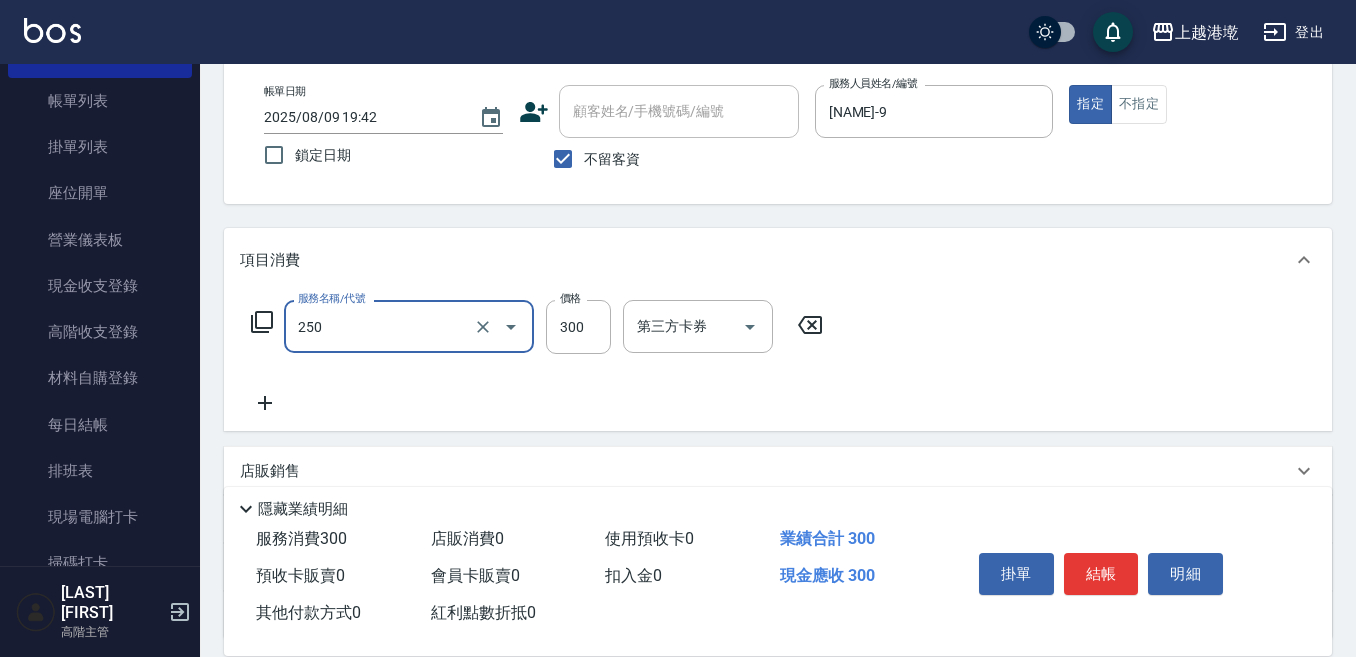 type on "日式洗髮(250)" 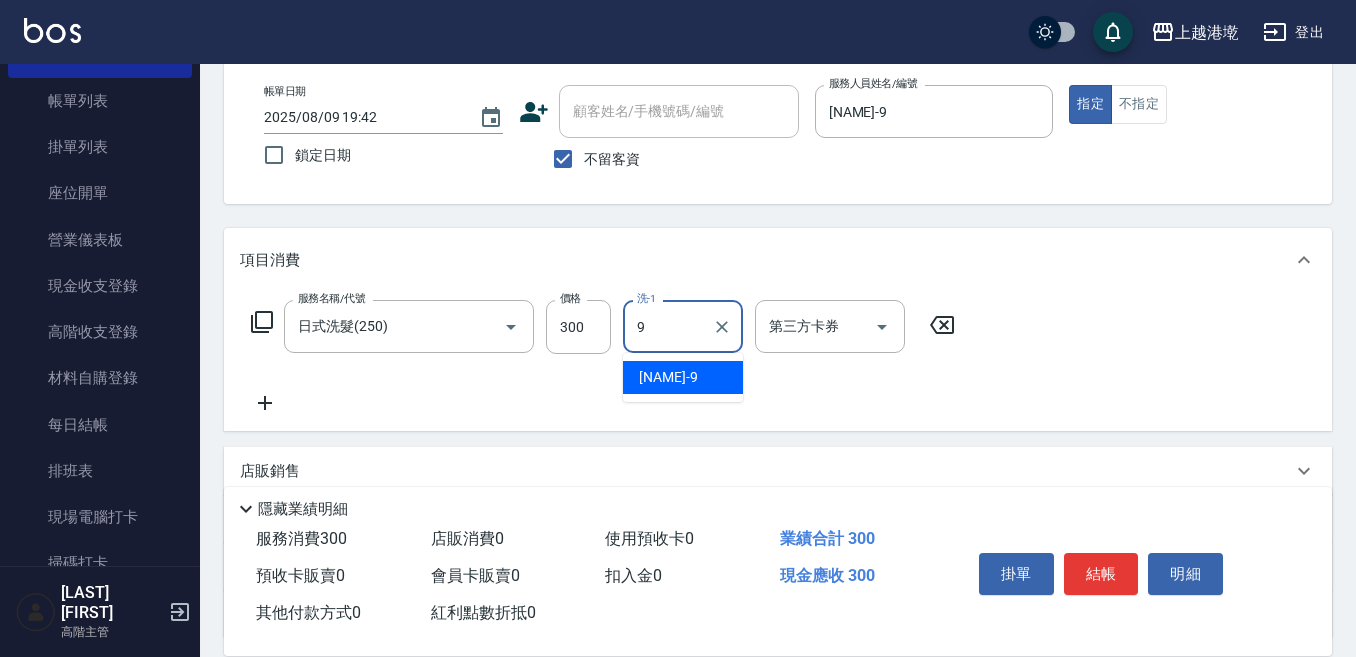 type on "[NAME]-9" 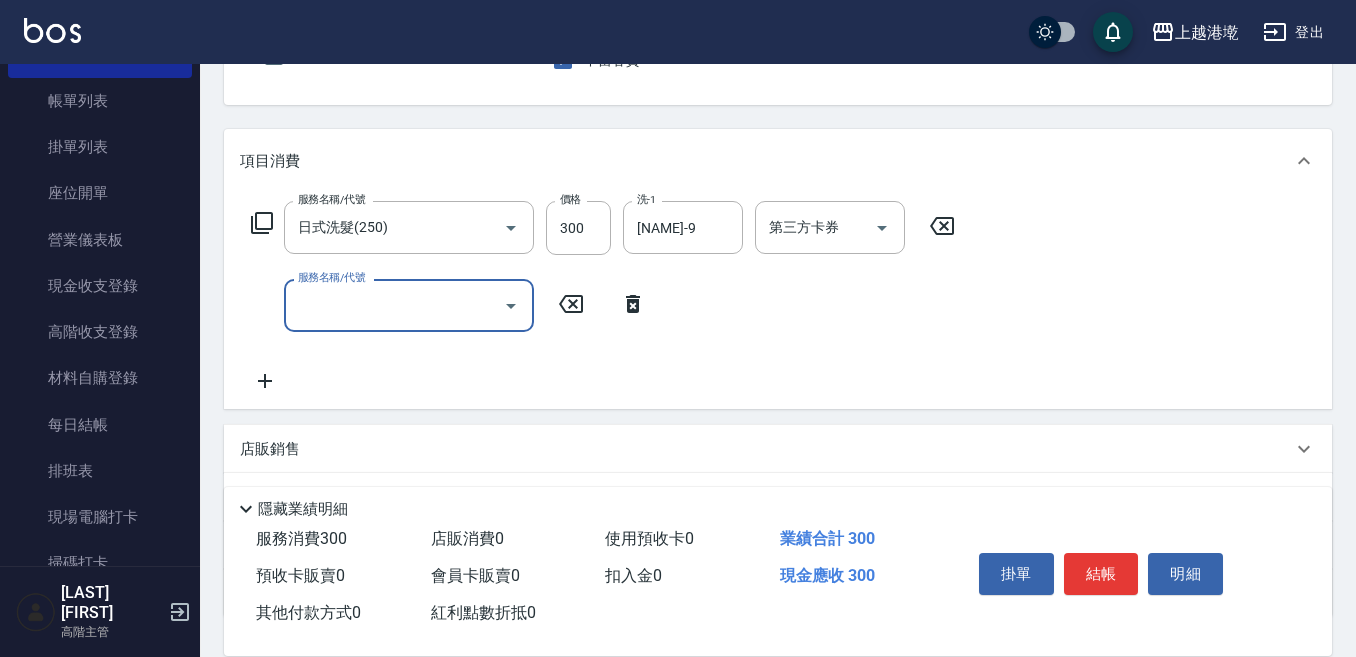 scroll, scrollTop: 200, scrollLeft: 0, axis: vertical 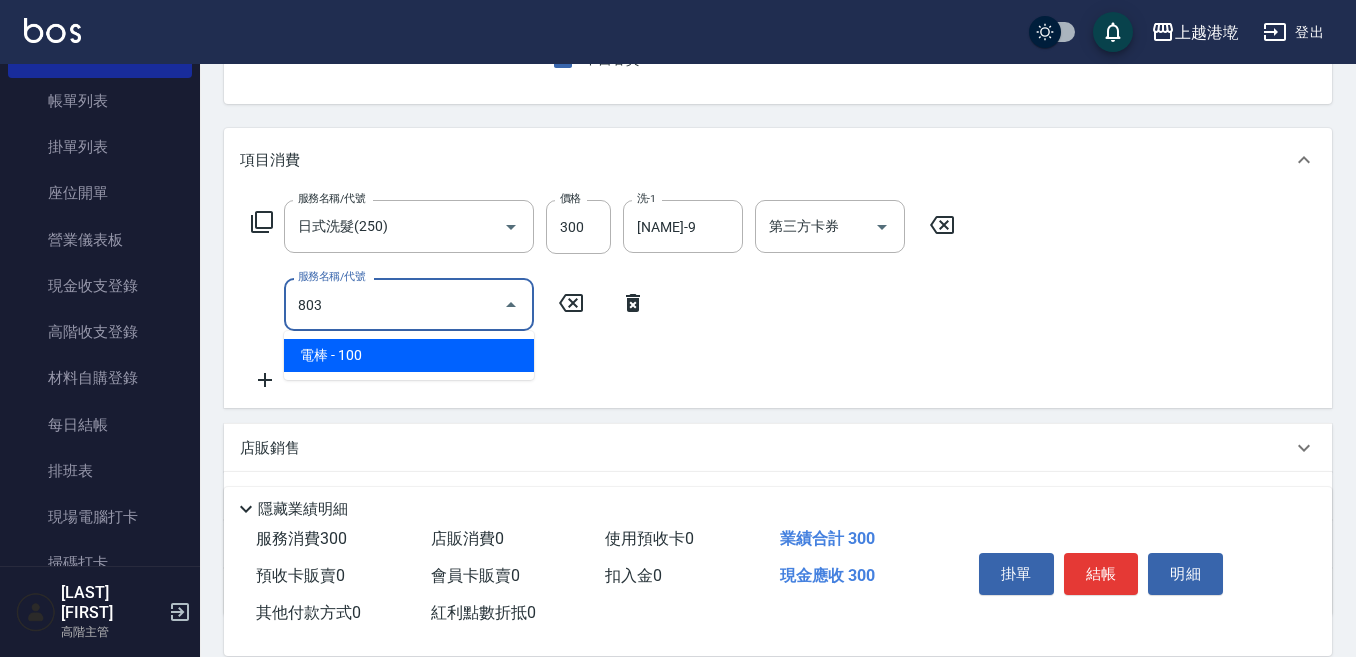 type on "電棒(803)" 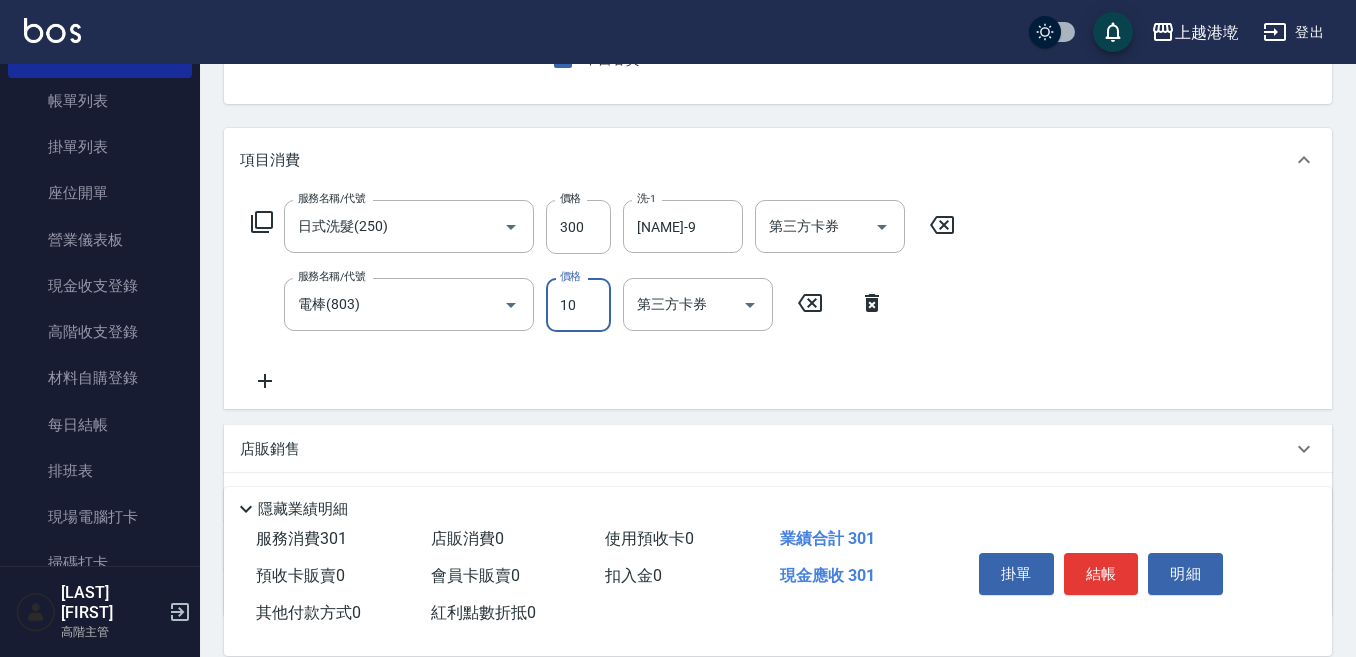 type on "100" 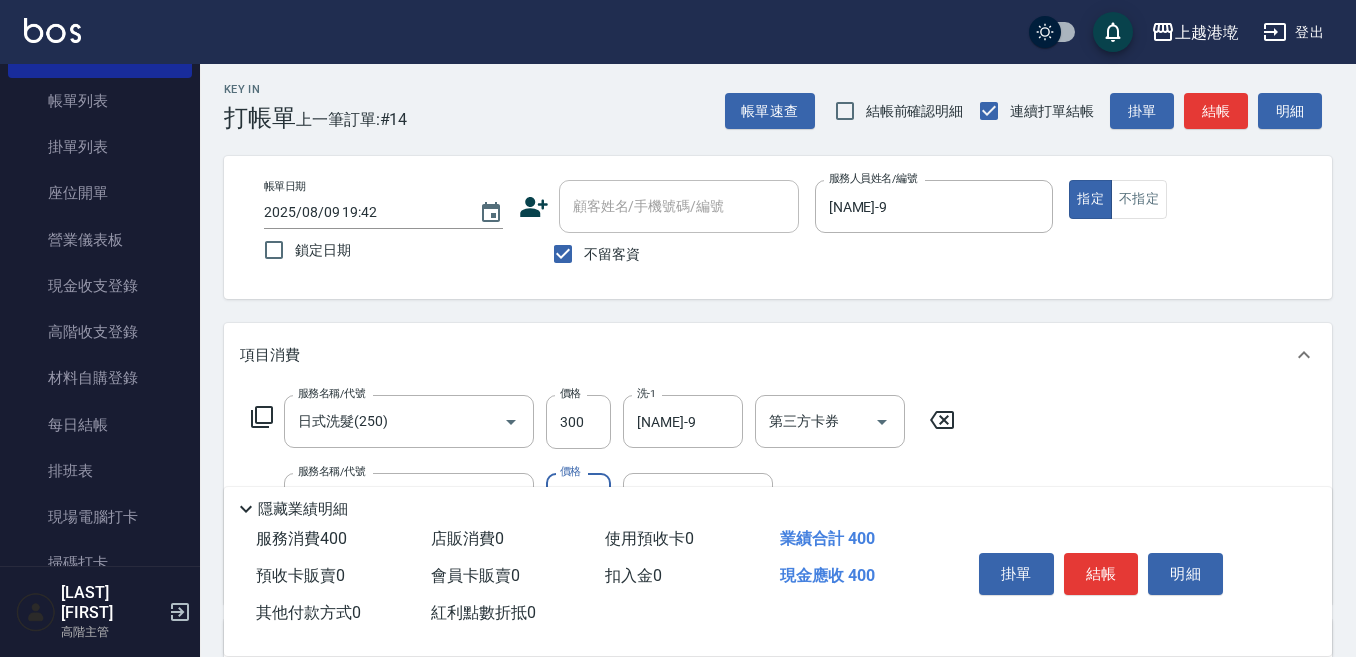 scroll, scrollTop: 0, scrollLeft: 0, axis: both 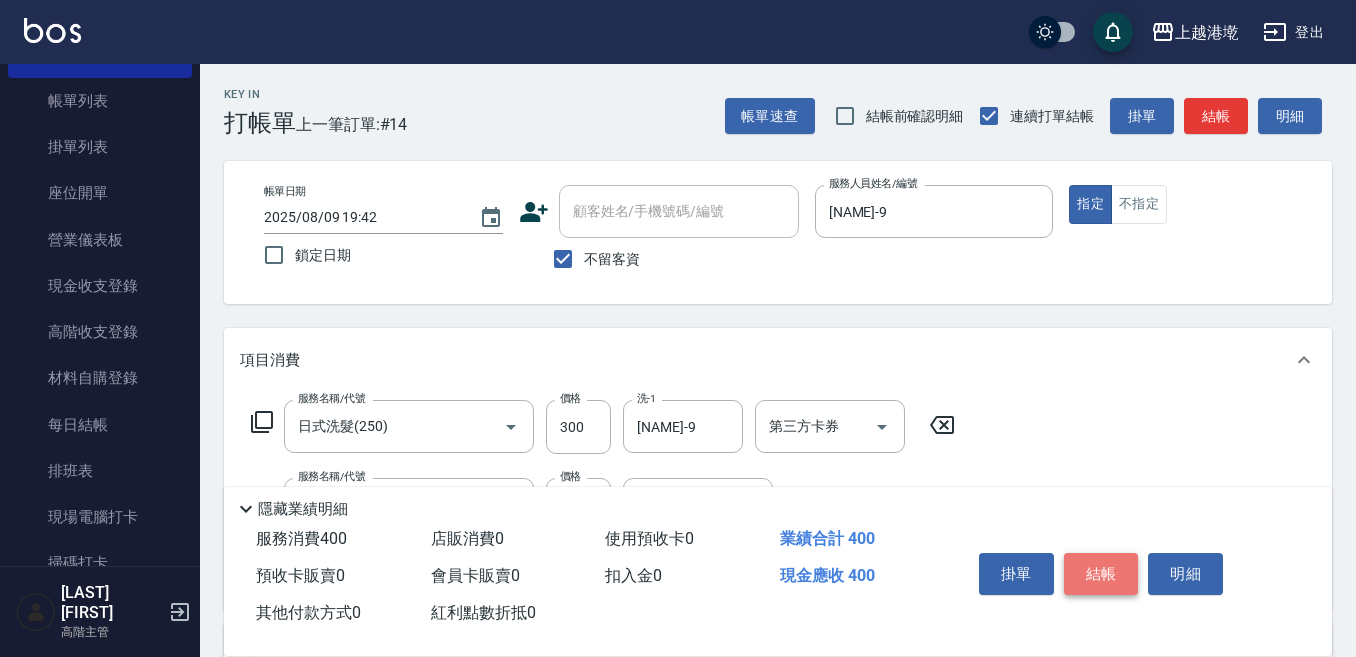 click on "結帳" at bounding box center (1101, 574) 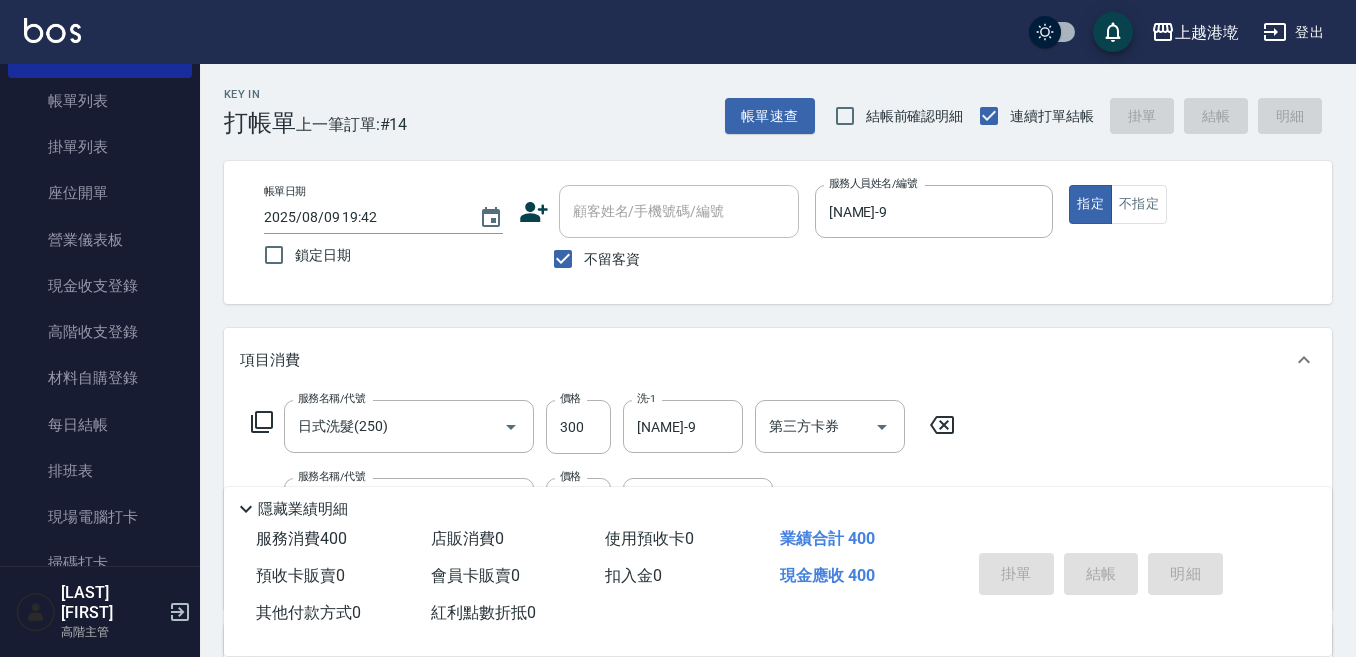 type on "2025/08/09 19:43" 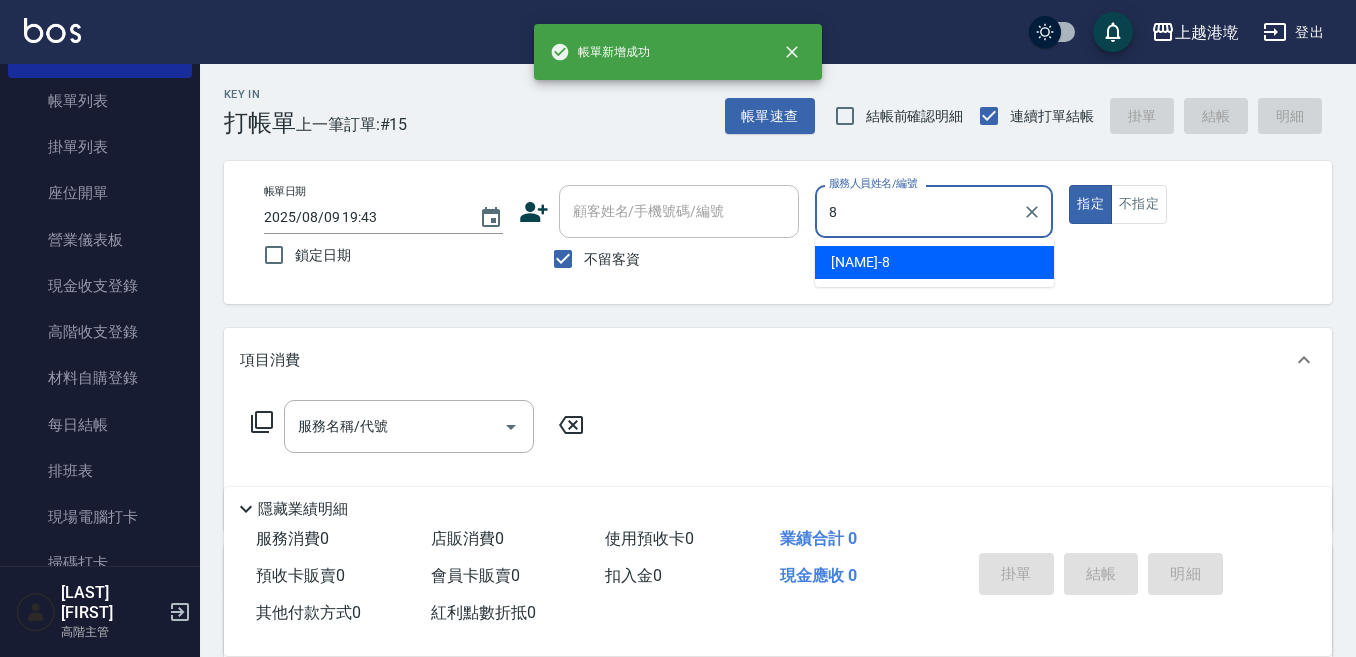type on "Smile-8" 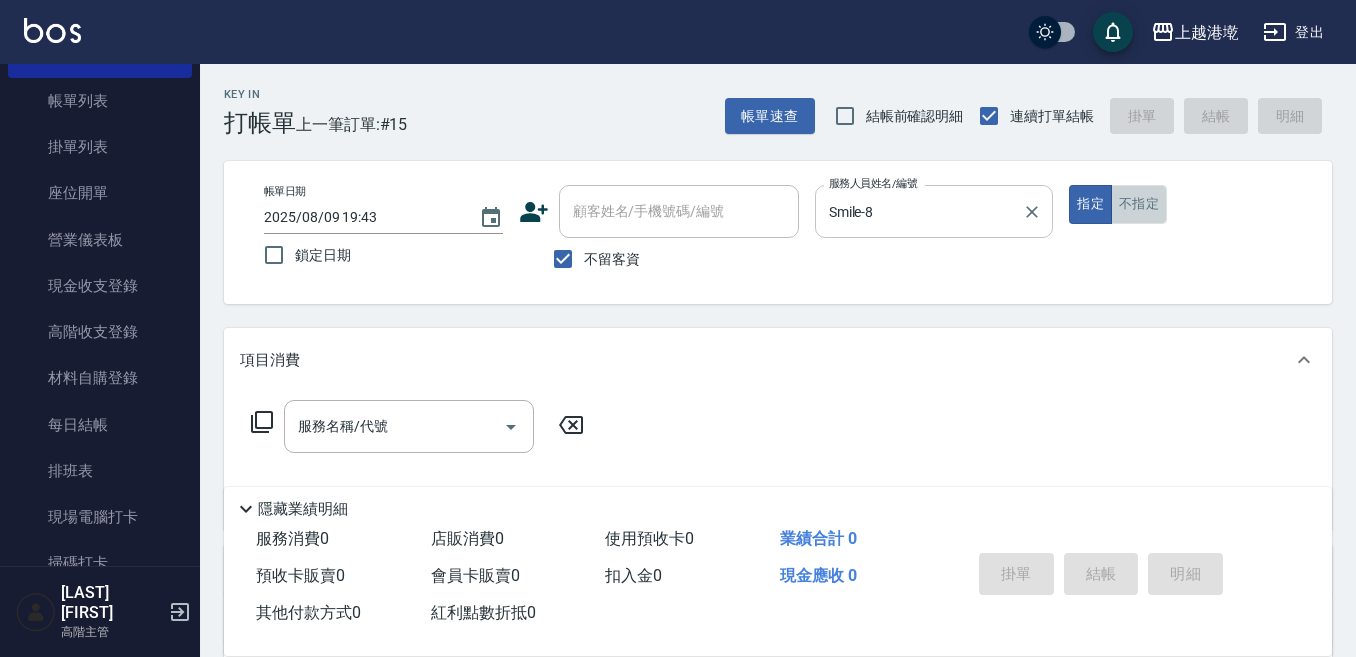 drag, startPoint x: 1134, startPoint y: 199, endPoint x: 913, endPoint y: 229, distance: 223.0269 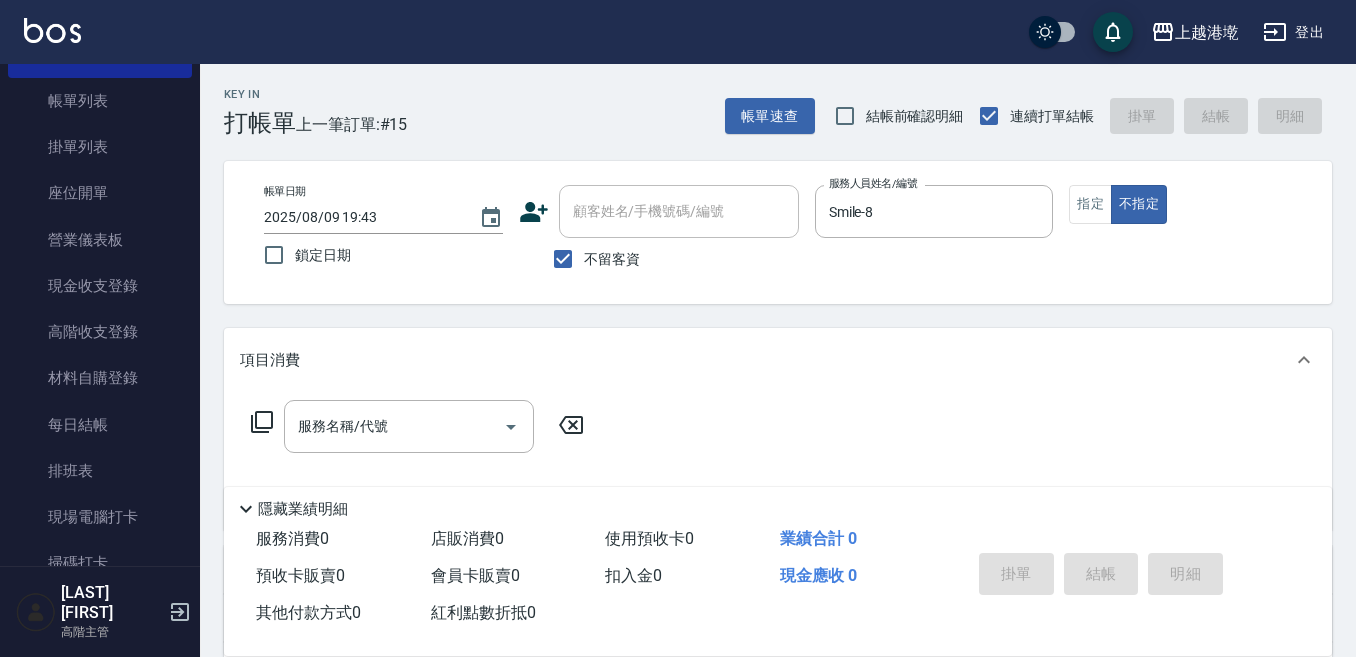 drag, startPoint x: 380, startPoint y: 418, endPoint x: 380, endPoint y: 397, distance: 21 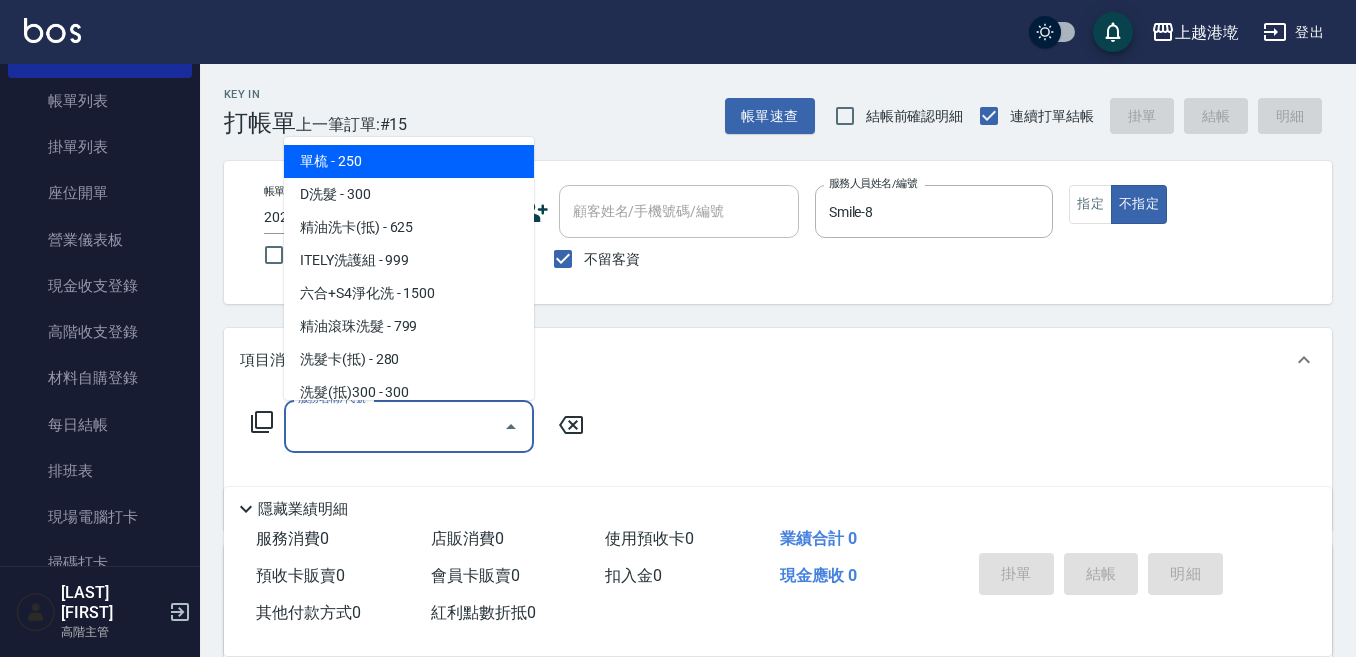 click on "服務名稱/代號" at bounding box center (394, 426) 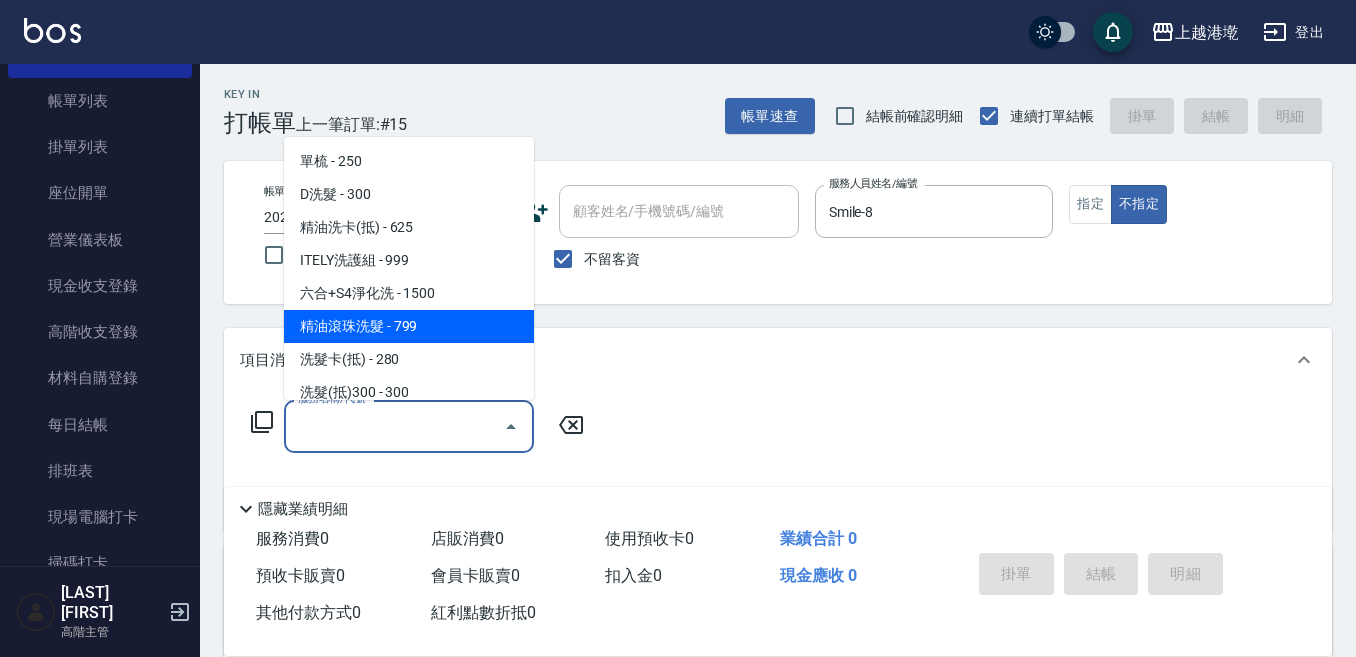 click on "精油滾珠洗髮 - 799" at bounding box center [409, 326] 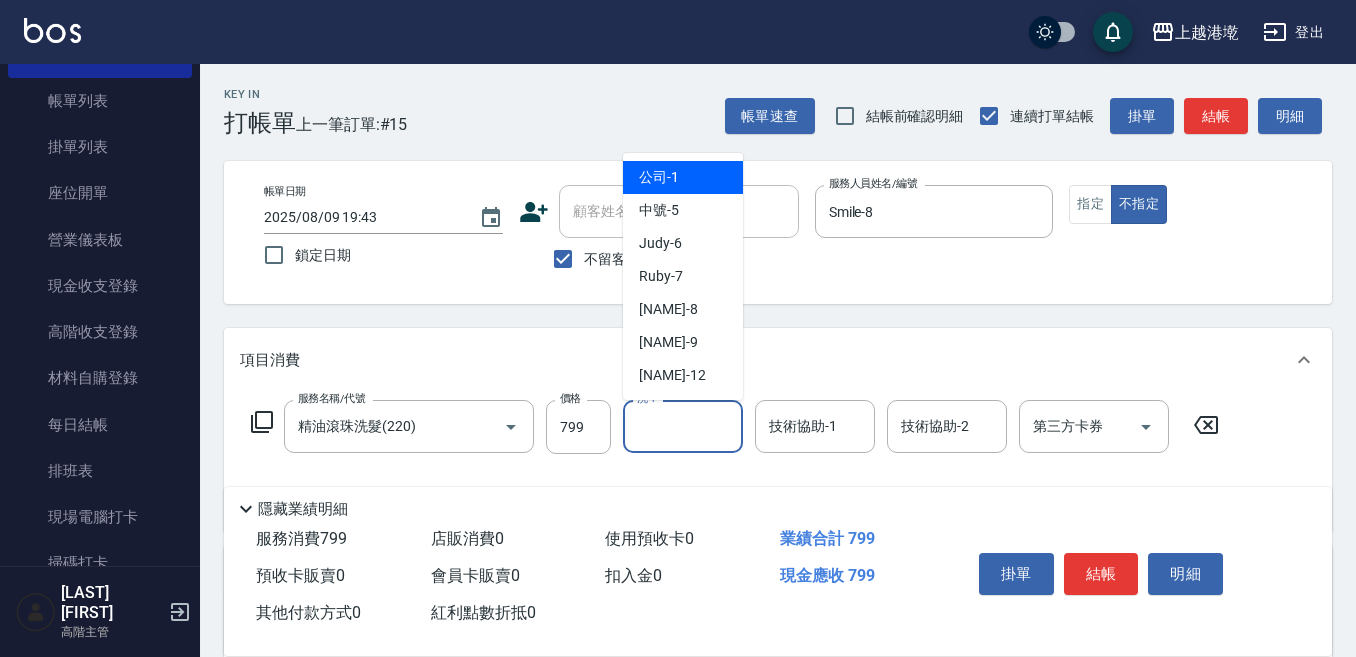 click on "洗-1" at bounding box center [683, 426] 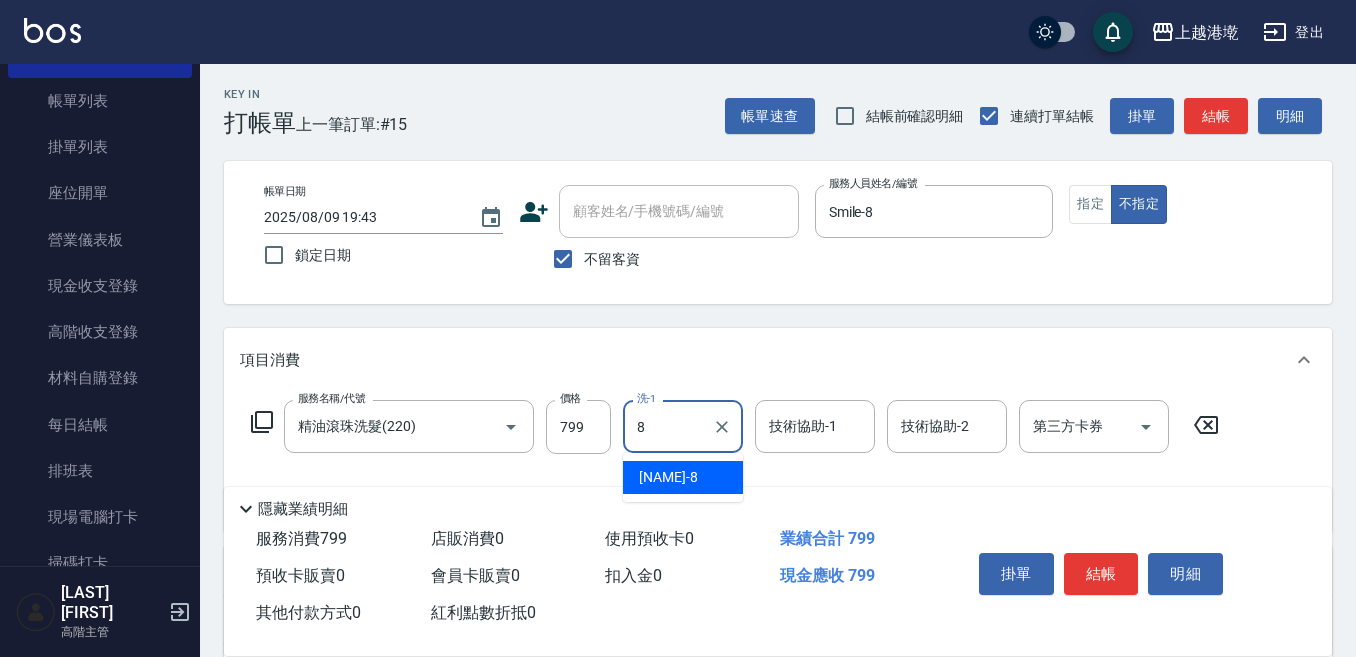 type on "Smile-8" 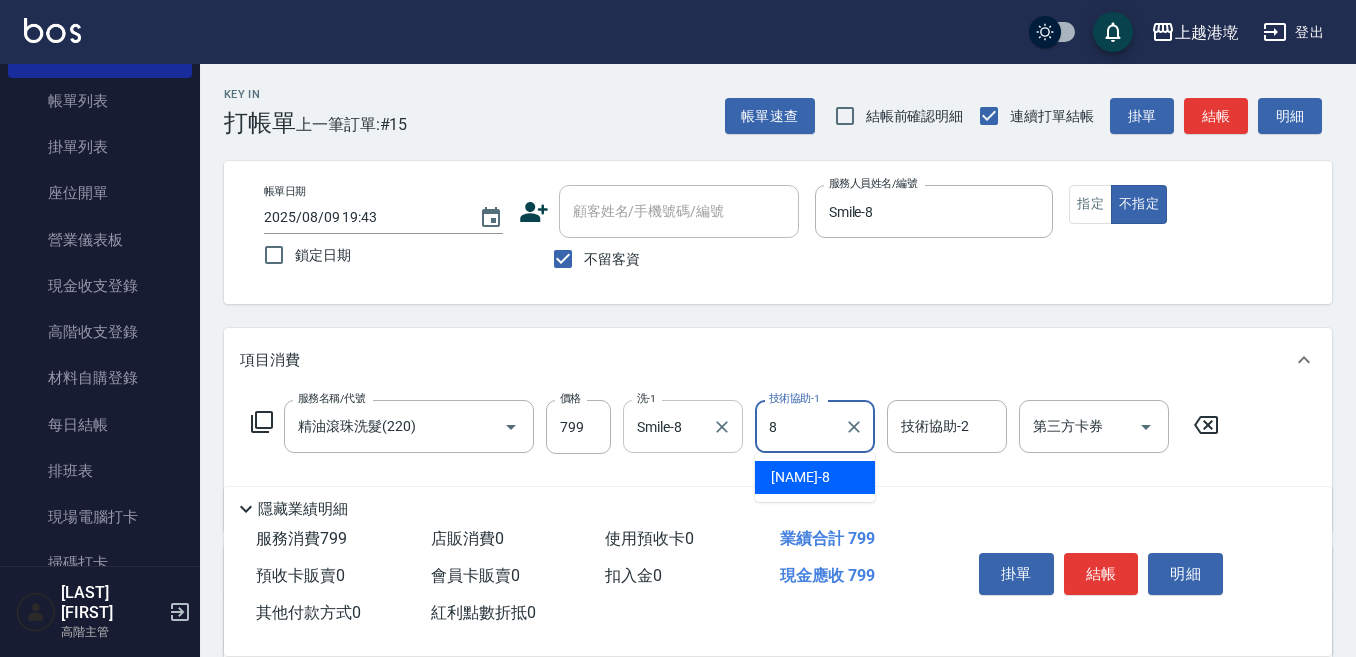 type on "Smile-8" 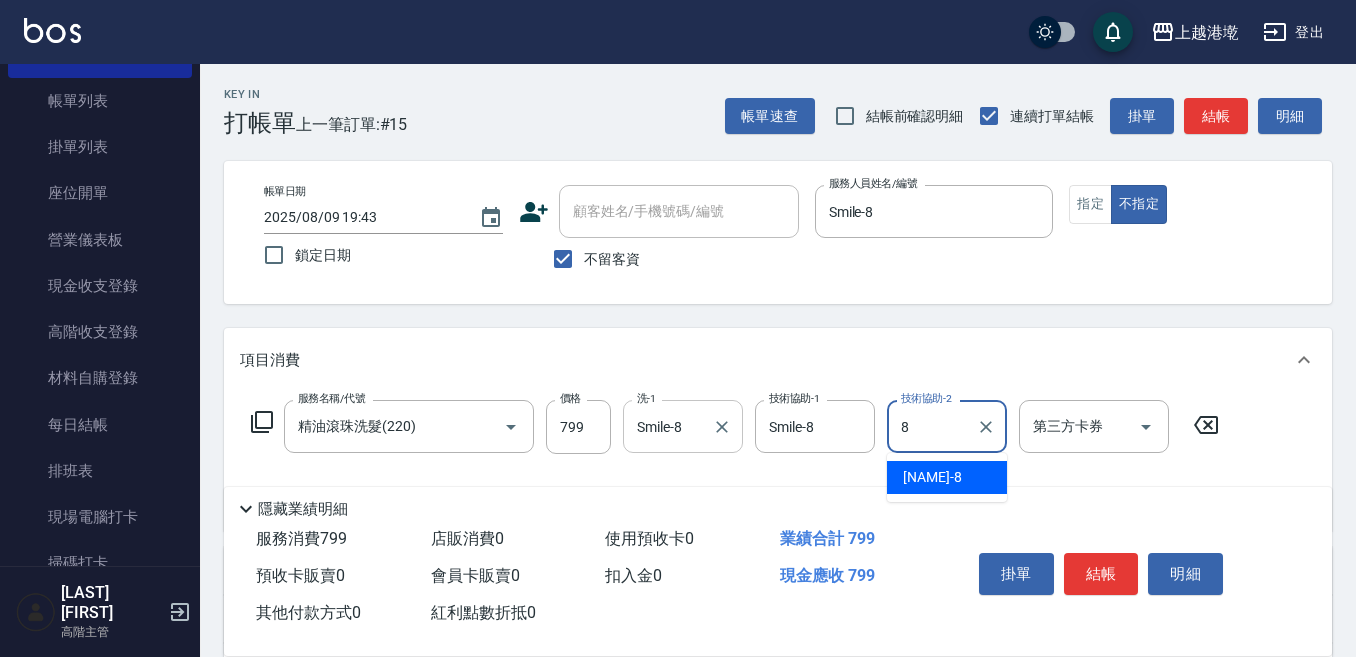 type on "Smile-8" 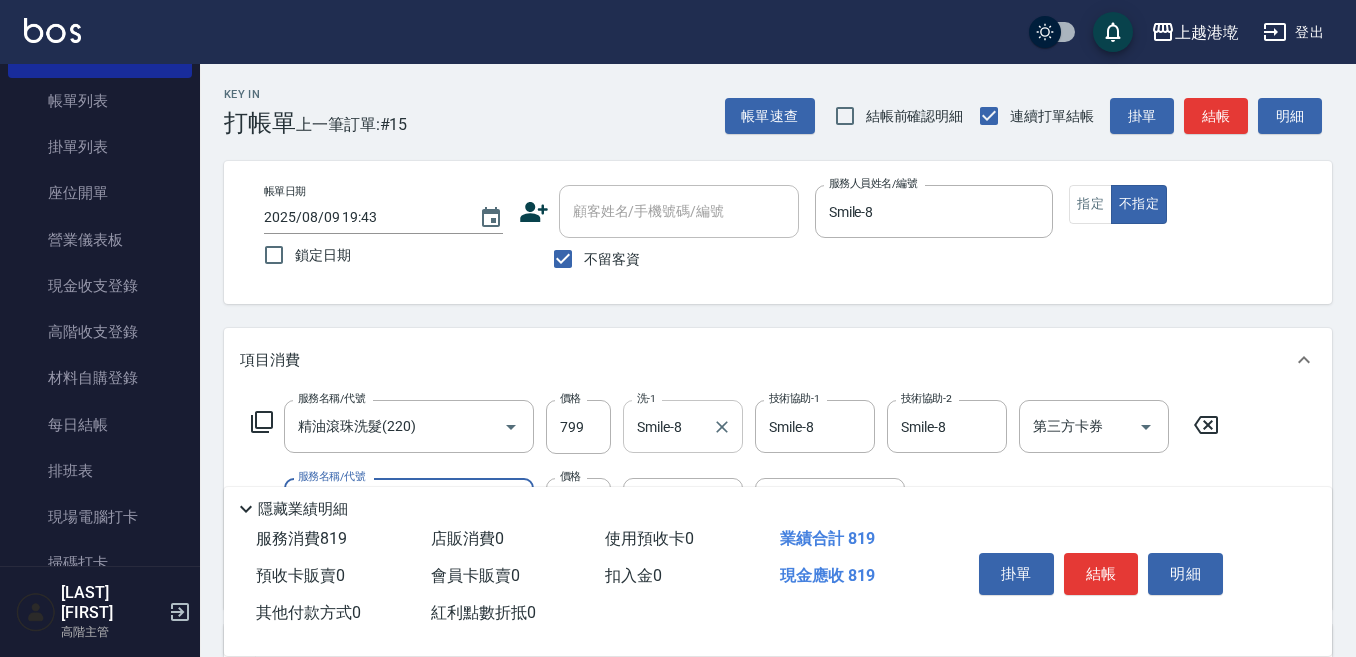 type on "潤絲精(800)" 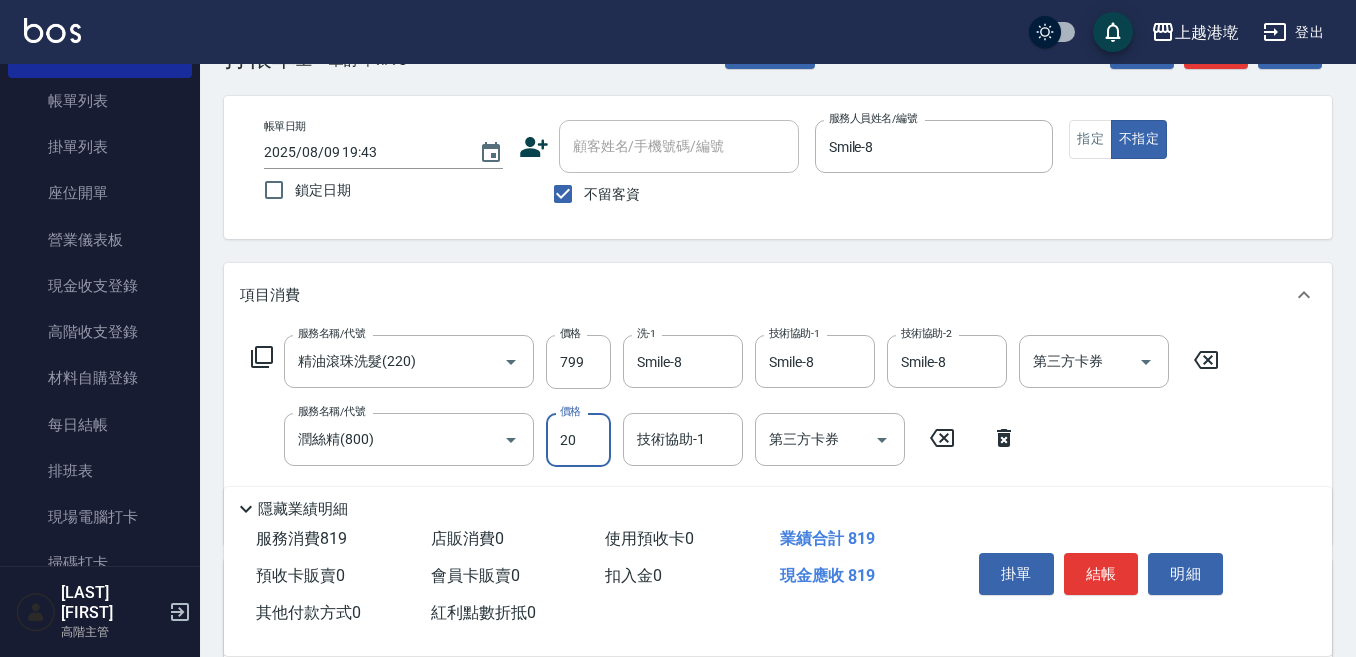 scroll, scrollTop: 100, scrollLeft: 0, axis: vertical 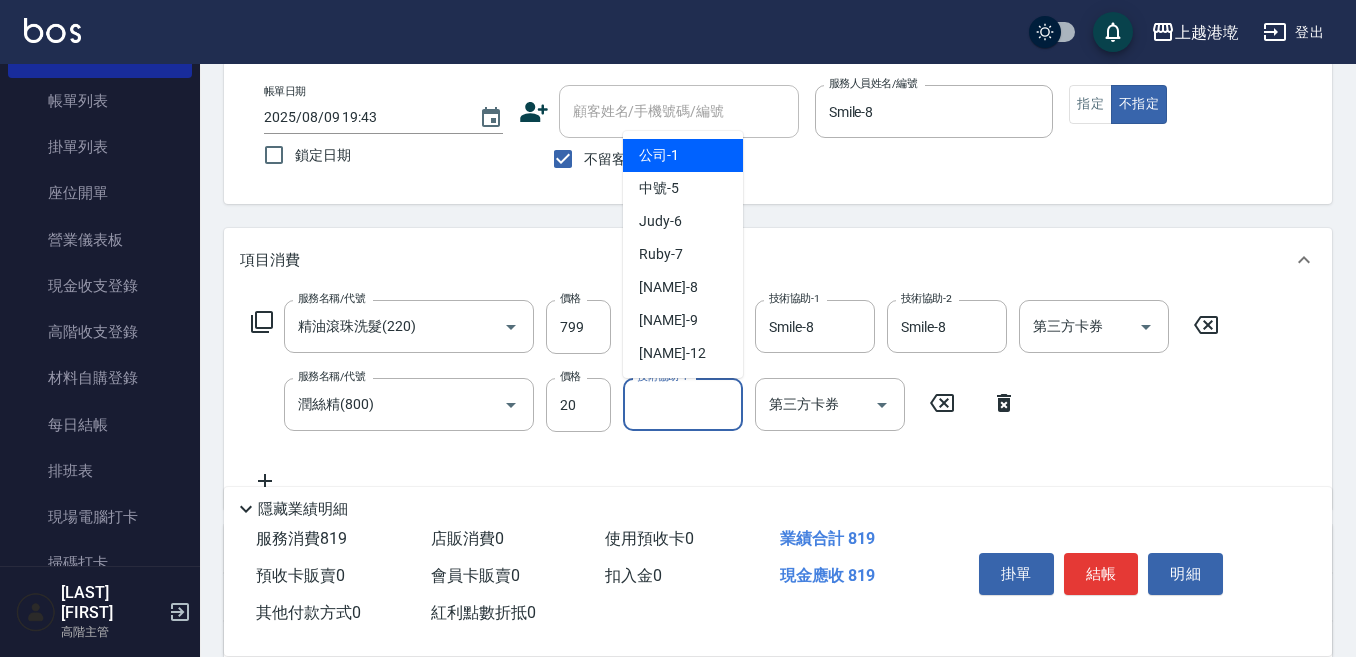 click on "技術協助-1" at bounding box center [683, 404] 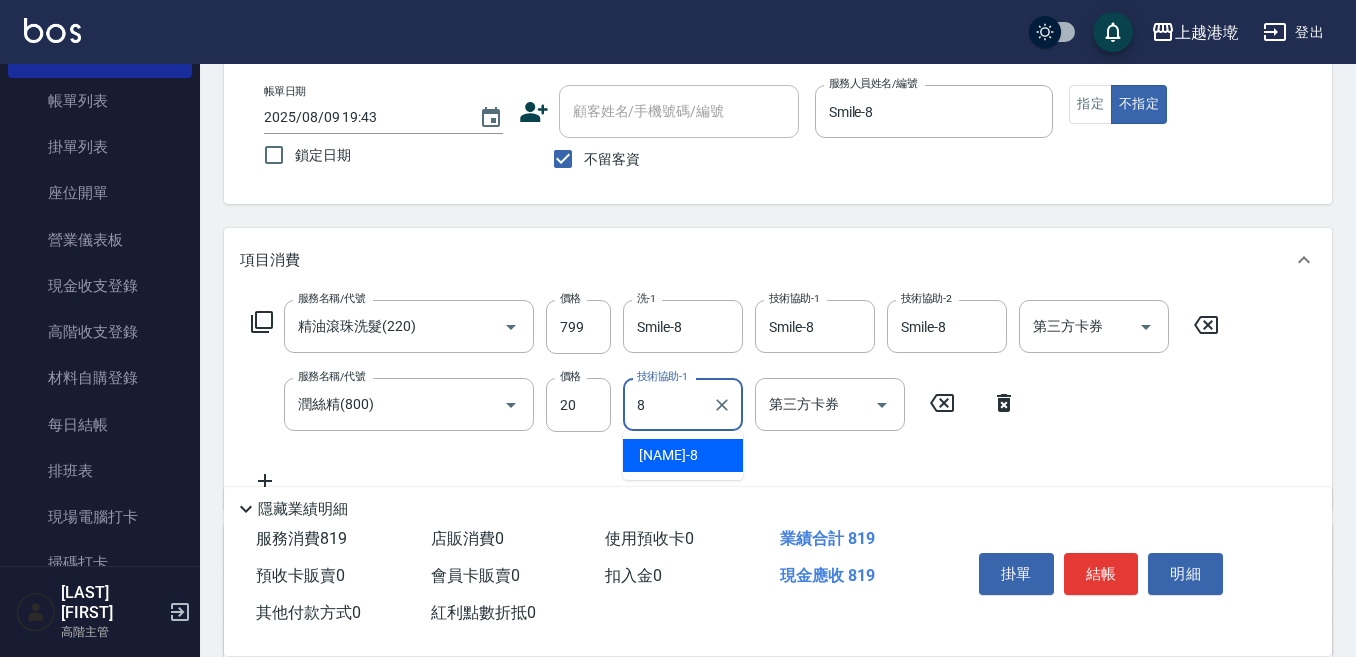 type on "Smile-8" 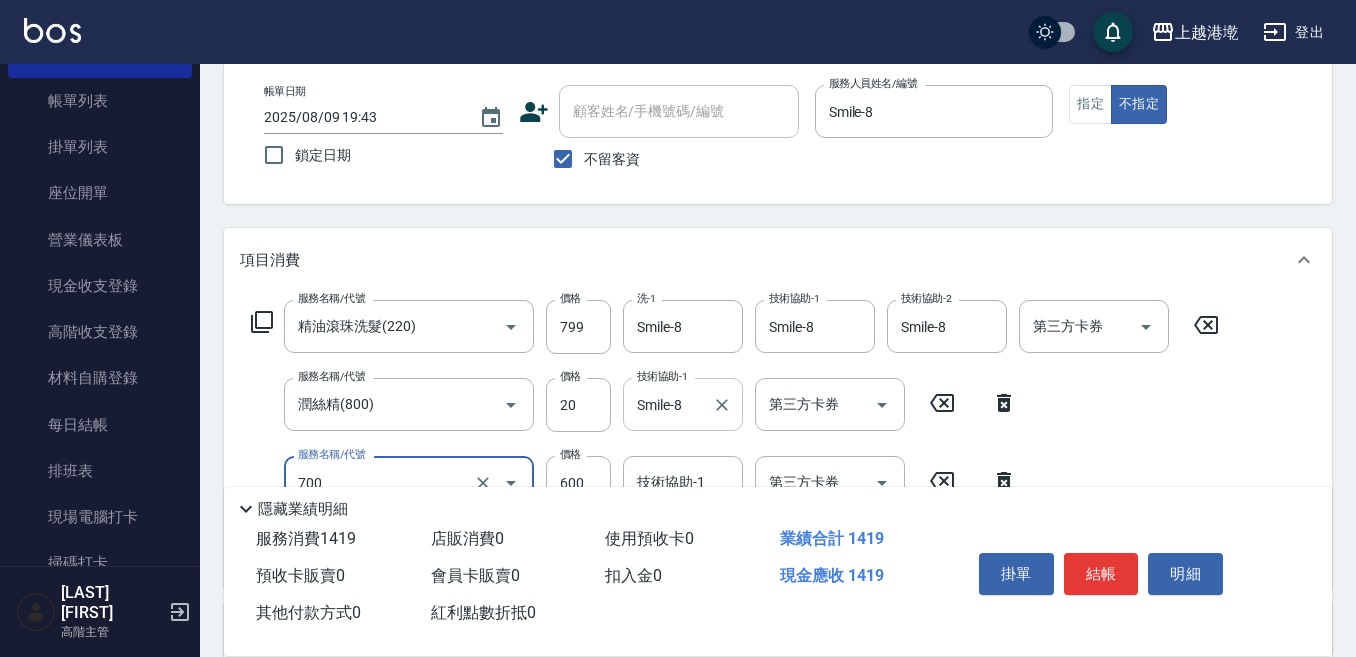 type on "S4淨化頭皮(700)" 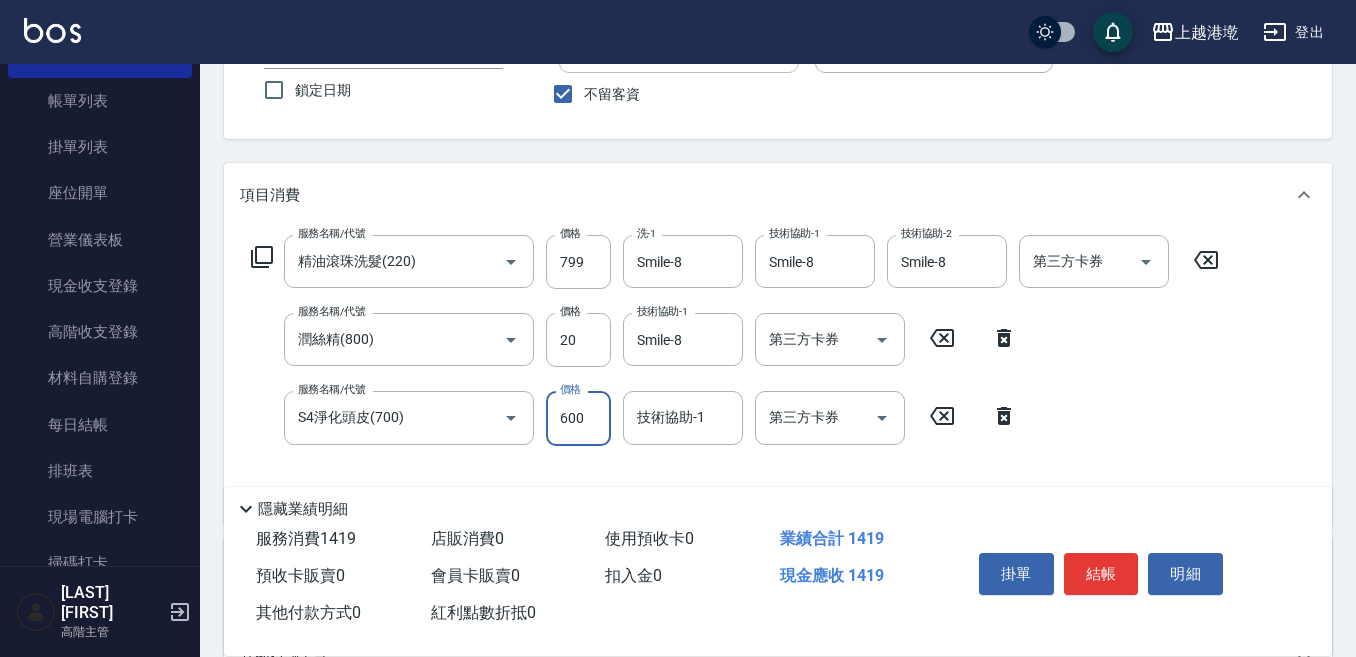 scroll, scrollTop: 200, scrollLeft: 0, axis: vertical 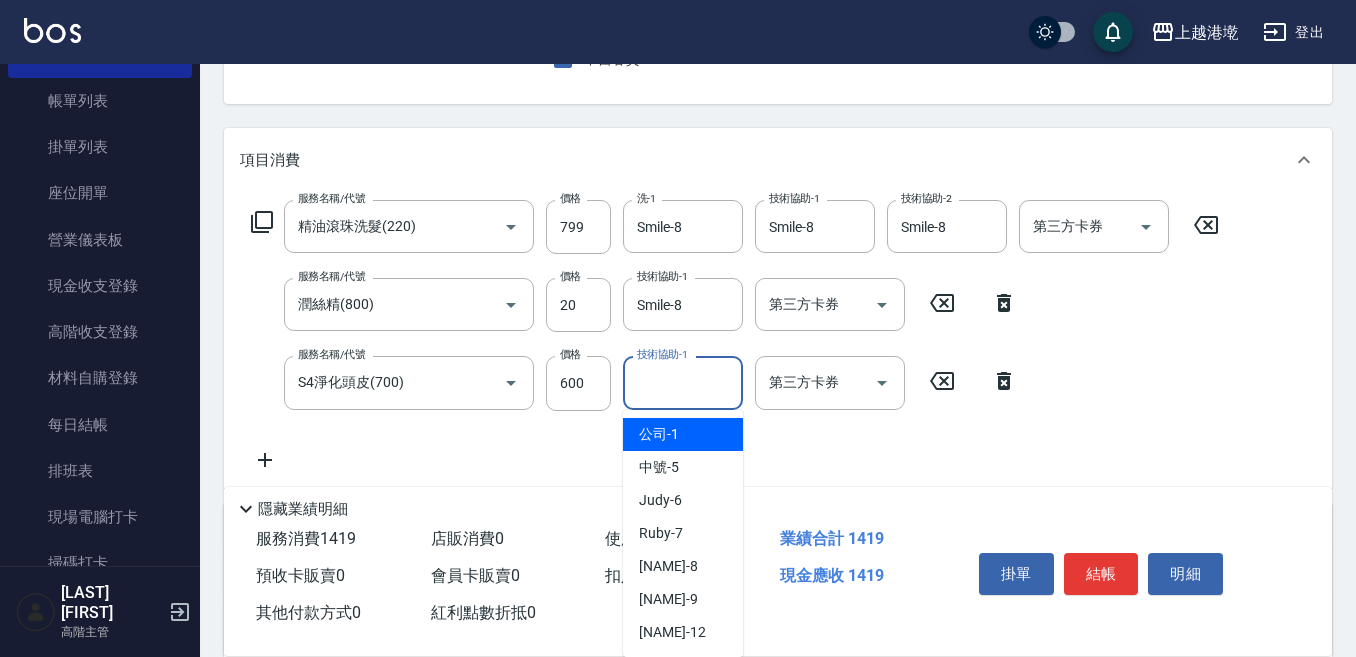 click on "技術協助-1" at bounding box center (683, 382) 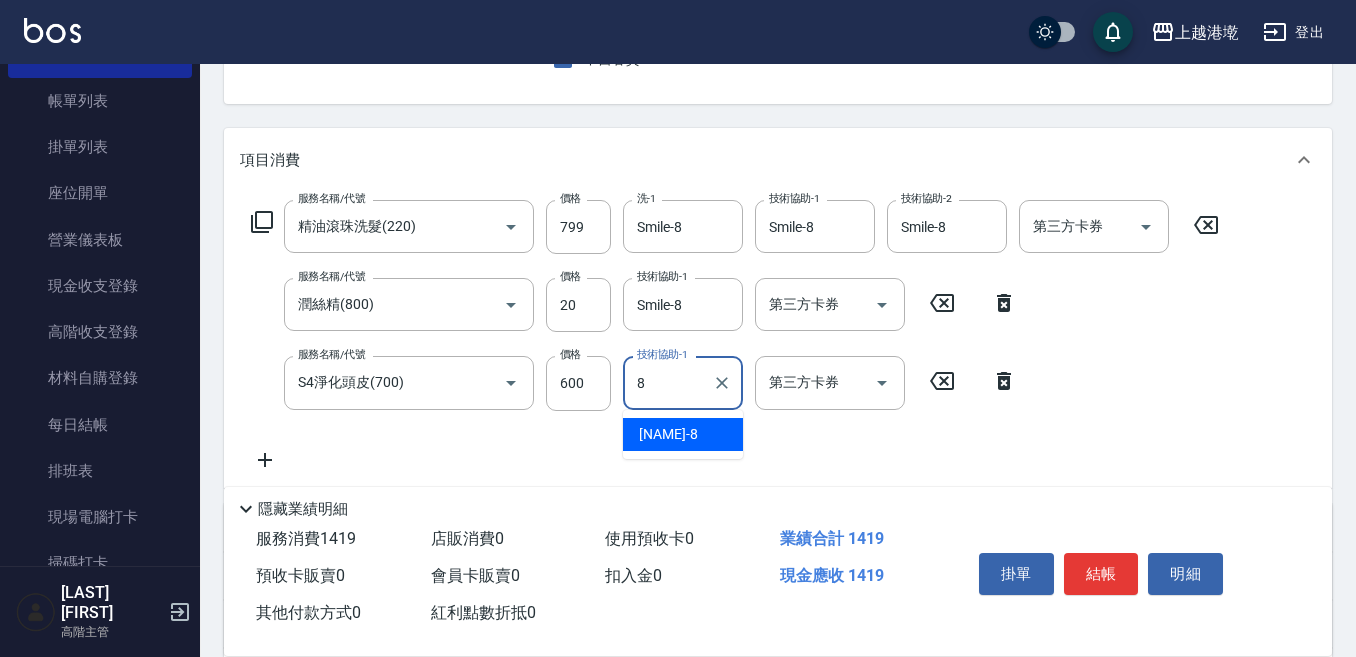 type on "Smile-8" 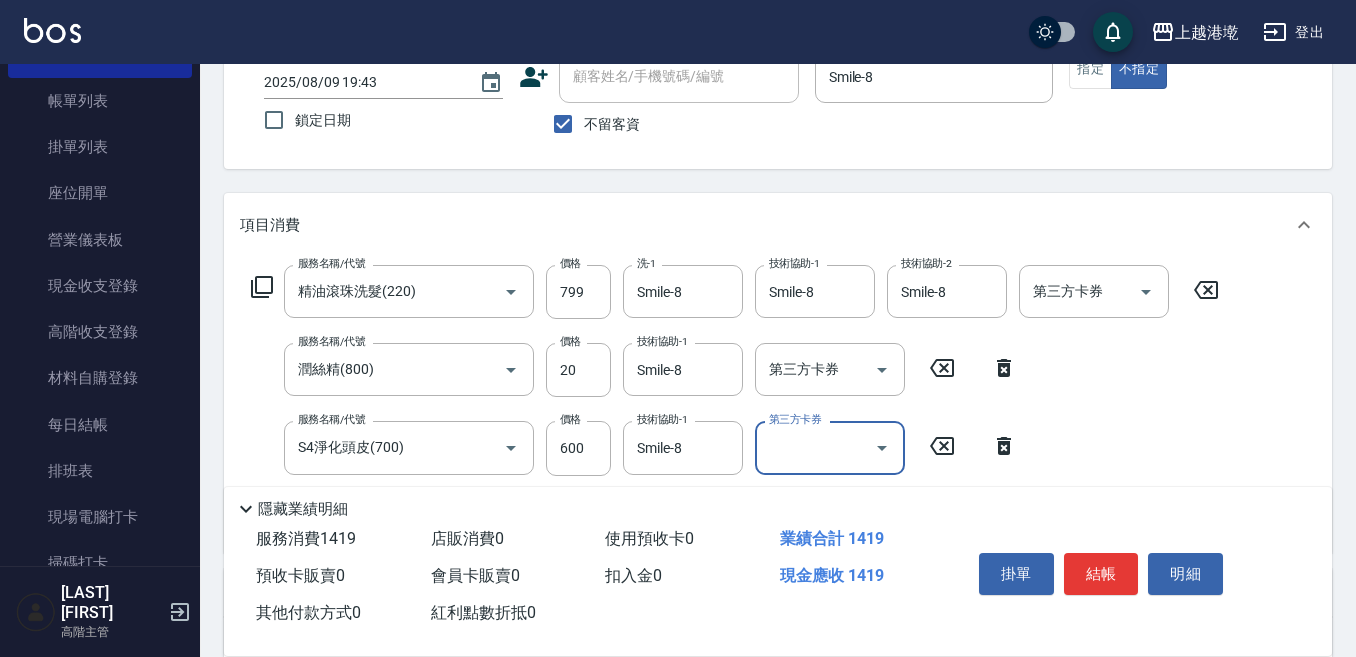 scroll, scrollTop: 100, scrollLeft: 0, axis: vertical 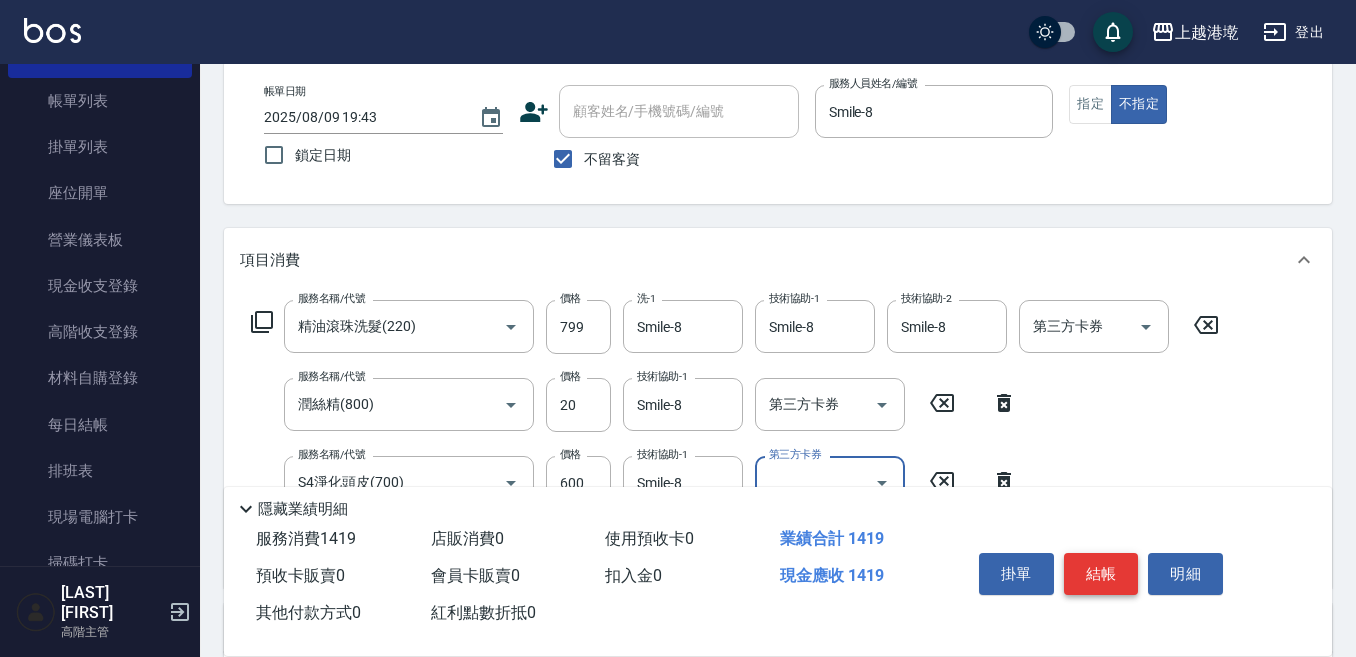 click on "結帳" at bounding box center (1101, 574) 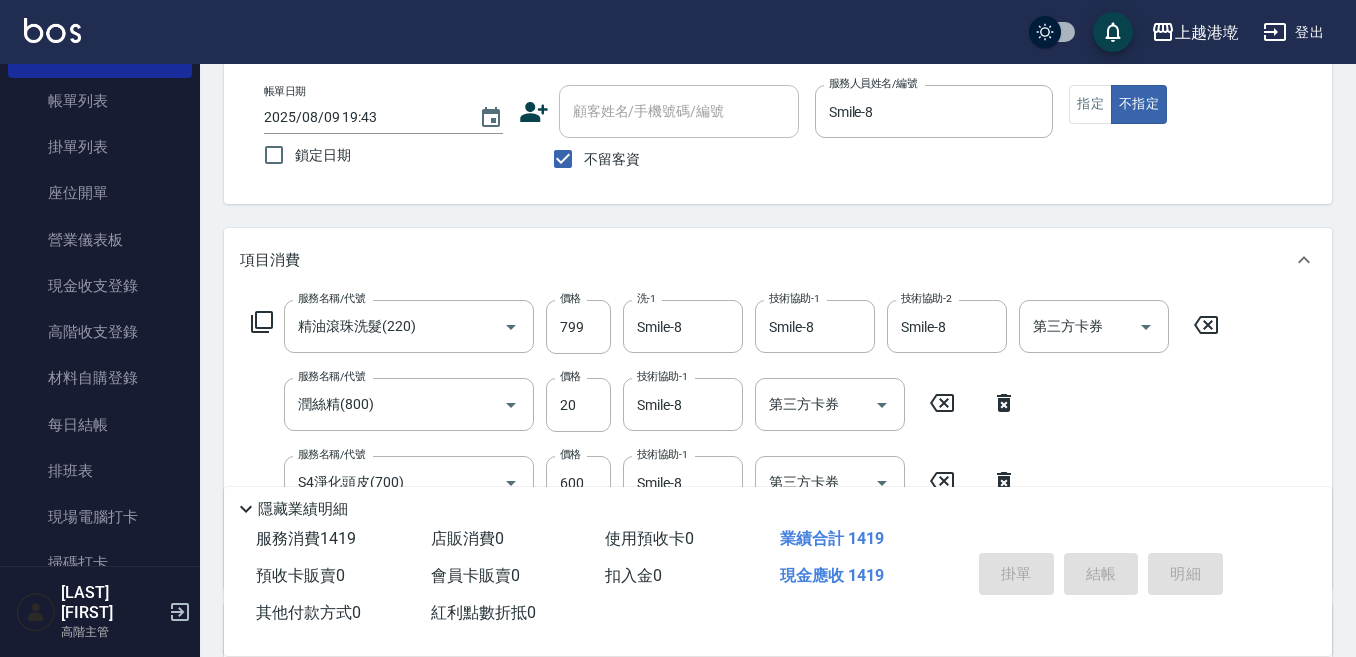 type 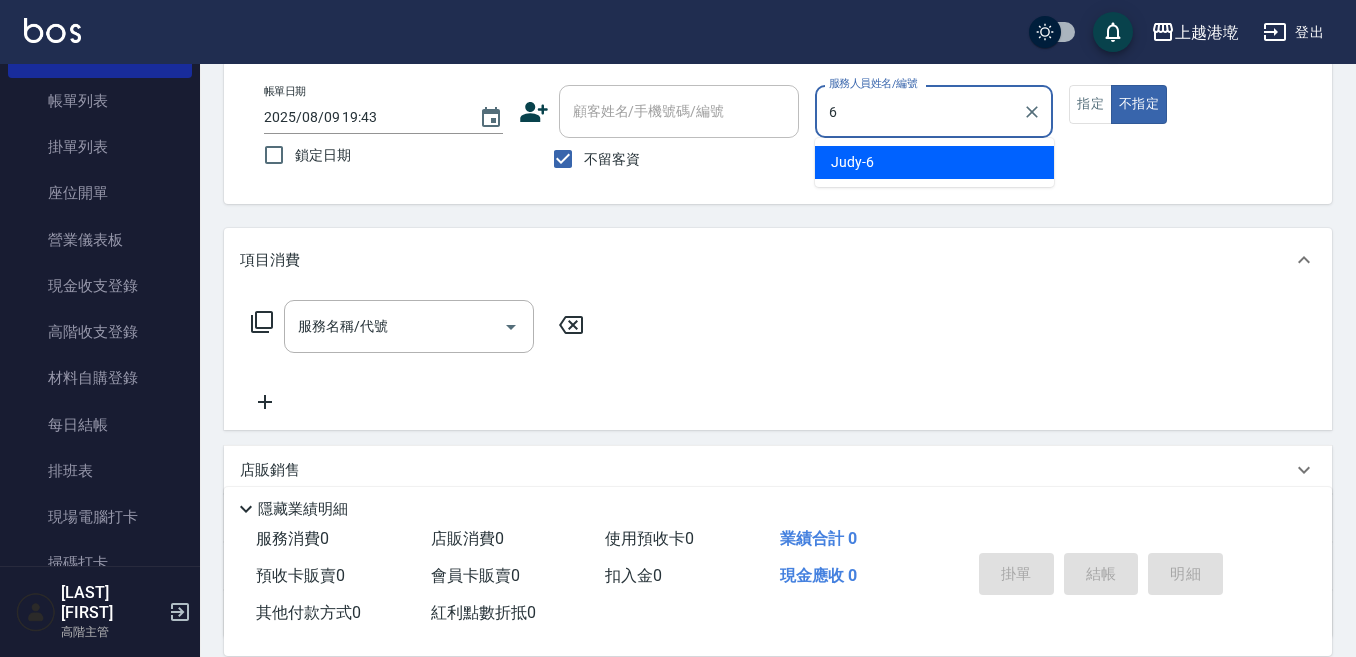 type on "[NAME]-6" 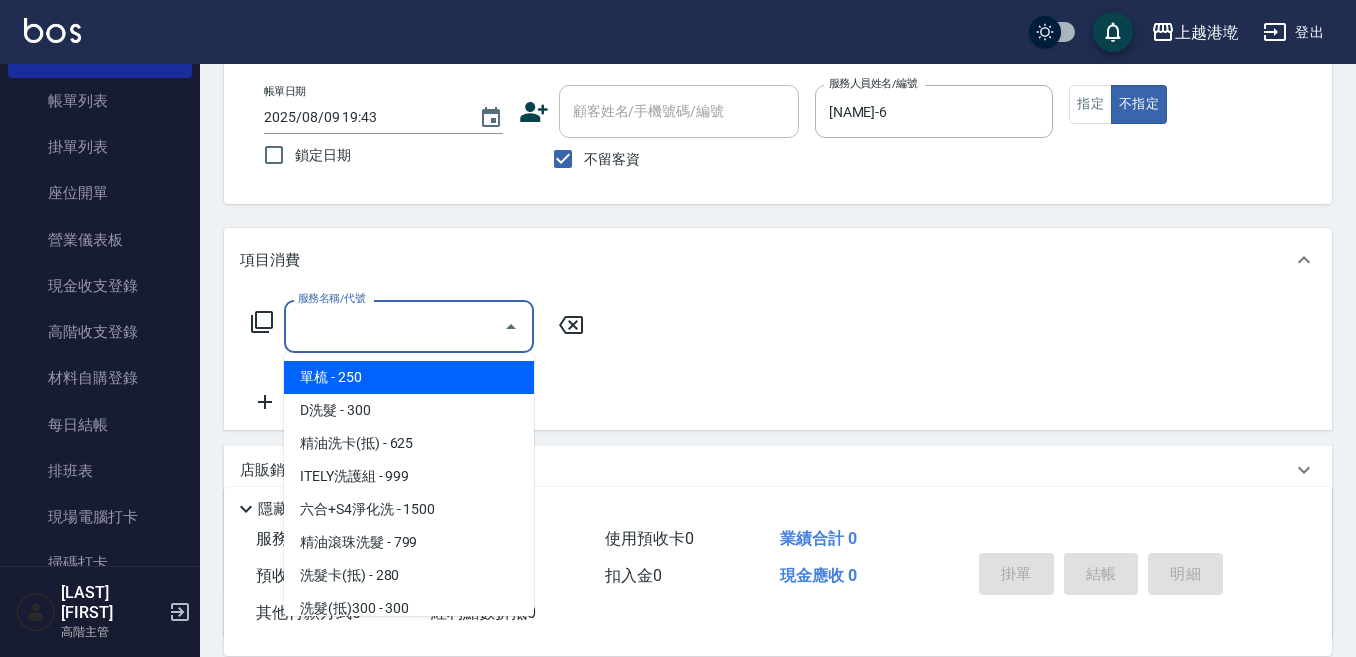 click on "服務名稱/代號" at bounding box center [394, 326] 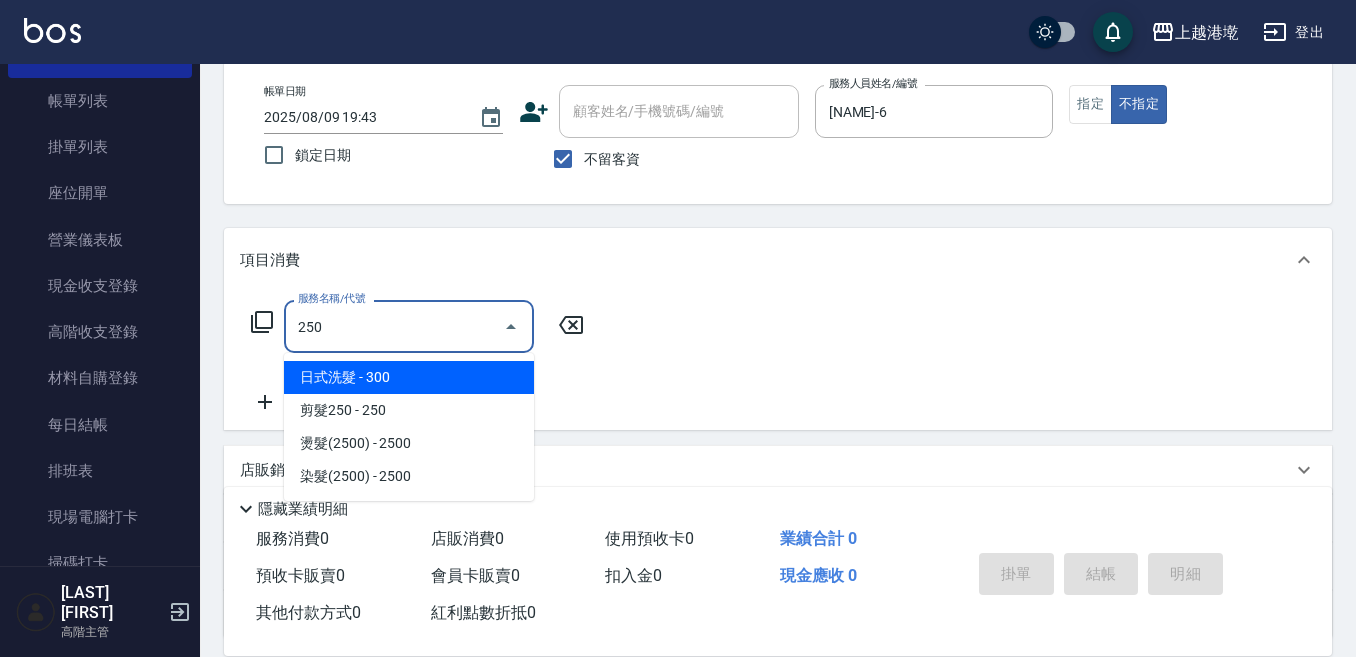 type on "日式洗髮(250)" 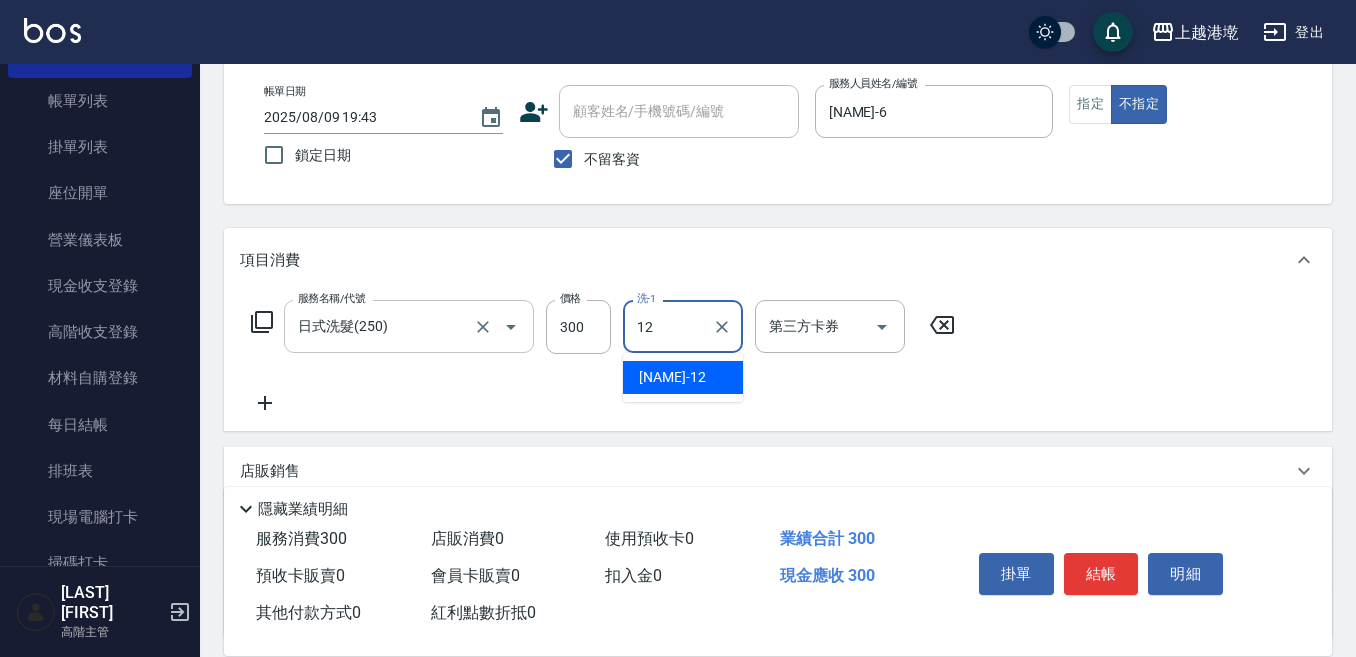 type on "[NAME]-12" 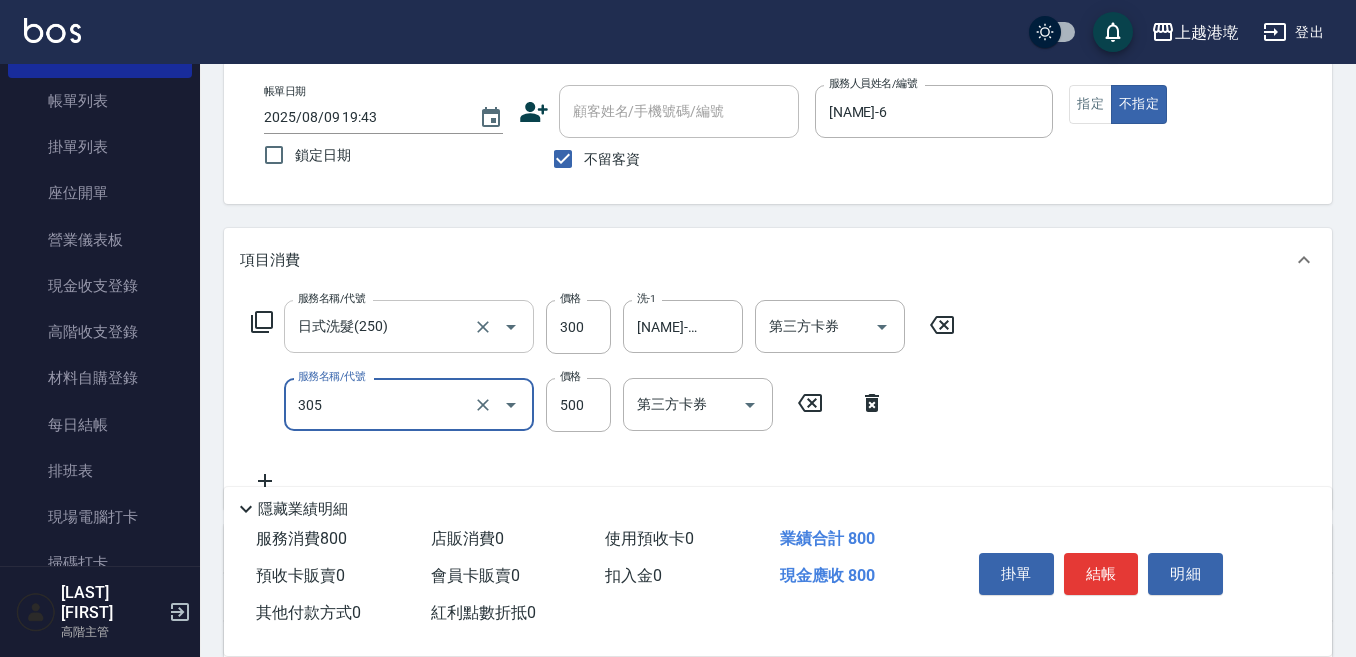 type on "剪髮500(305)" 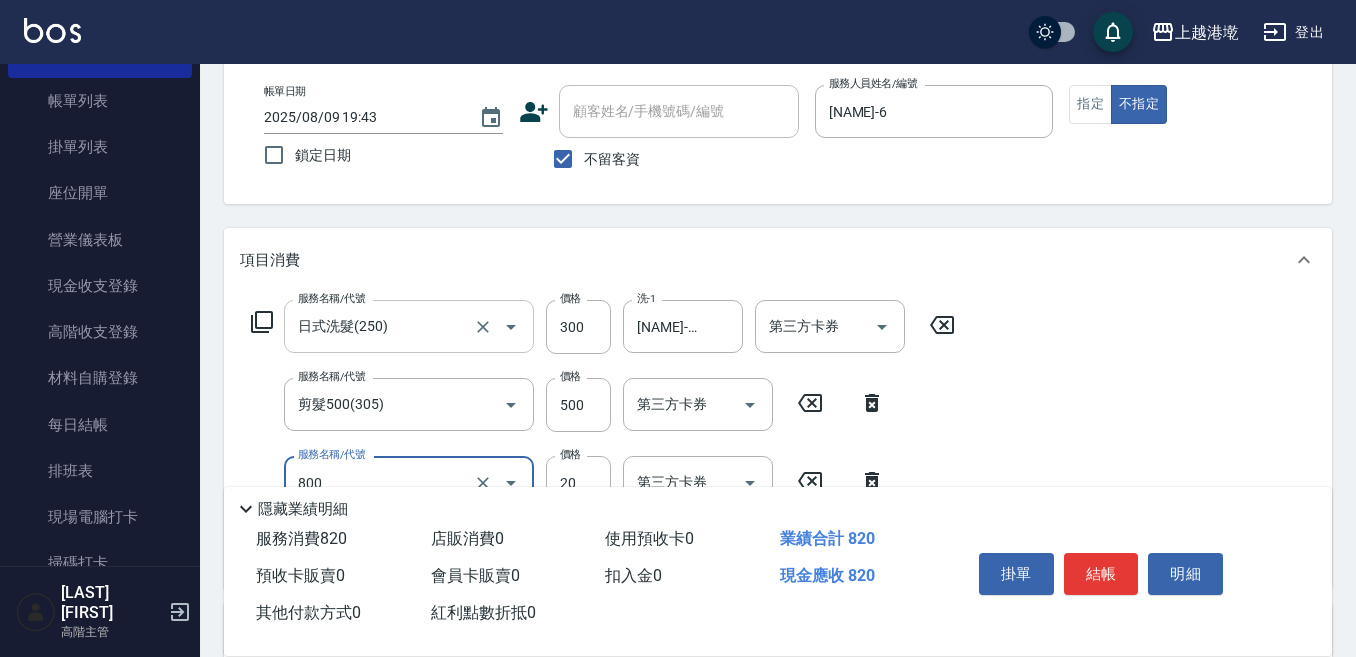 type on "潤絲精(800)" 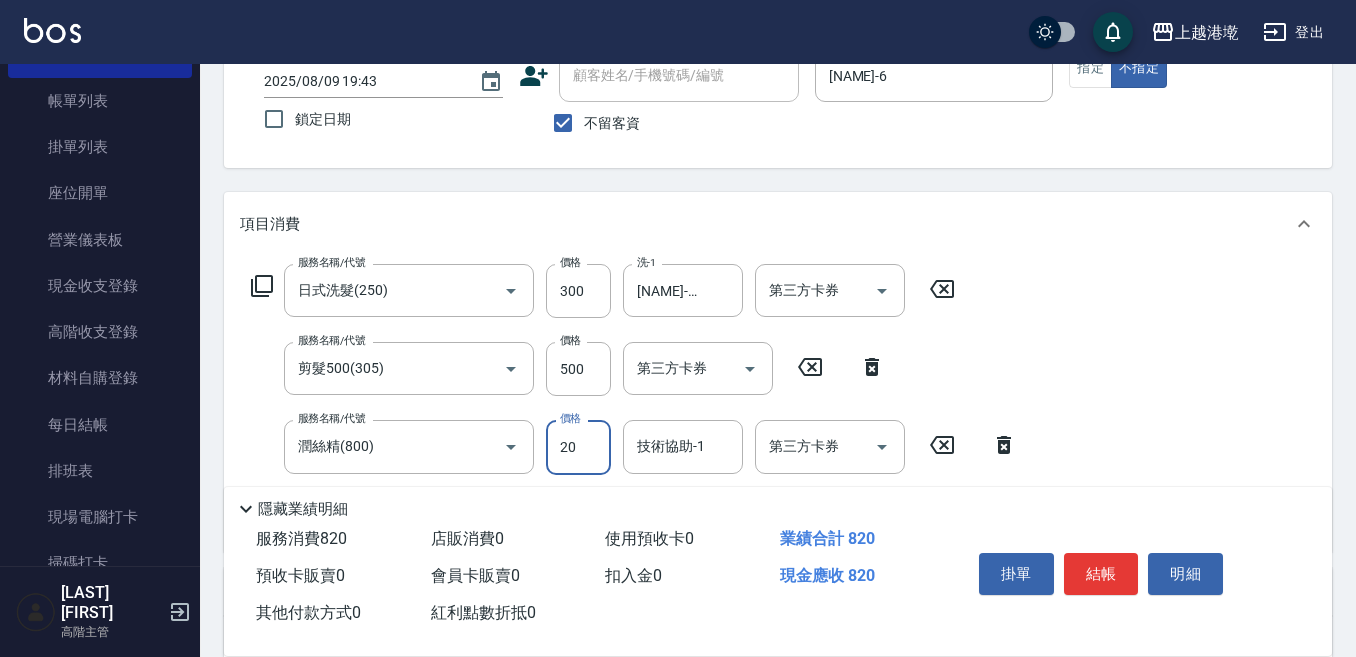 scroll, scrollTop: 200, scrollLeft: 0, axis: vertical 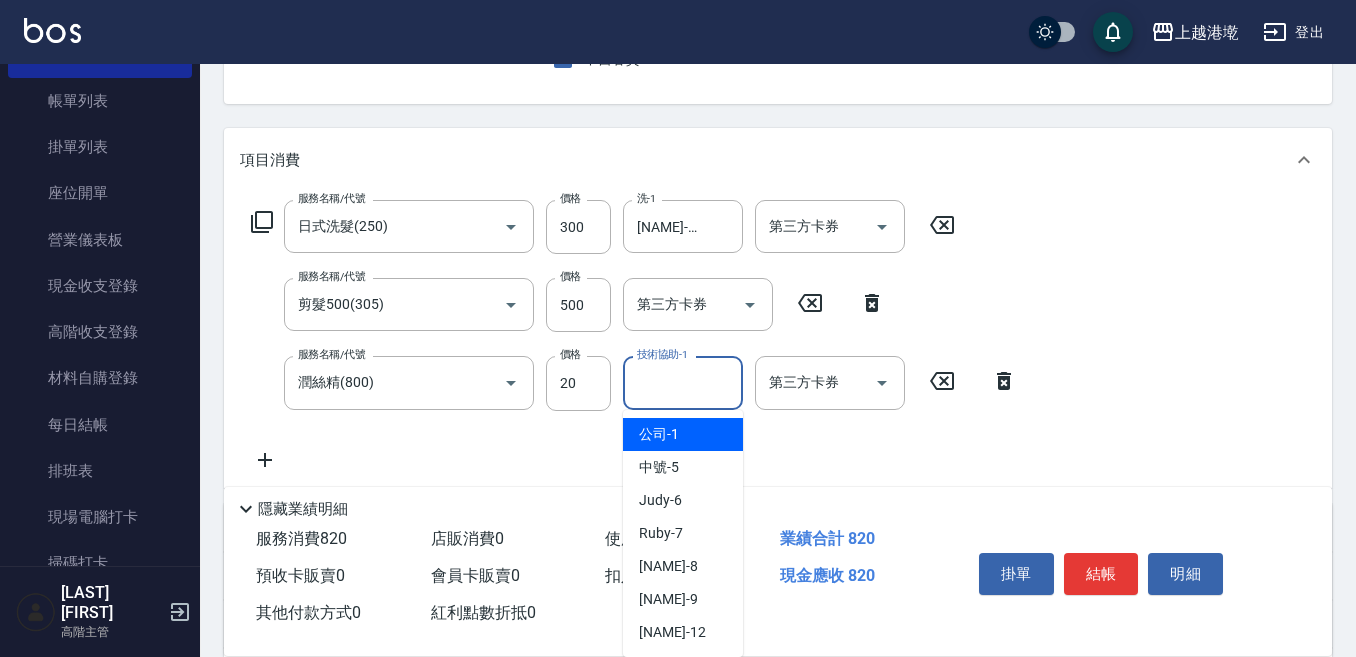click on "技術協助-1" at bounding box center [683, 382] 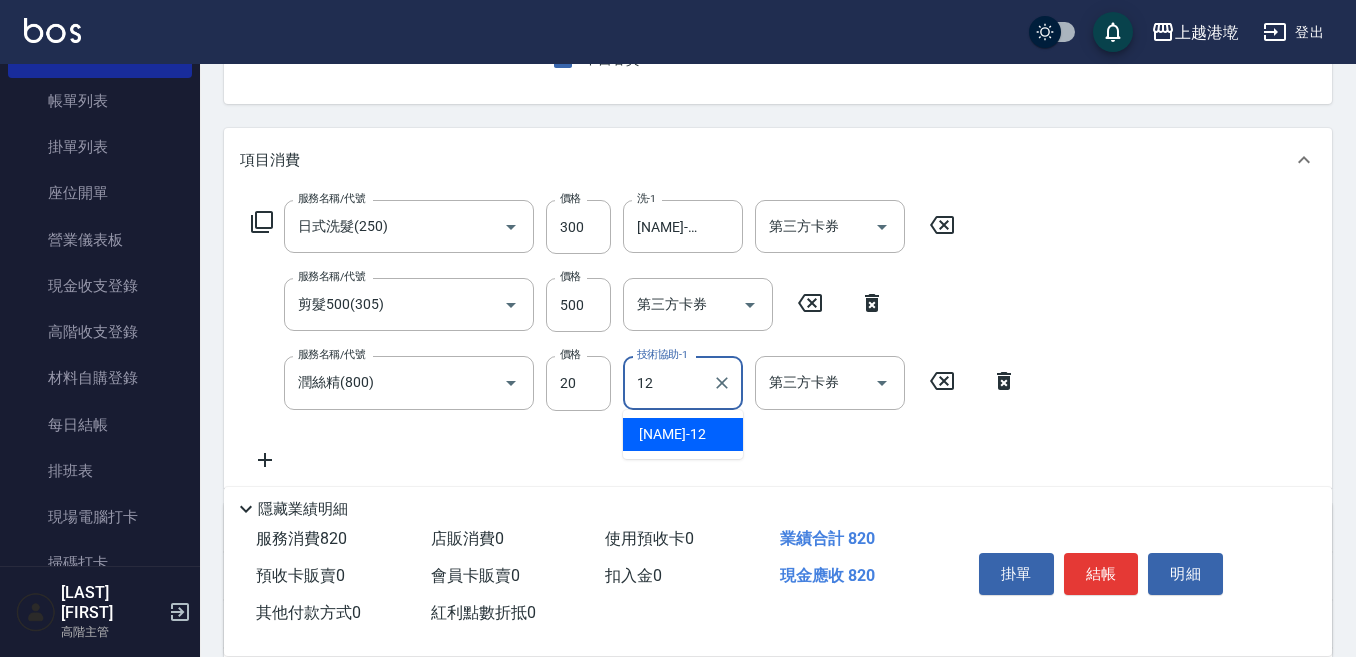 type on "[NAME]-12" 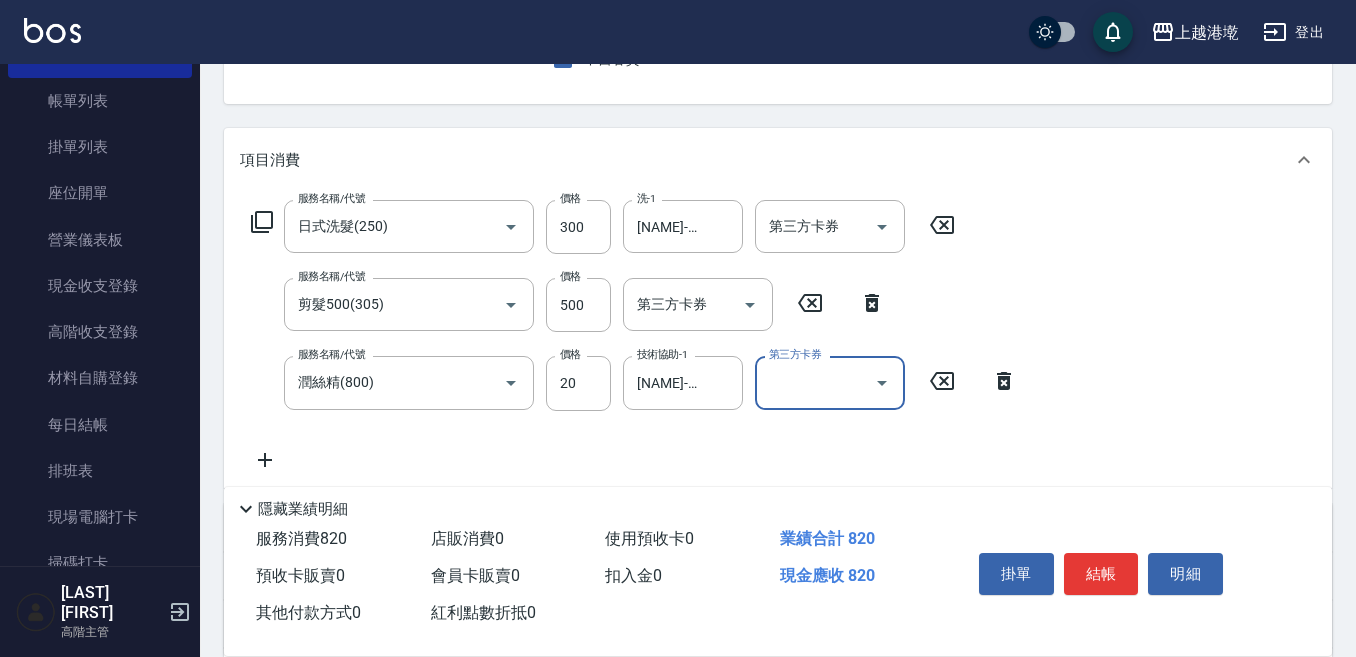 scroll, scrollTop: 100, scrollLeft: 0, axis: vertical 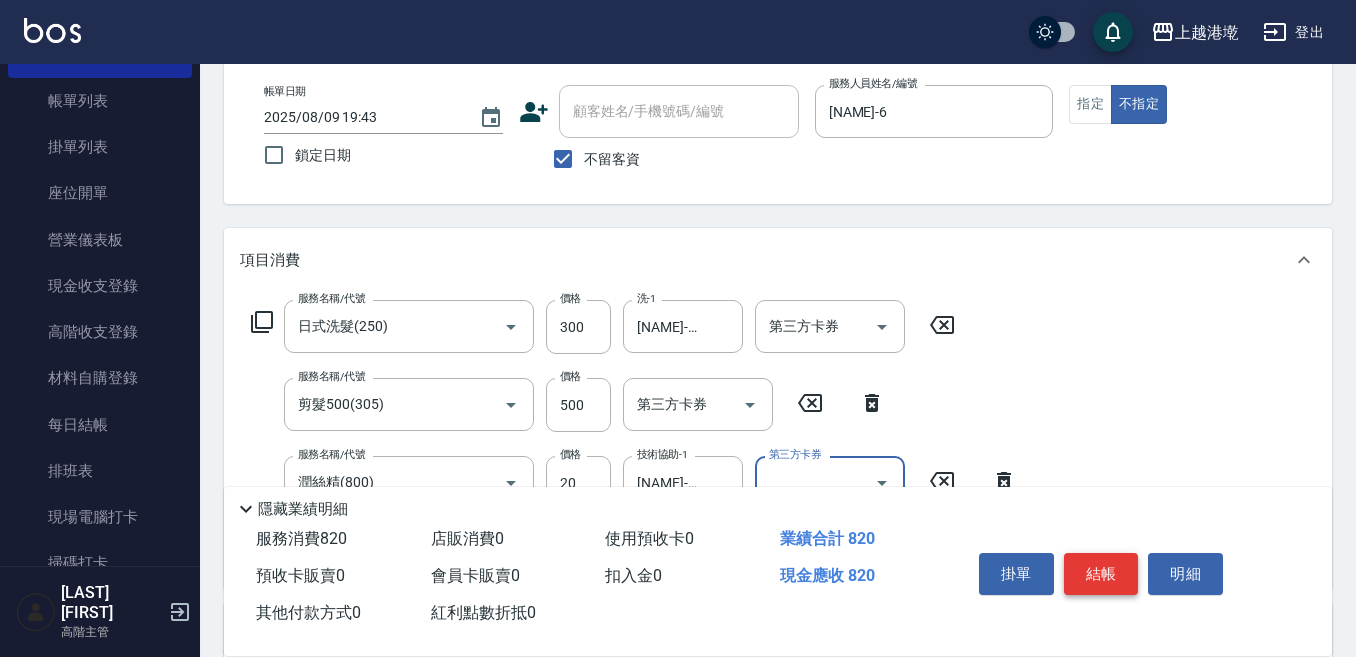 click on "結帳" at bounding box center [1101, 574] 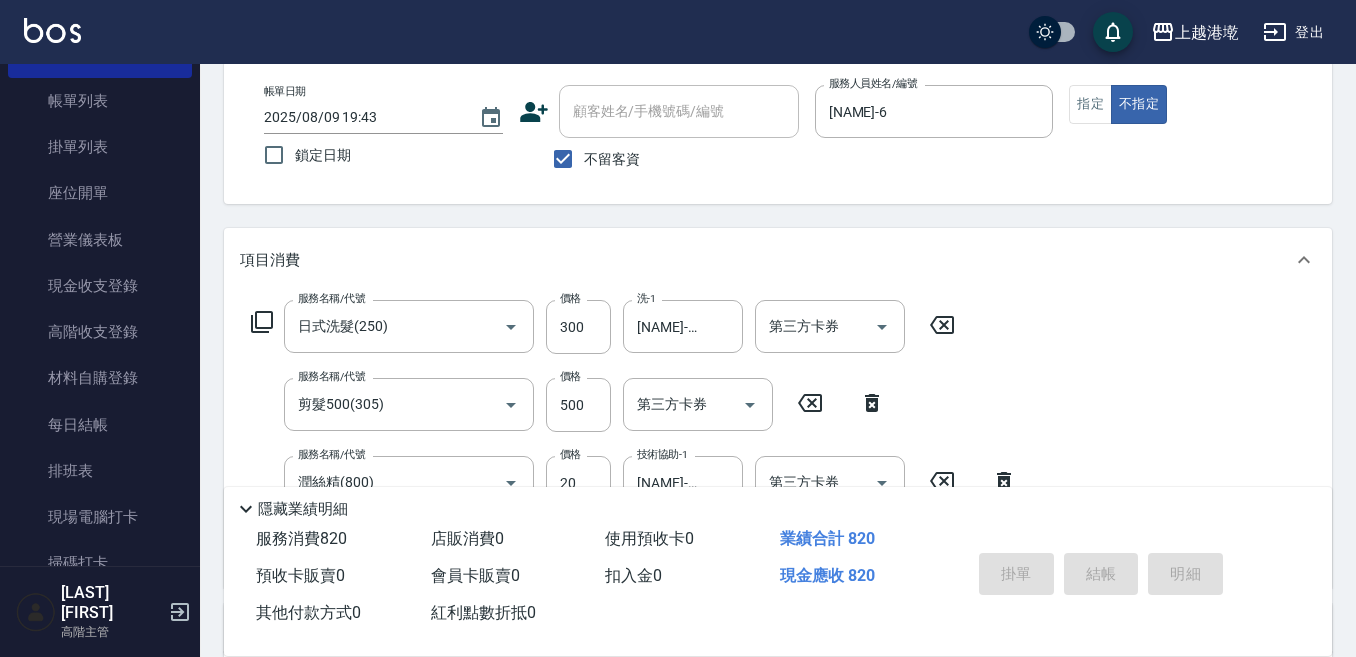 type on "2025/08/09 19:44" 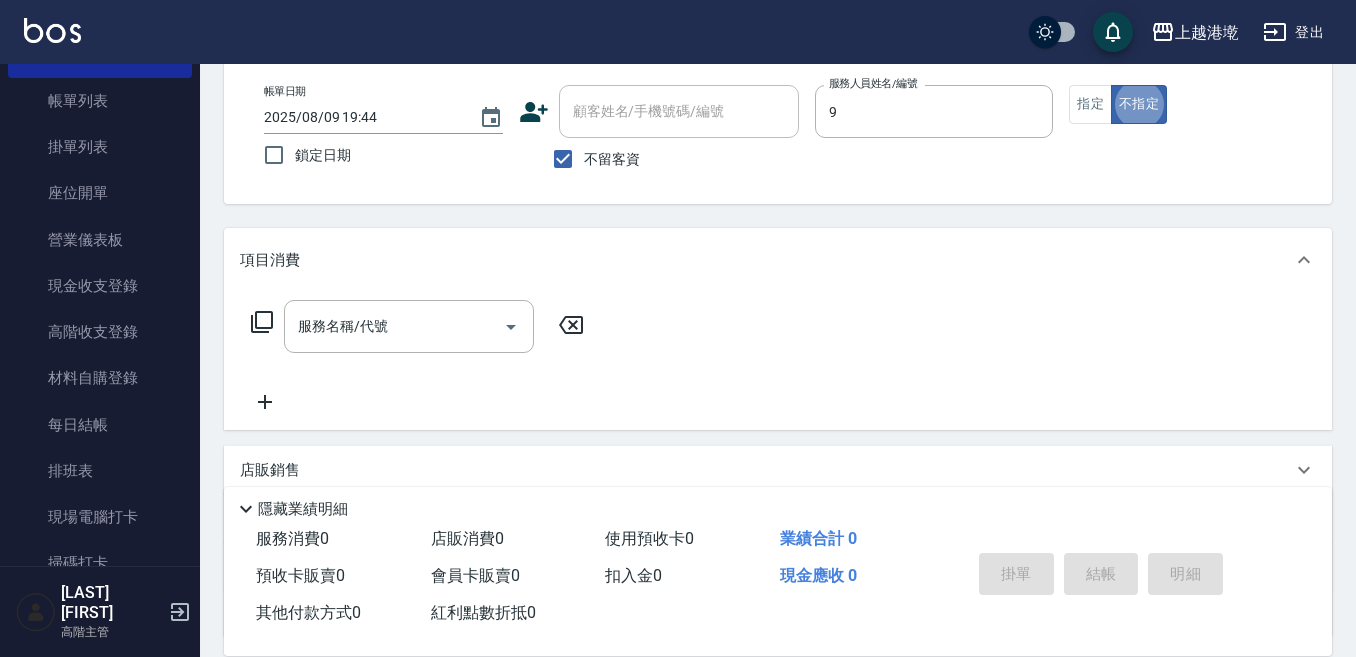 type on "[NAME]-9" 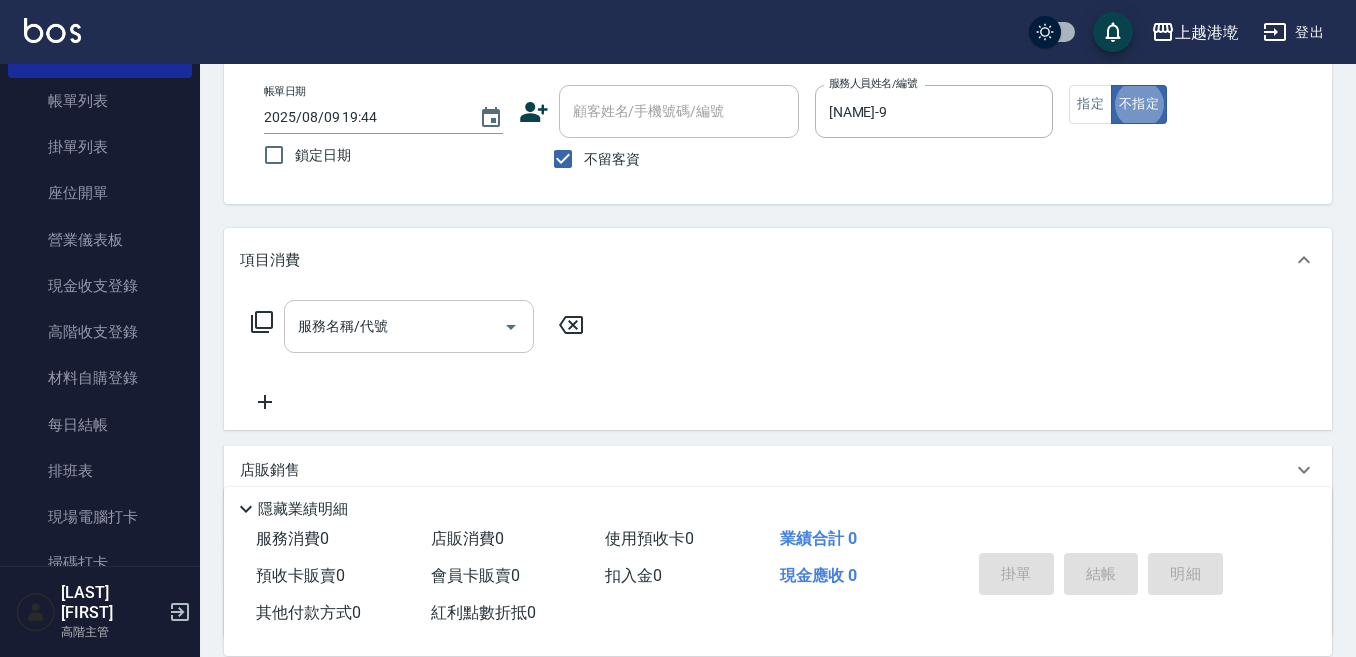 click on "服務名稱/代號" at bounding box center (394, 326) 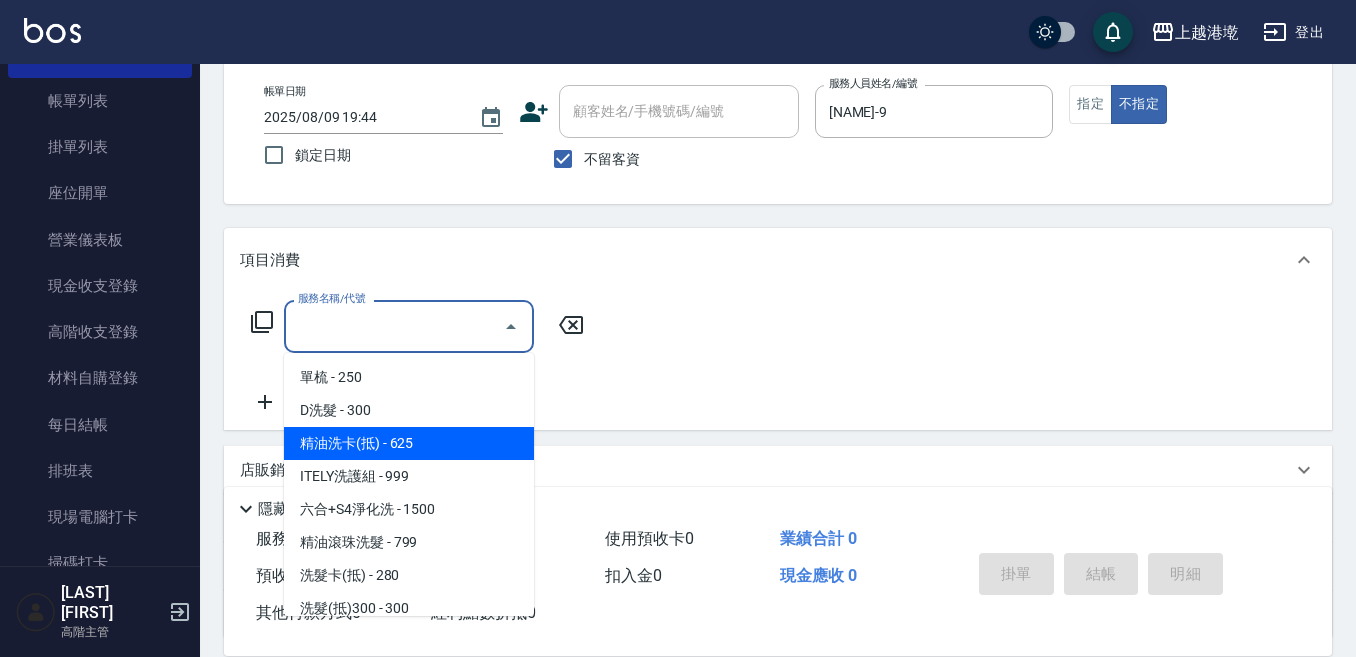 click on "精油洗卡(抵) - 625" at bounding box center (409, 443) 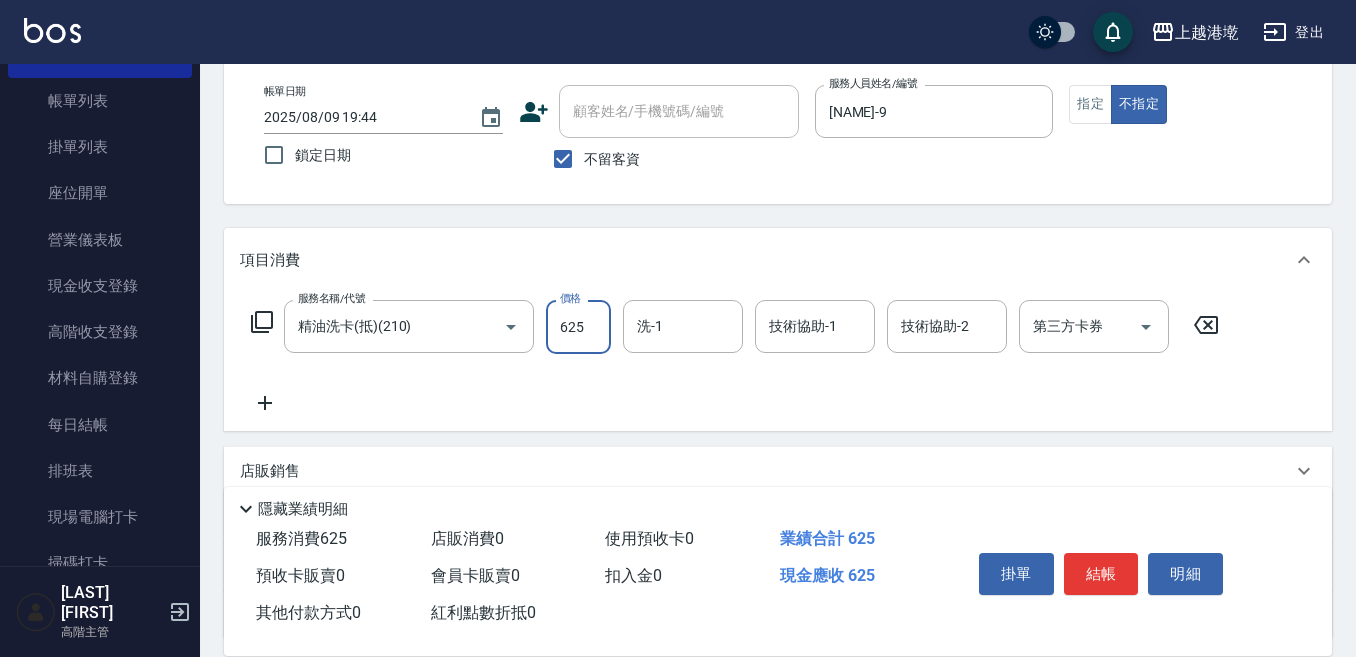 click on "625" at bounding box center (578, 327) 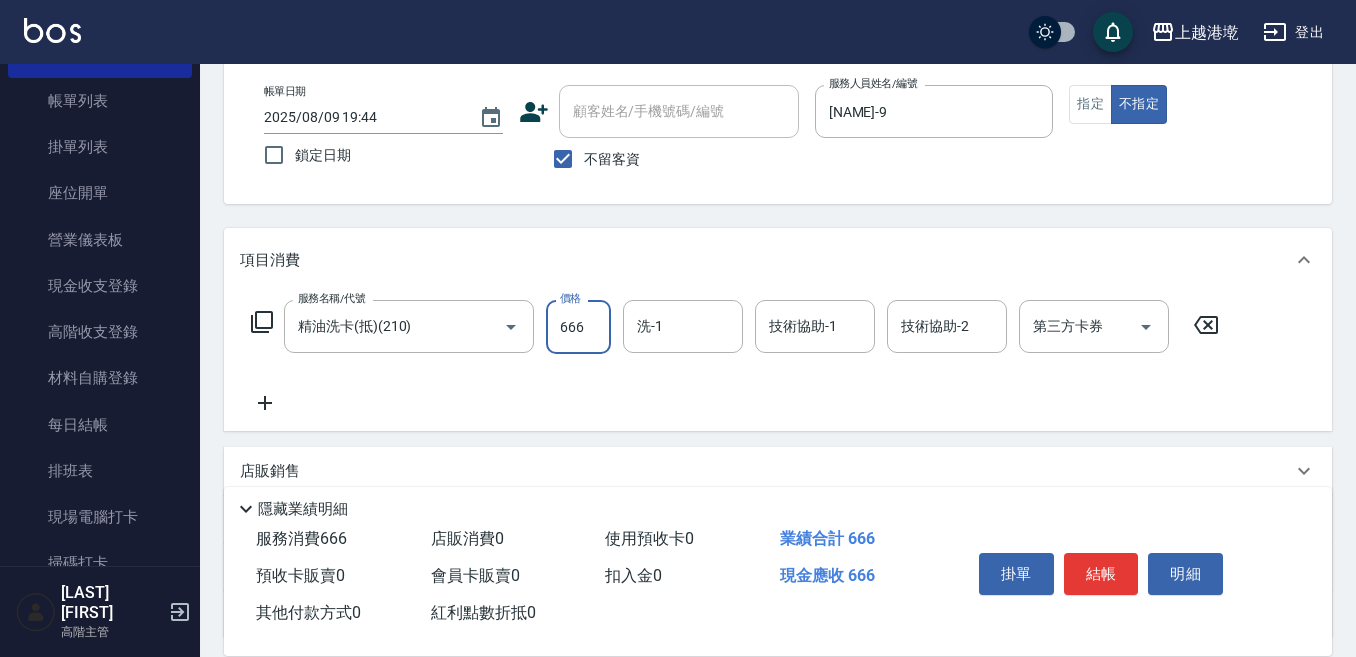 type on "666" 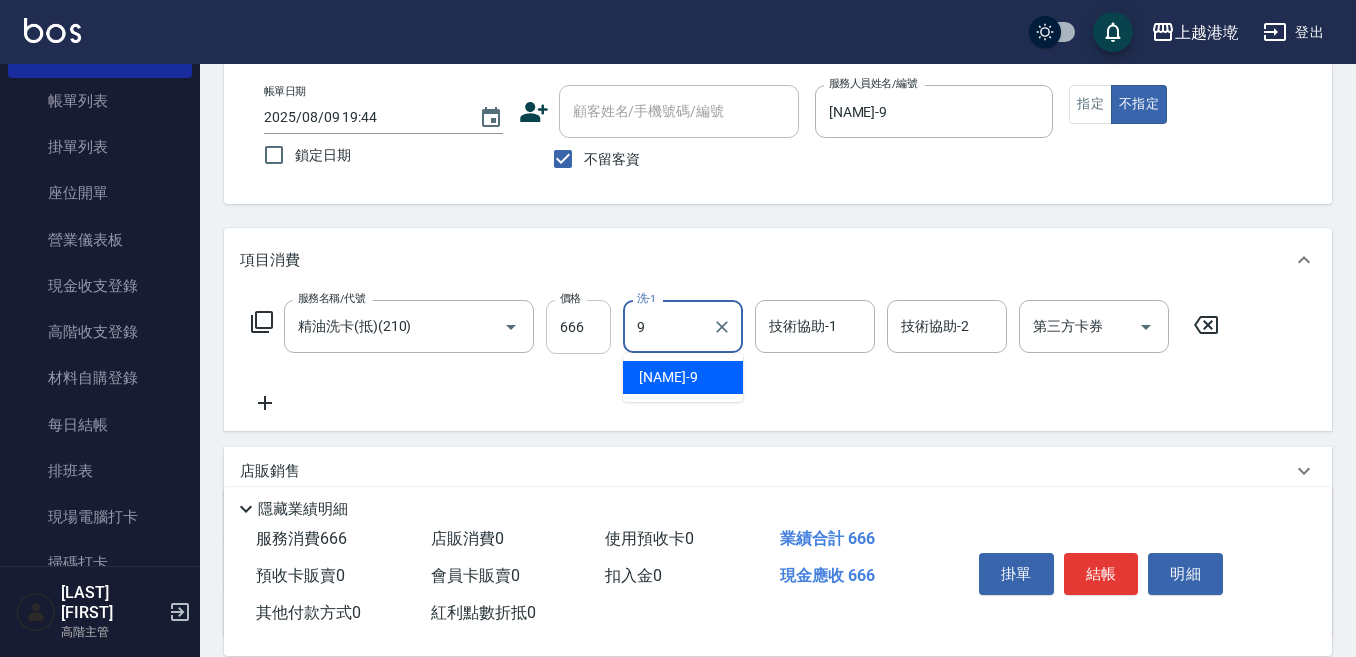 type on "[NAME]-9" 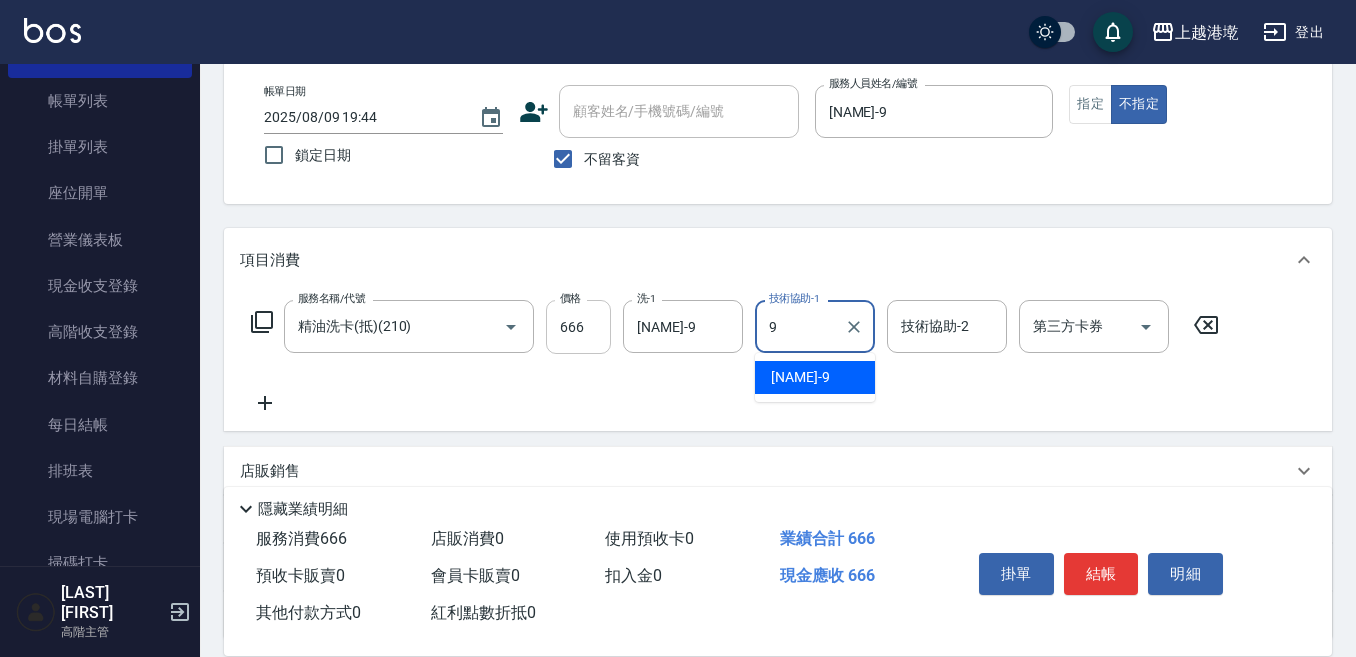 type on "[NAME]-9" 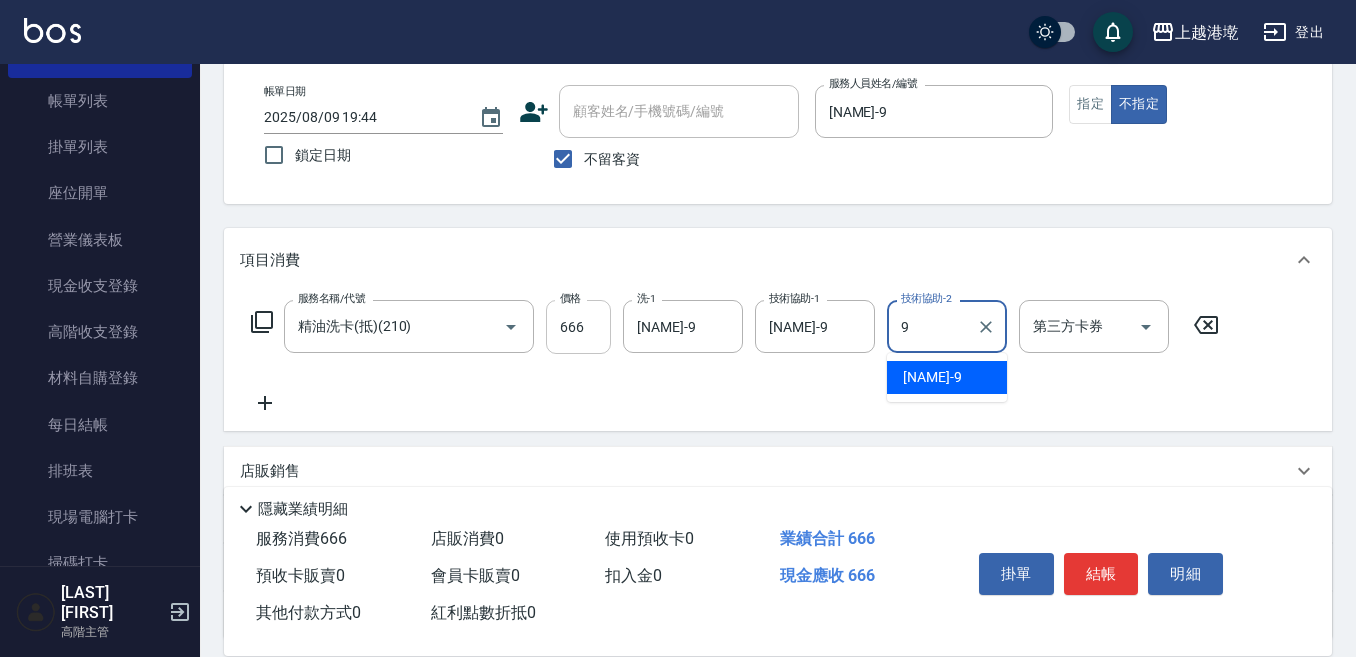 type on "[NAME]-9" 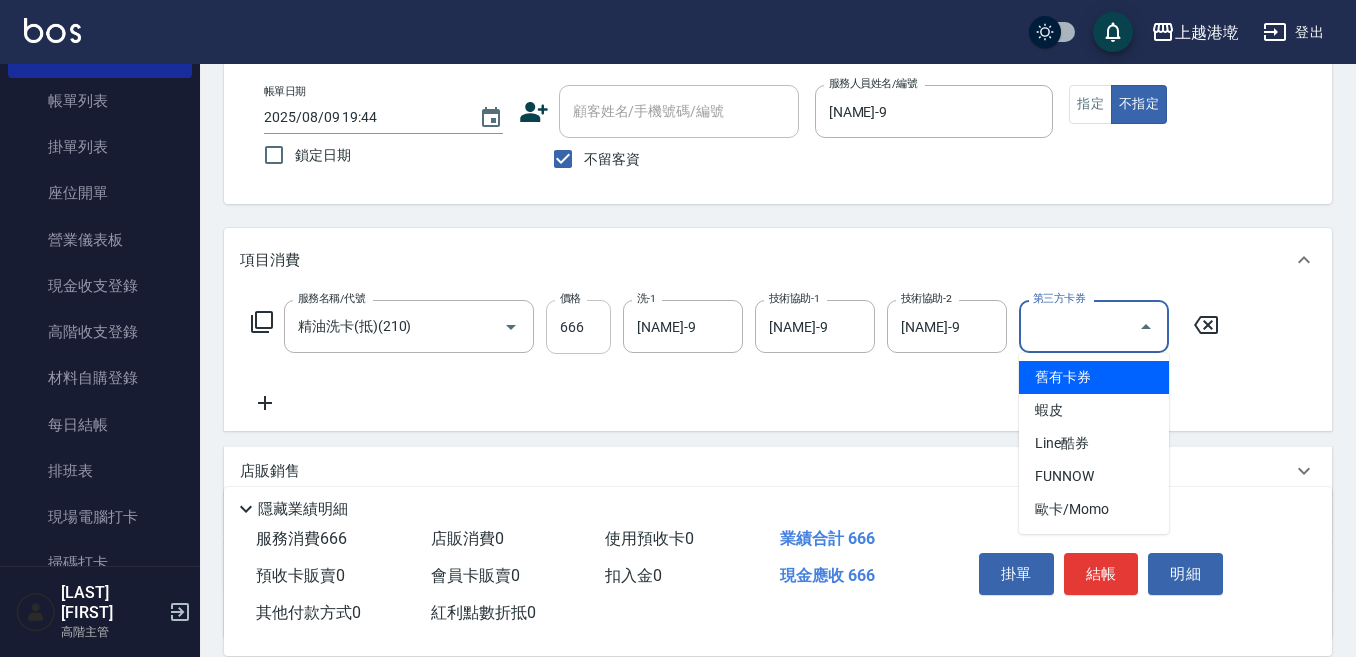 type on "舊有卡券" 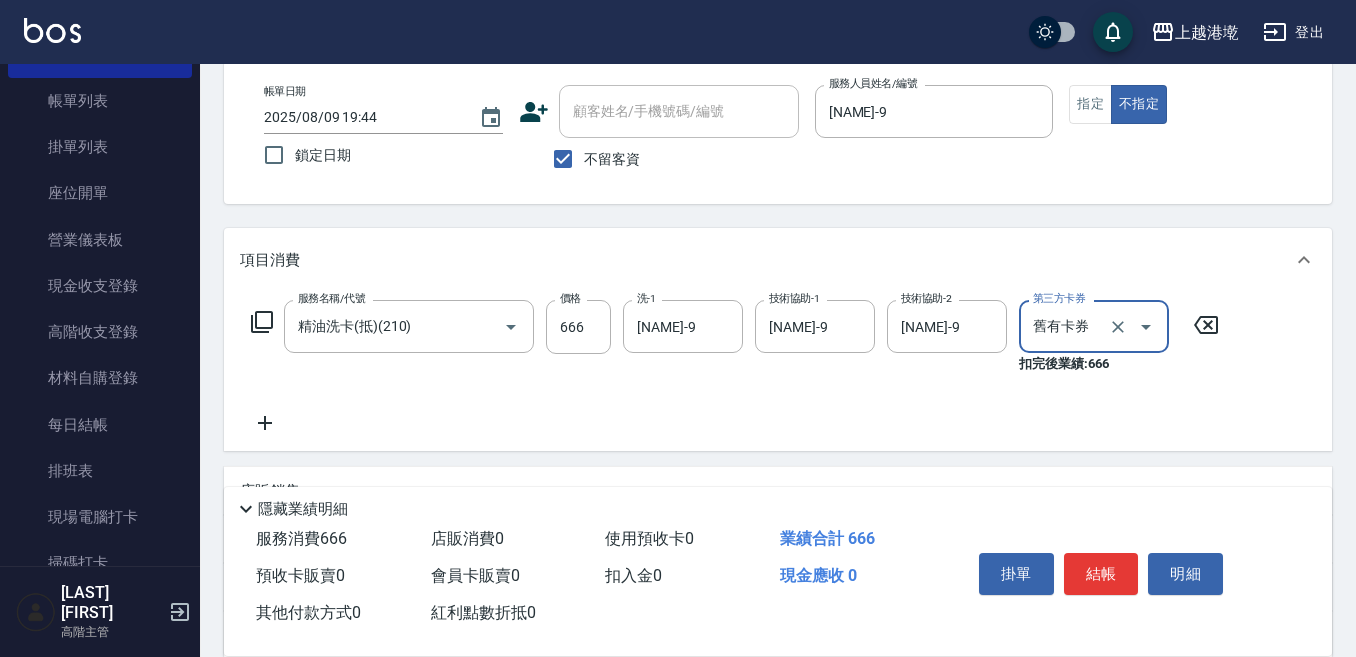drag, startPoint x: 260, startPoint y: 425, endPoint x: 282, endPoint y: 422, distance: 22.203604 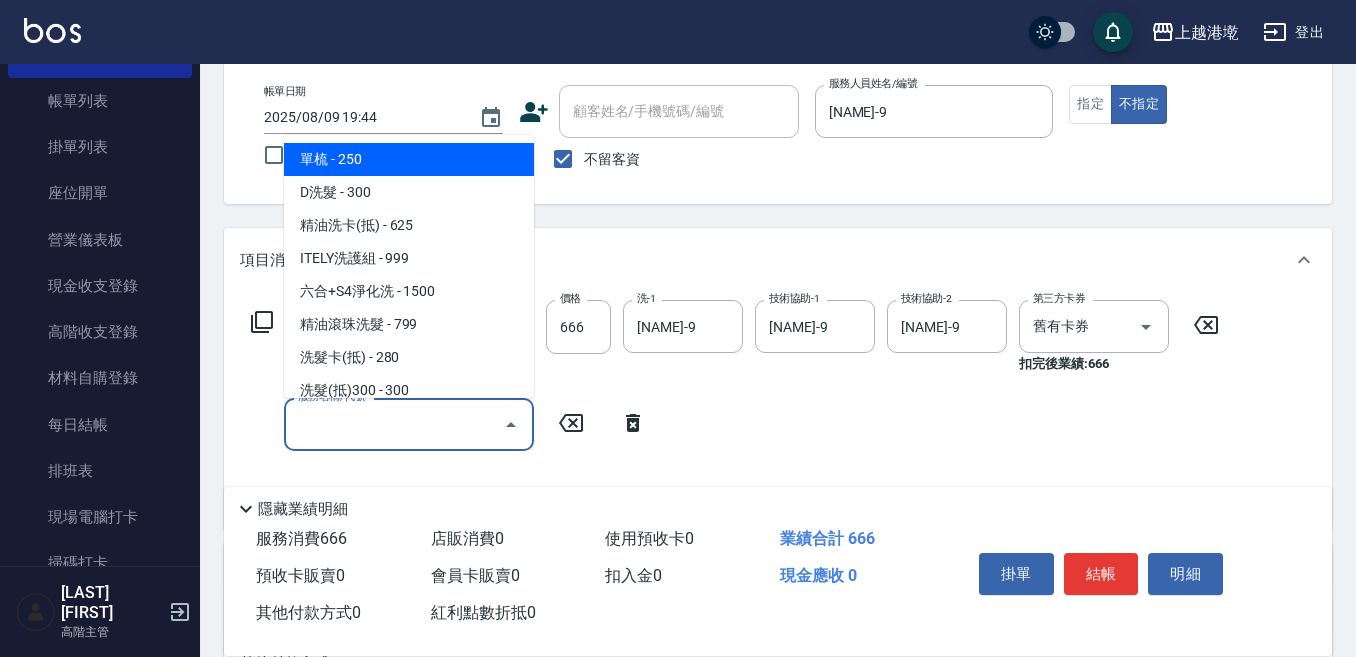 drag, startPoint x: 282, startPoint y: 422, endPoint x: 299, endPoint y: 420, distance: 17.117243 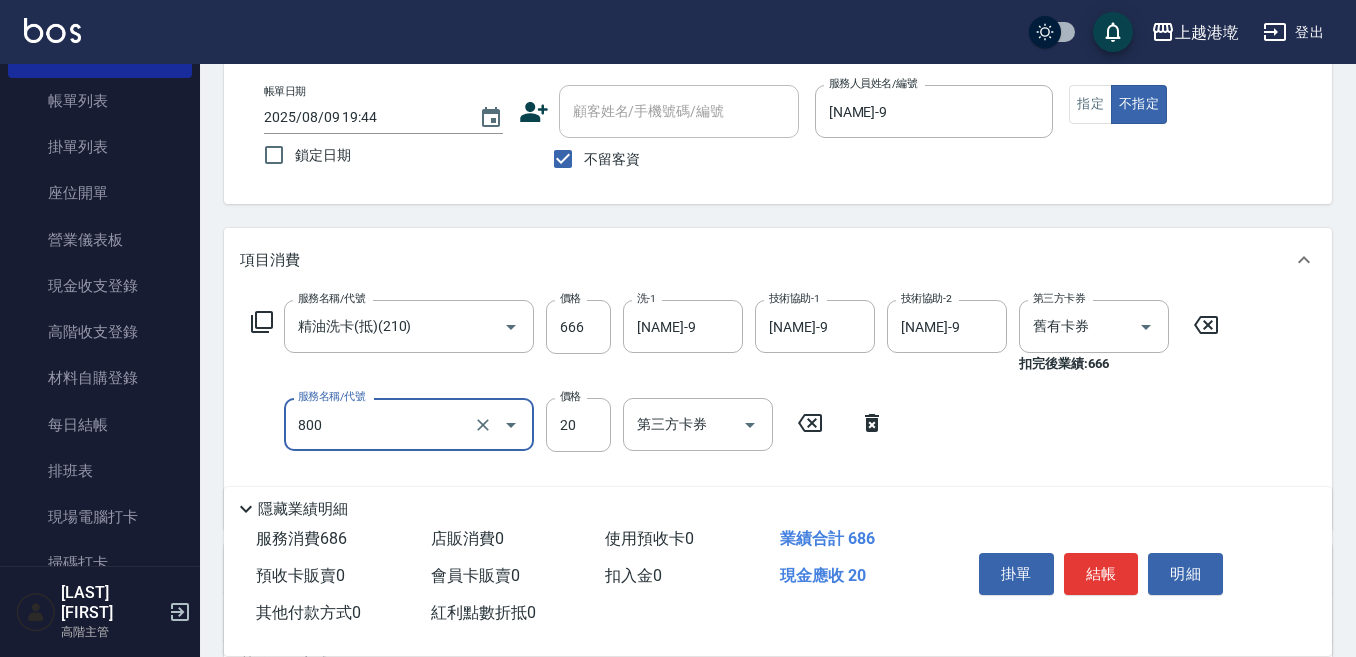type on "潤絲精(800)" 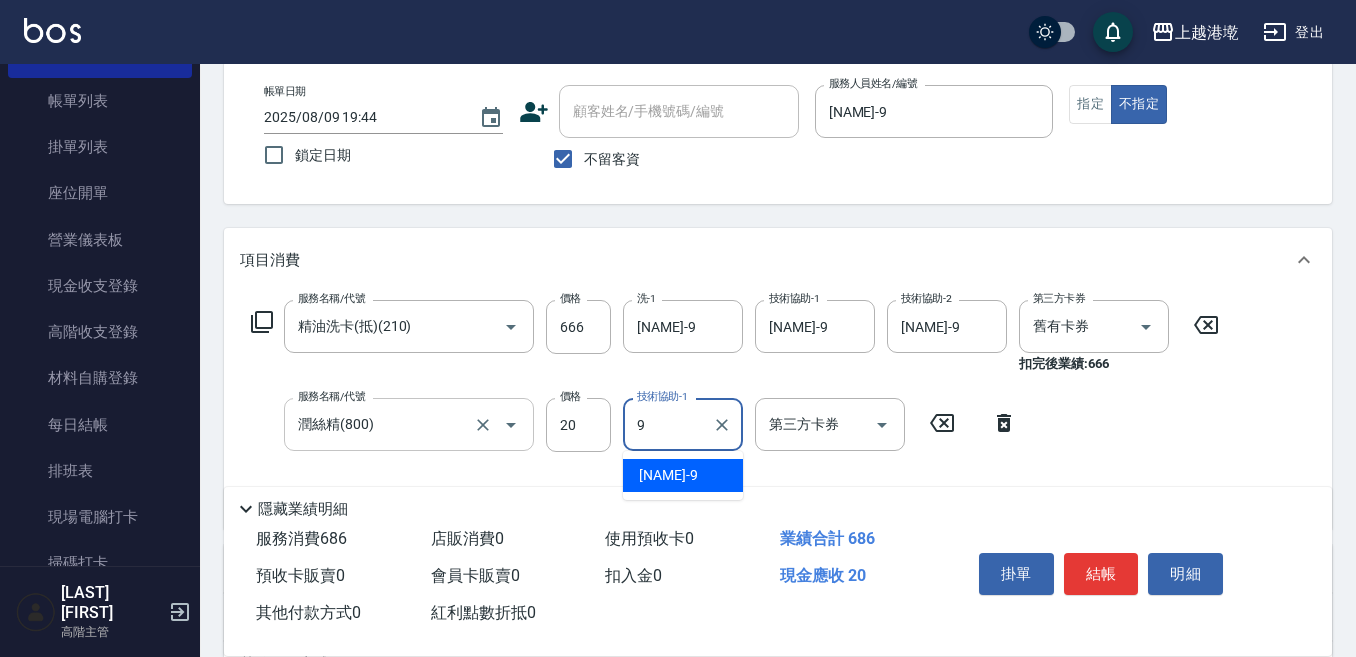 type on "[NAME]-9" 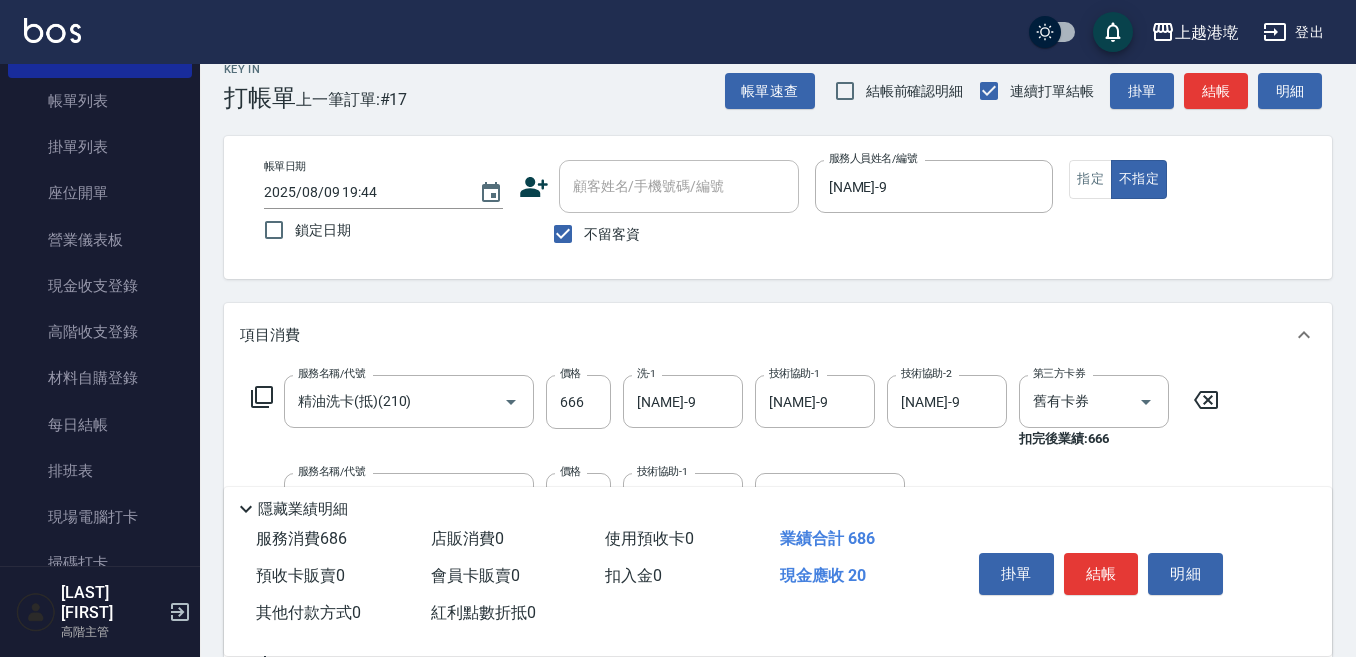 scroll, scrollTop: 0, scrollLeft: 0, axis: both 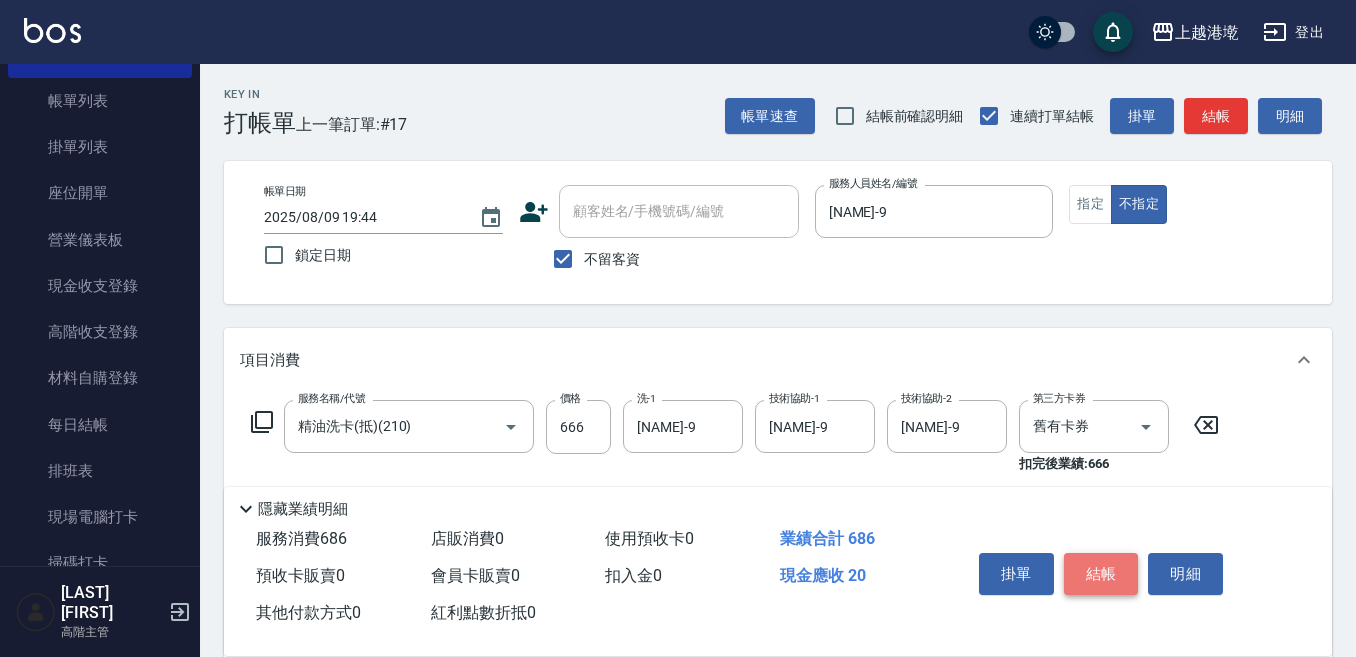 click on "結帳" at bounding box center (1101, 574) 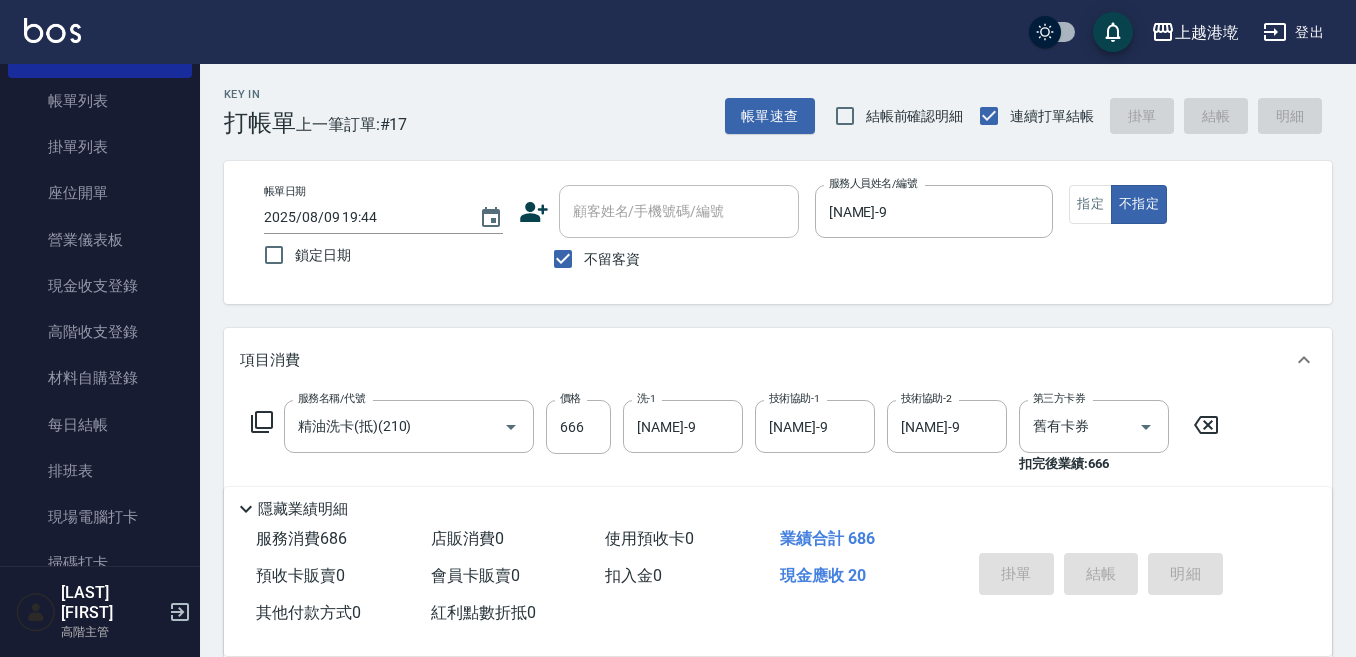 type 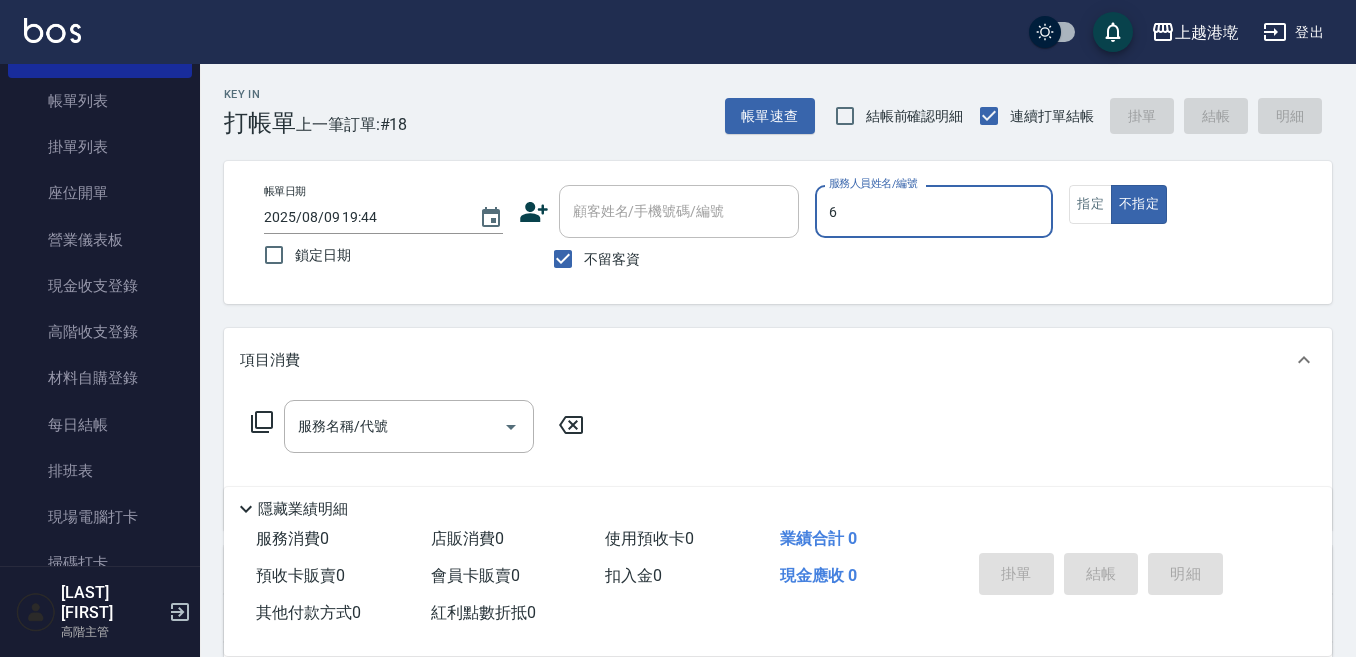 type on "[NAME]-6" 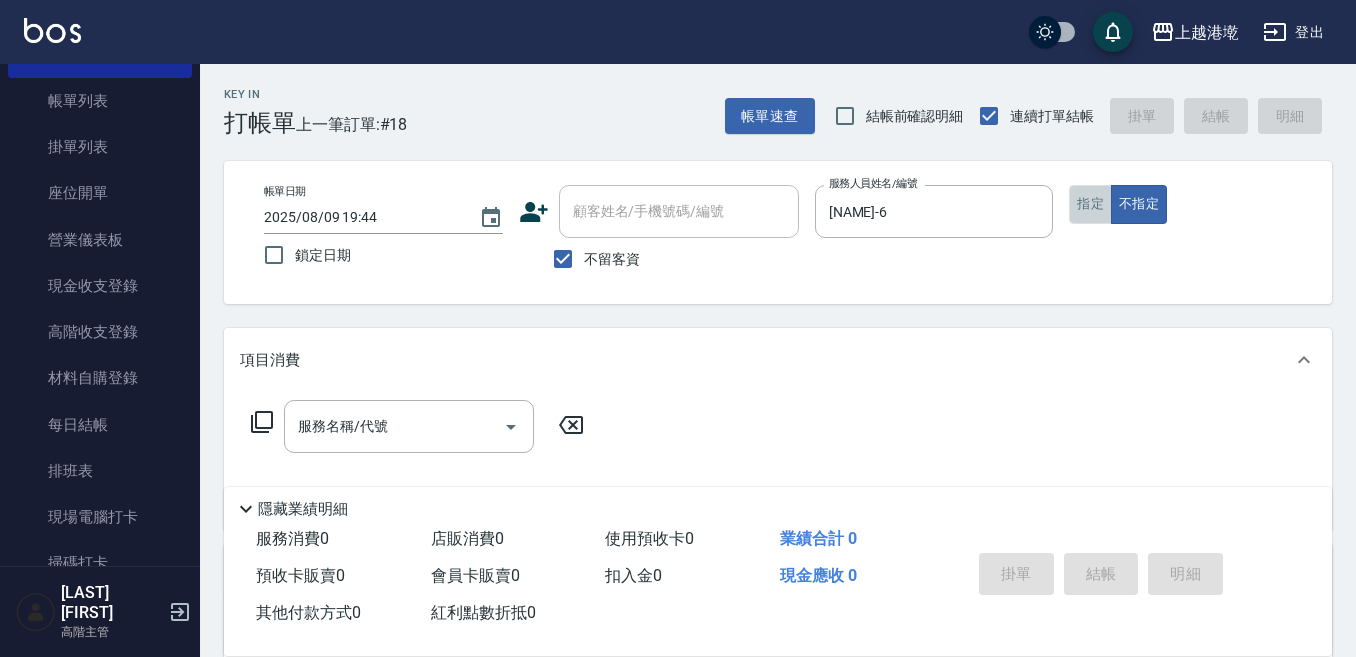 drag, startPoint x: 1080, startPoint y: 190, endPoint x: 1057, endPoint y: 212, distance: 31.827662 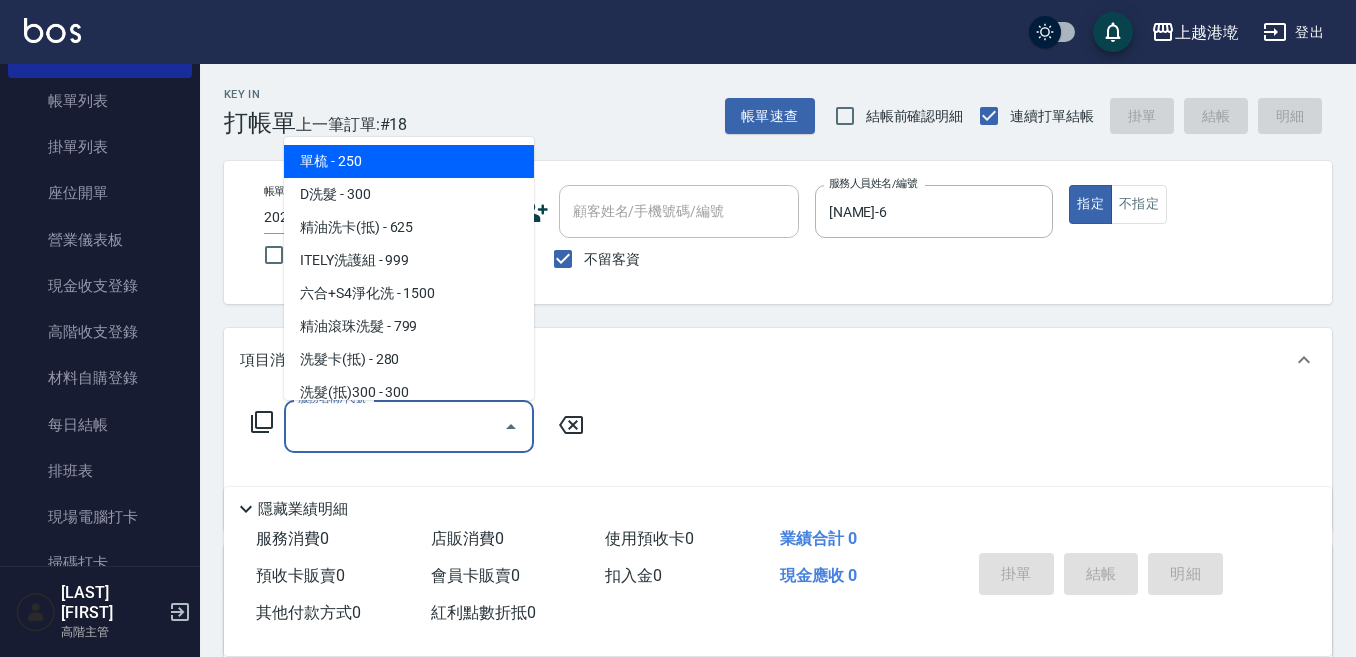 click on "服務名稱/代號" at bounding box center [394, 426] 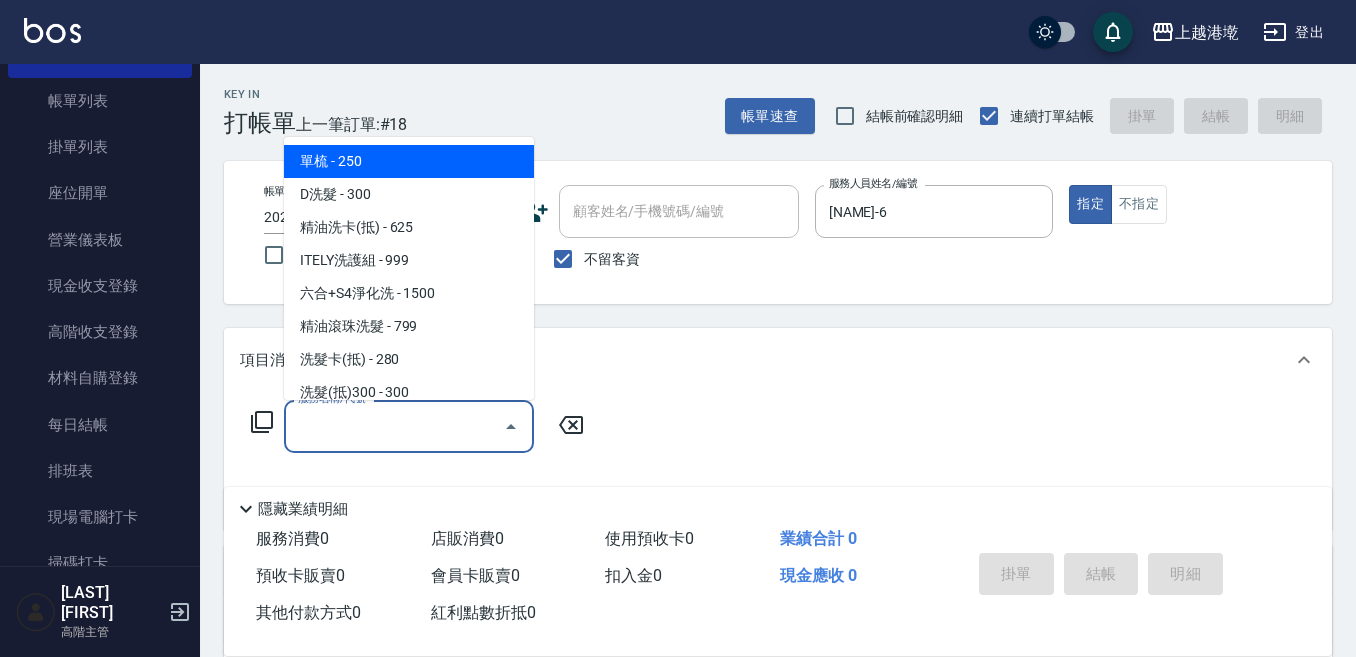 click on "服務名稱/代號" at bounding box center [394, 426] 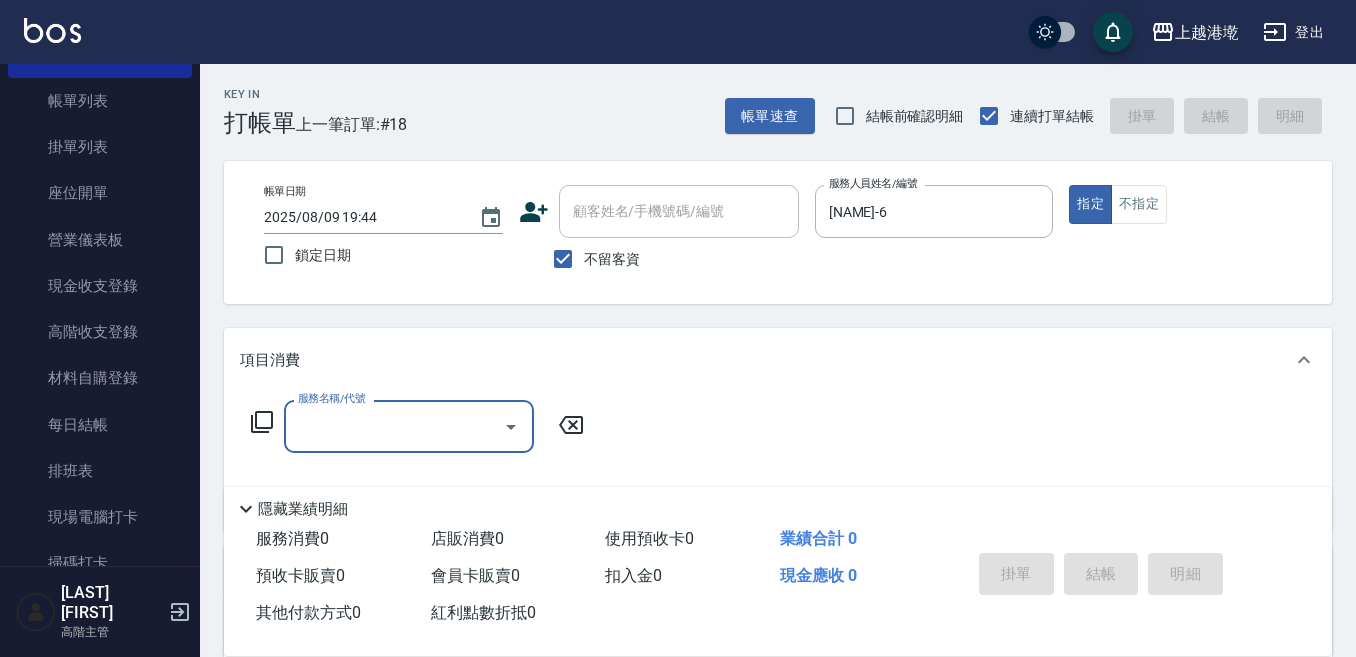 click on "服務名稱/代號" at bounding box center (394, 426) 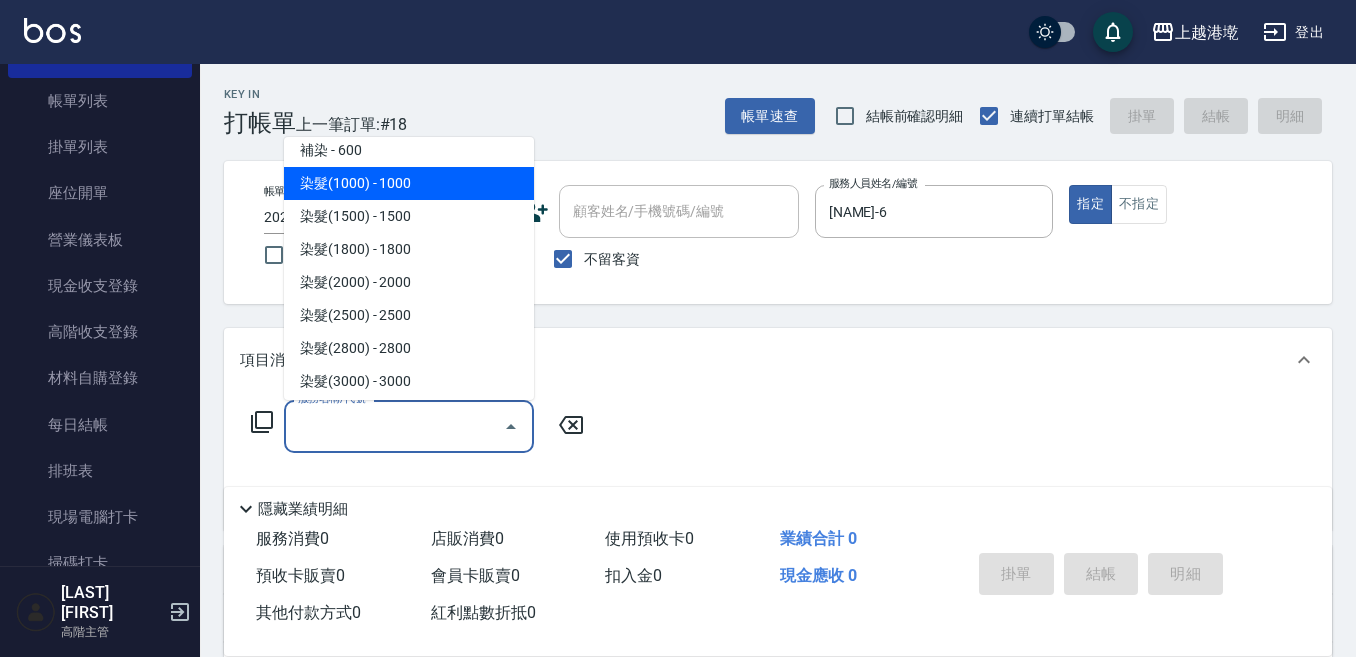 scroll, scrollTop: 900, scrollLeft: 0, axis: vertical 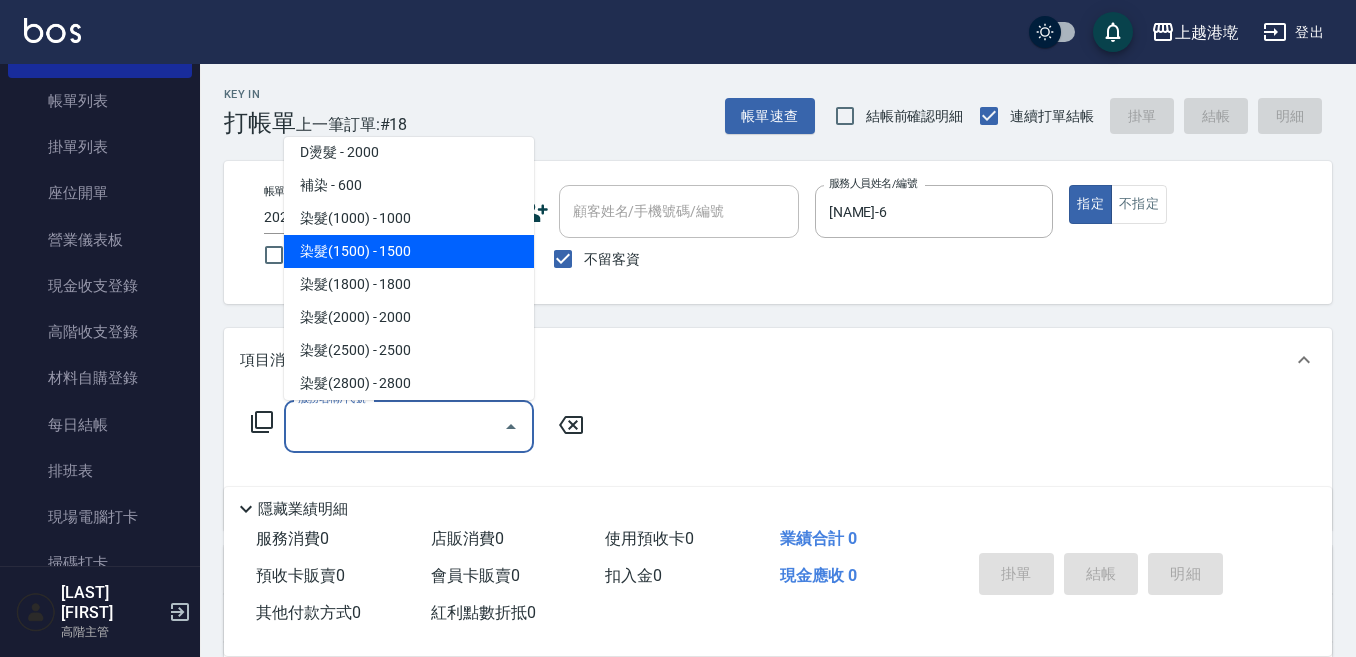 click on "染髮(1500) - 1500" at bounding box center [409, 251] 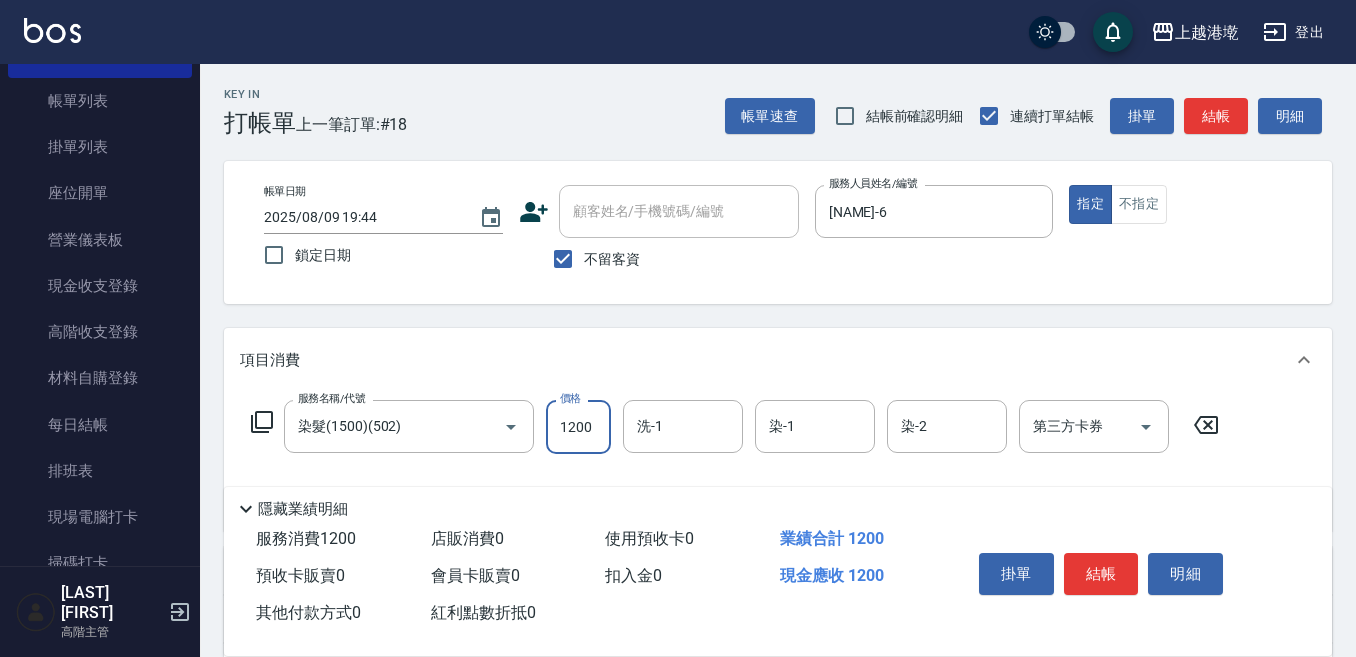 type on "1200" 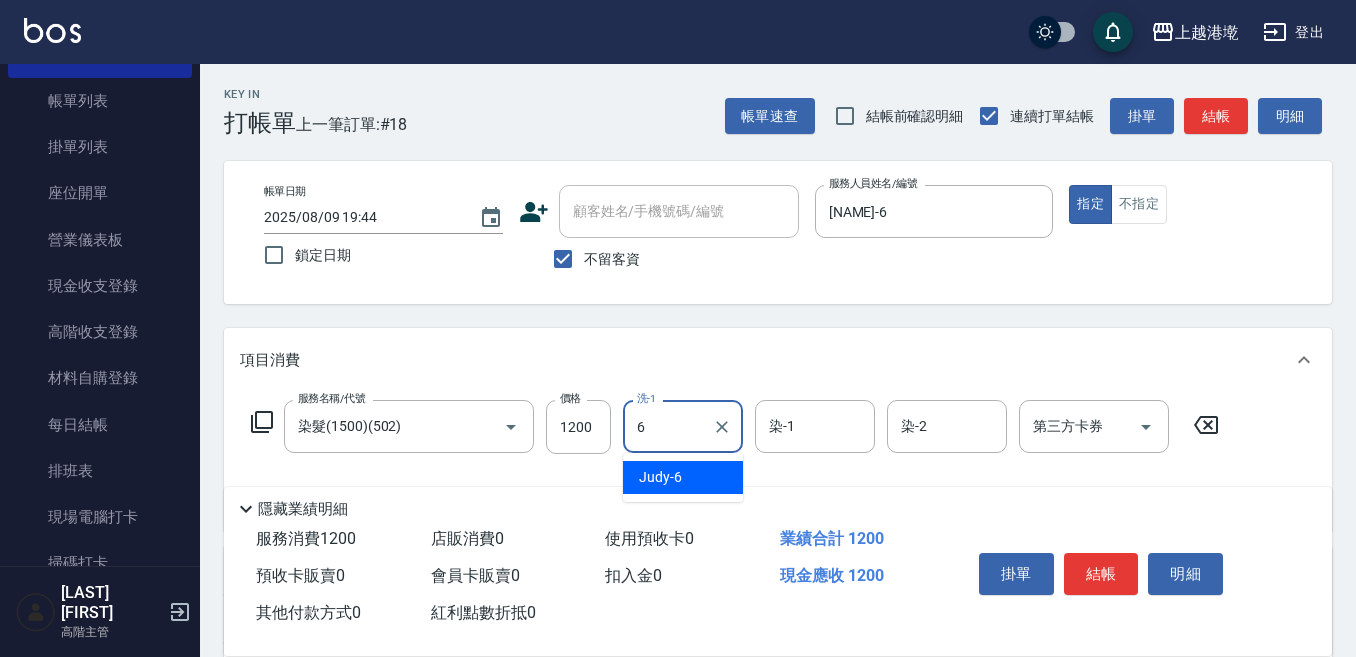 type on "[NAME]-6" 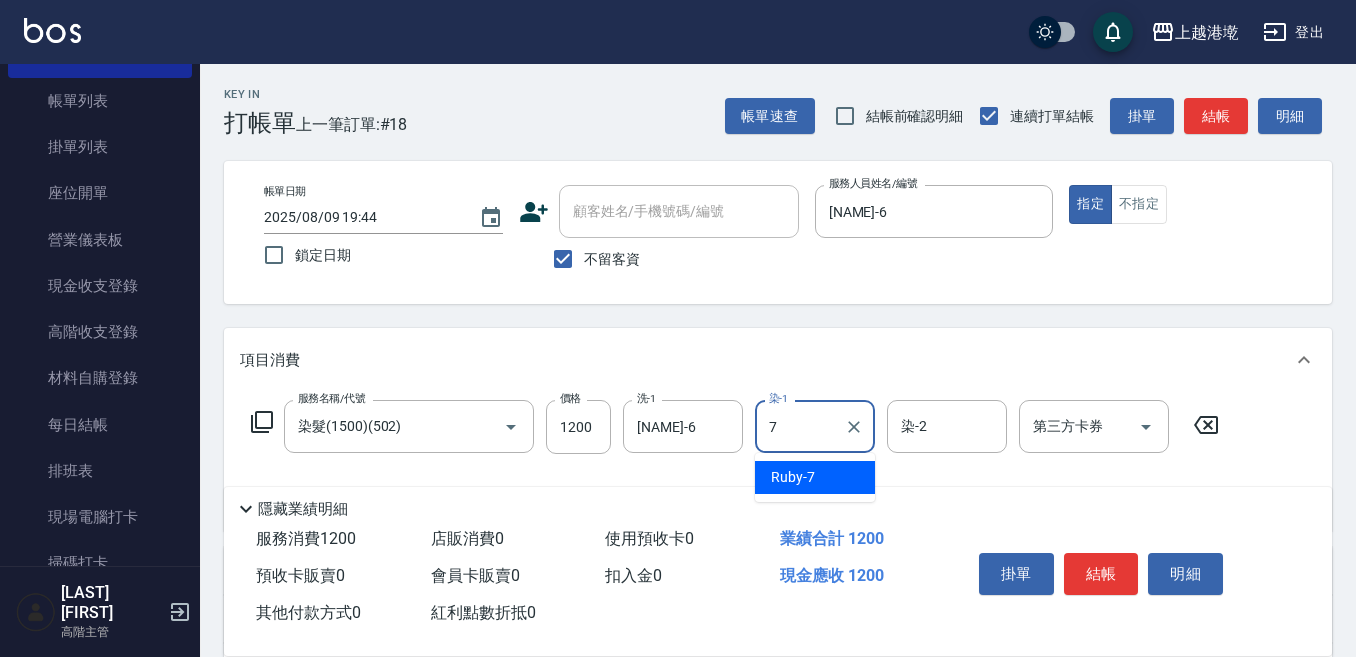 type on "Ruby-7" 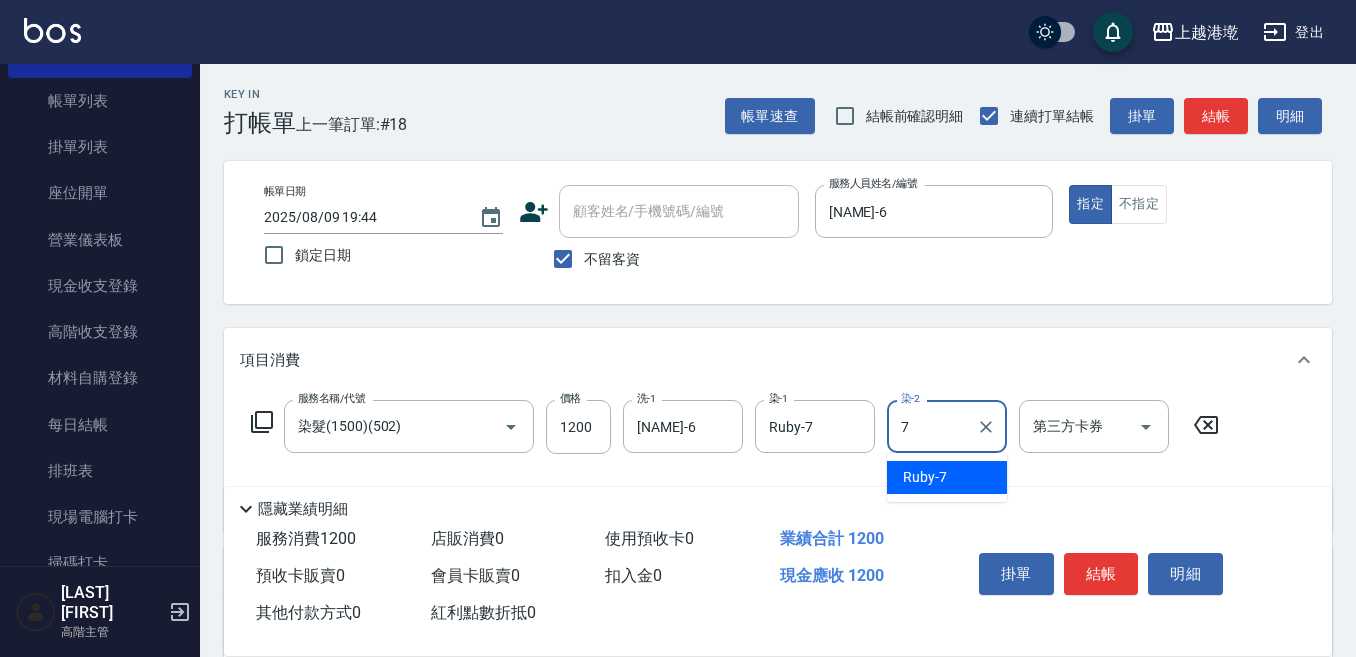 type on "Ruby-7" 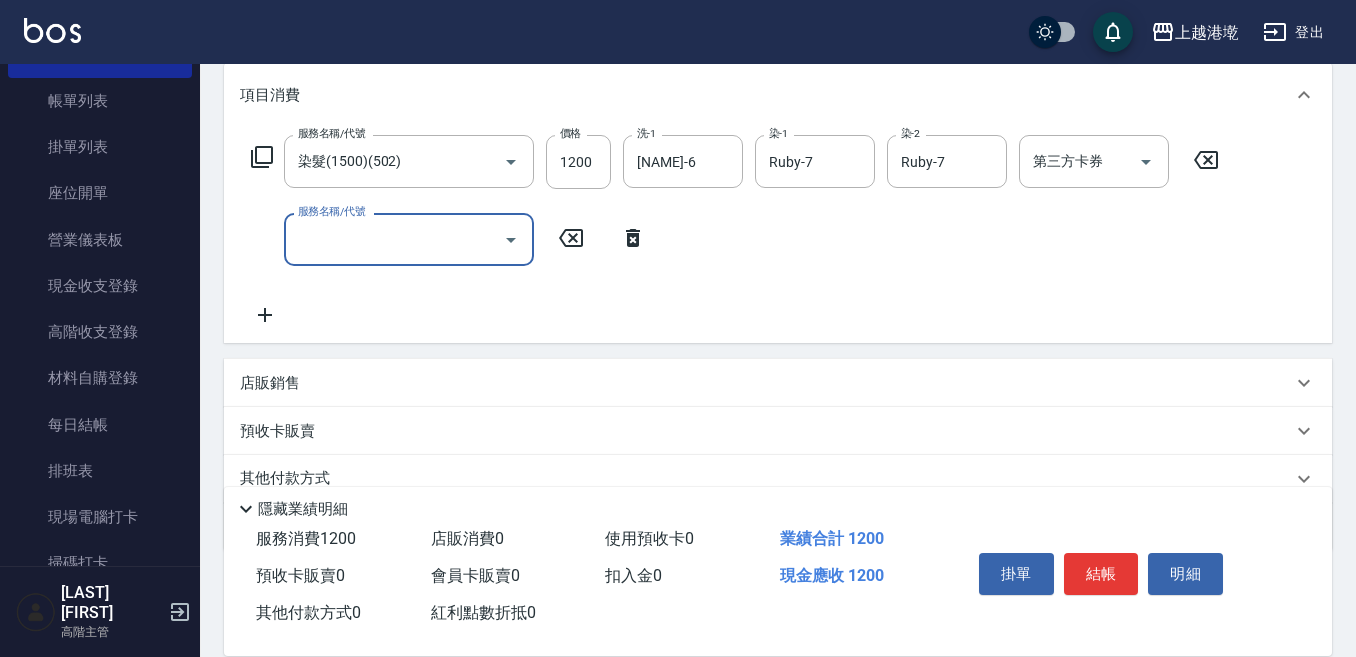 scroll, scrollTop: 300, scrollLeft: 0, axis: vertical 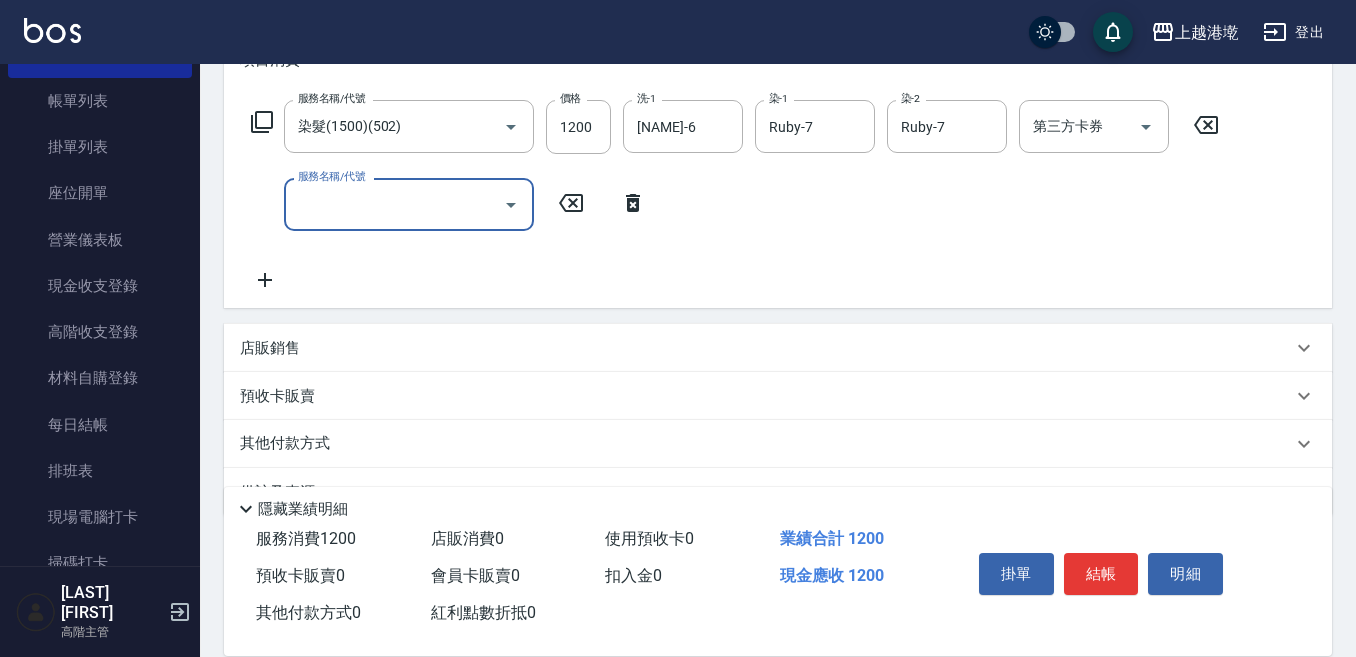 click on "店販銷售" at bounding box center (270, 348) 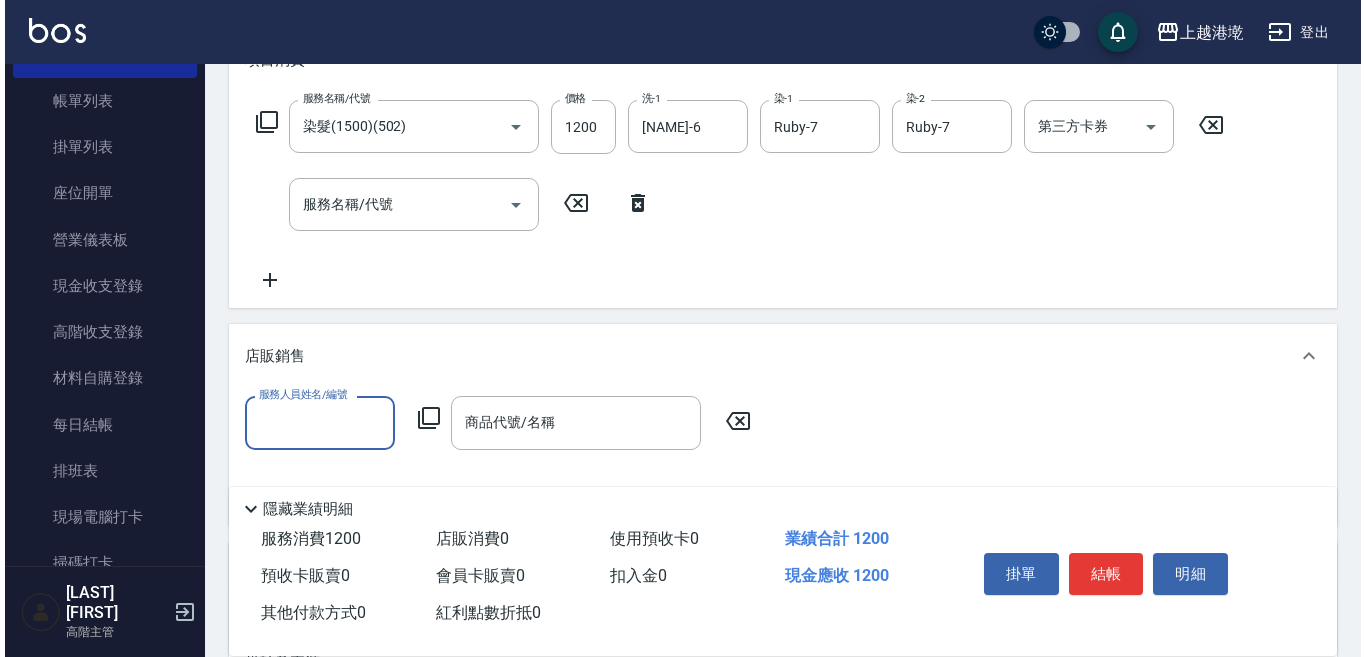 scroll, scrollTop: 0, scrollLeft: 0, axis: both 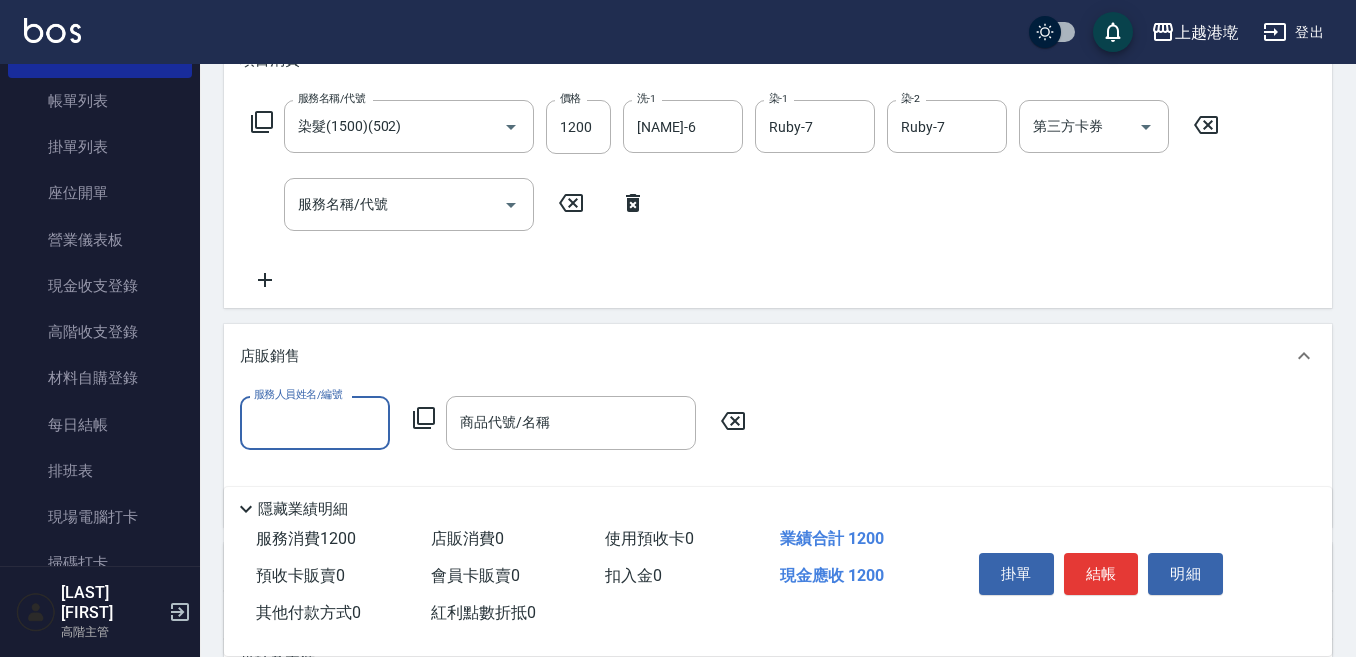 click on "服務人員姓名/編號" at bounding box center (315, 422) 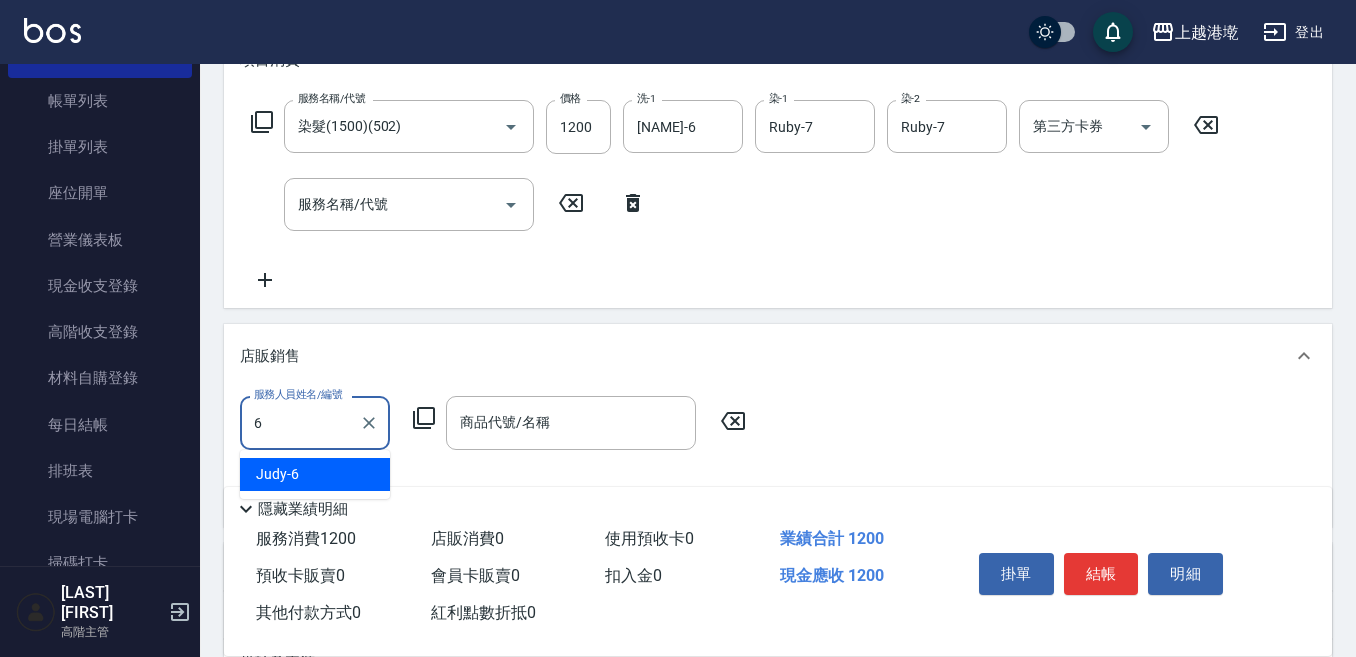 type on "[NAME]-6" 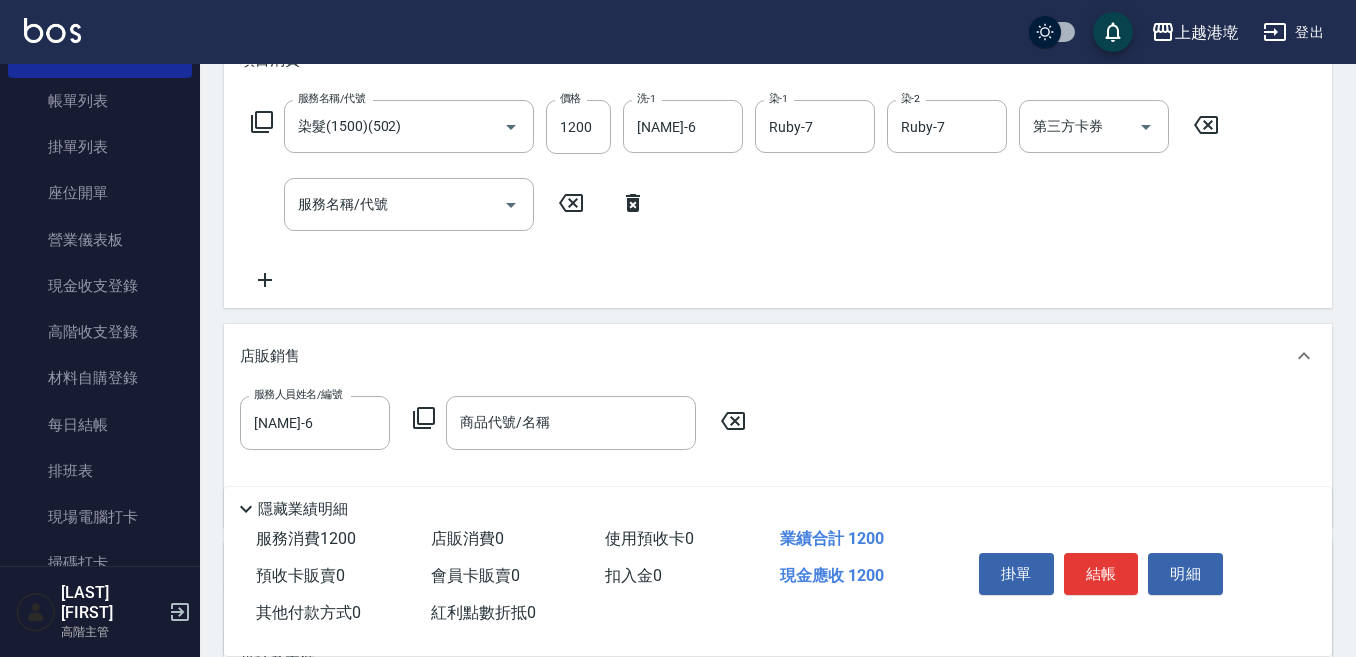 click 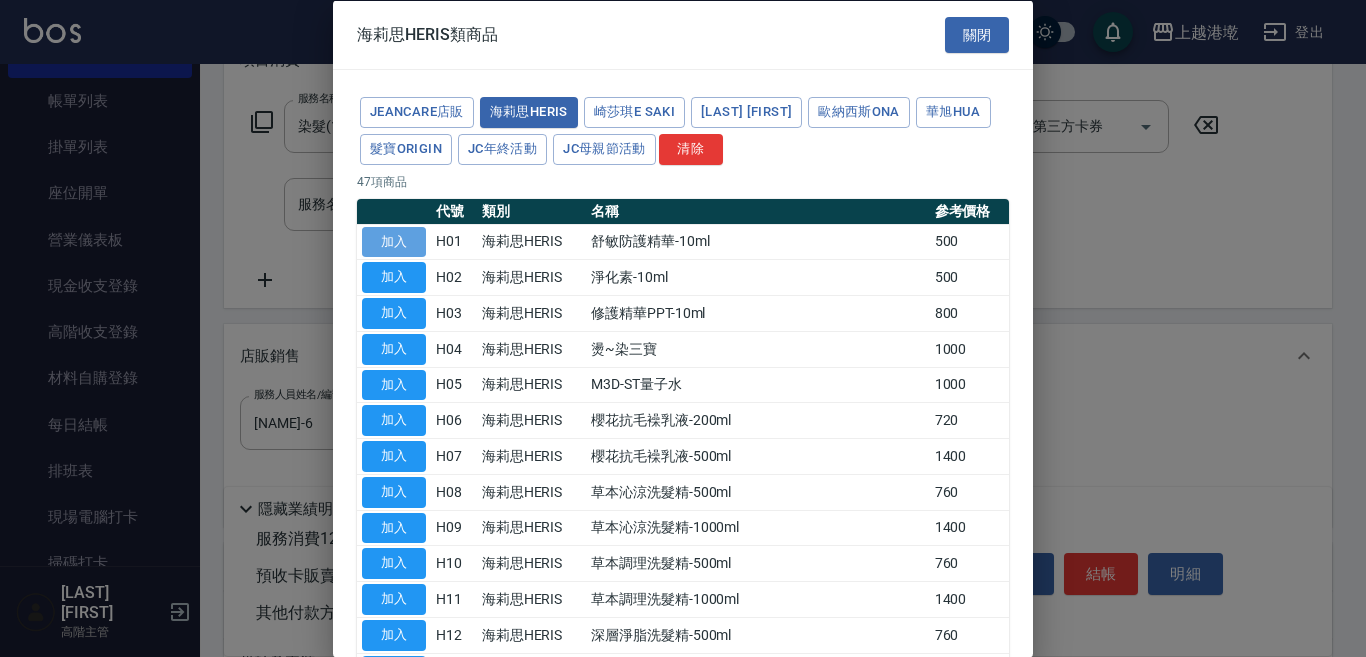 click on "加入" at bounding box center (394, 241) 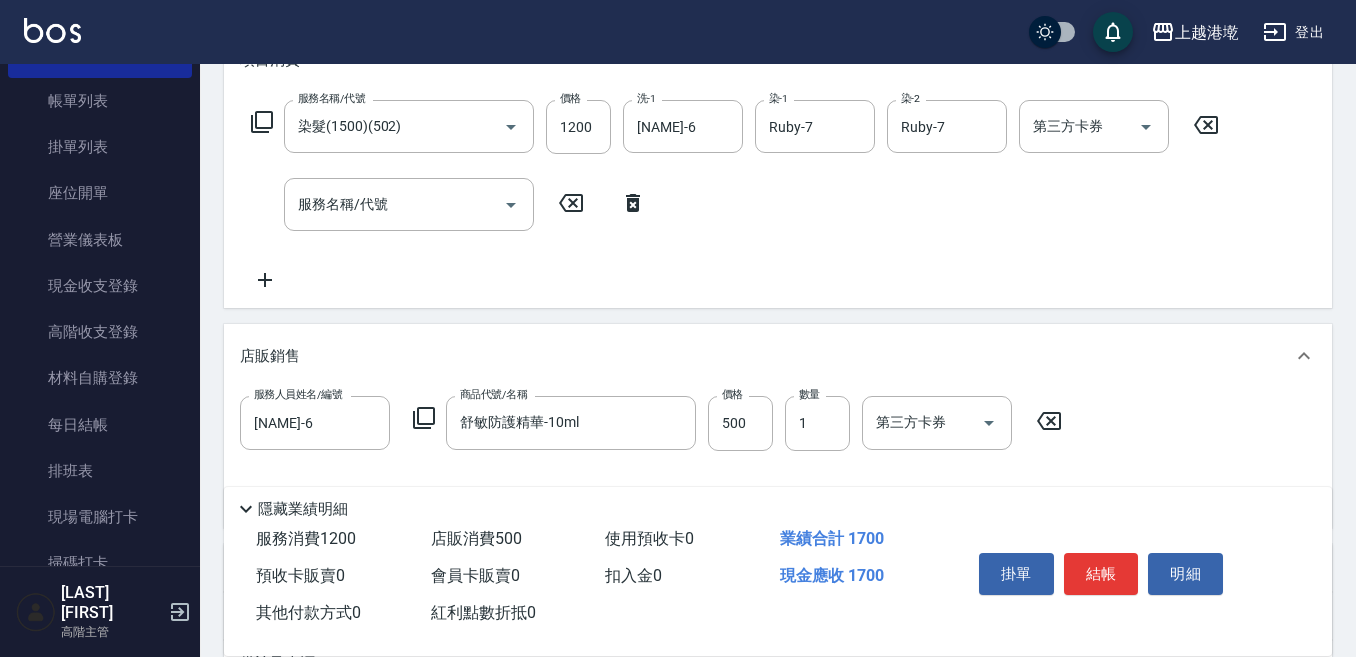 click 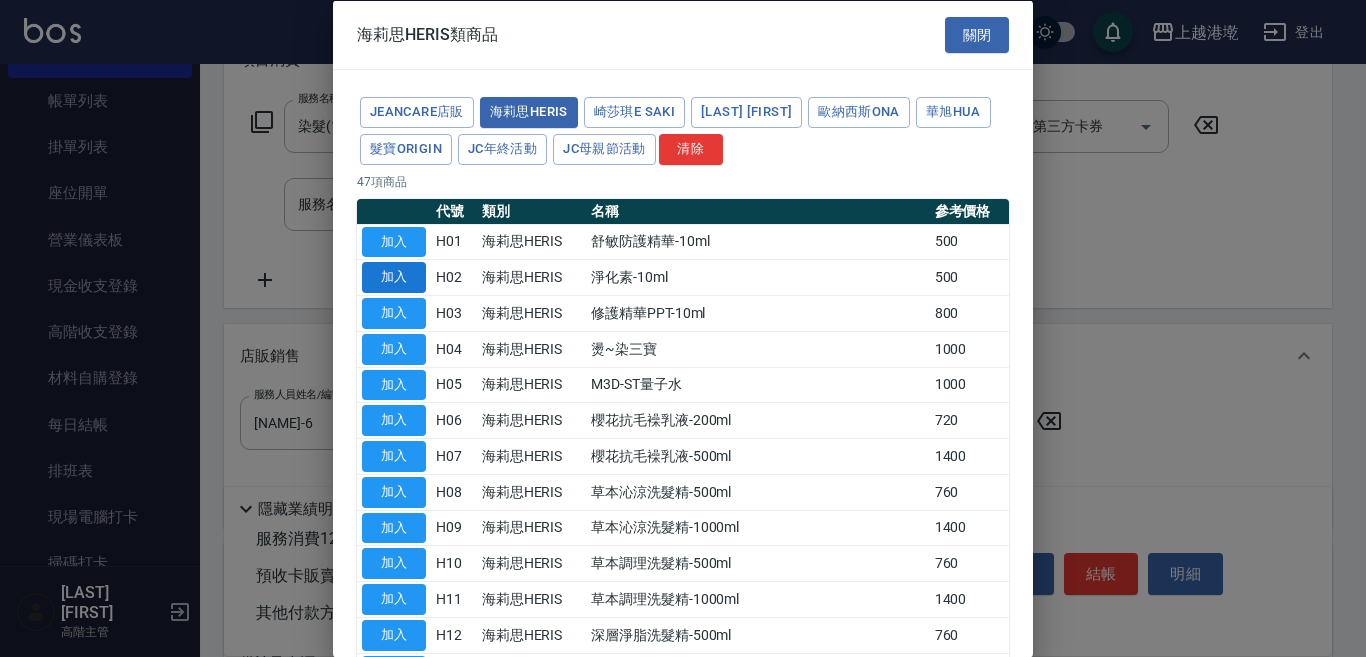 click on "加入" at bounding box center (394, 277) 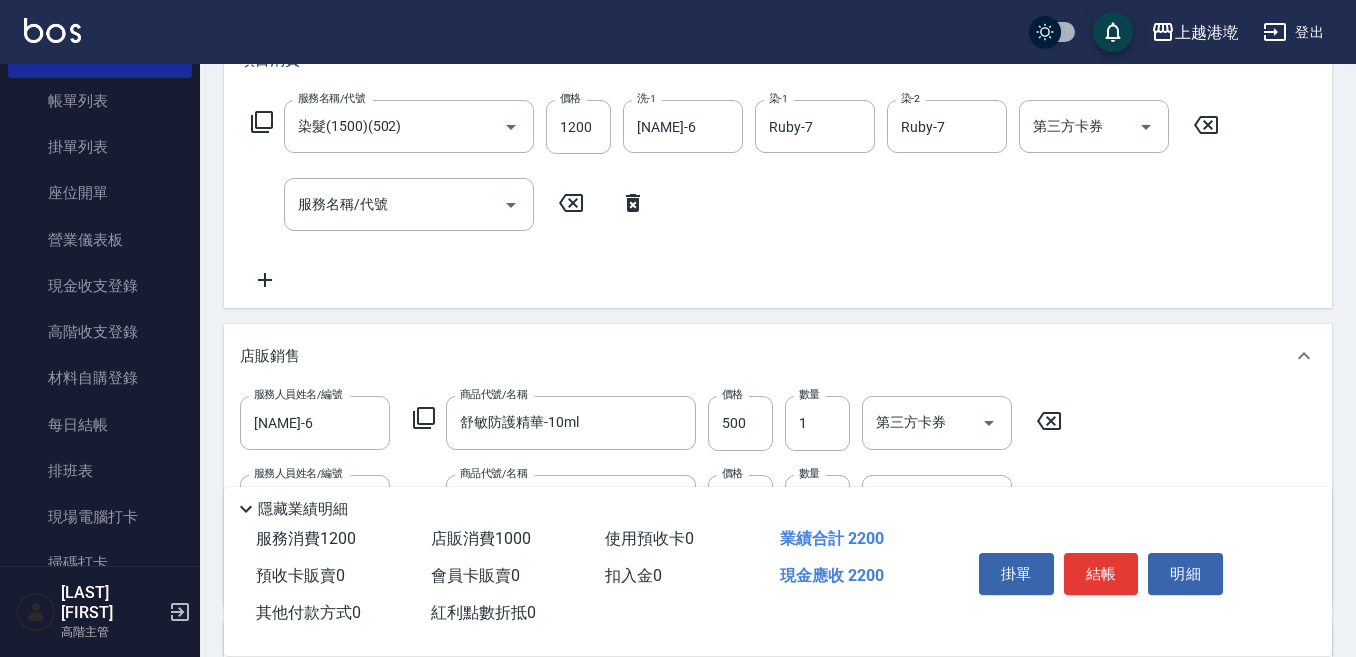 click 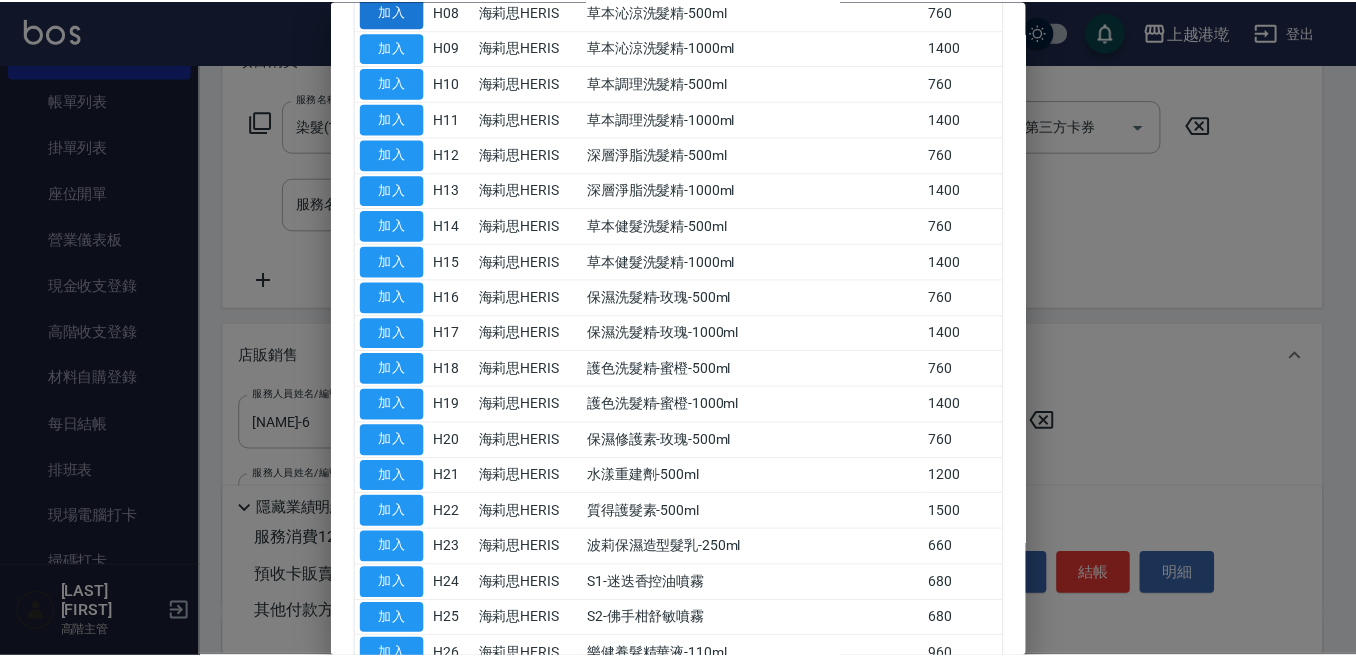 scroll, scrollTop: 700, scrollLeft: 0, axis: vertical 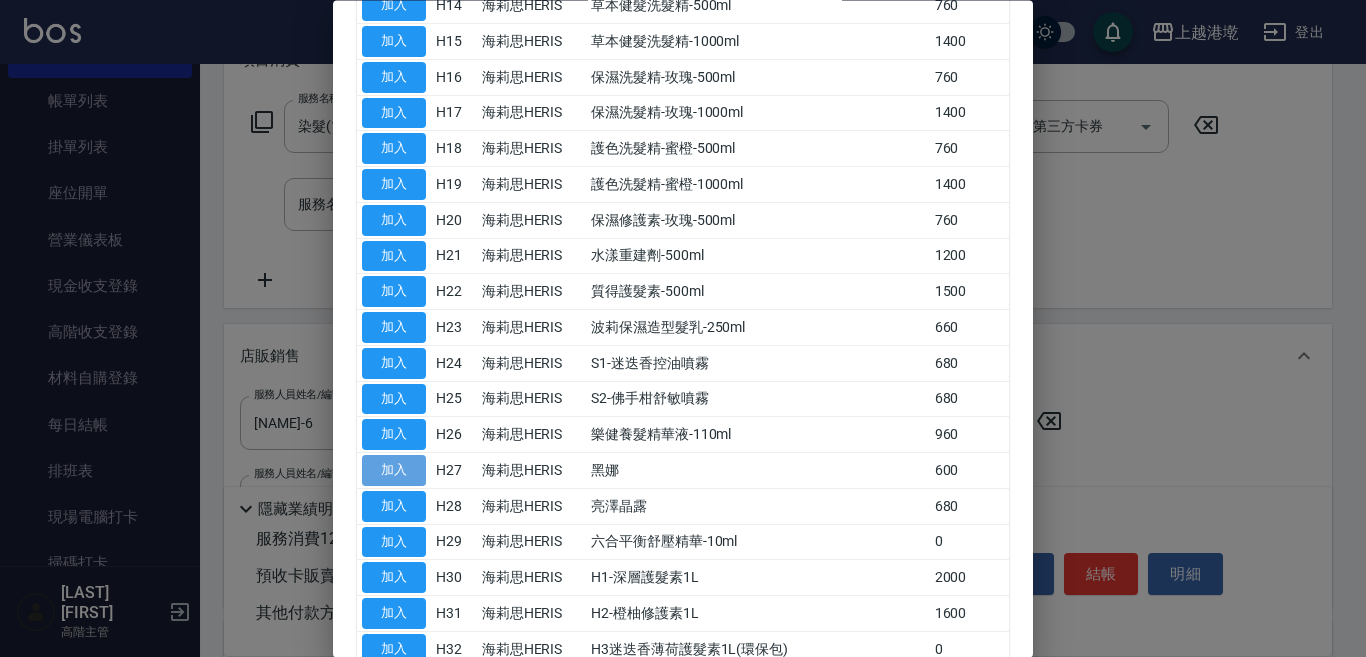 click on "加入" at bounding box center (394, 471) 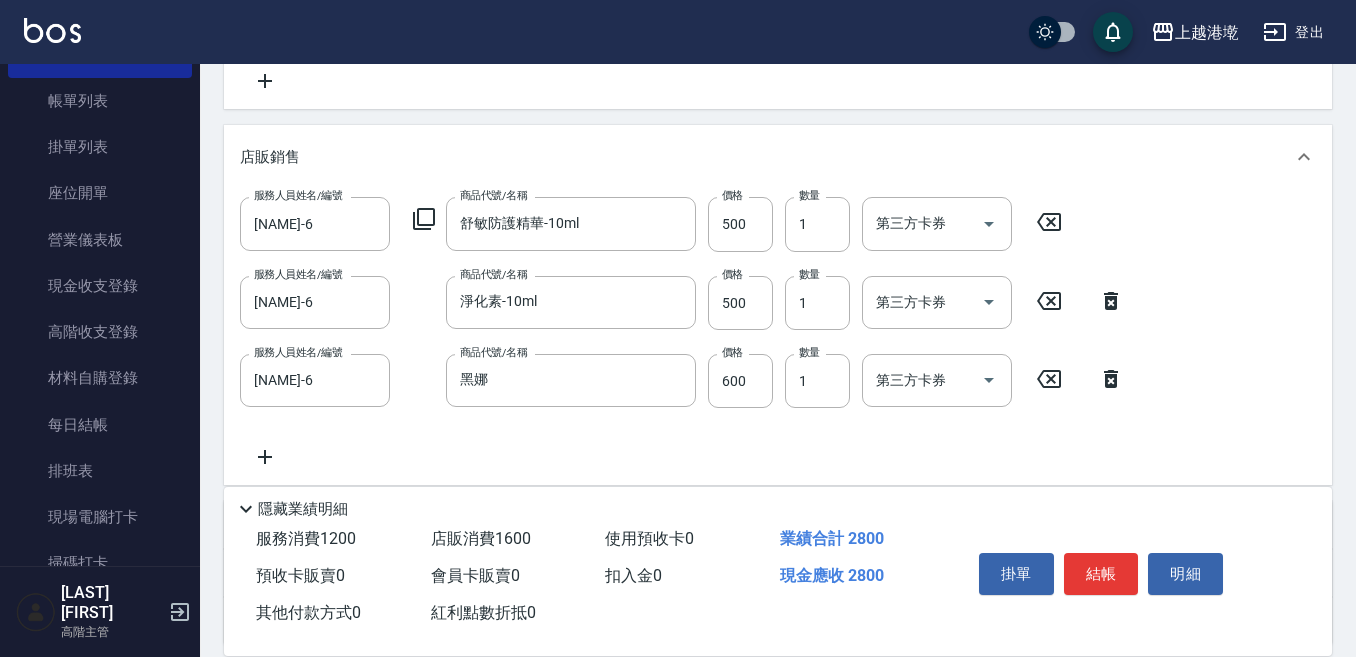 scroll, scrollTop: 500, scrollLeft: 0, axis: vertical 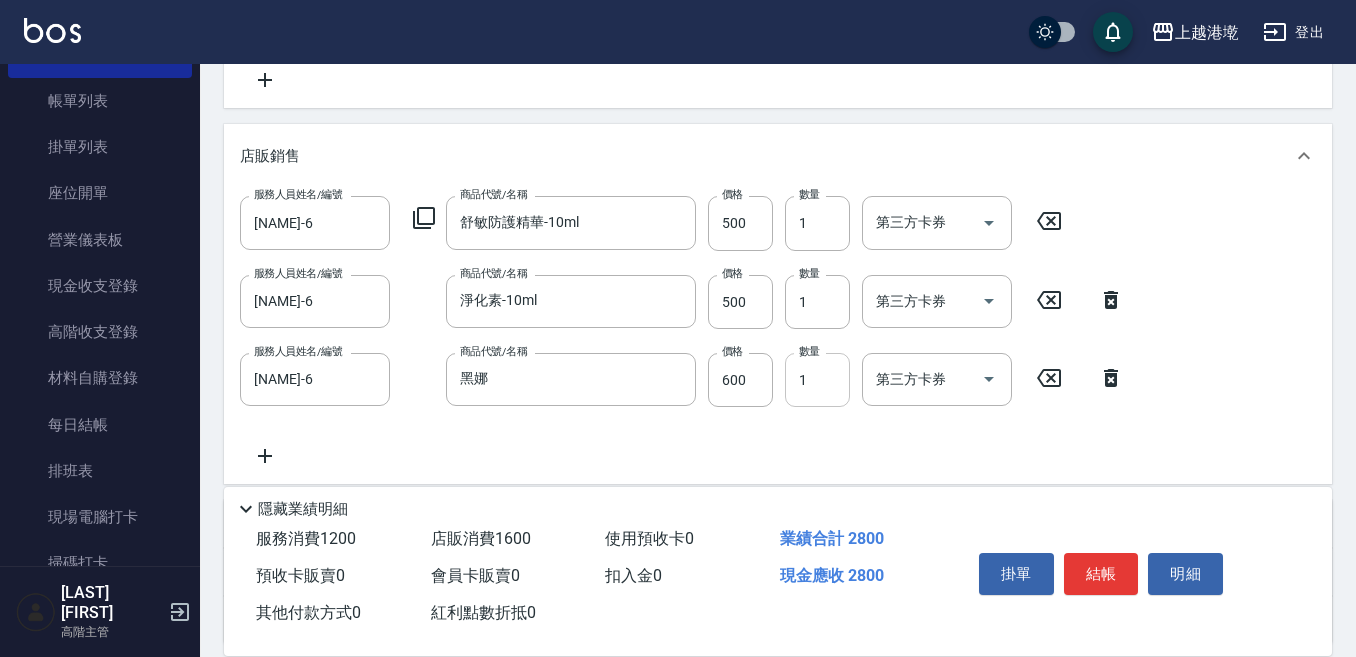 click on "1" at bounding box center (817, 380) 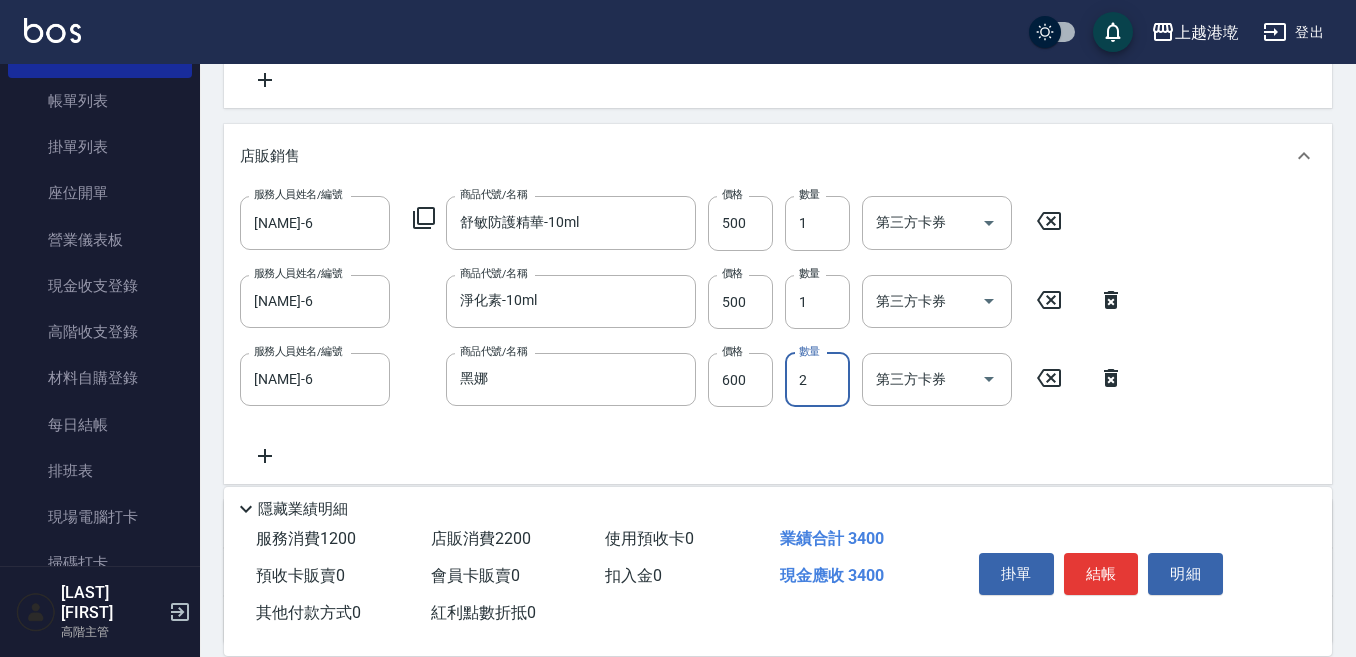 type on "2" 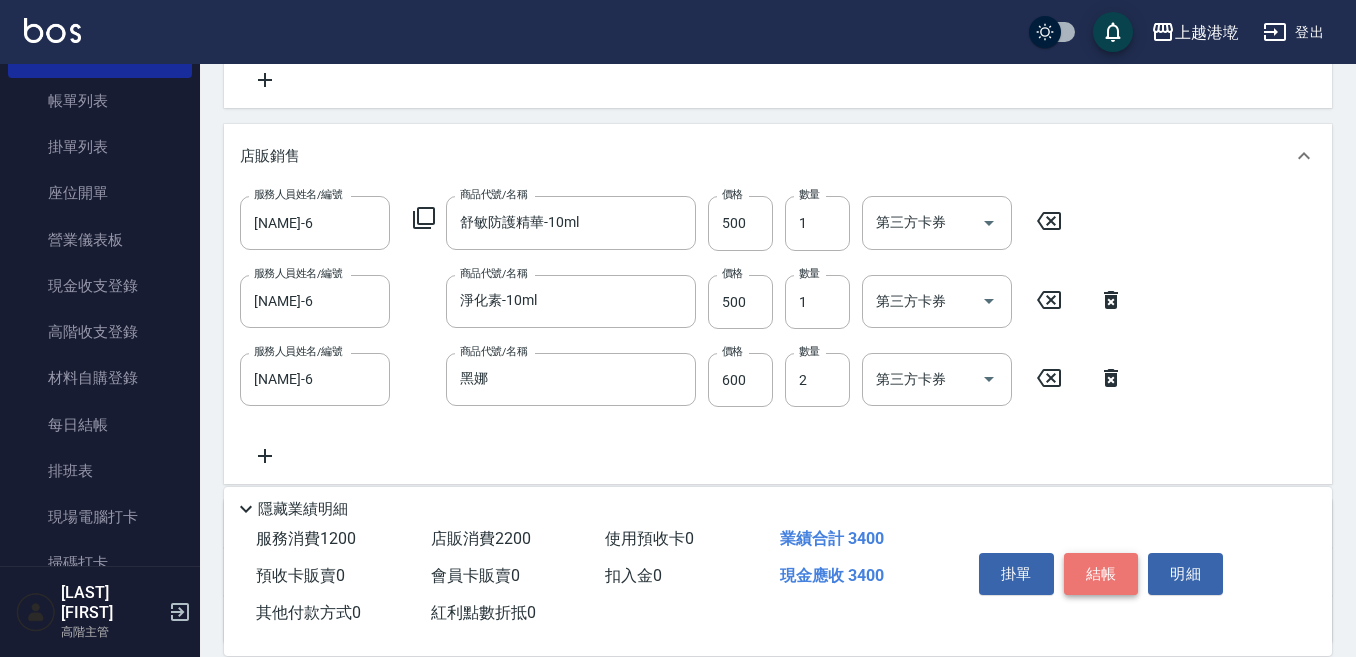 click on "結帳" at bounding box center (1101, 574) 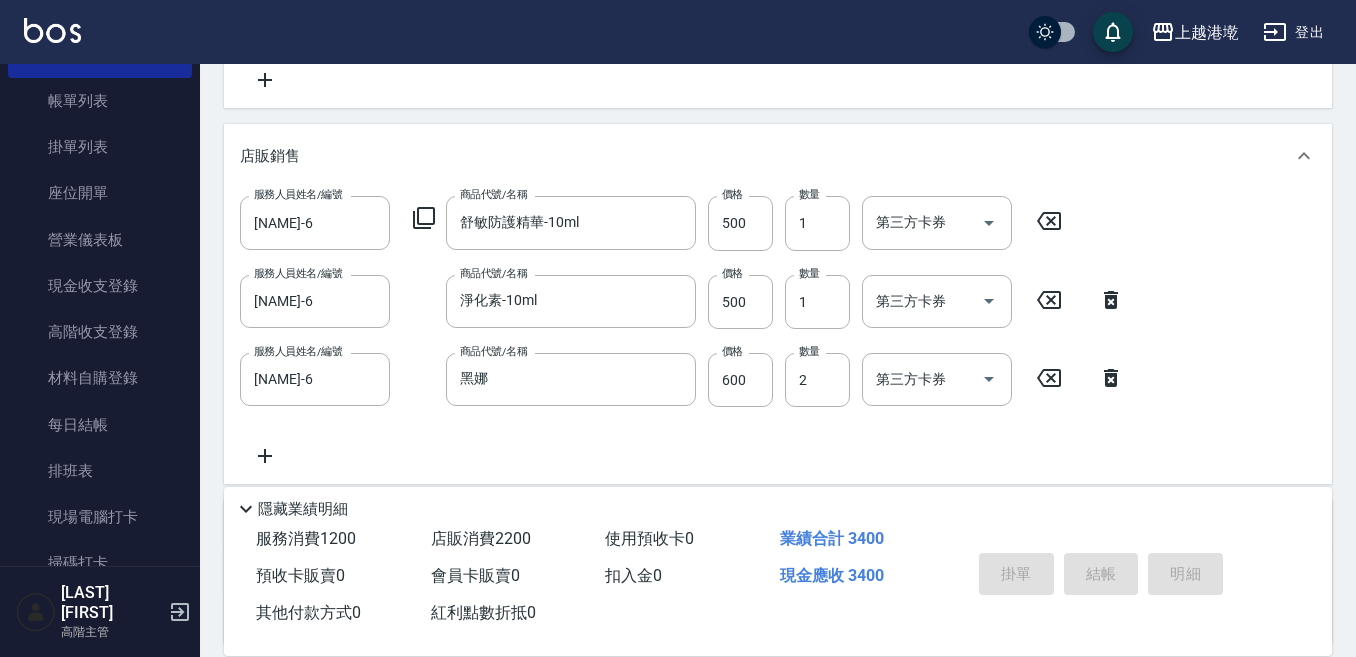 type on "2025/08/09 19:45" 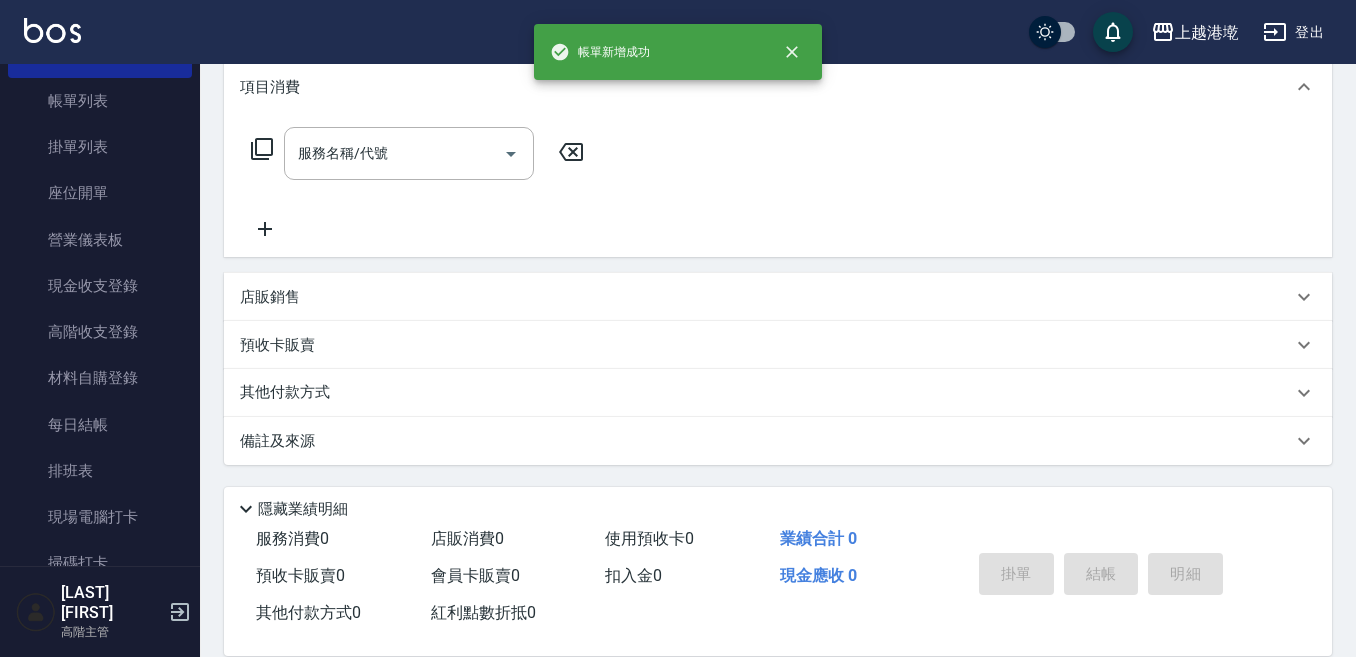 scroll, scrollTop: 0, scrollLeft: 0, axis: both 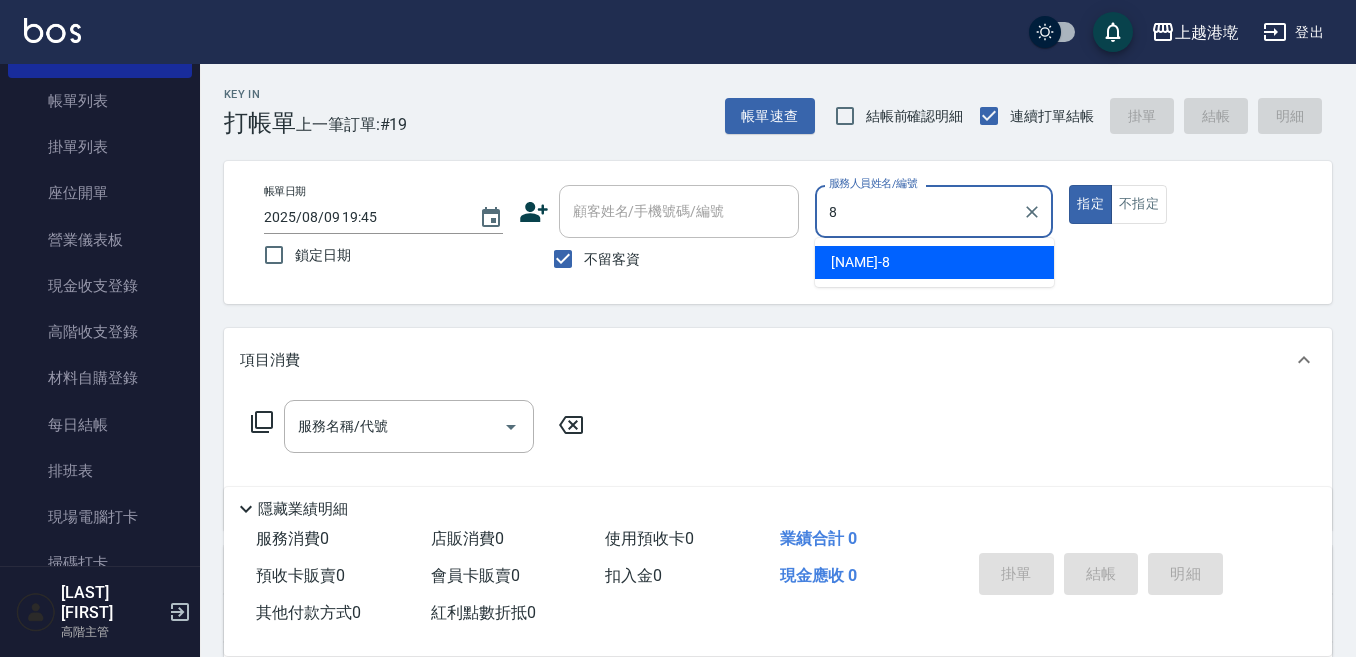 type on "Smile-8" 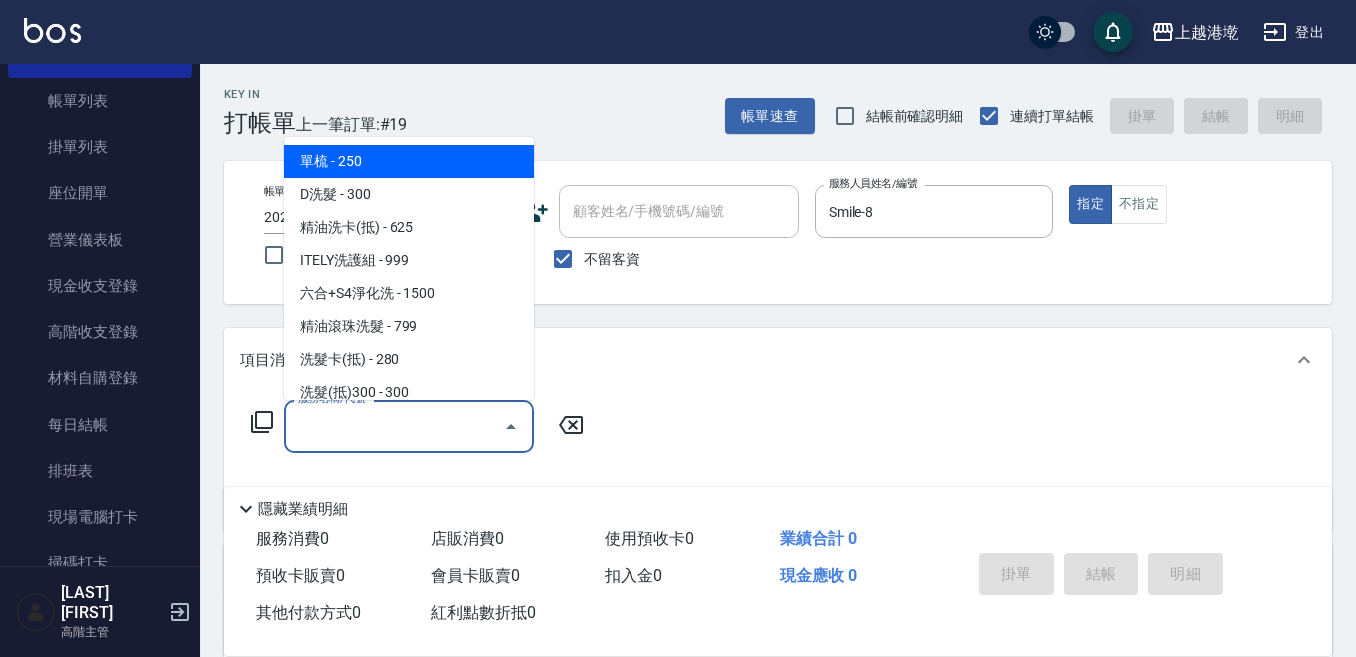 click on "服務名稱/代號" at bounding box center (394, 426) 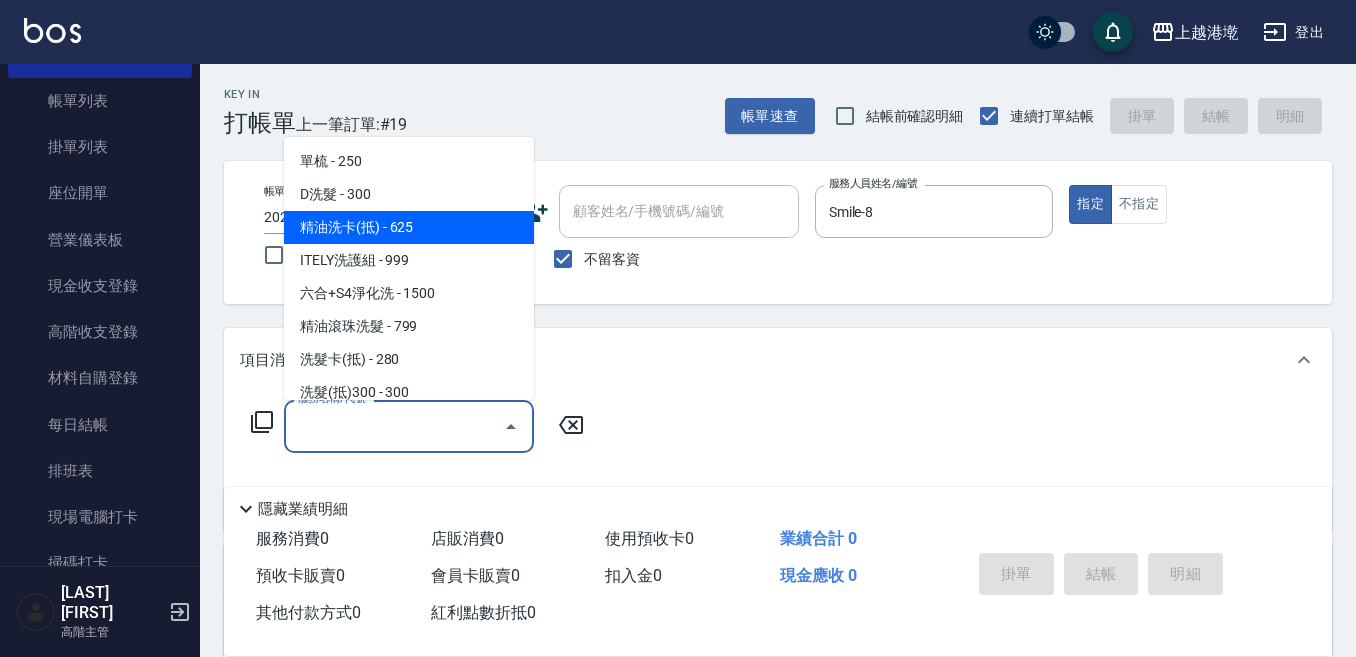 click on "精油洗卡(抵) - 625" at bounding box center (409, 227) 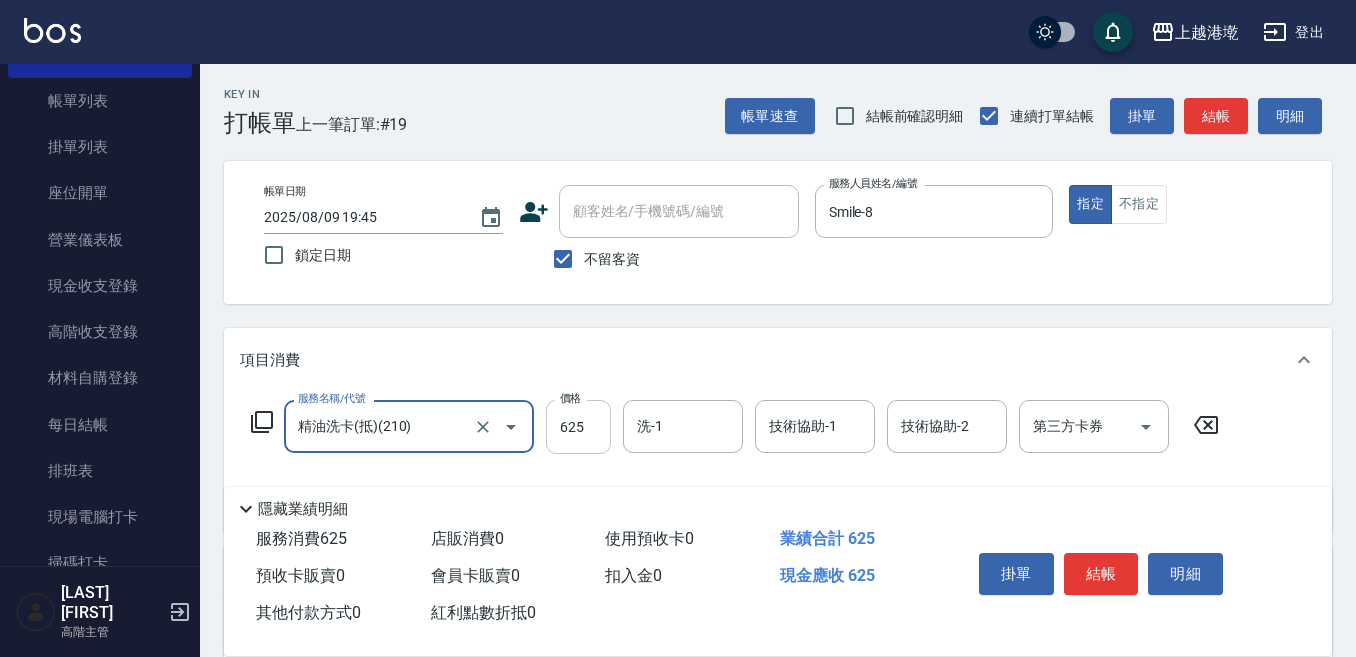 click on "價格 625 價格" at bounding box center [578, 427] 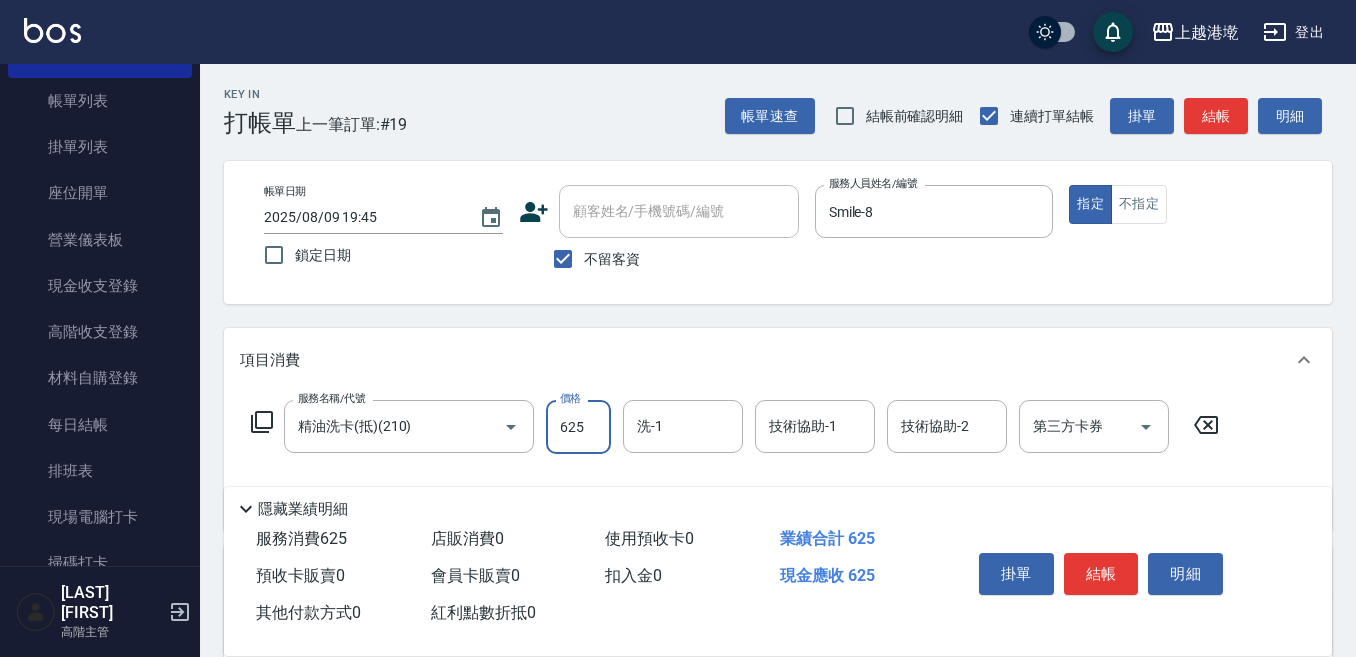 click on "625" at bounding box center (578, 427) 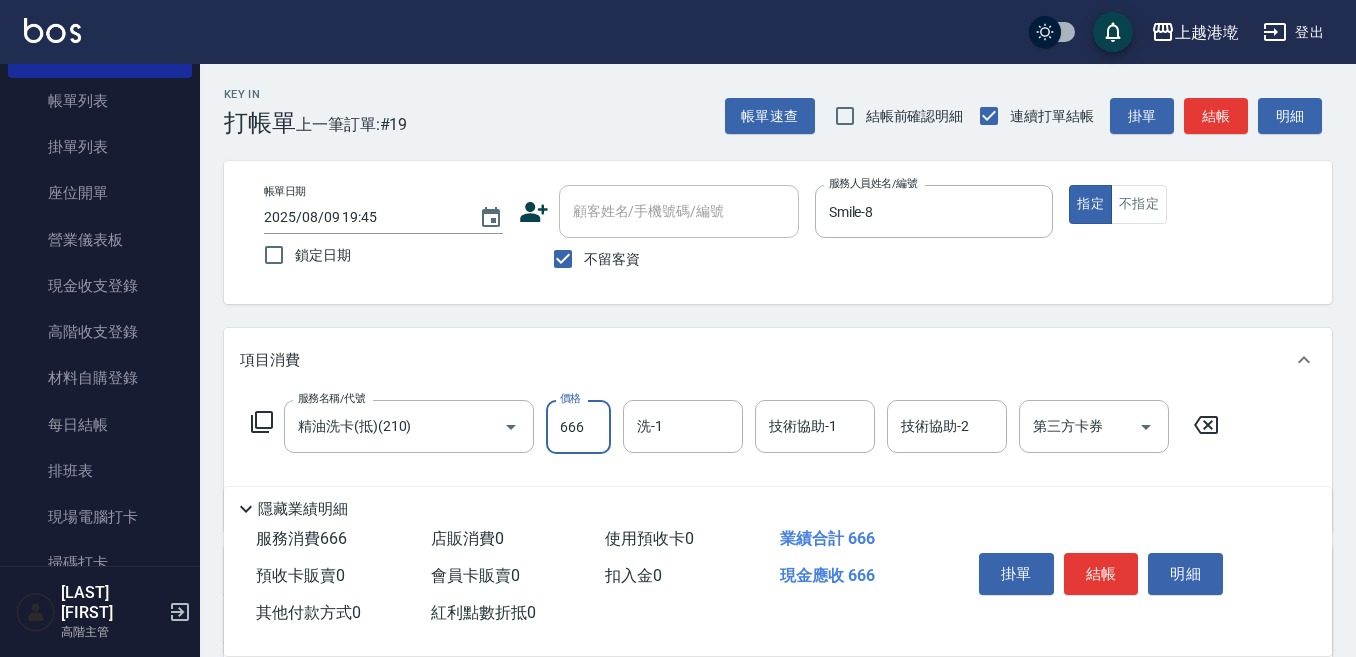 type on "666" 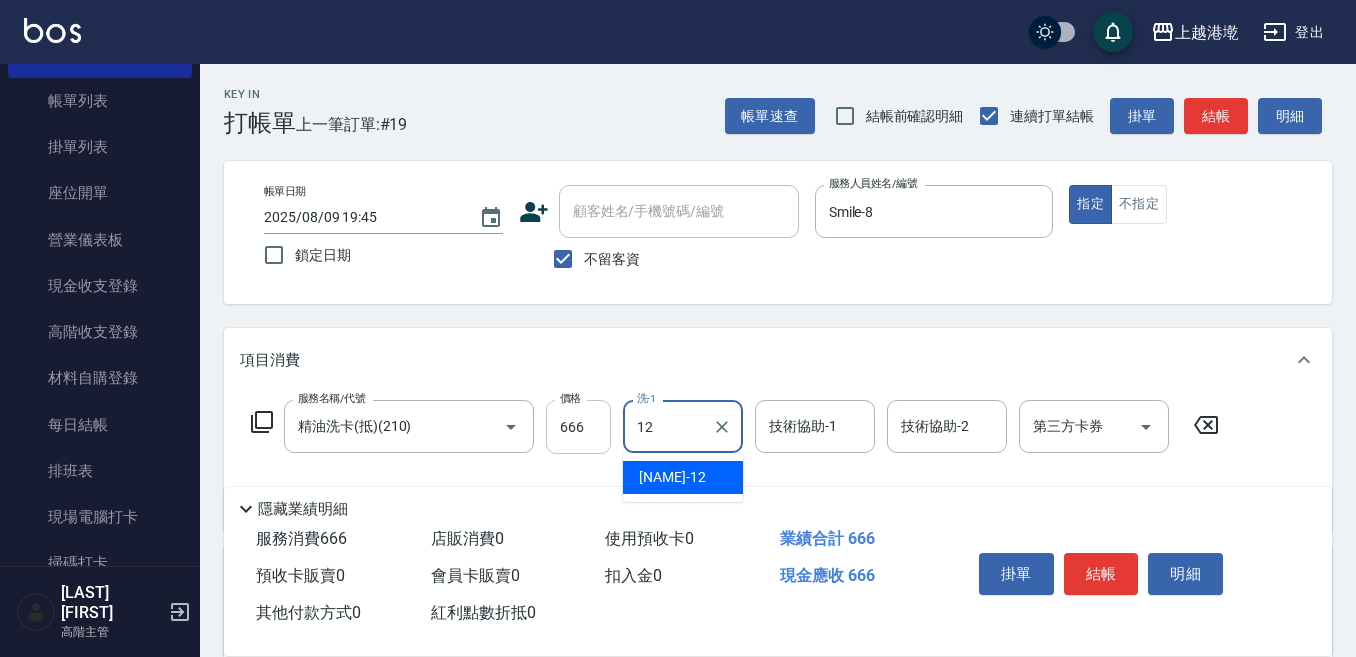 type on "[NAME]-12" 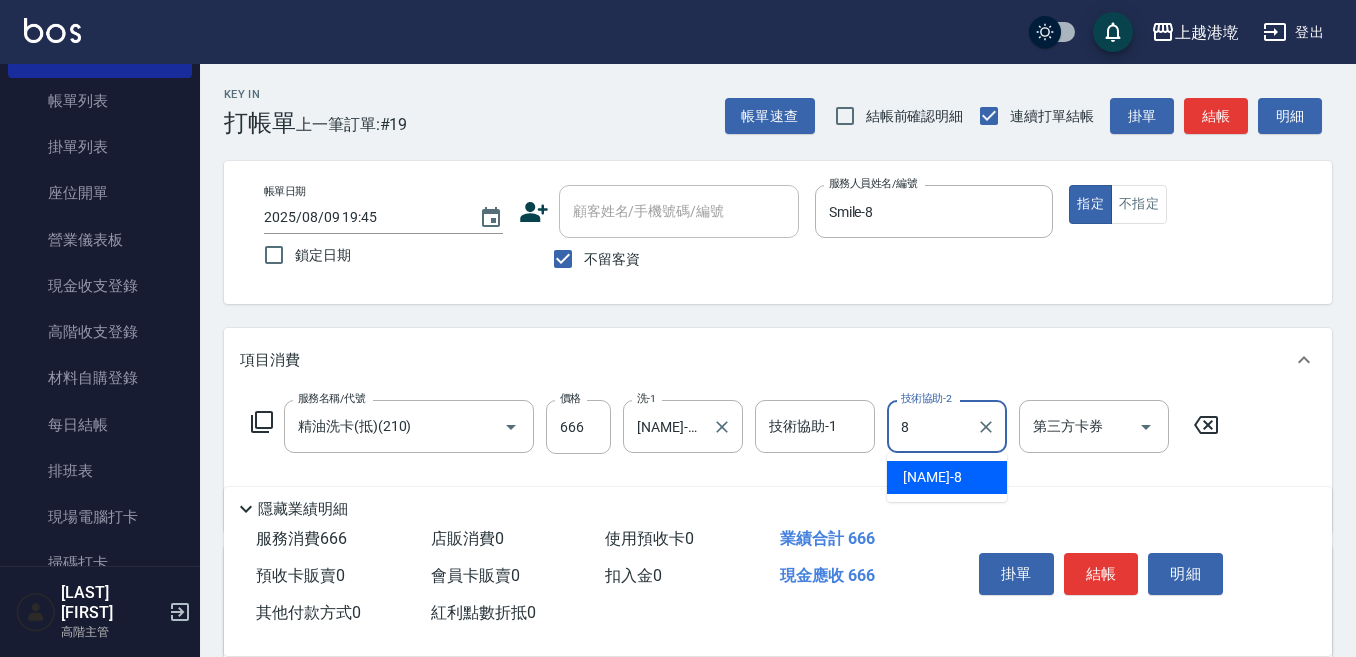 type on "Smile-8" 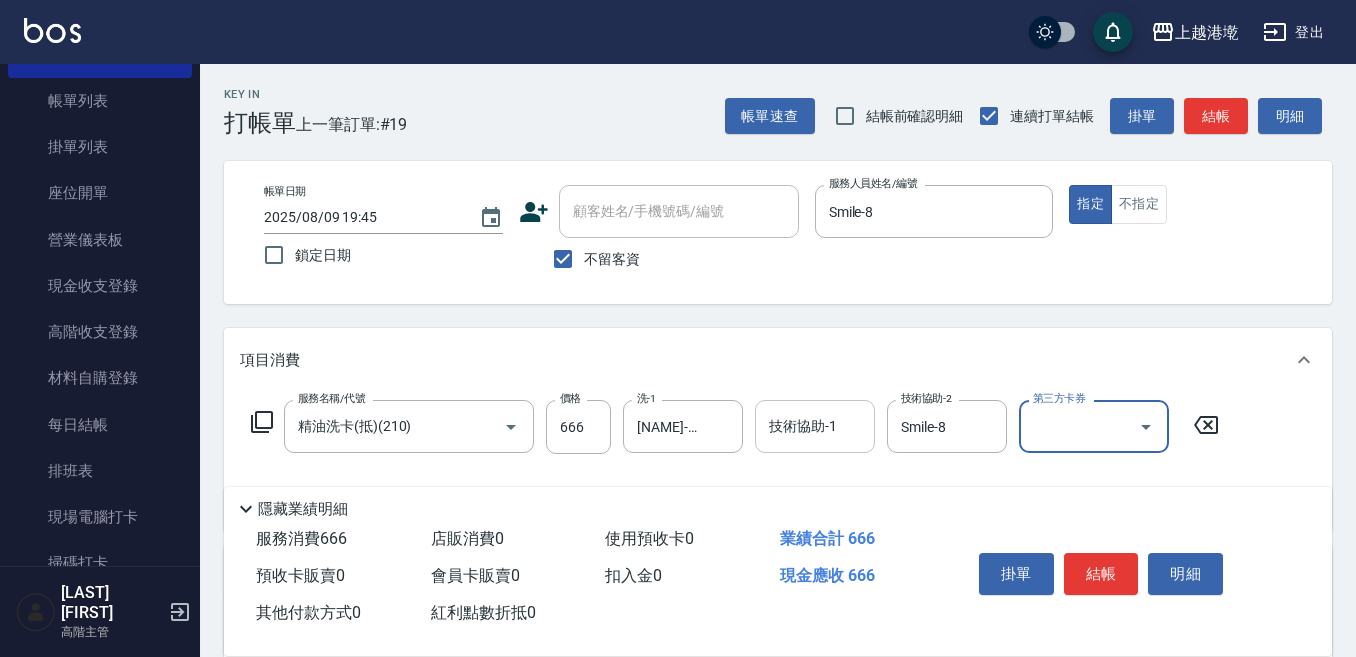 click on "技術協助-1" at bounding box center [815, 426] 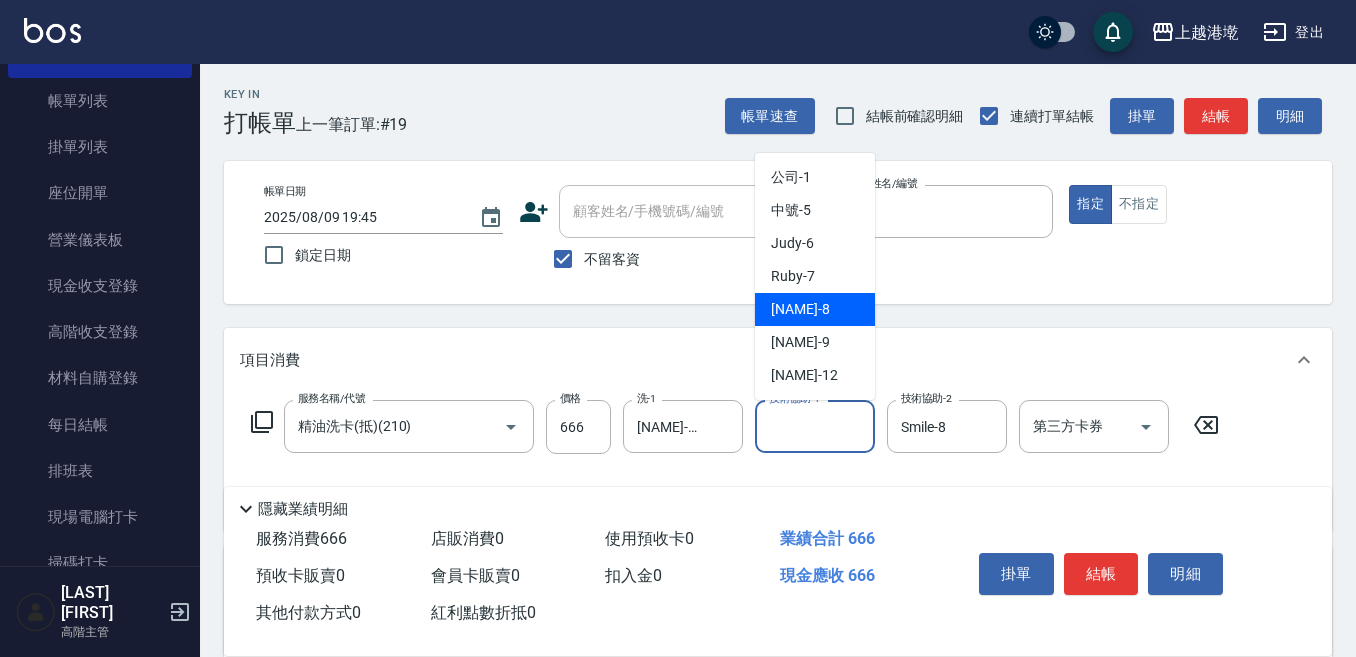 click on "Smile -8" at bounding box center (800, 309) 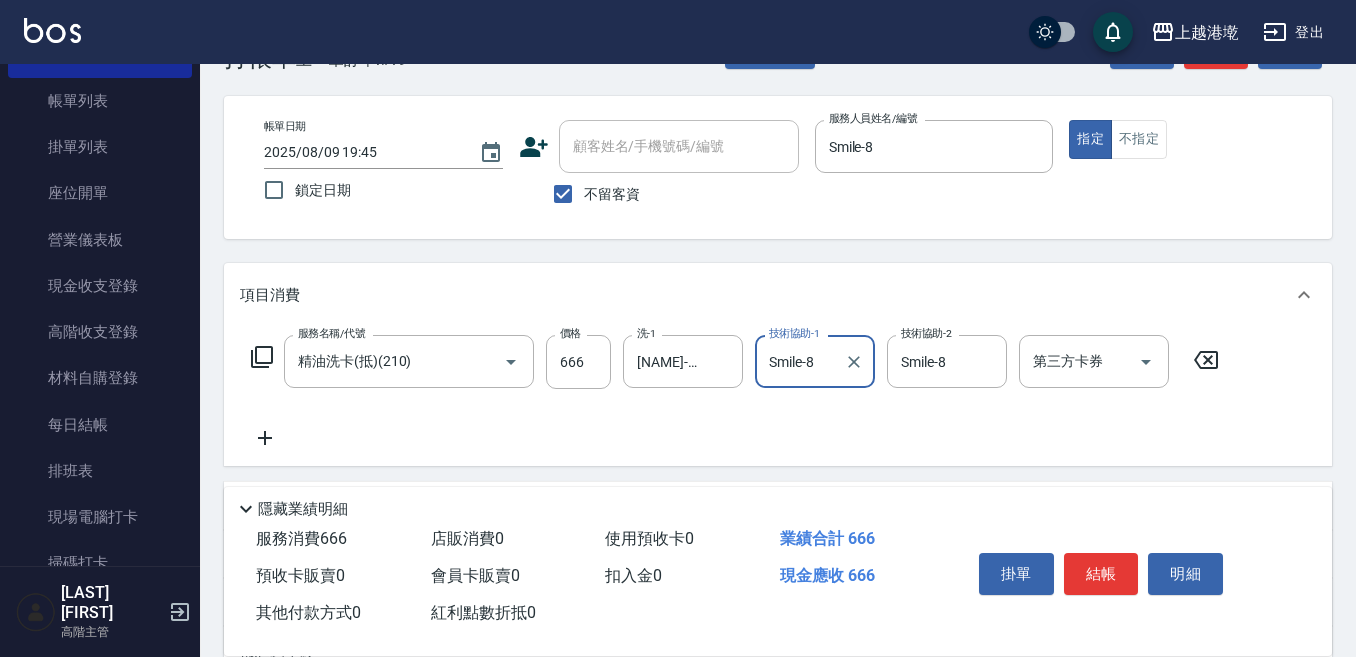 scroll, scrollTop: 100, scrollLeft: 0, axis: vertical 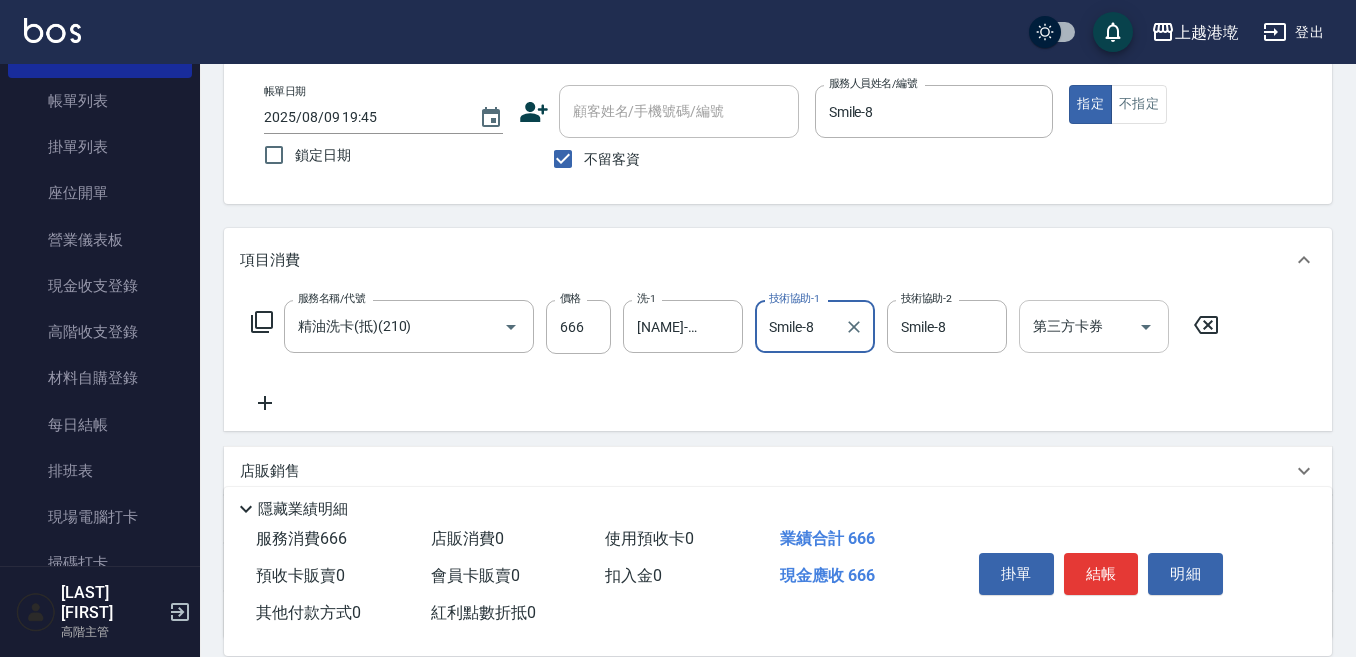 click on "第三方卡券" at bounding box center (1079, 326) 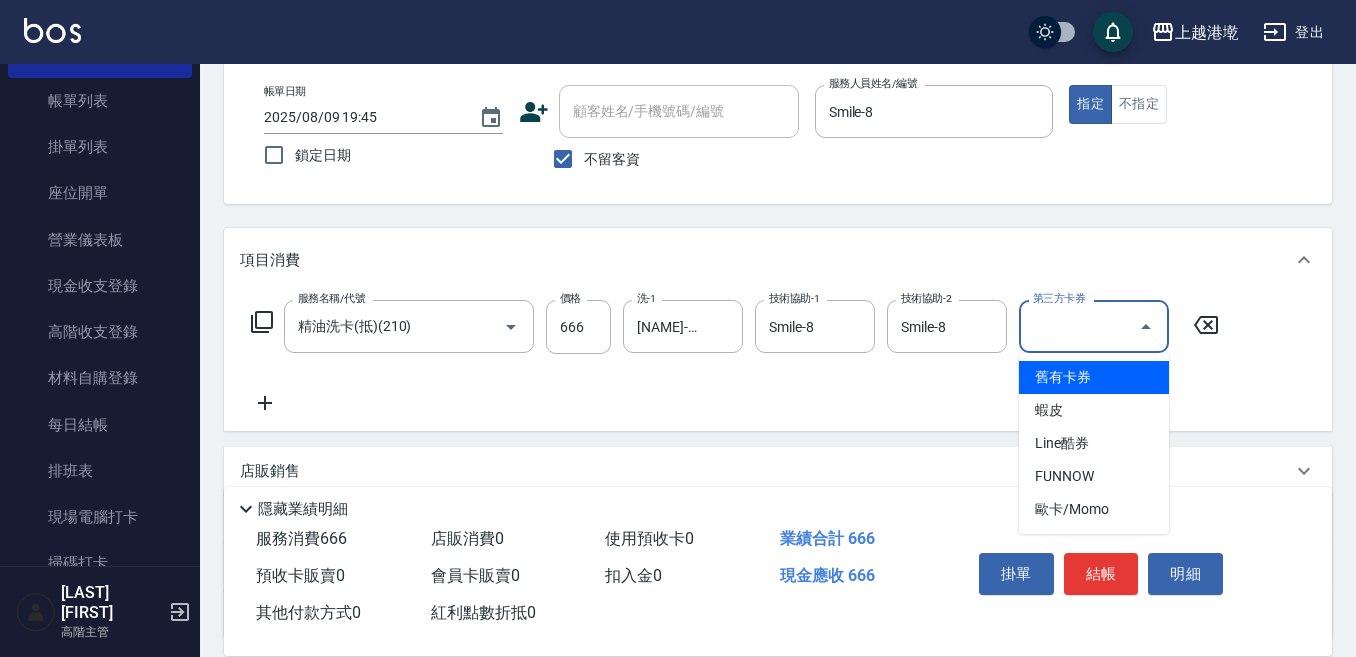 click on "舊有卡券" at bounding box center [1094, 377] 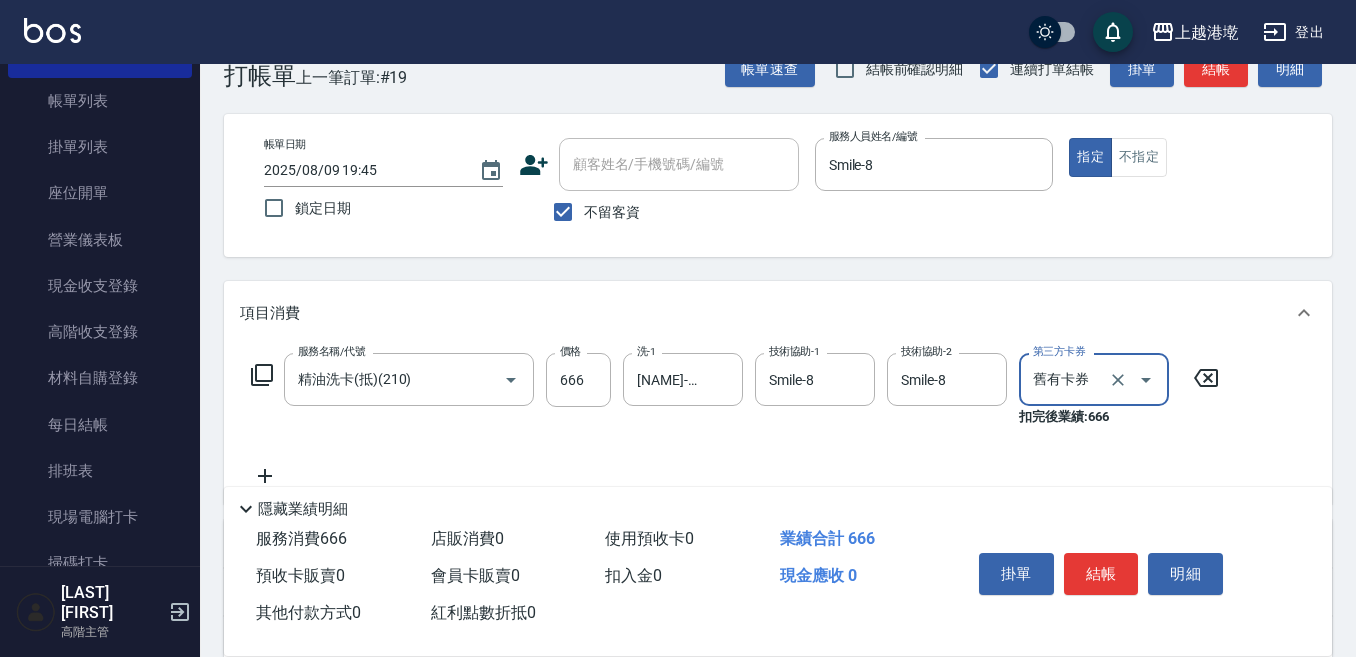 scroll, scrollTop: 0, scrollLeft: 0, axis: both 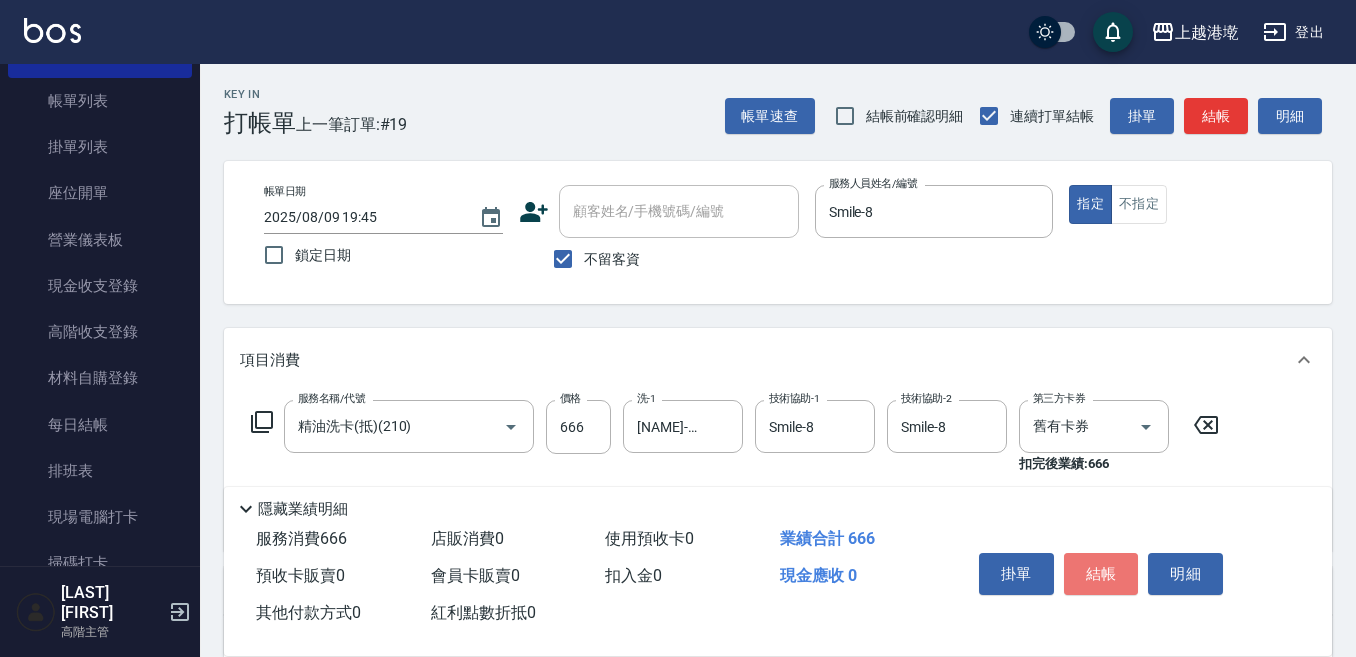 click on "結帳" at bounding box center [1101, 574] 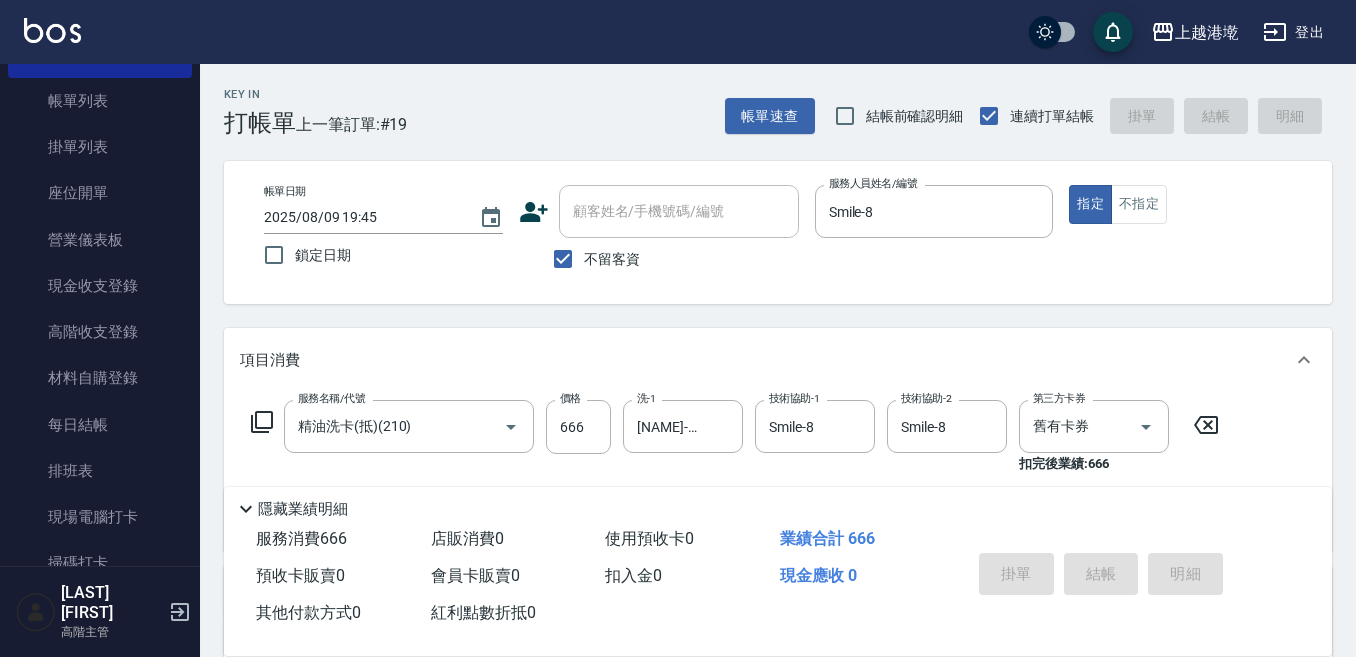 type 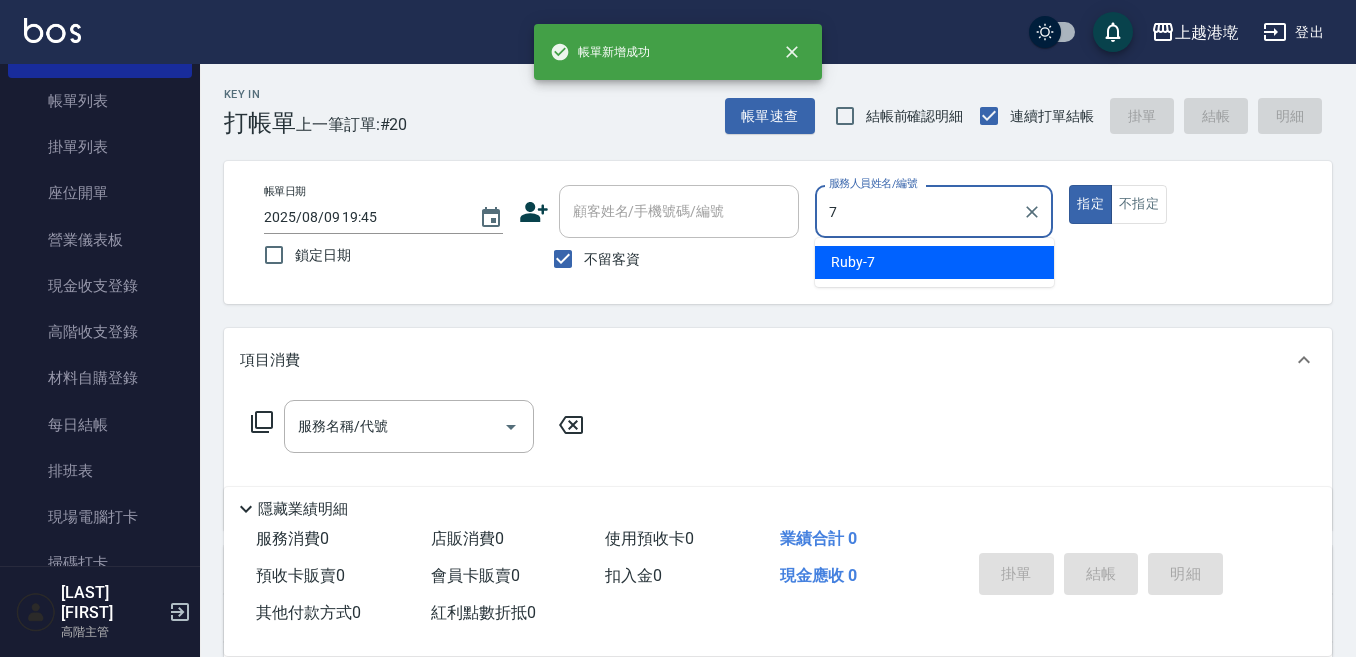 type on "Ruby-7" 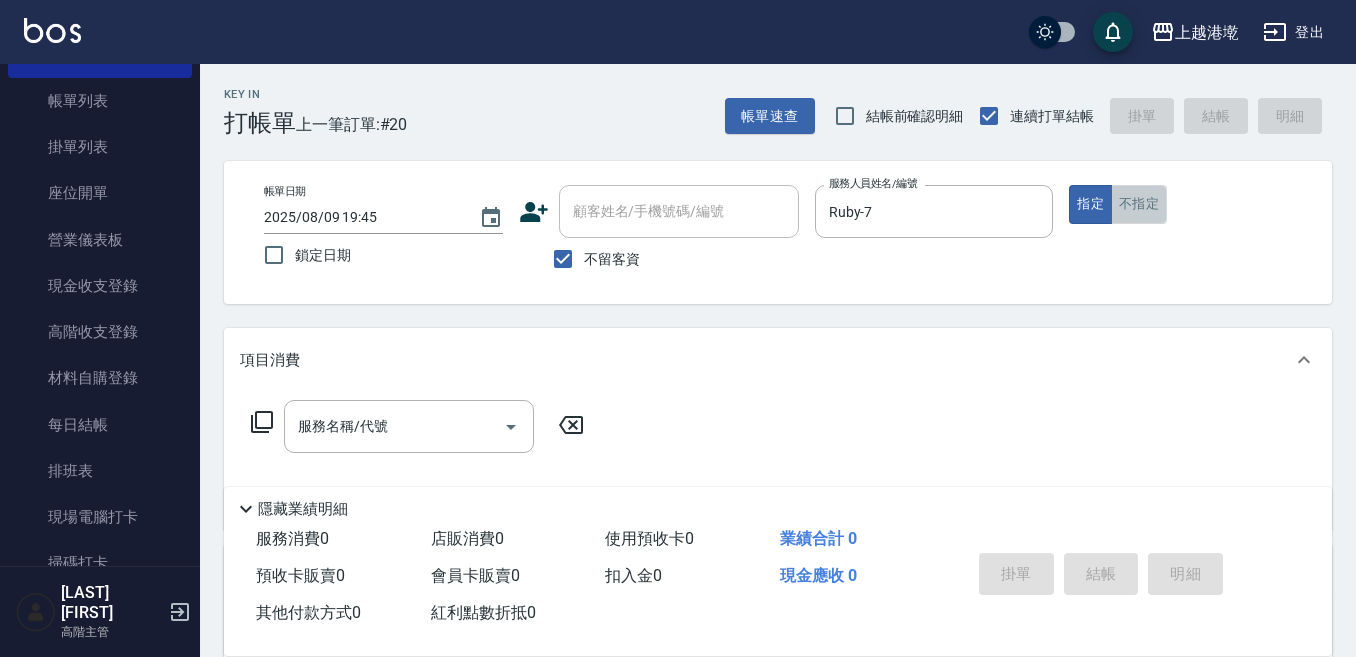 click on "不指定" at bounding box center (1139, 204) 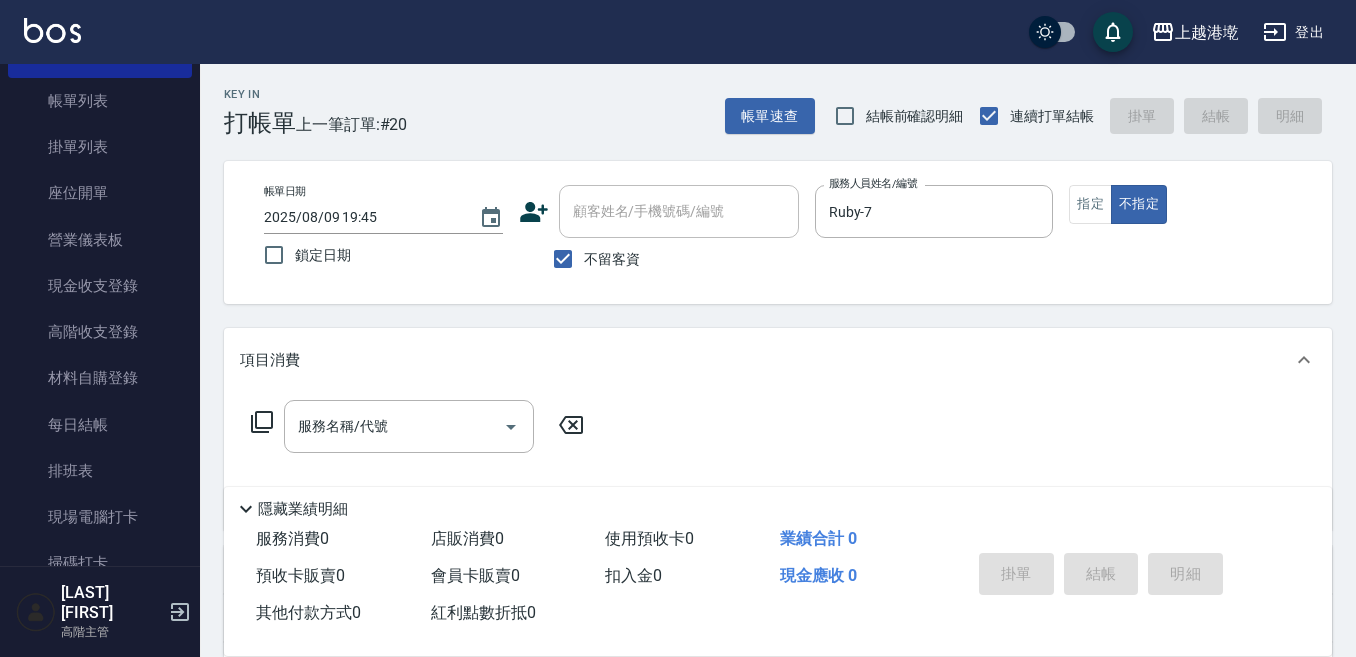 drag, startPoint x: 434, startPoint y: 410, endPoint x: 425, endPoint y: 398, distance: 15 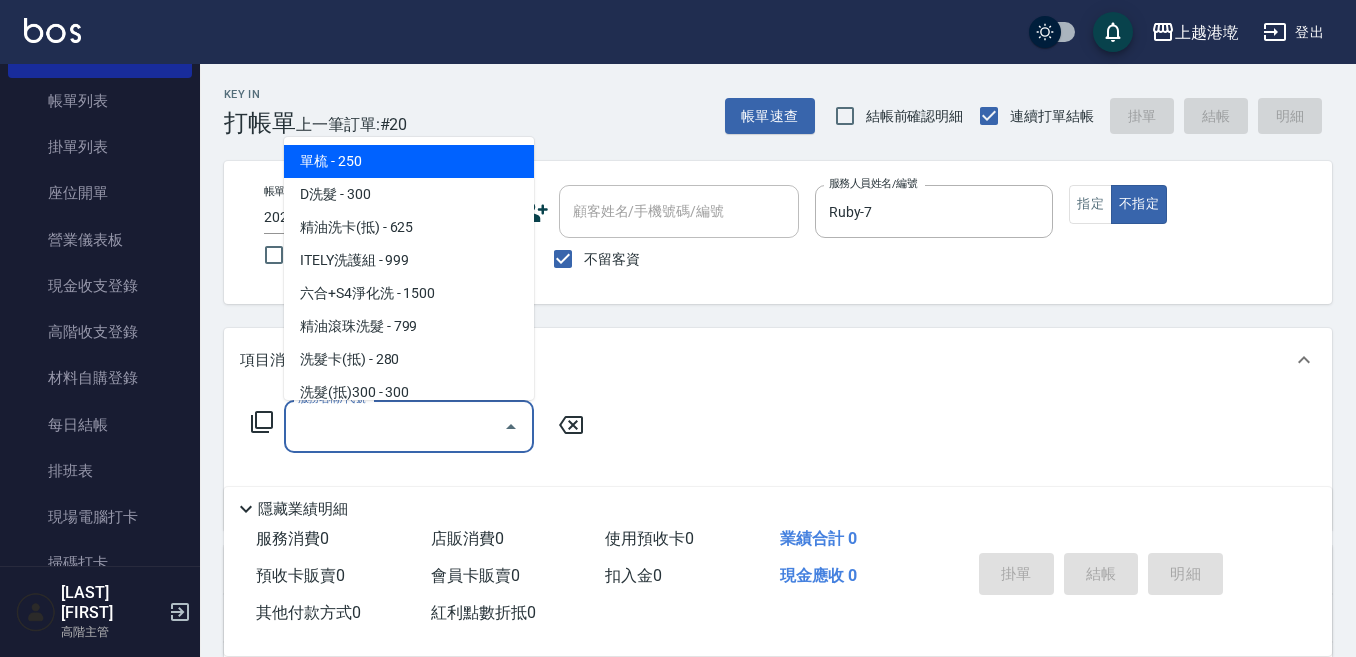 drag, startPoint x: 326, startPoint y: 441, endPoint x: 356, endPoint y: 429, distance: 32.31099 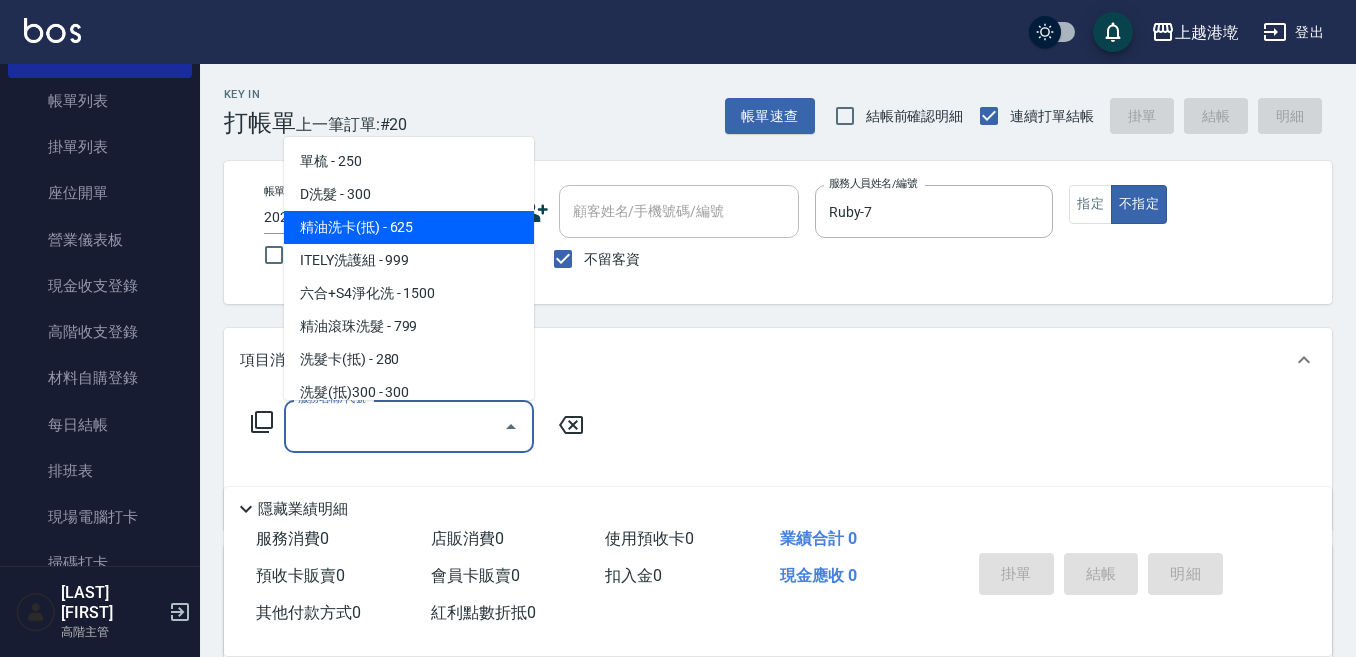 drag, startPoint x: 389, startPoint y: 224, endPoint x: 453, endPoint y: 238, distance: 65.51336 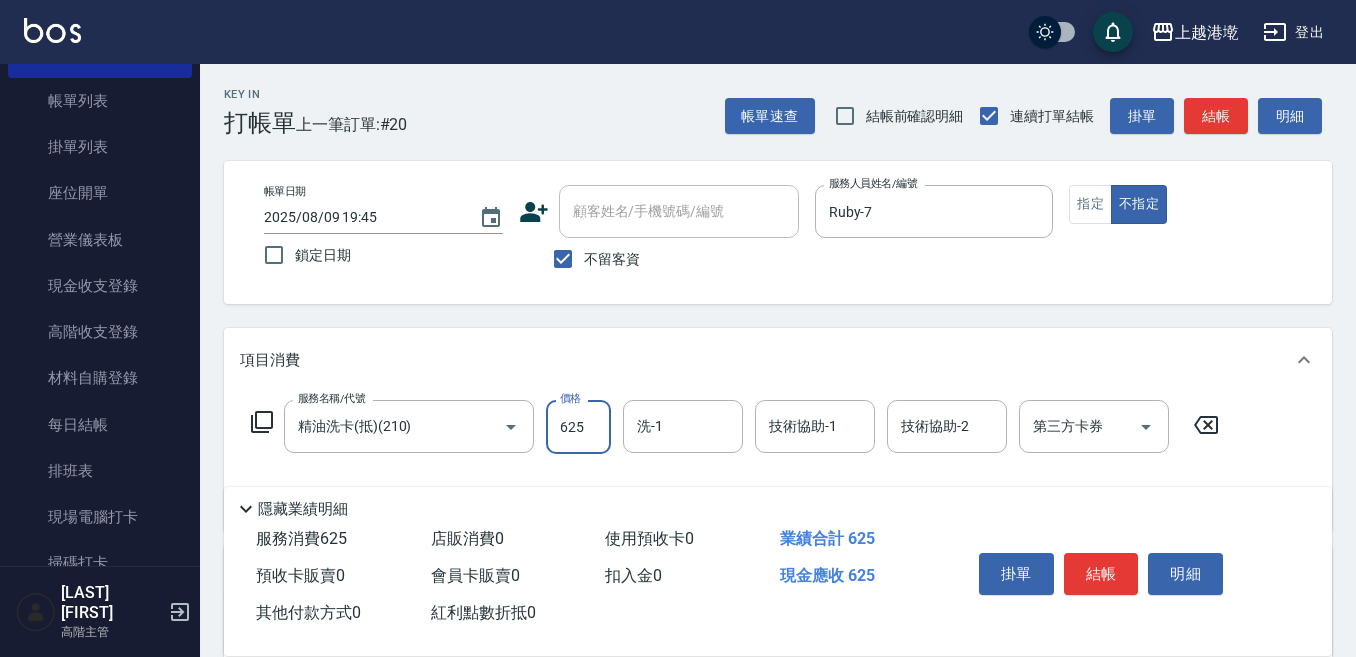 click on "625" at bounding box center [578, 427] 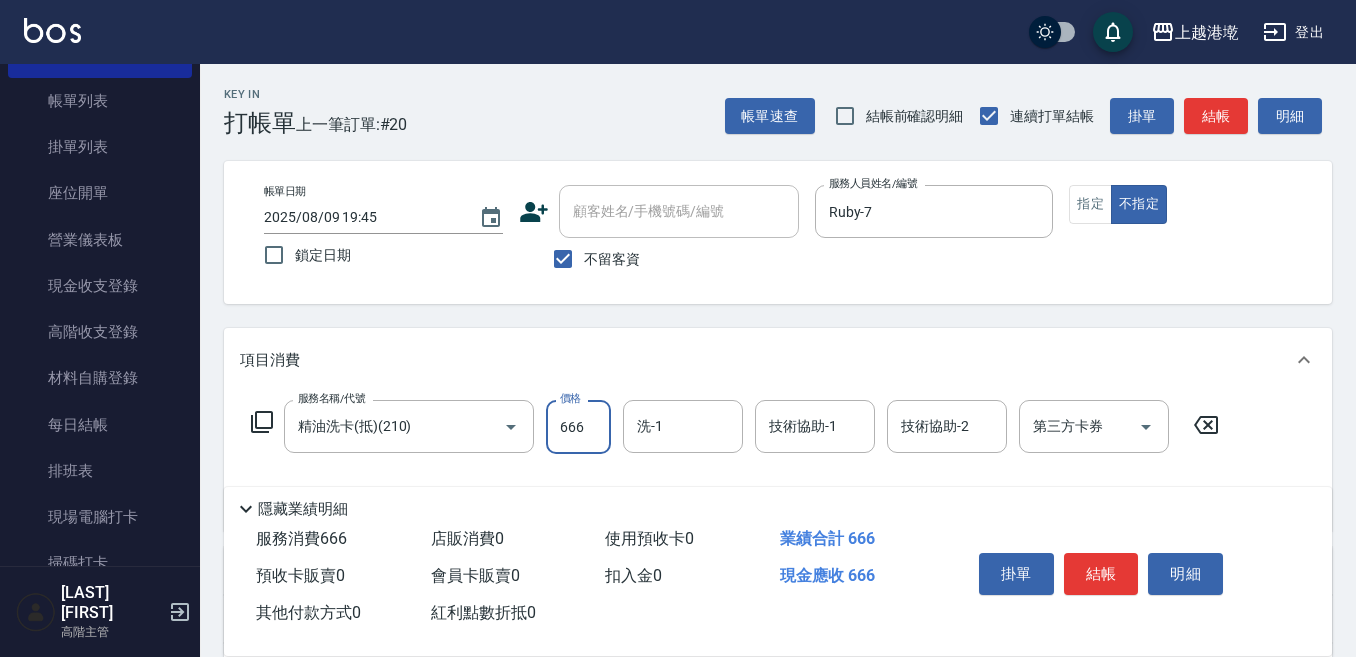 type on "666" 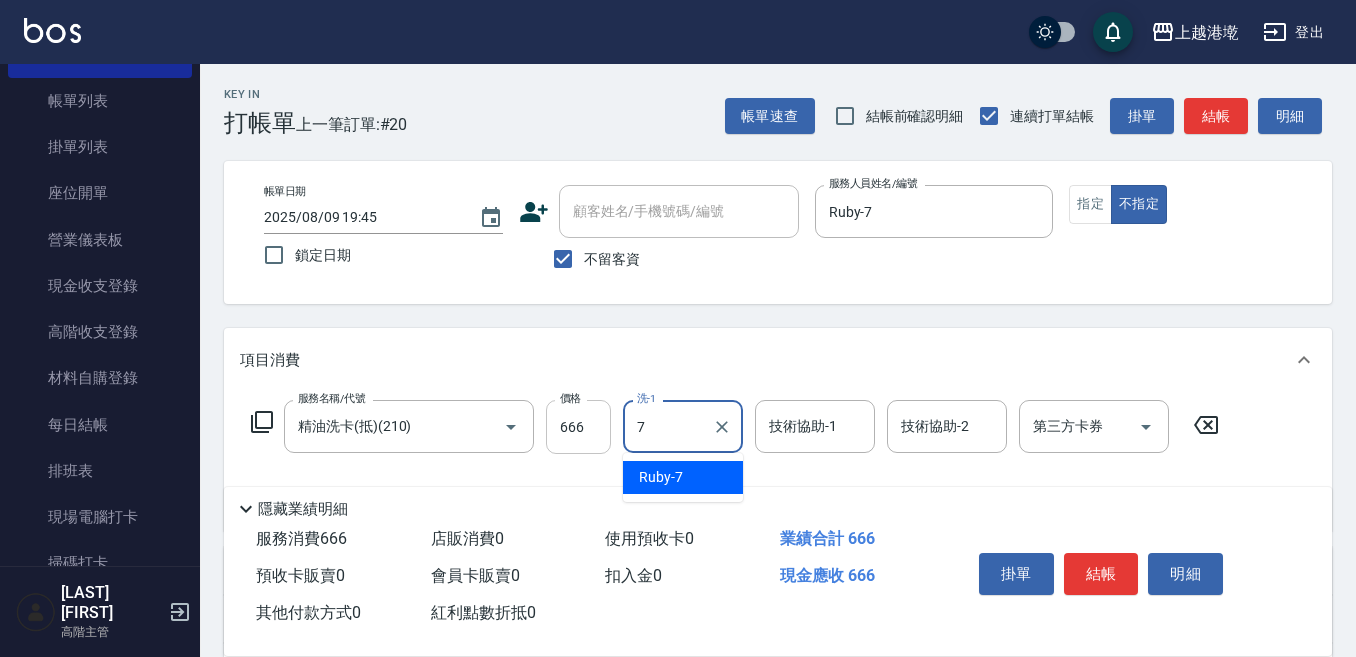 type on "Ruby-7" 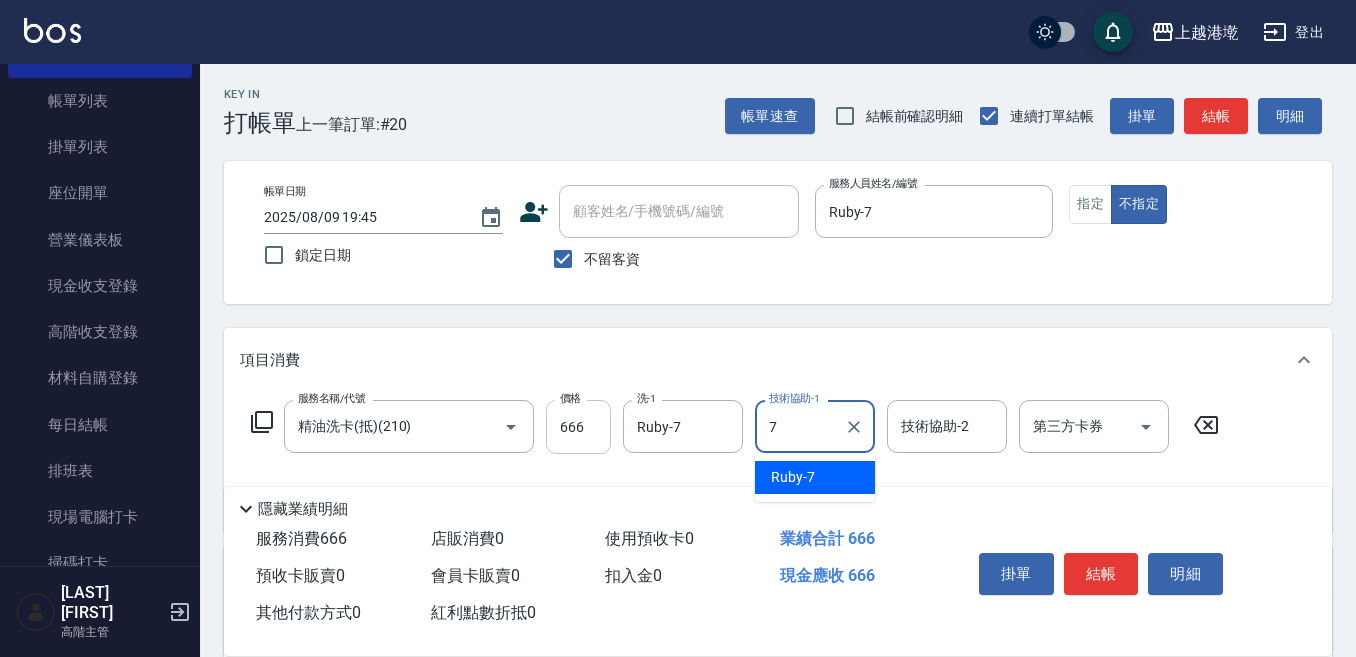 type on "Ruby-7" 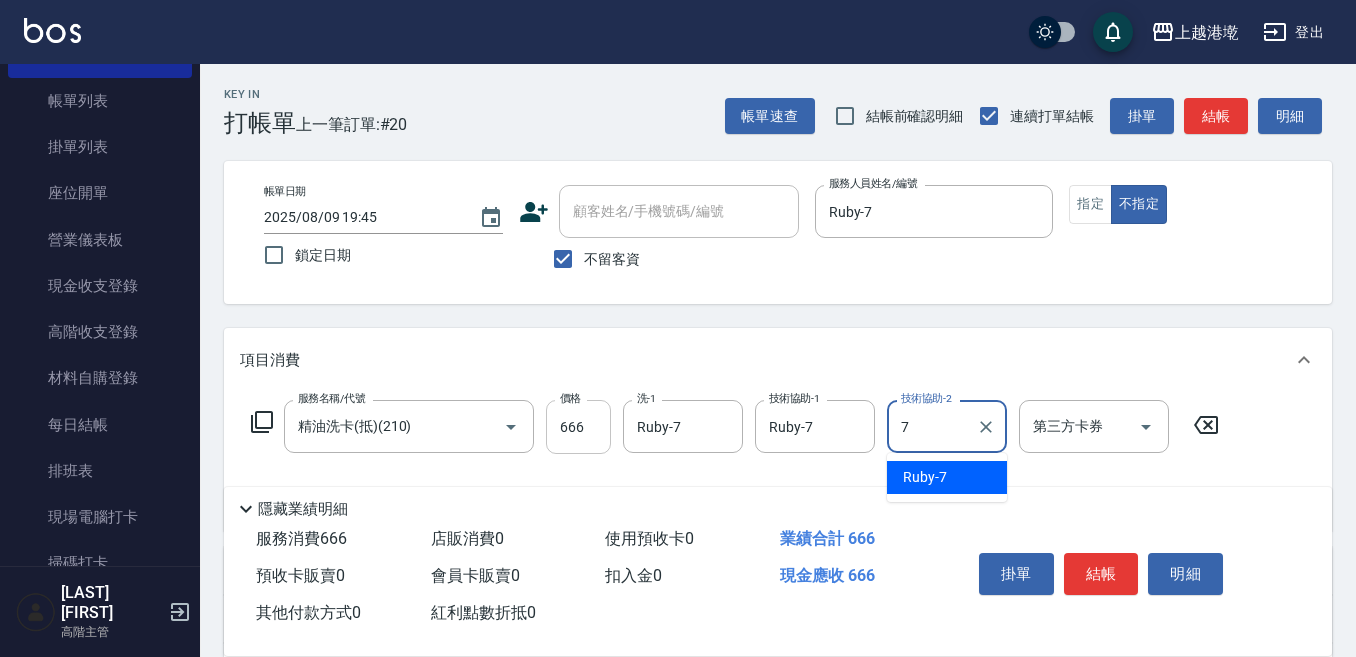type on "Ruby-7" 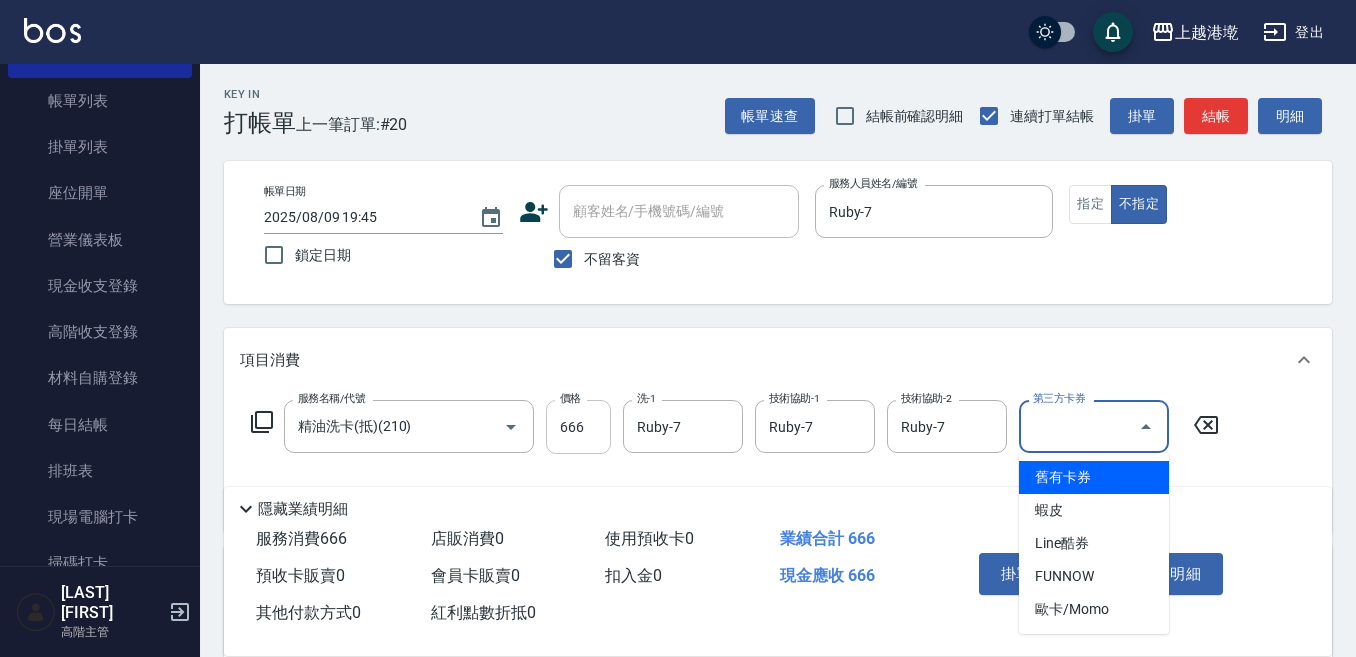 type on "舊有卡券" 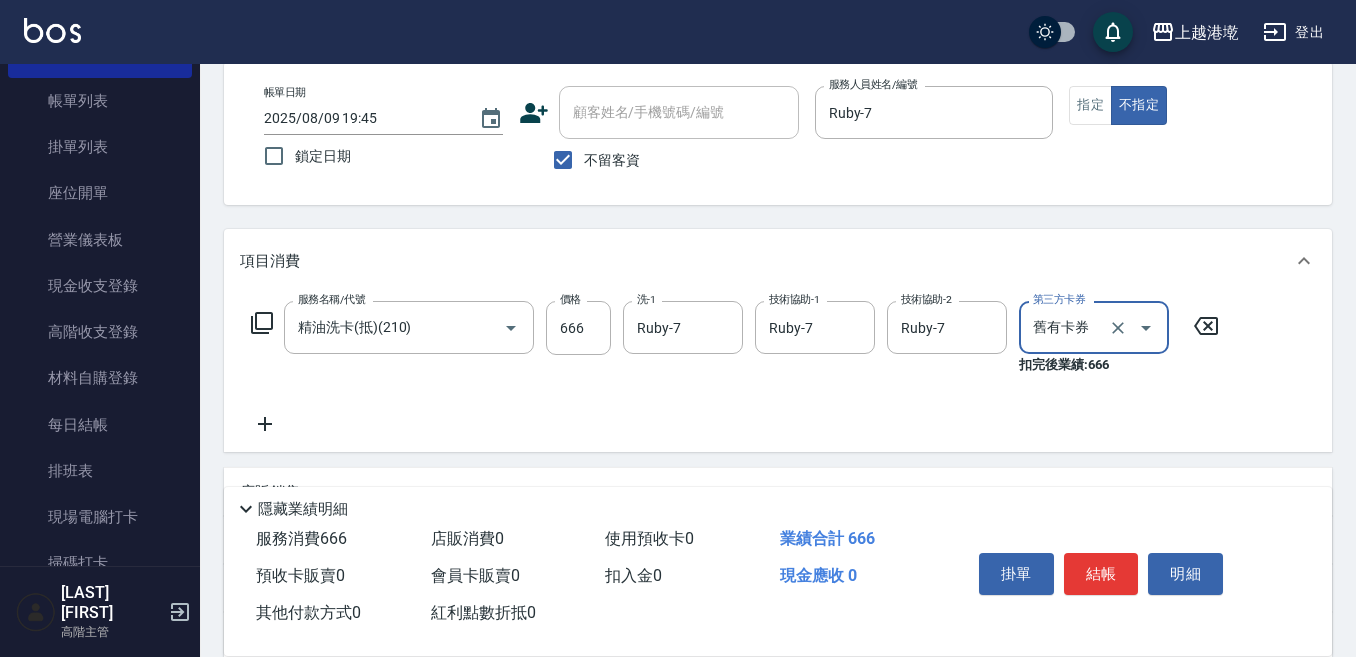 scroll, scrollTop: 100, scrollLeft: 0, axis: vertical 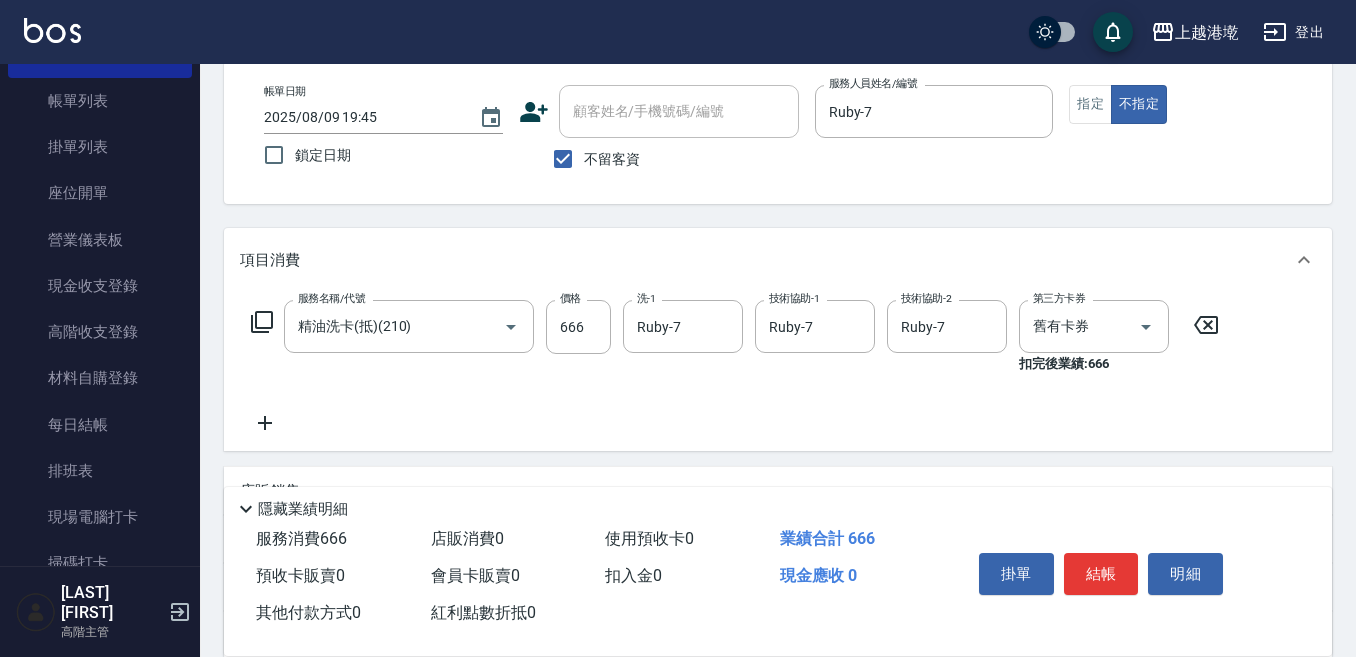 click 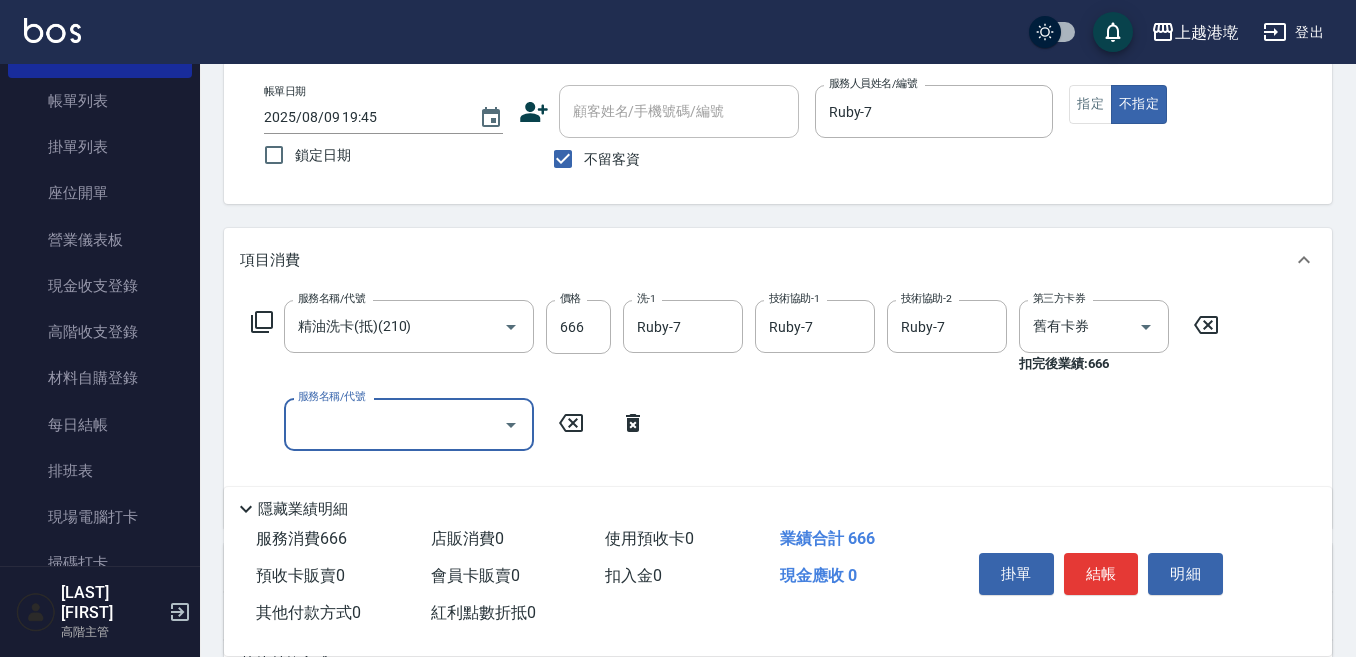 drag, startPoint x: 273, startPoint y: 424, endPoint x: 291, endPoint y: 422, distance: 18.110771 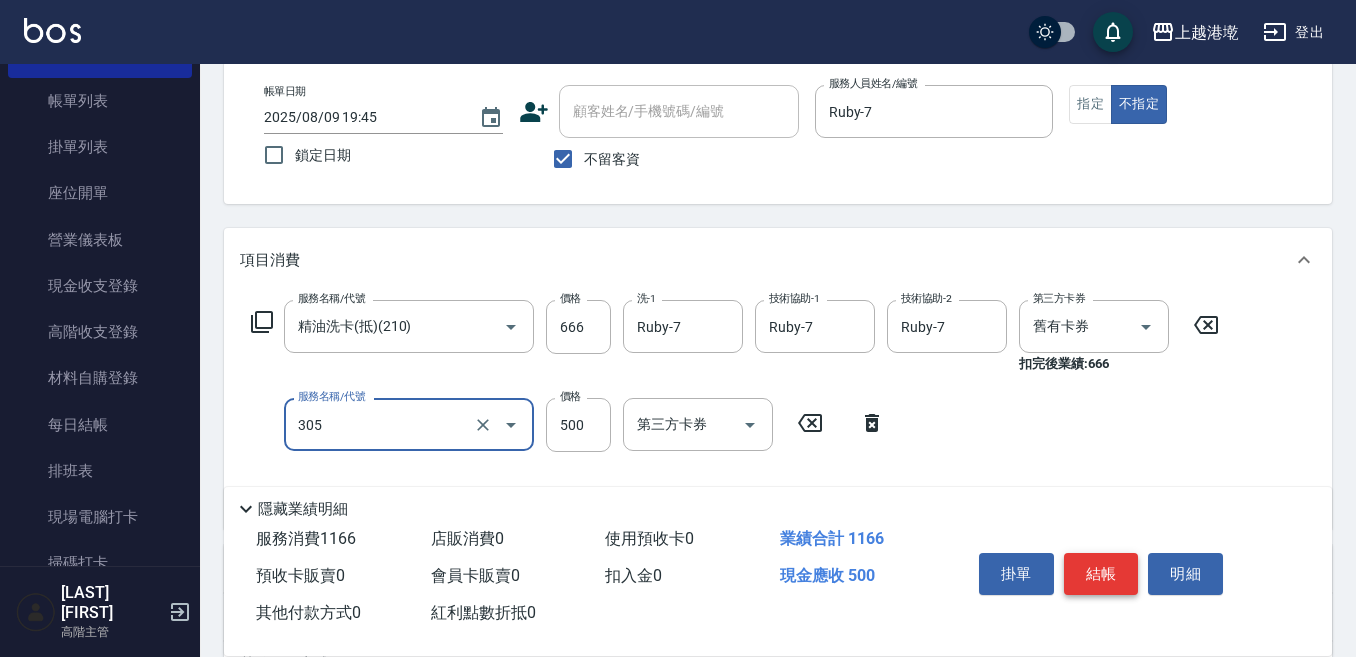 type on "剪髮500(305)" 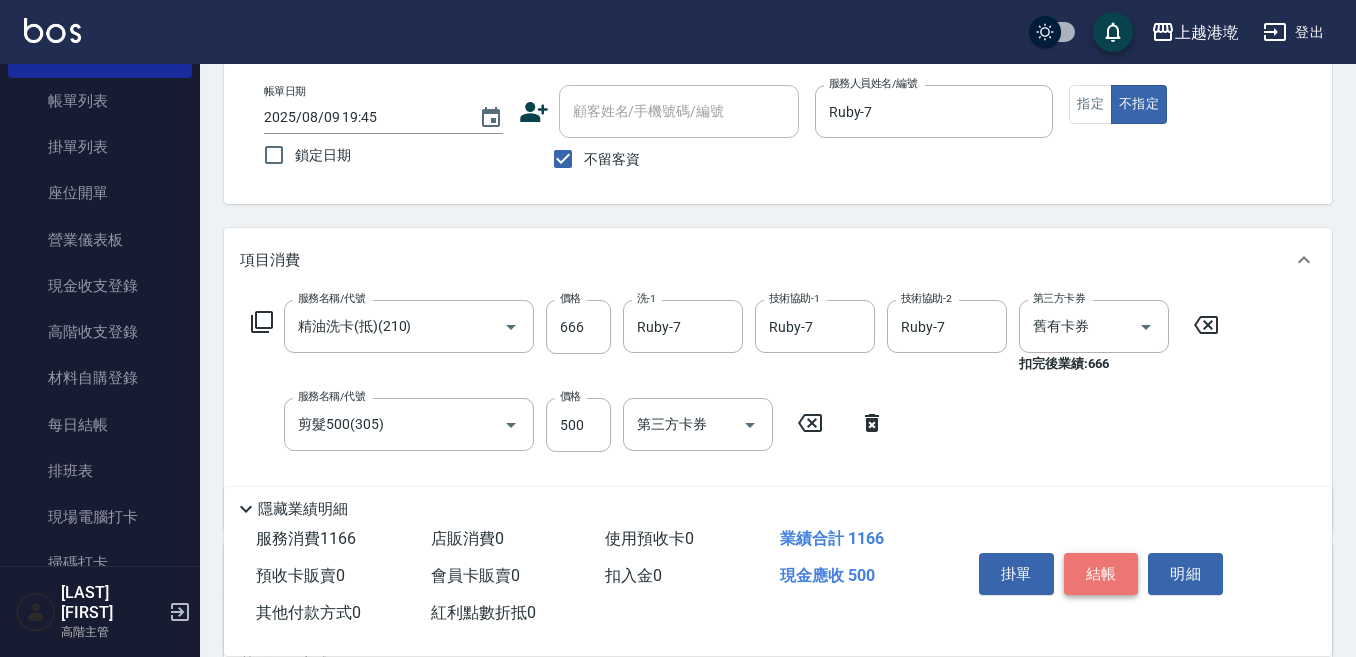 click on "結帳" at bounding box center (1101, 574) 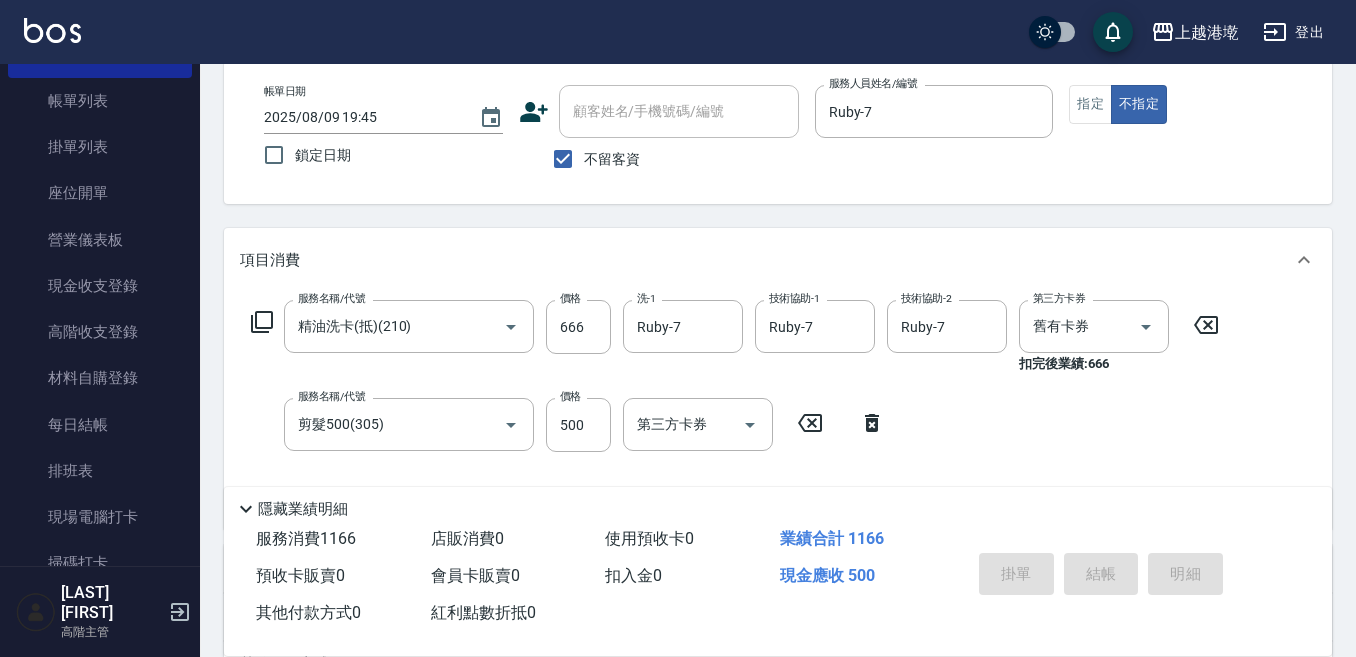 type on "2025/08/09 19:46" 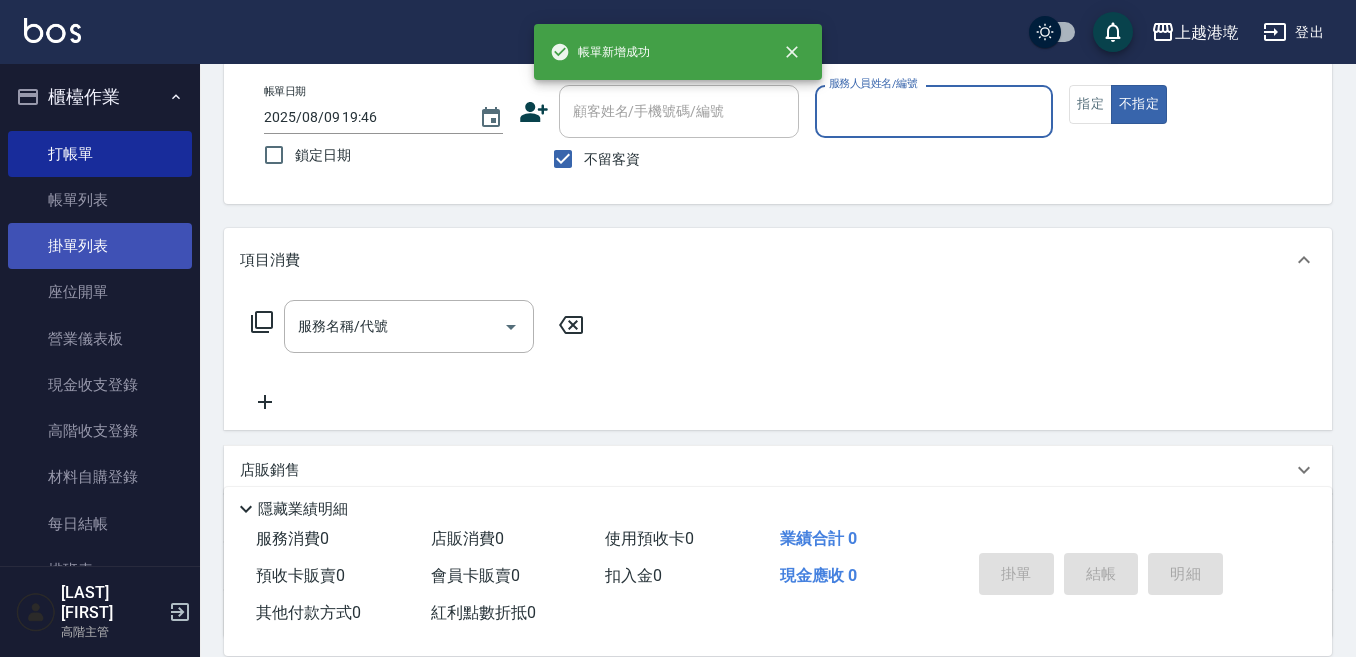 scroll, scrollTop: 0, scrollLeft: 0, axis: both 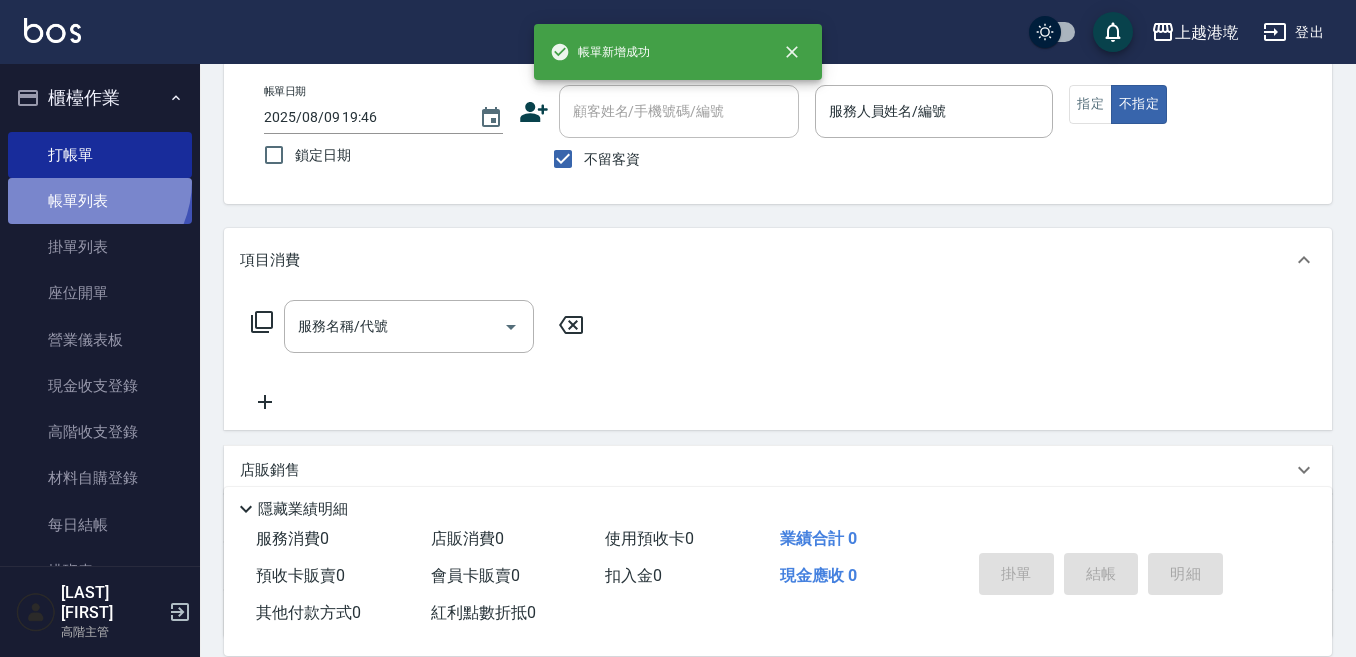 click on "帳單列表" at bounding box center [100, 201] 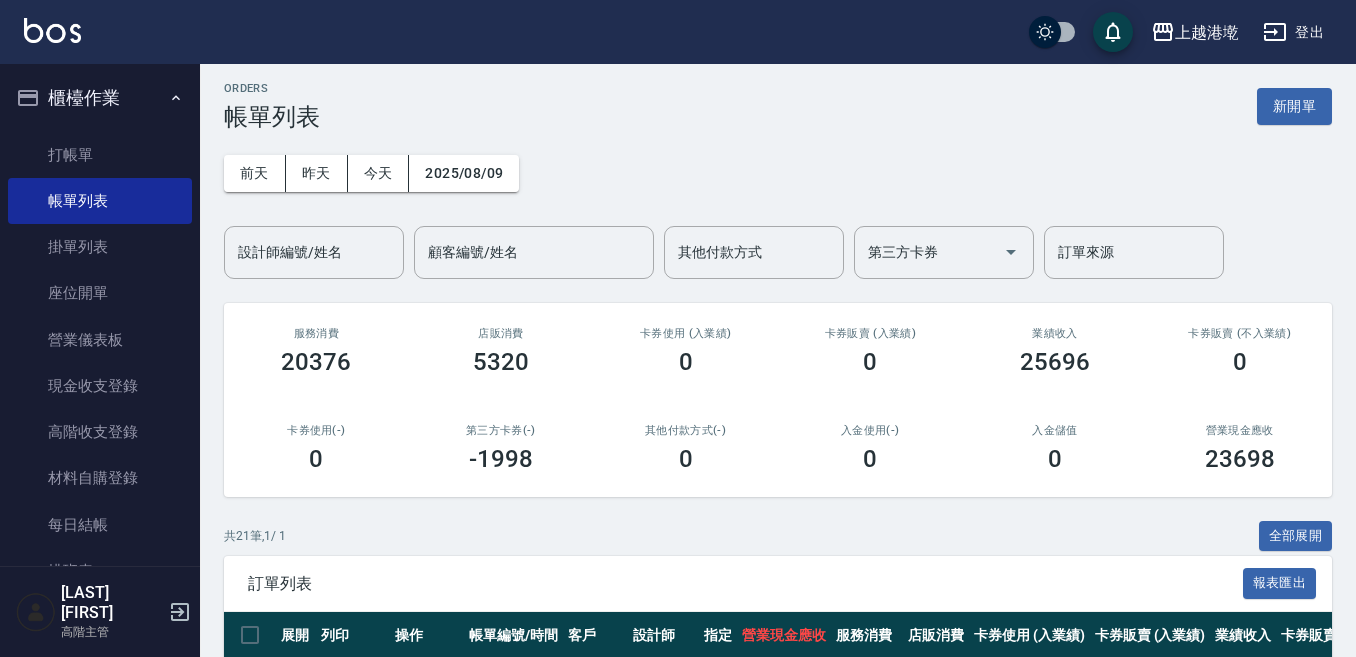 scroll, scrollTop: 100, scrollLeft: 0, axis: vertical 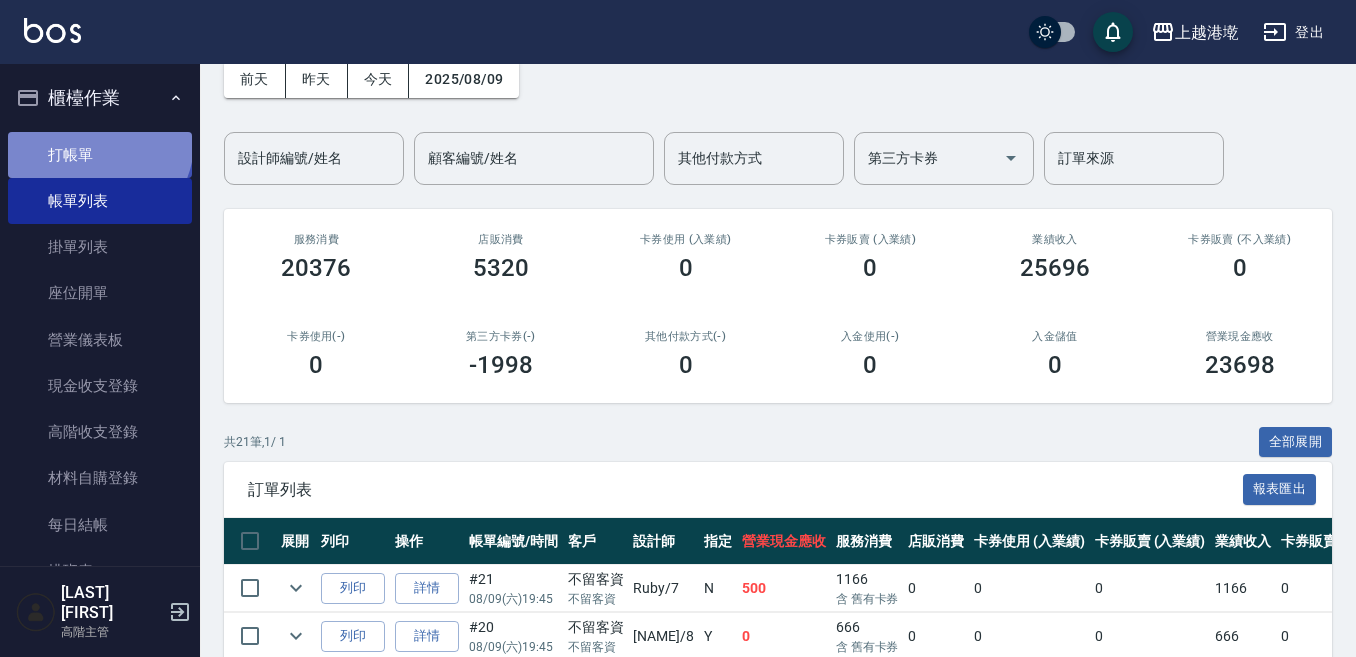 click on "打帳單" at bounding box center (100, 155) 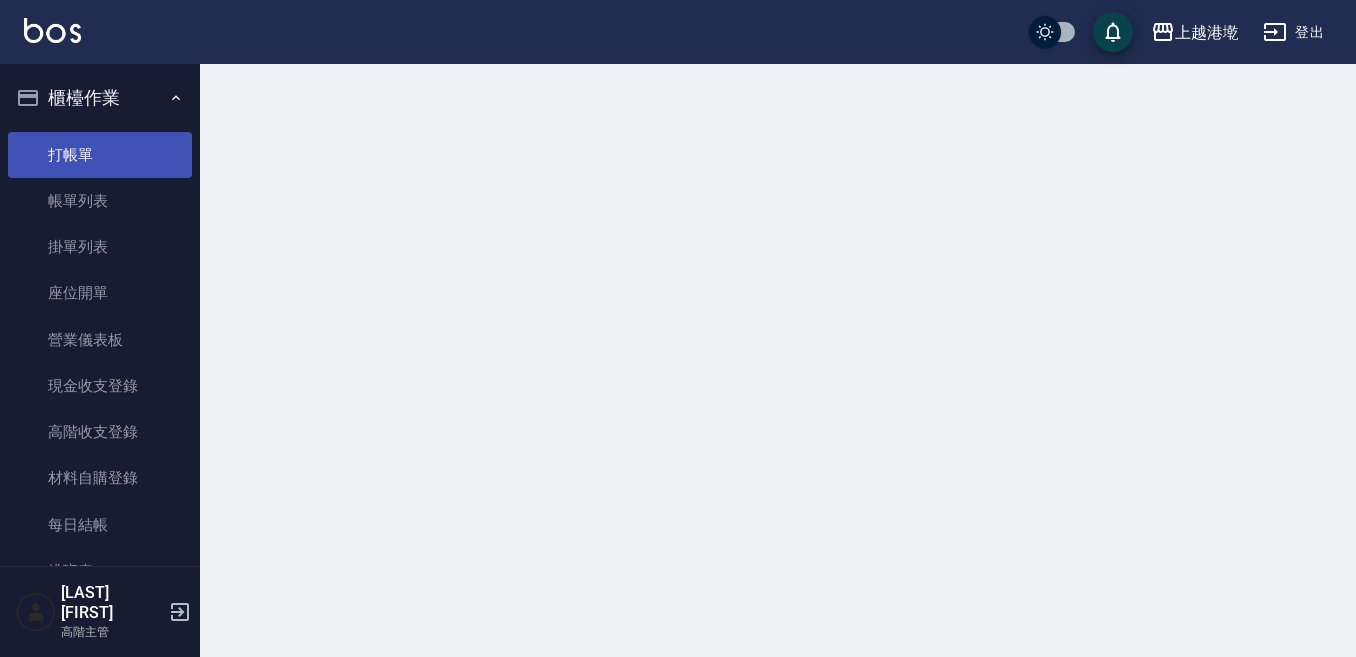 scroll, scrollTop: 0, scrollLeft: 0, axis: both 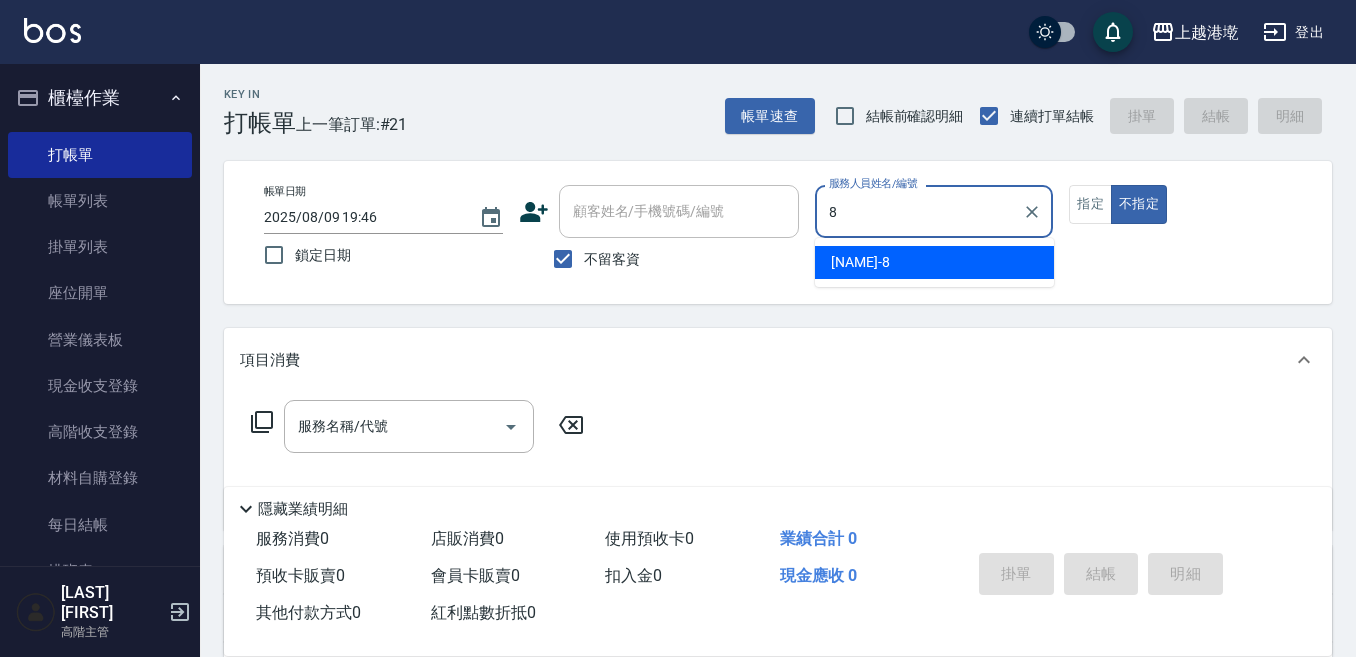 type on "Smile-8" 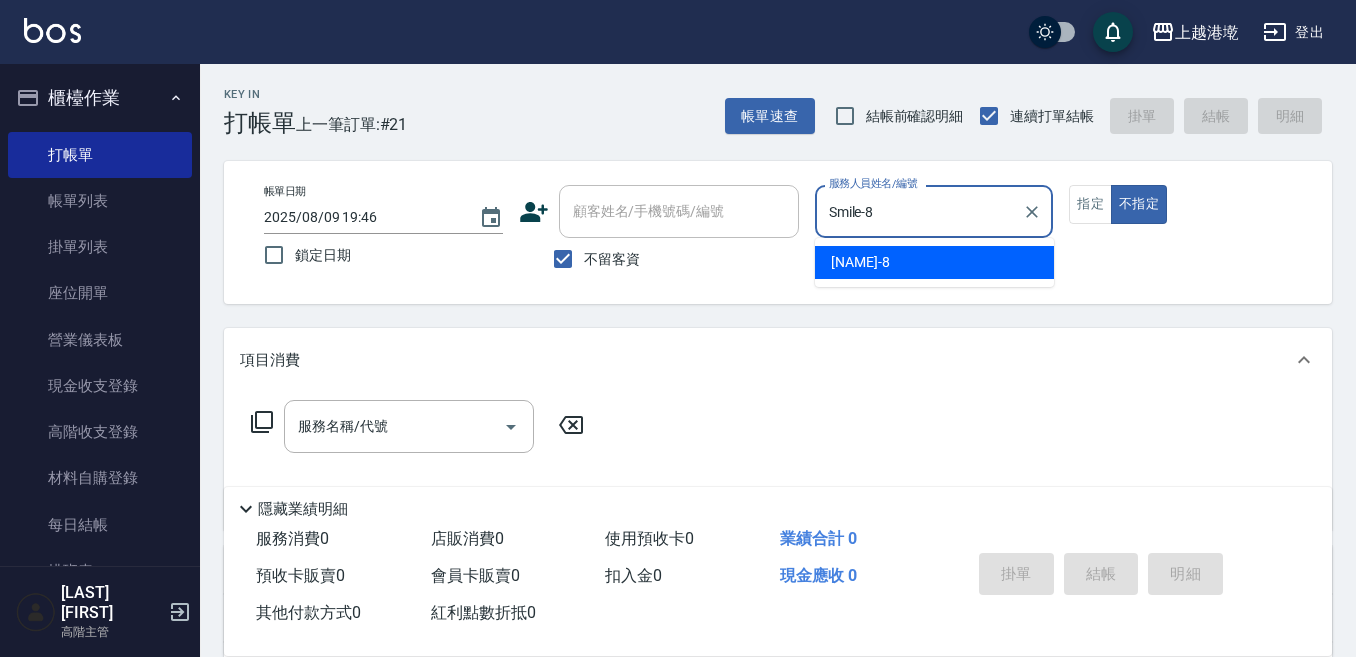 type on "false" 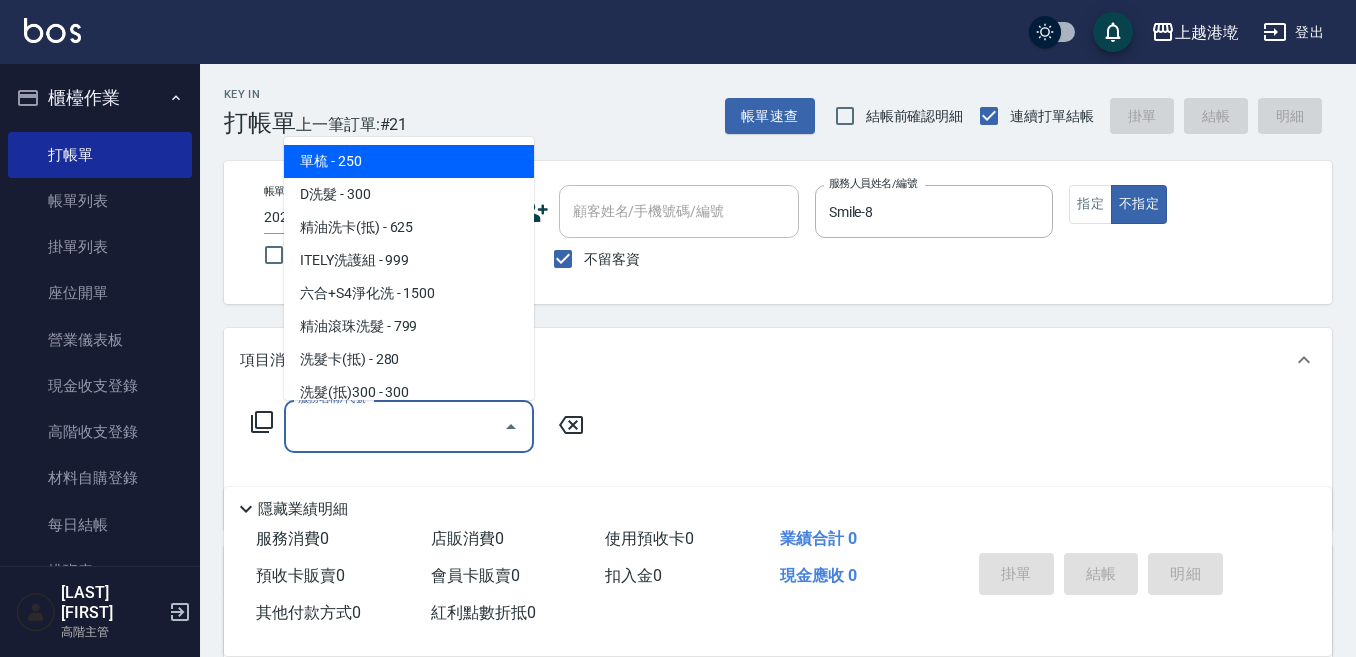 click on "服務名稱/代號" at bounding box center (394, 426) 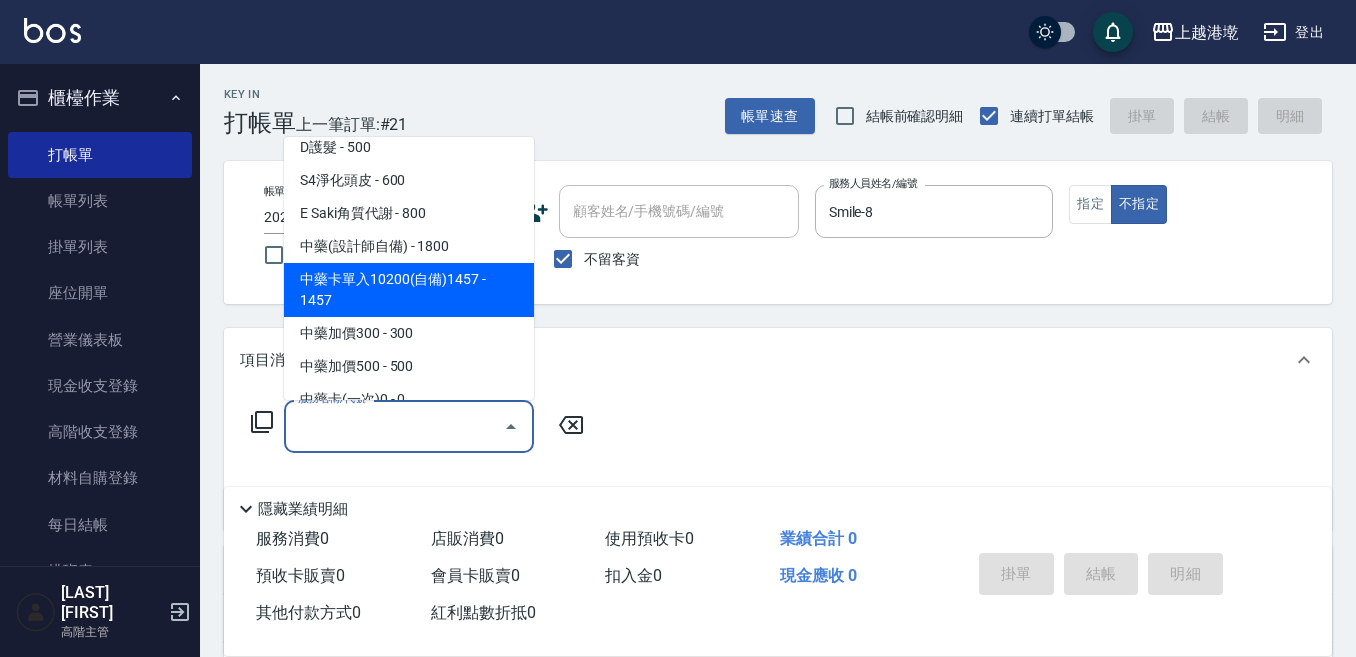 scroll, scrollTop: 1600, scrollLeft: 0, axis: vertical 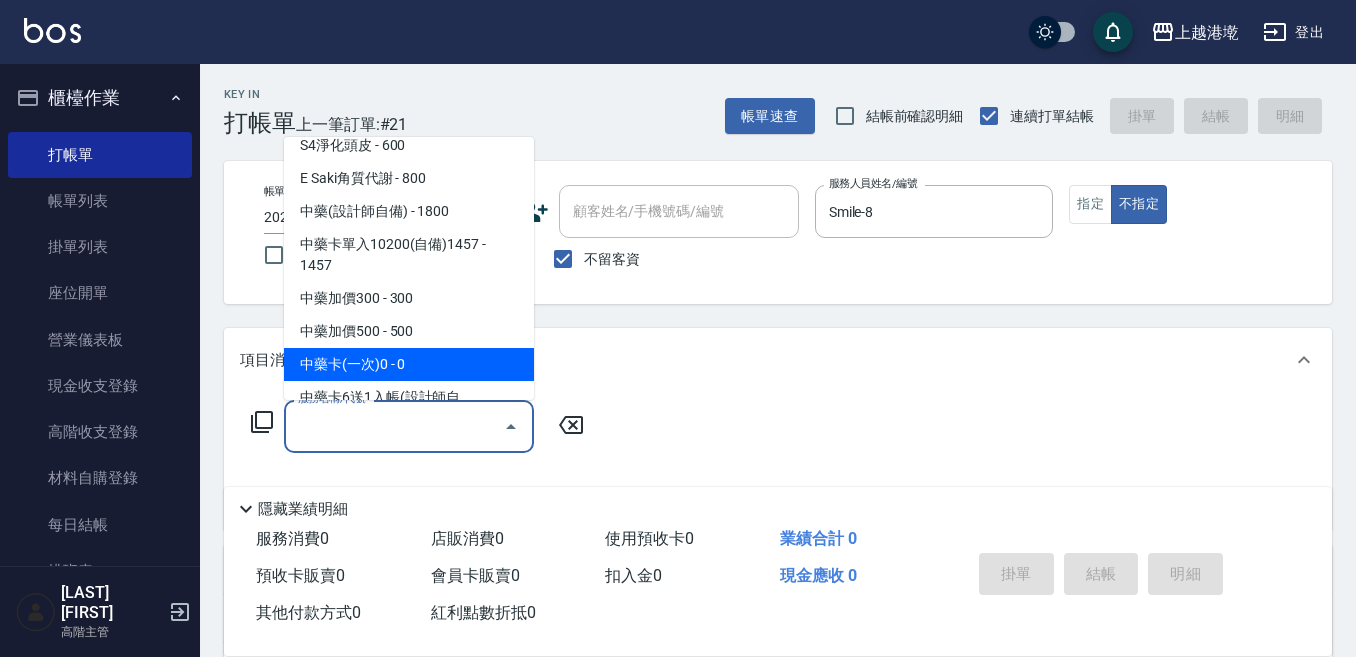 drag, startPoint x: 405, startPoint y: 359, endPoint x: 435, endPoint y: 356, distance: 30.149628 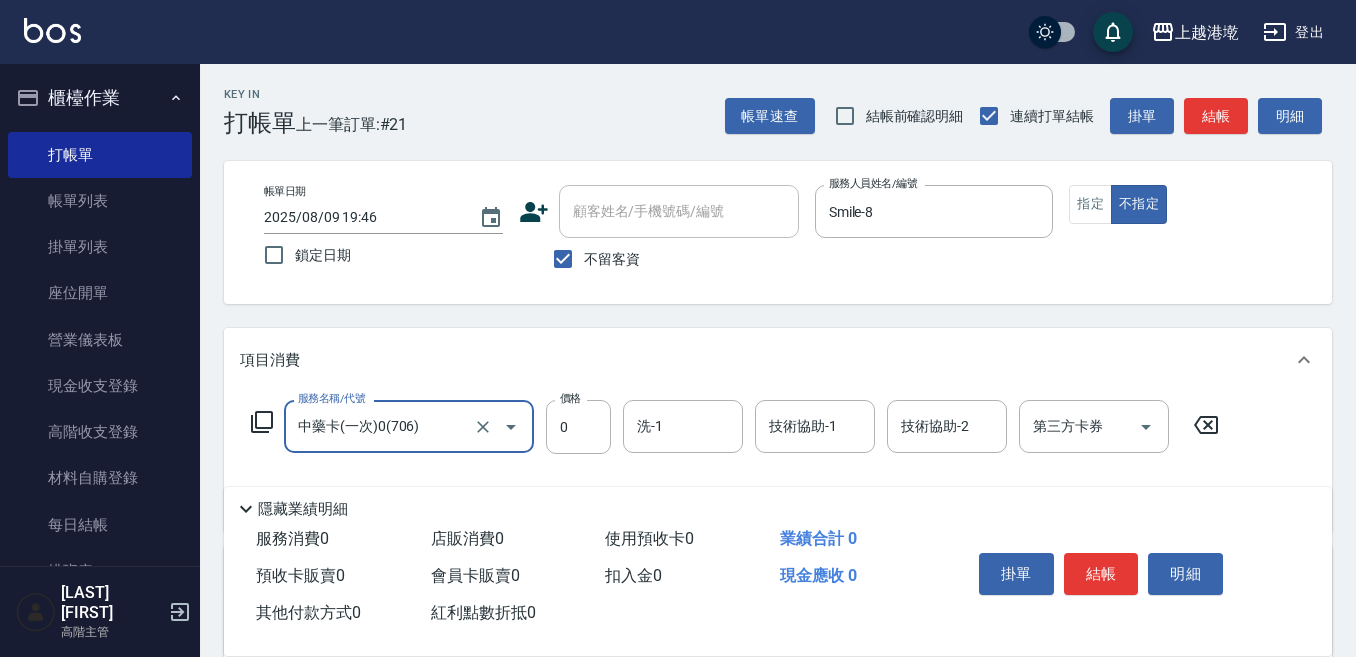 click on "洗-1" at bounding box center [683, 426] 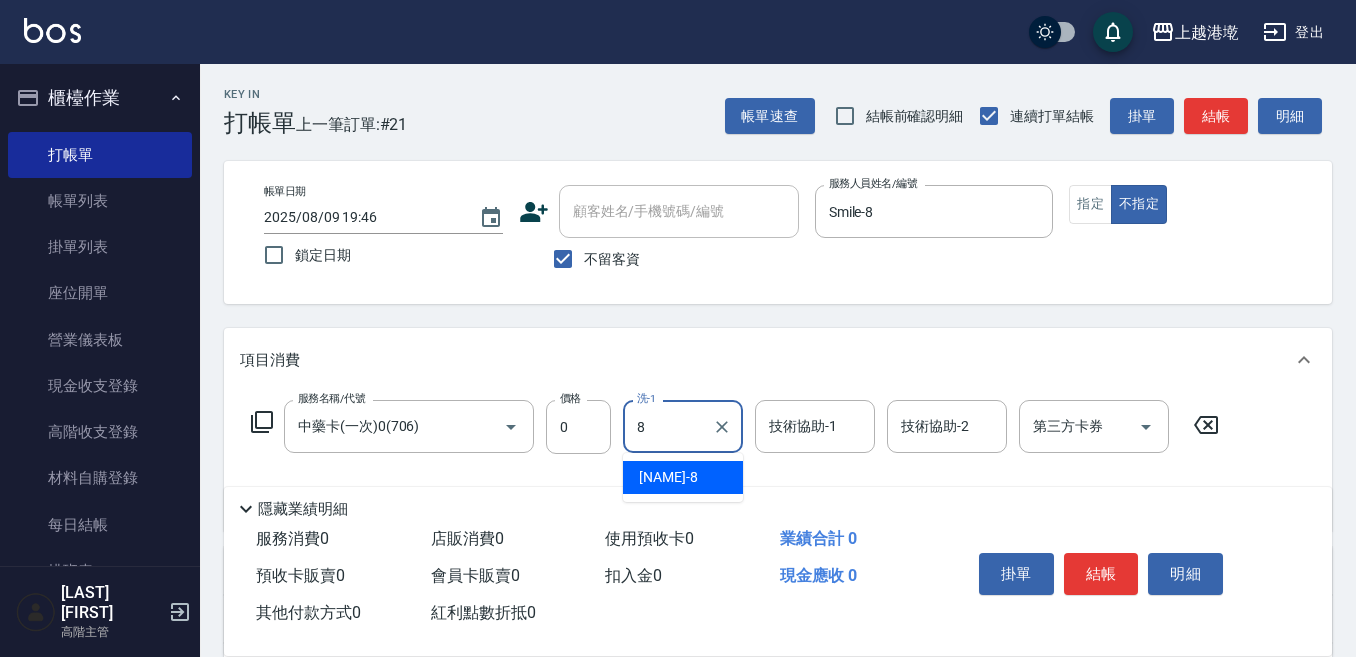 type on "Smile-8" 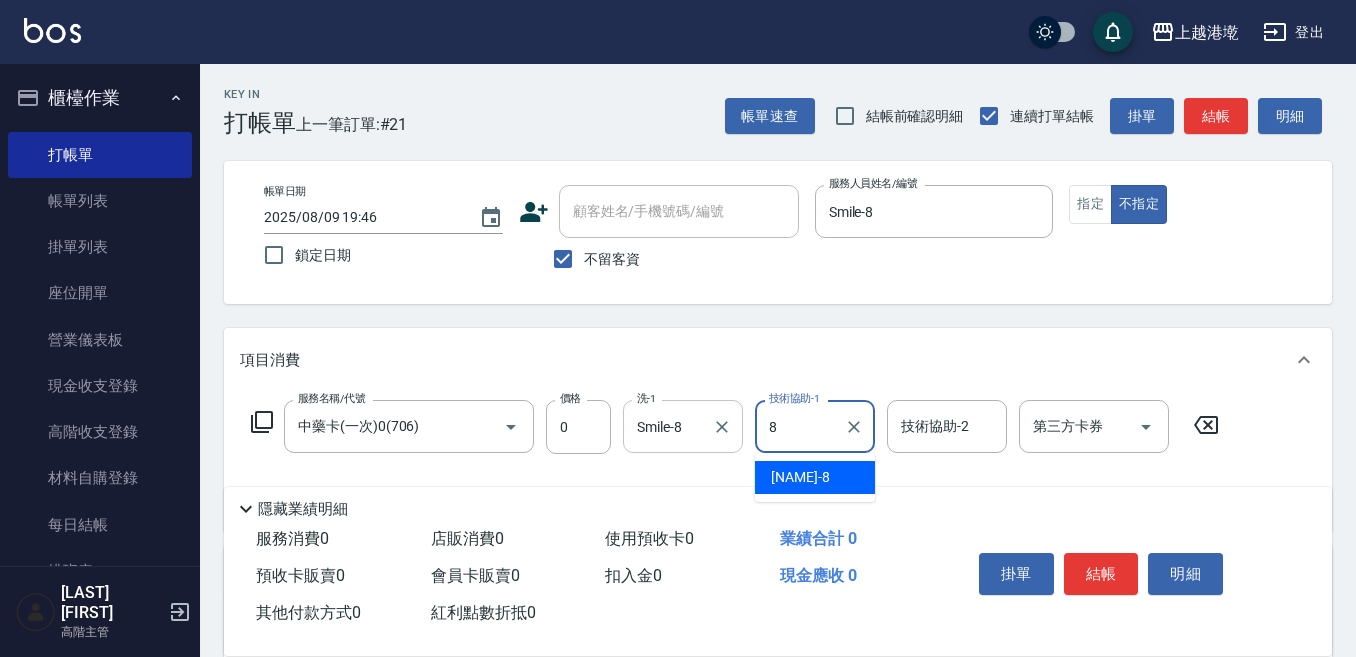 type 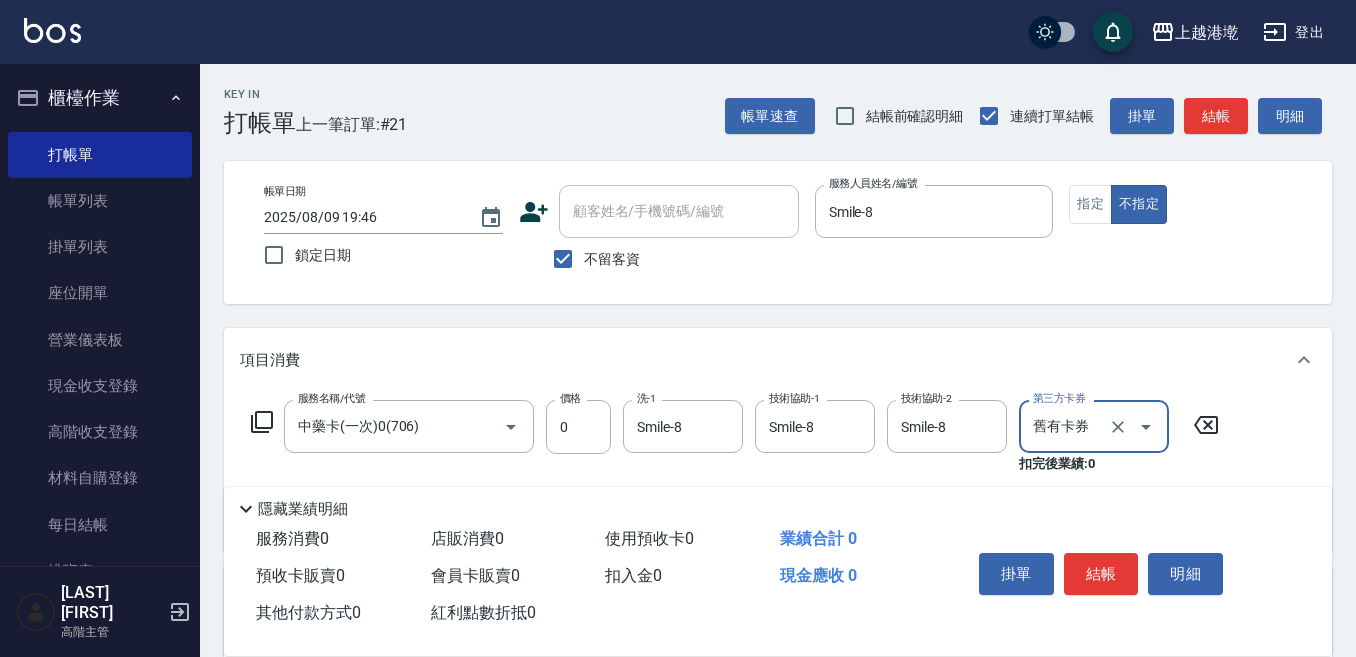 scroll, scrollTop: 100, scrollLeft: 0, axis: vertical 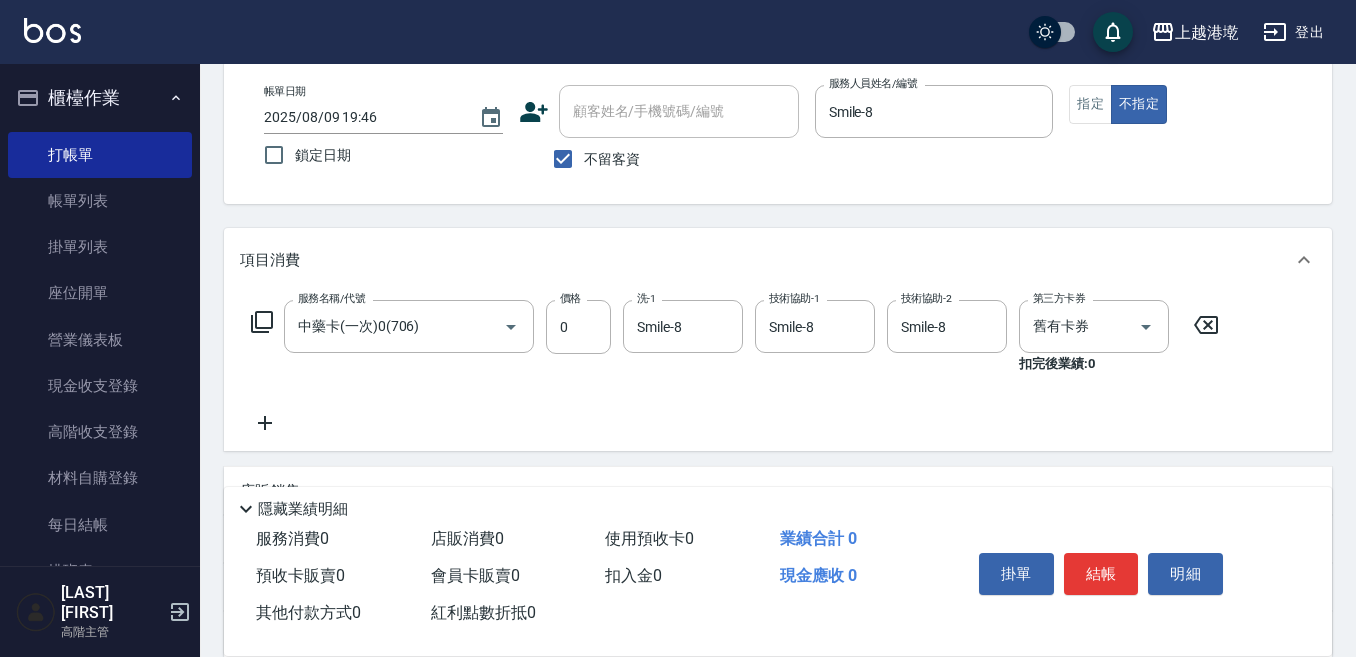 drag, startPoint x: 261, startPoint y: 422, endPoint x: 278, endPoint y: 418, distance: 17.464249 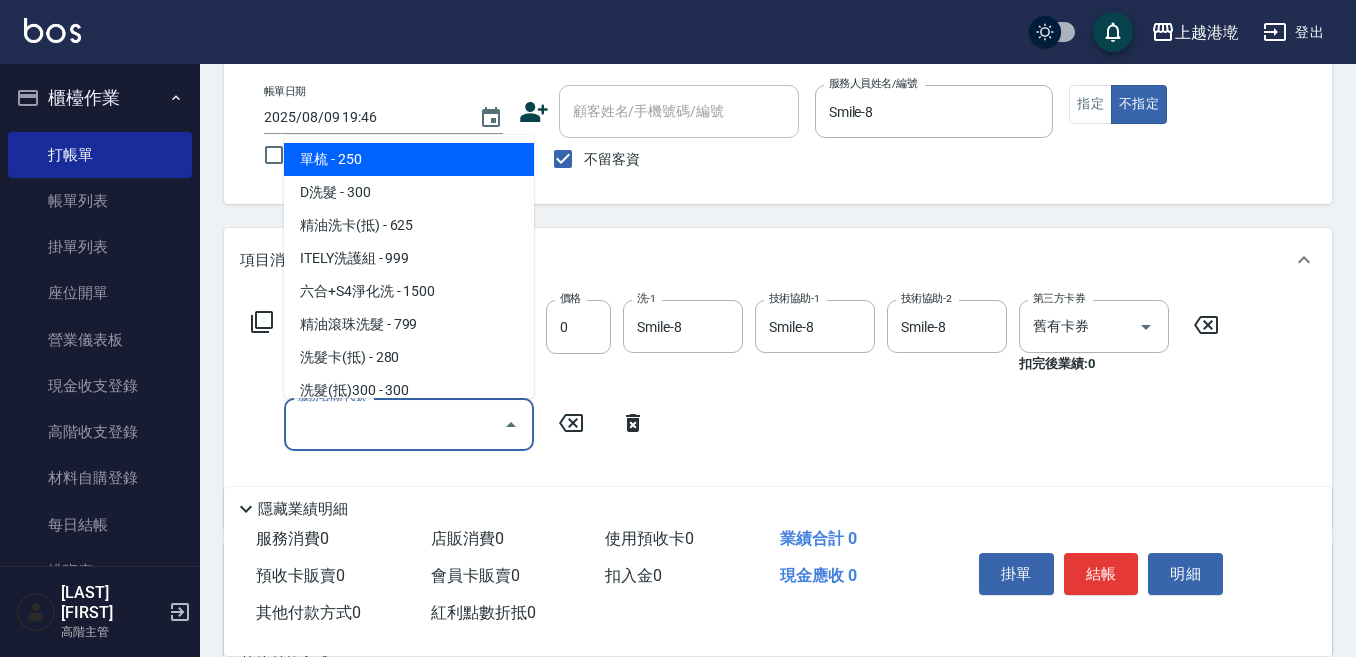 click on "服務名稱/代號" at bounding box center (394, 424) 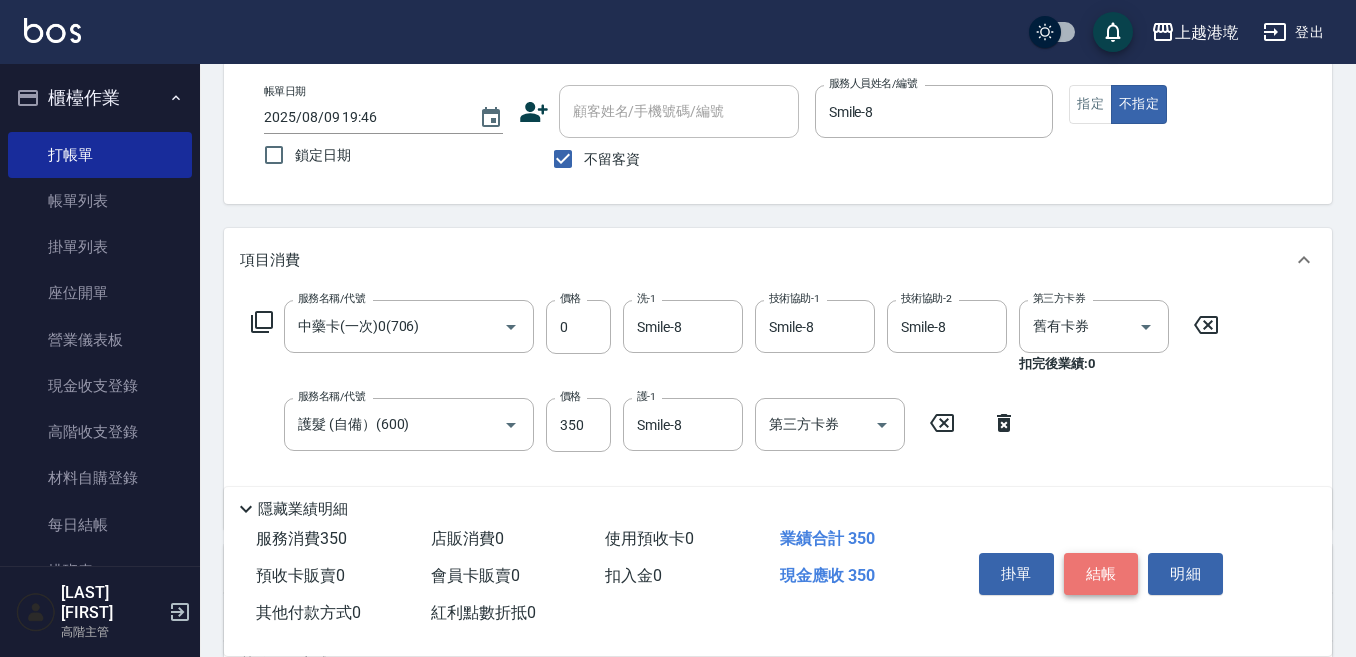click on "結帳" at bounding box center (1101, 574) 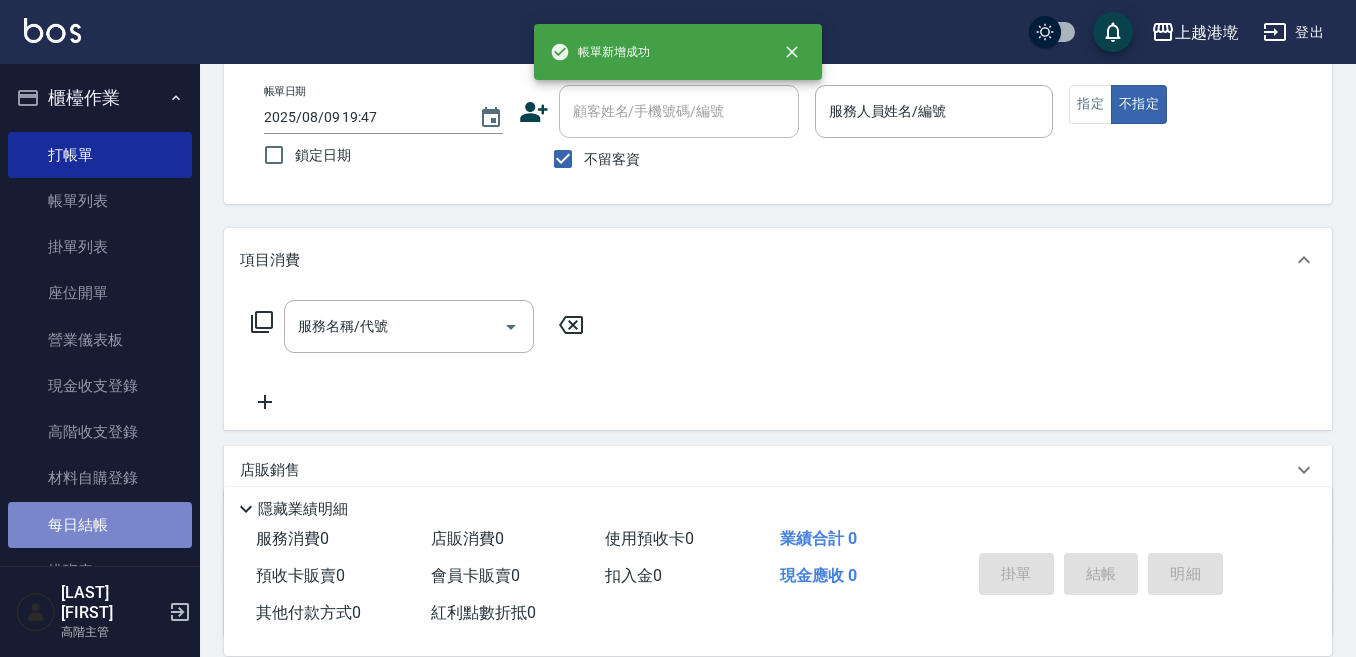 click on "每日結帳" at bounding box center [100, 525] 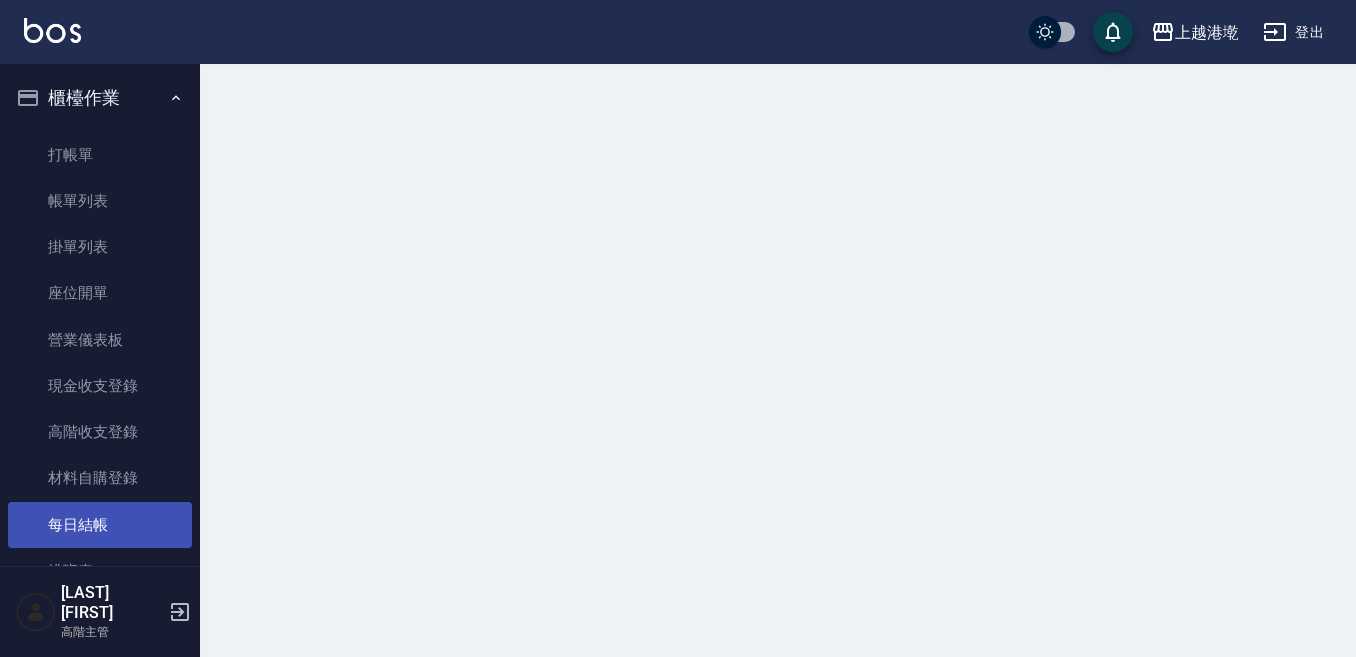scroll, scrollTop: 0, scrollLeft: 0, axis: both 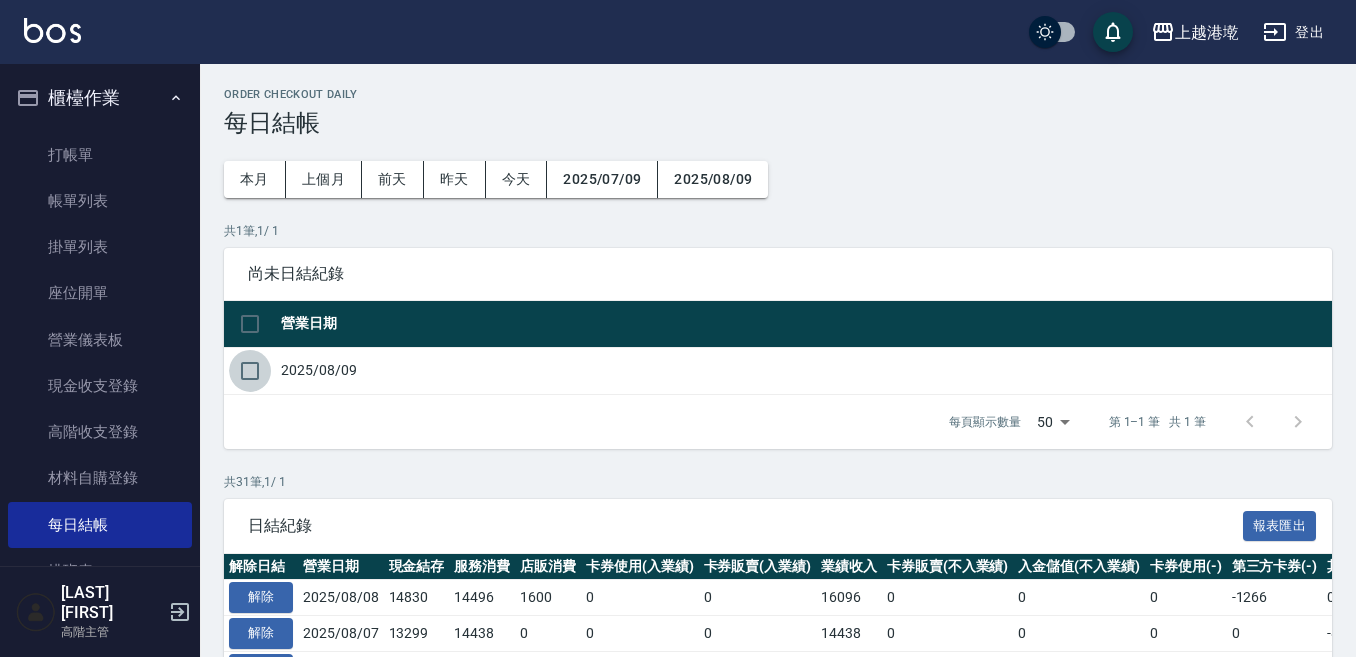 drag, startPoint x: 252, startPoint y: 374, endPoint x: 335, endPoint y: 383, distance: 83.48653 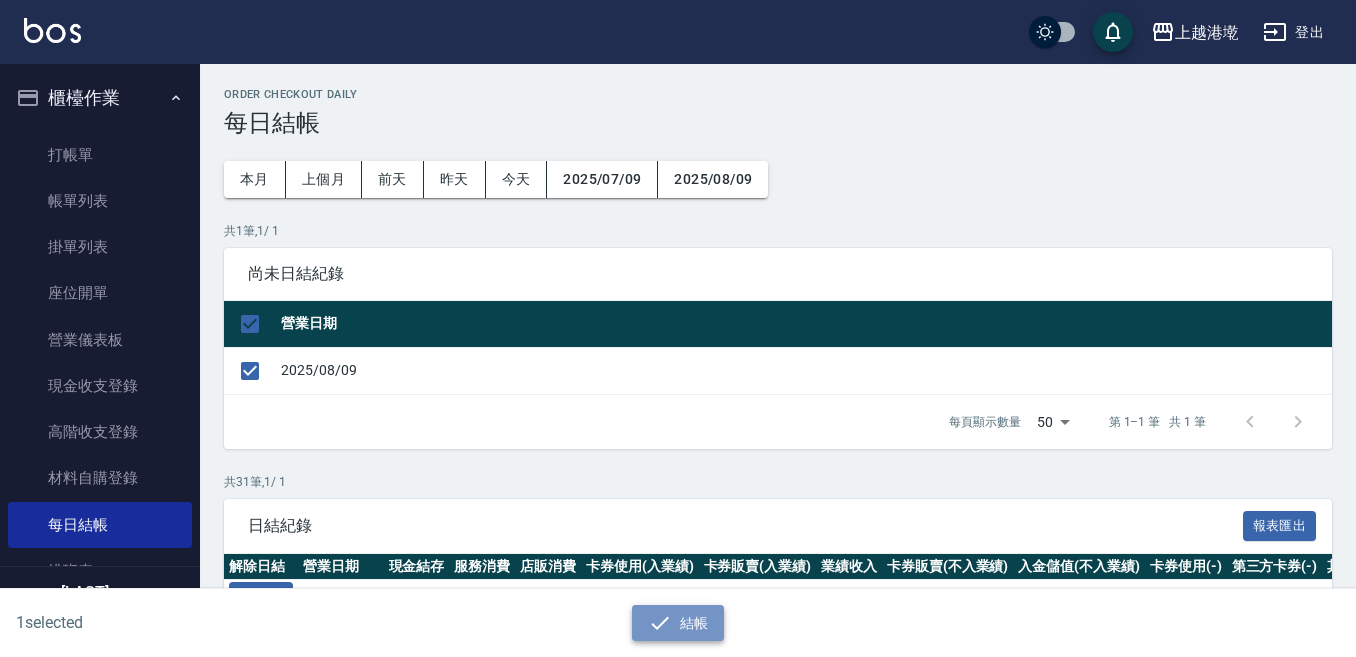 click 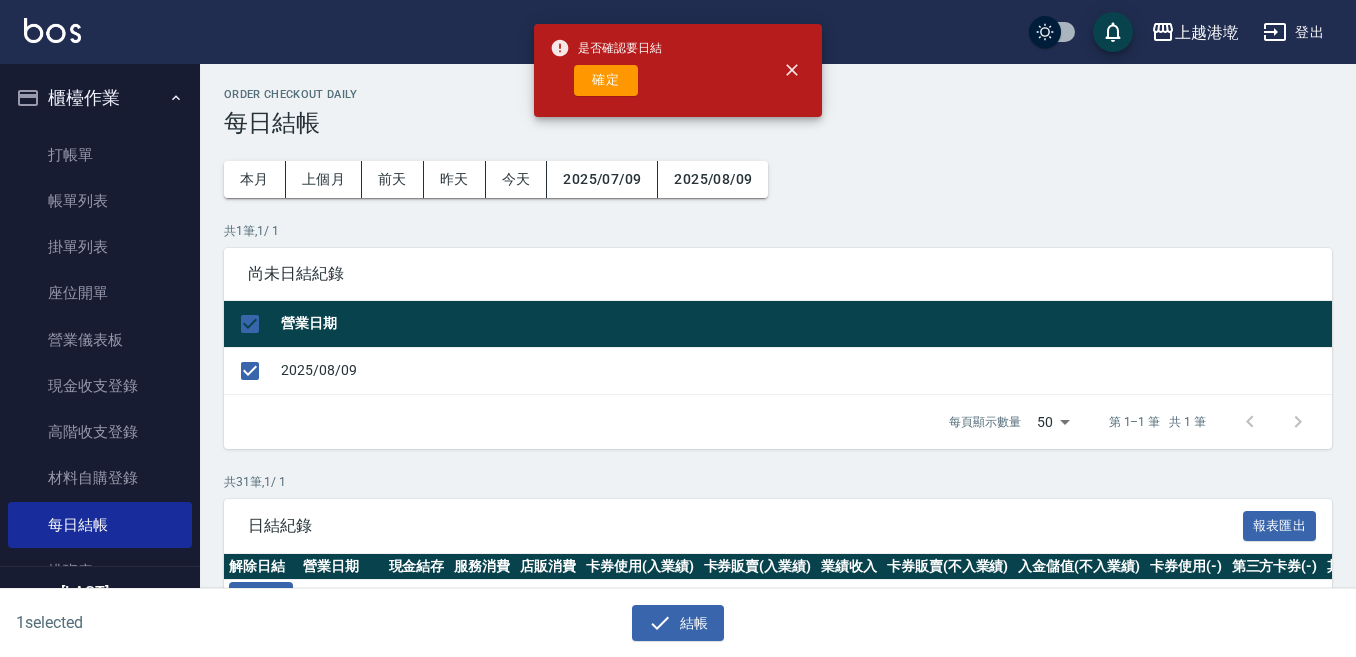 click on "確定" at bounding box center (606, 80) 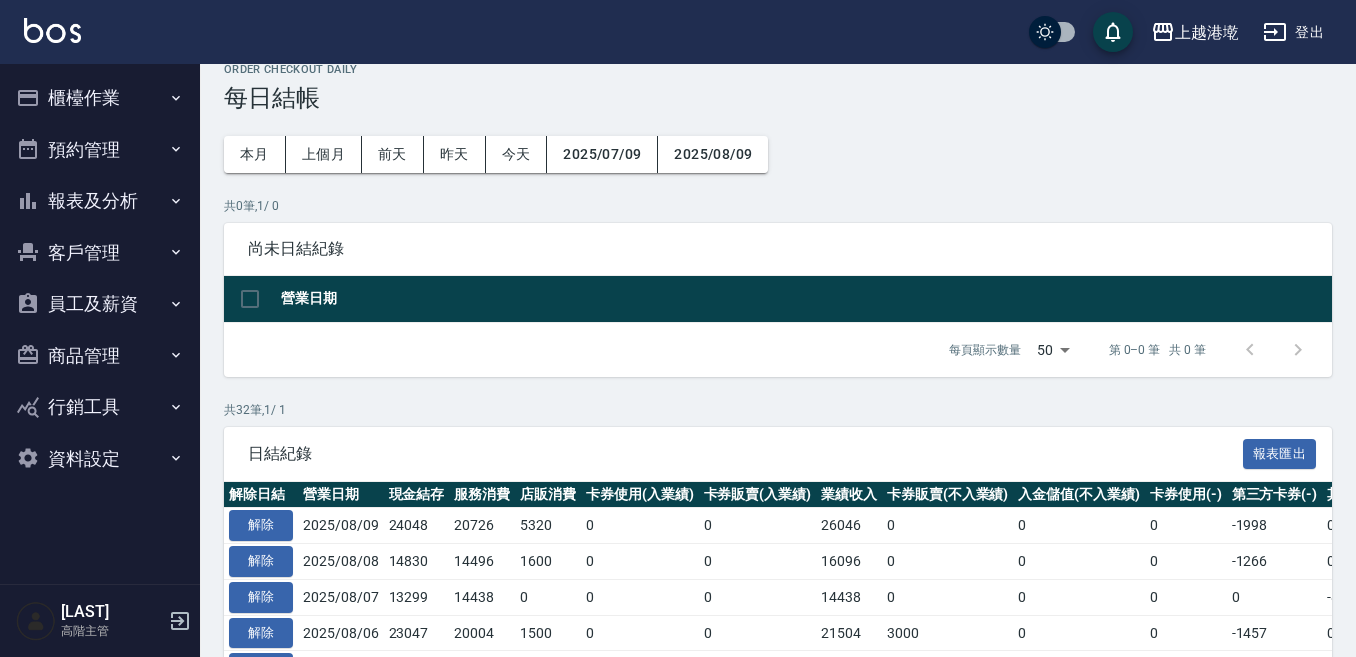scroll, scrollTop: 0, scrollLeft: 0, axis: both 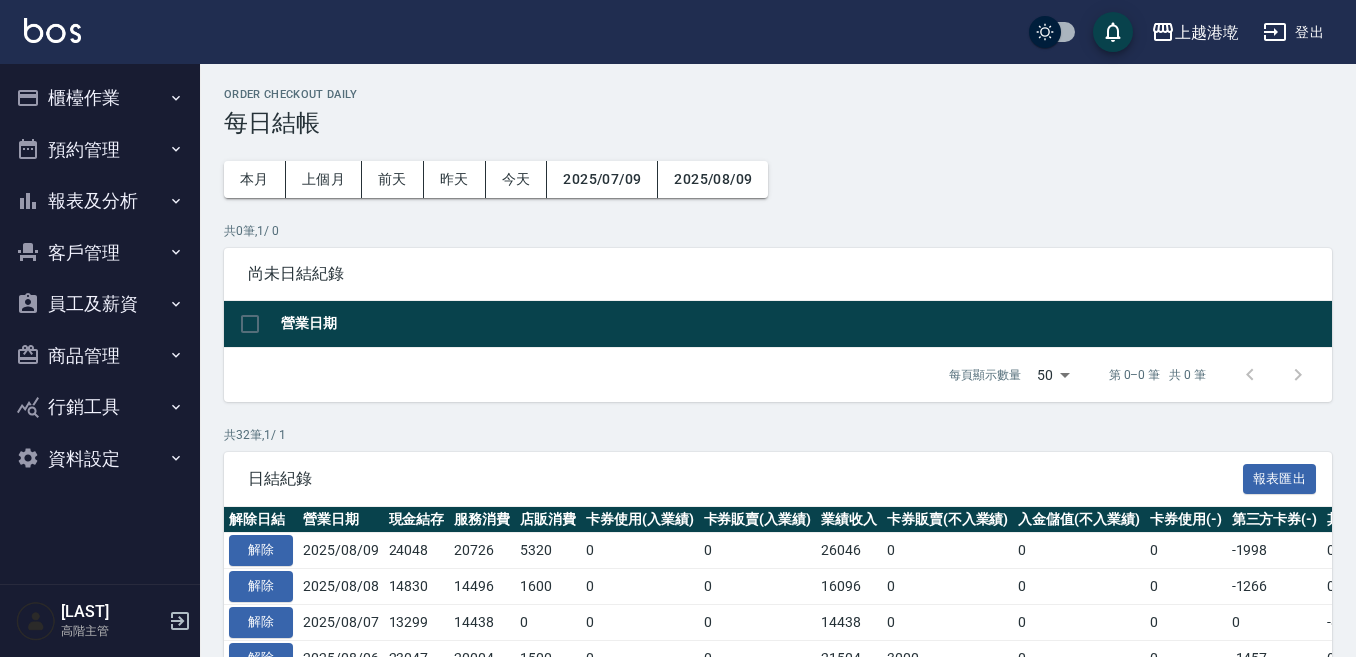 click on "報表及分析" at bounding box center [100, 201] 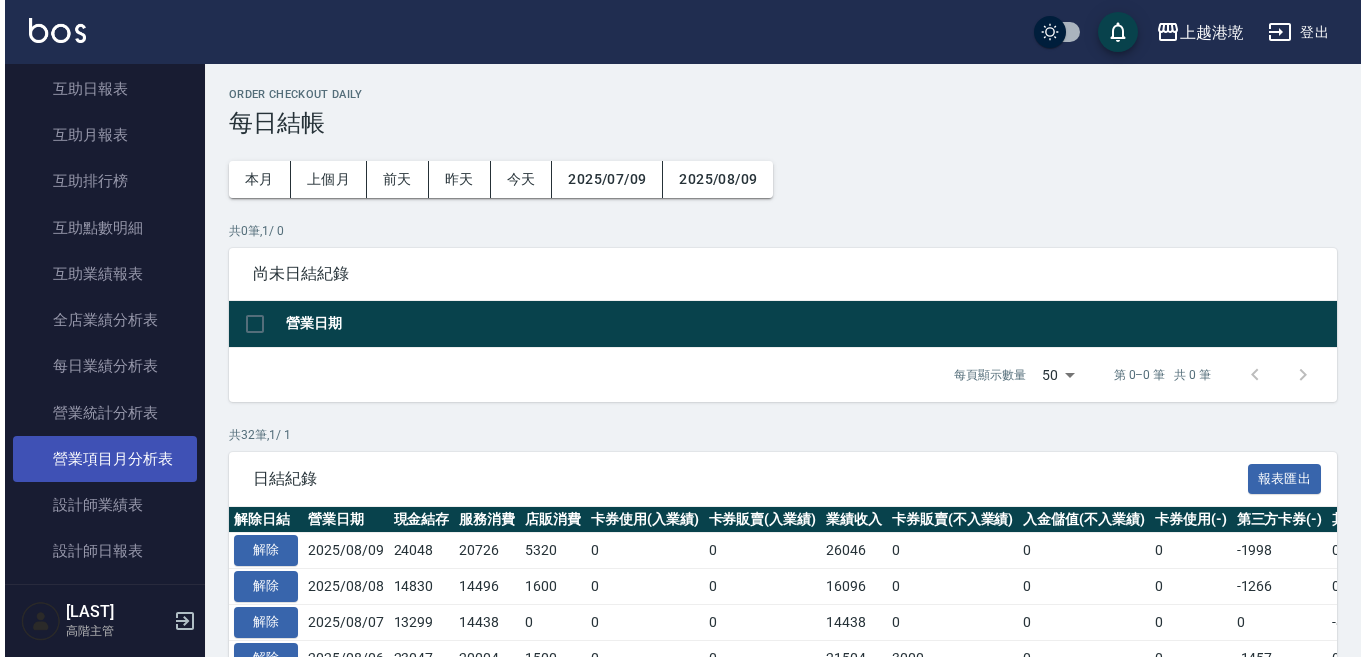 scroll, scrollTop: 500, scrollLeft: 0, axis: vertical 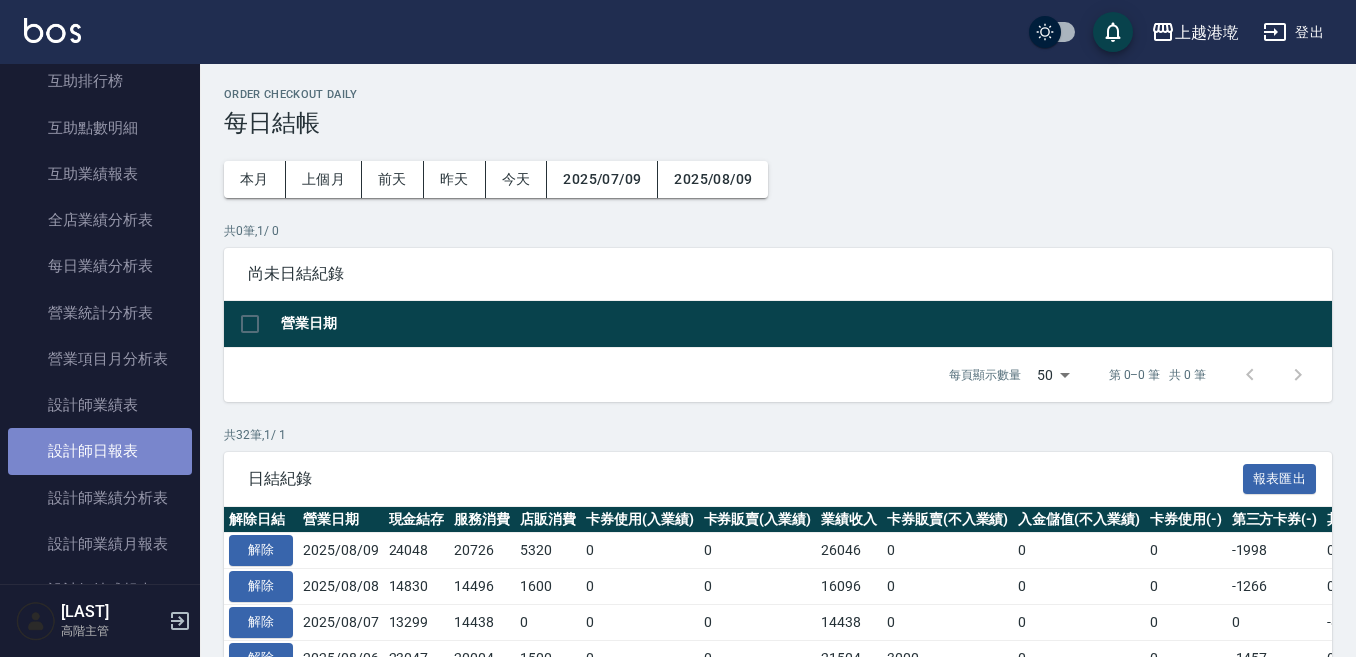 click on "設計師日報表" at bounding box center (100, 451) 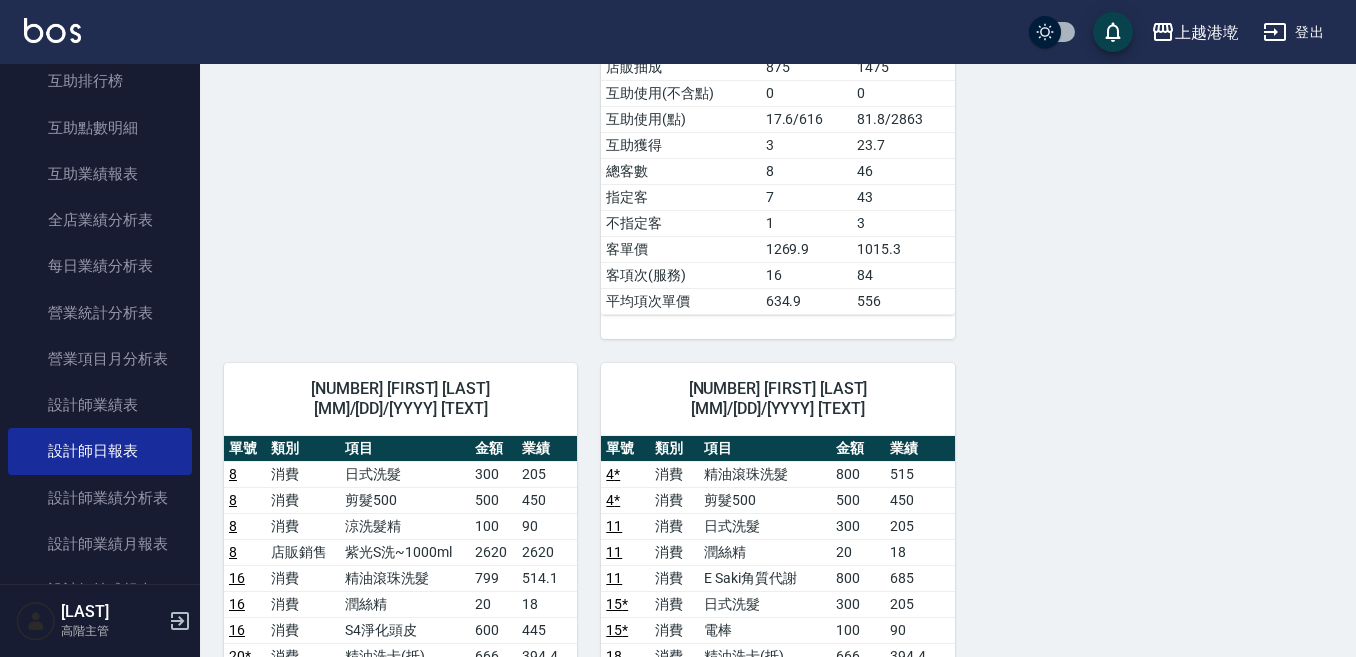 scroll, scrollTop: 1100, scrollLeft: 0, axis: vertical 